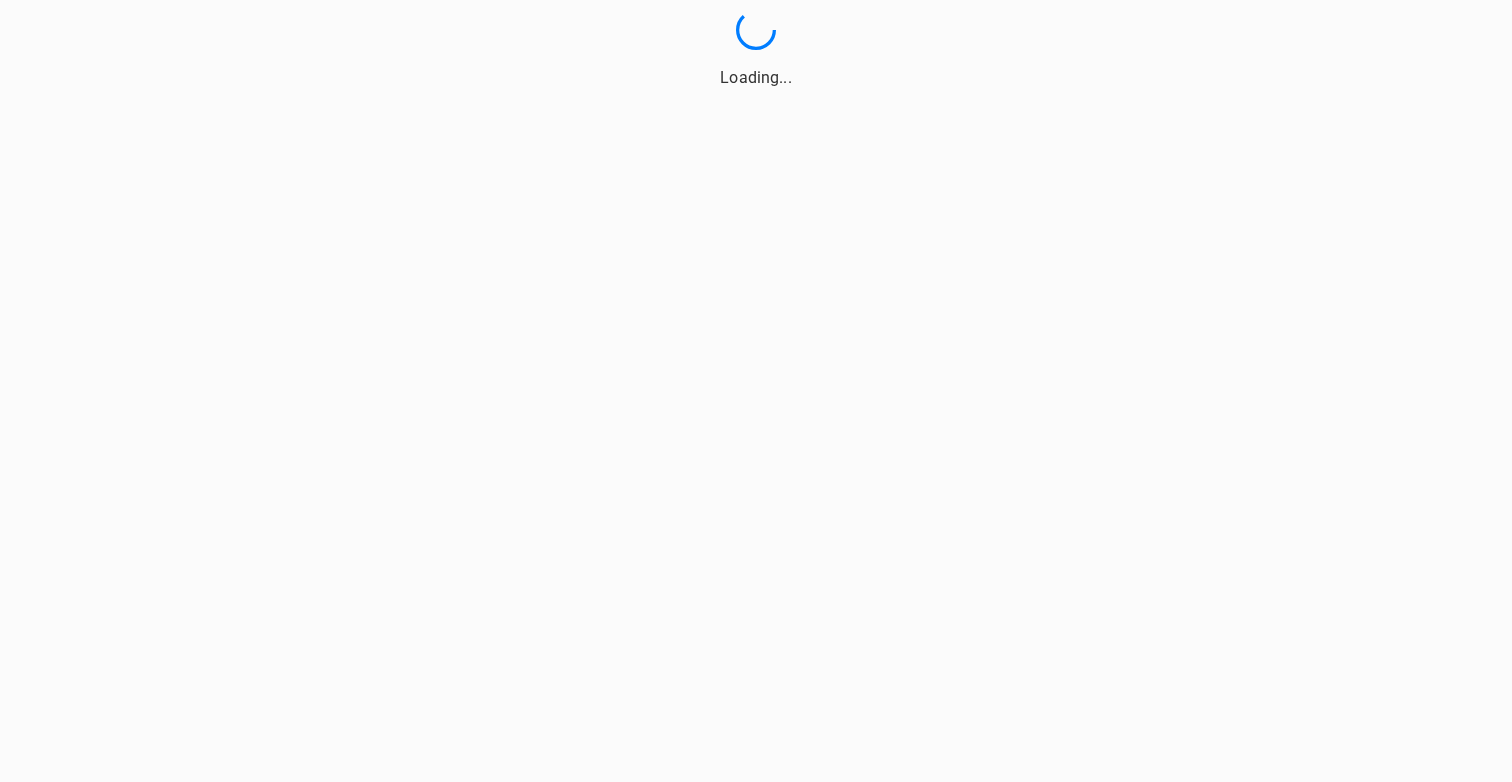 scroll, scrollTop: 0, scrollLeft: 0, axis: both 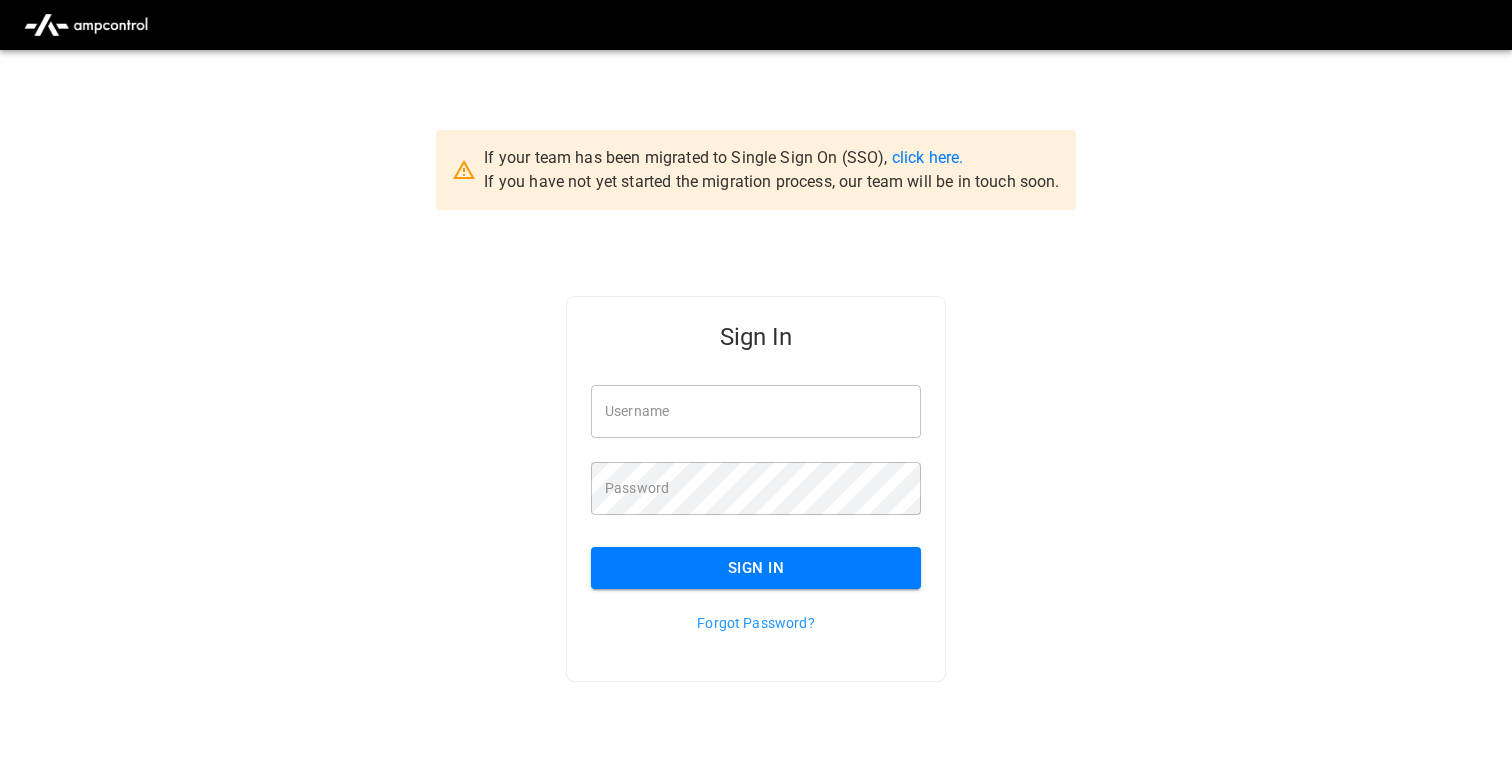 click on "Username" at bounding box center [756, 411] 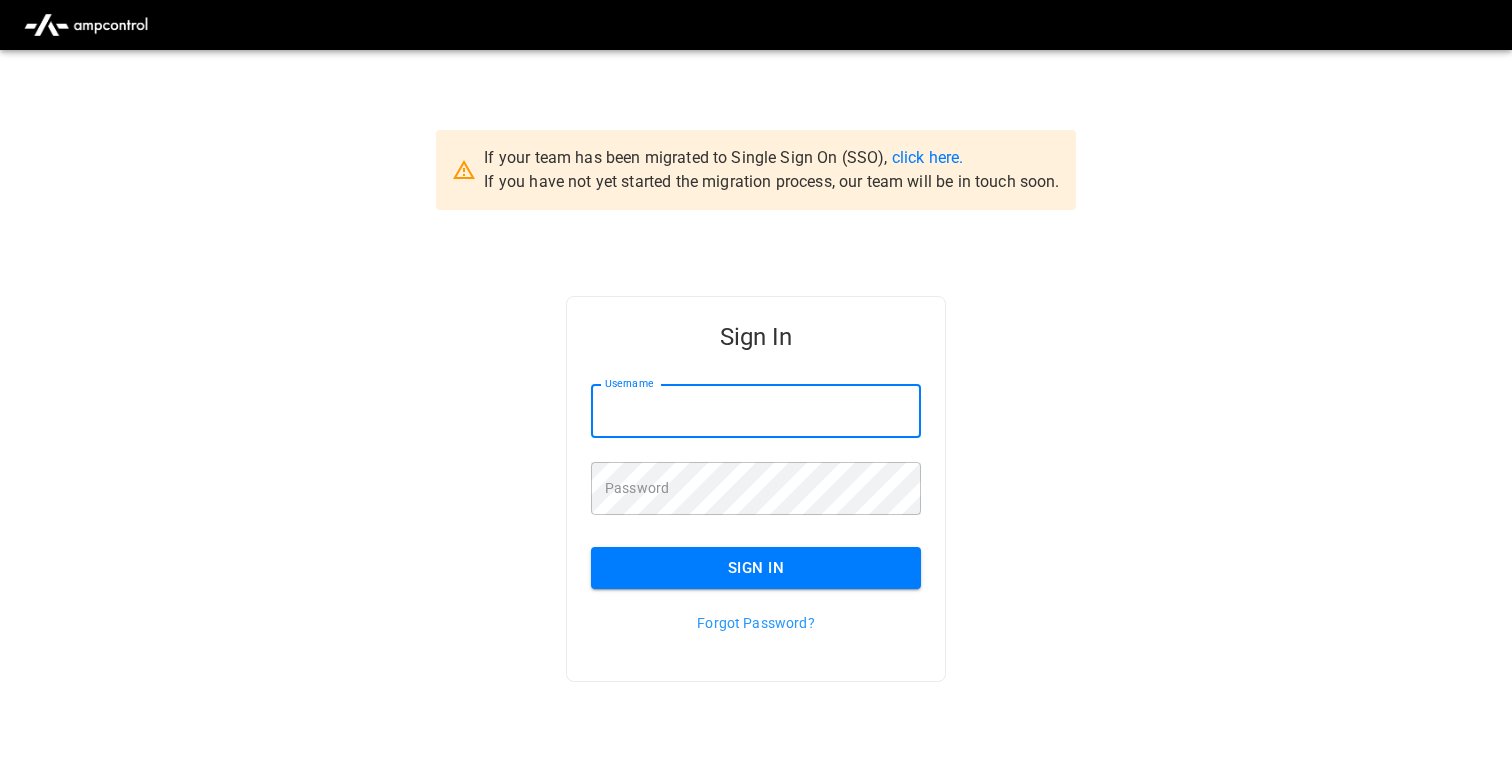 click 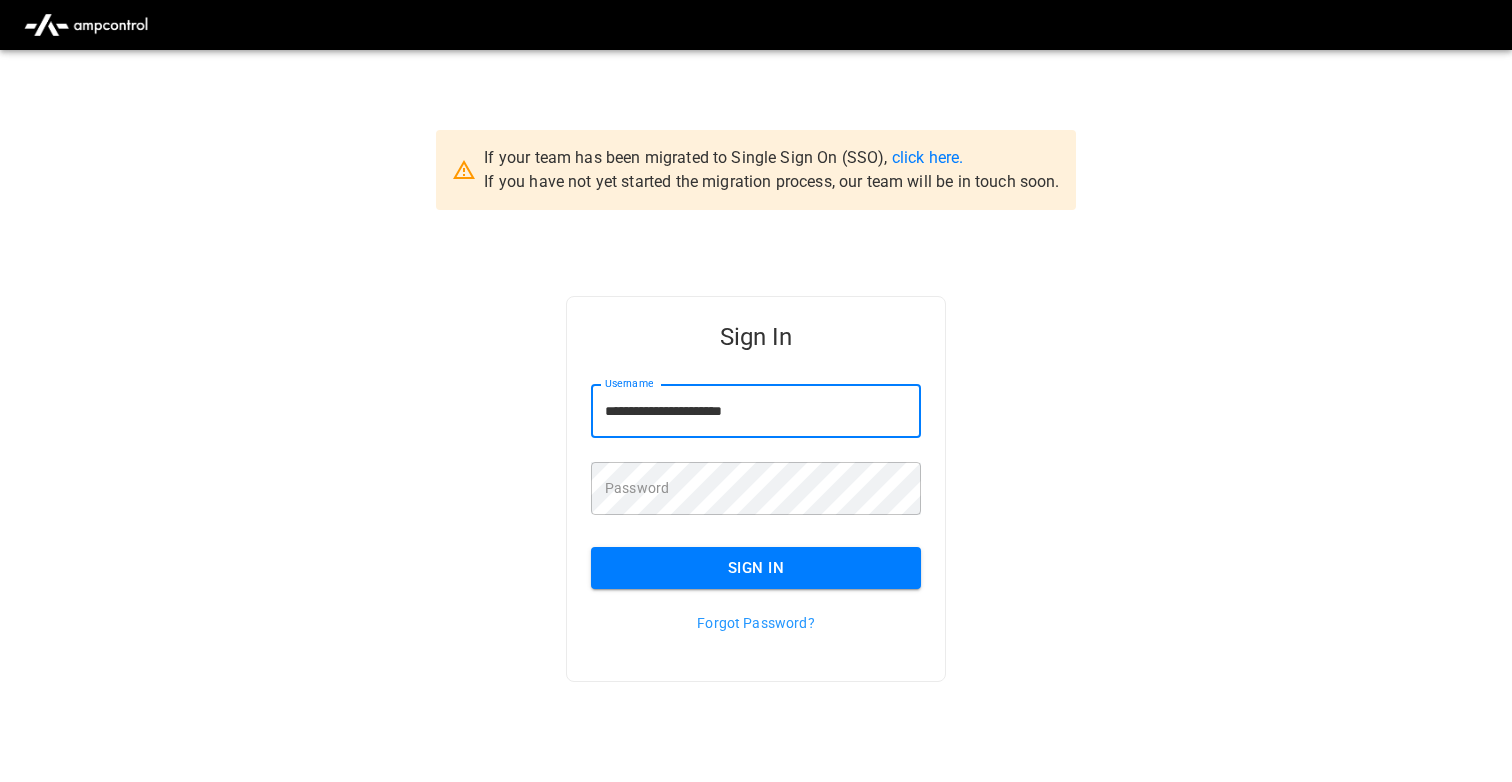 type on "**********" 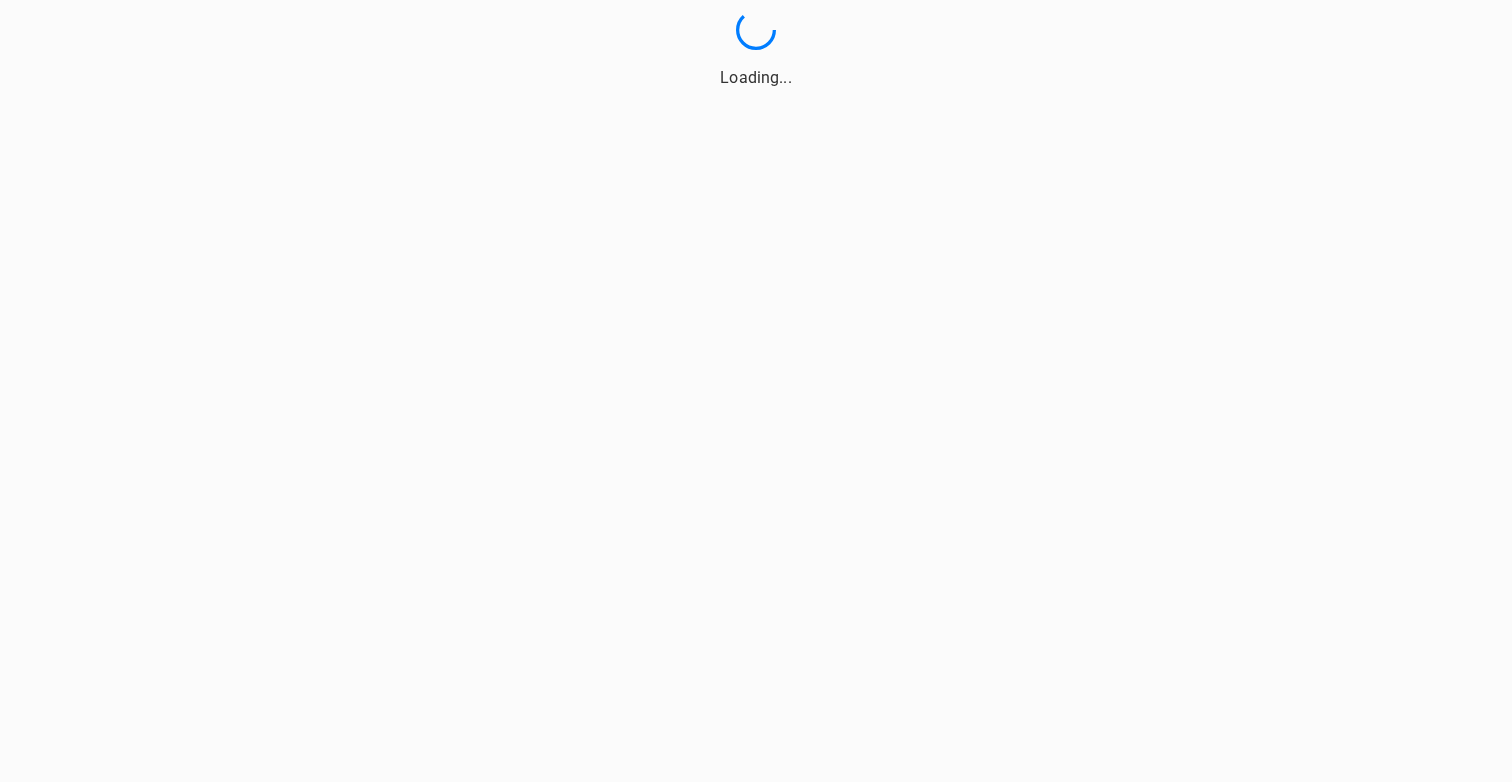 scroll, scrollTop: 0, scrollLeft: 0, axis: both 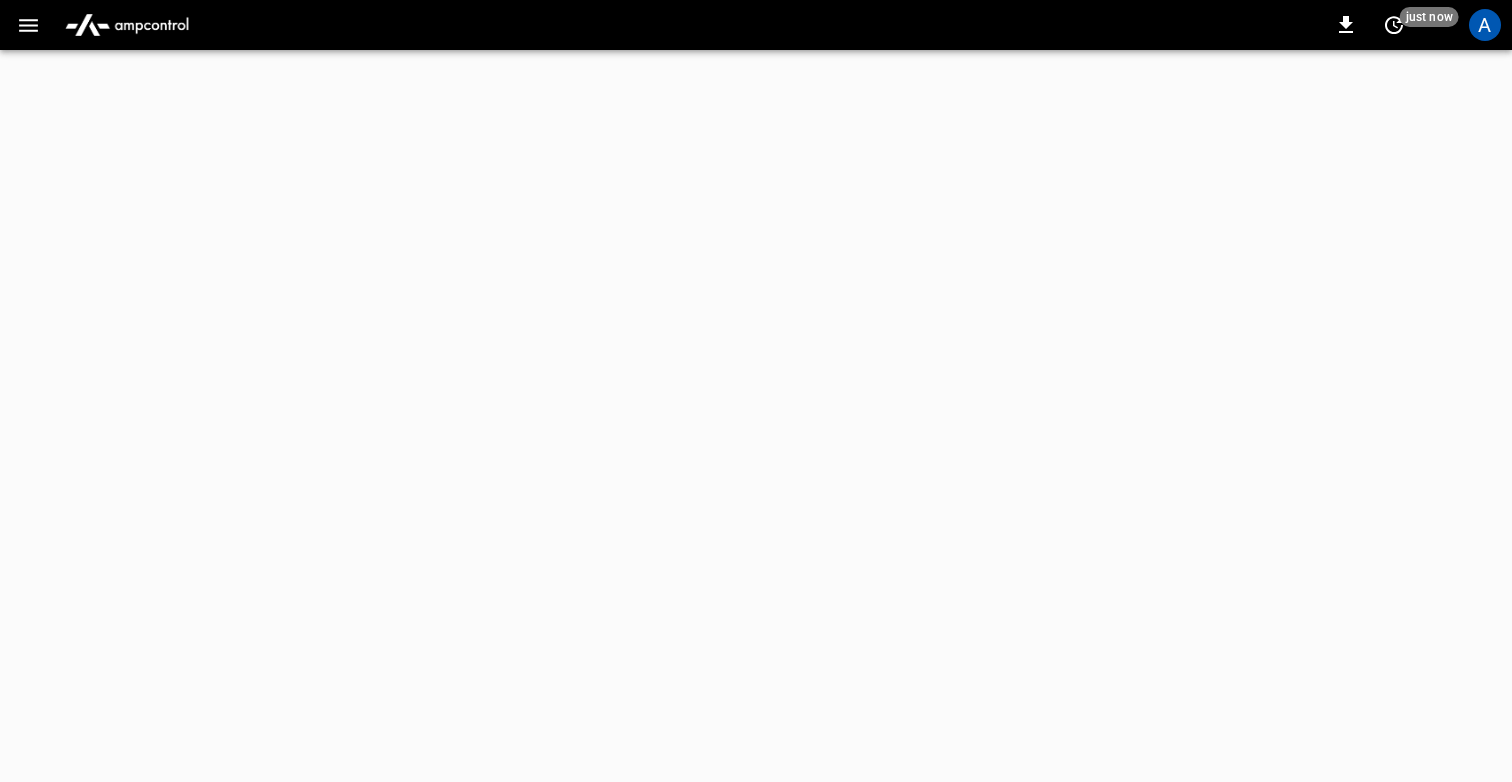 click 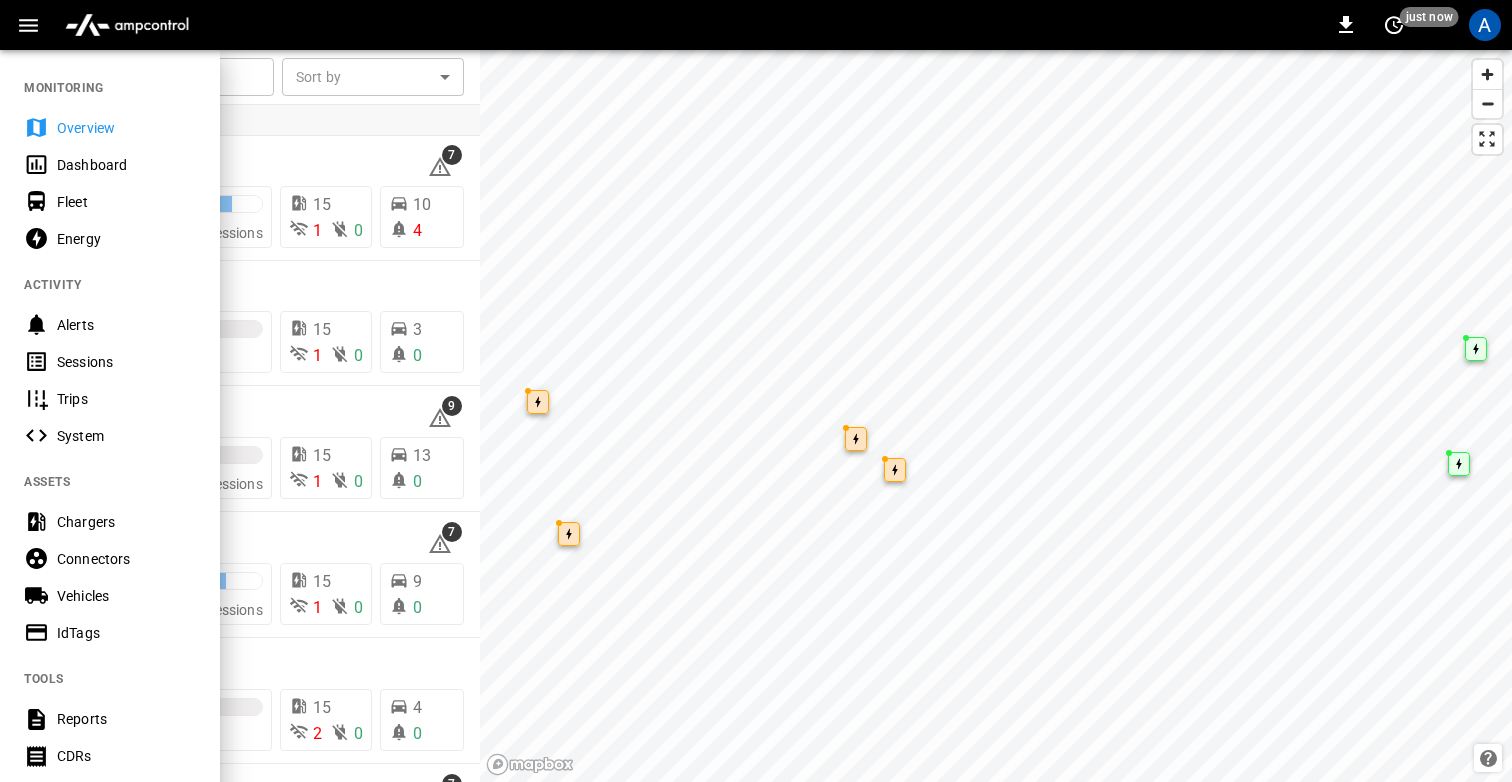 click on "Fleet" at bounding box center [126, 202] 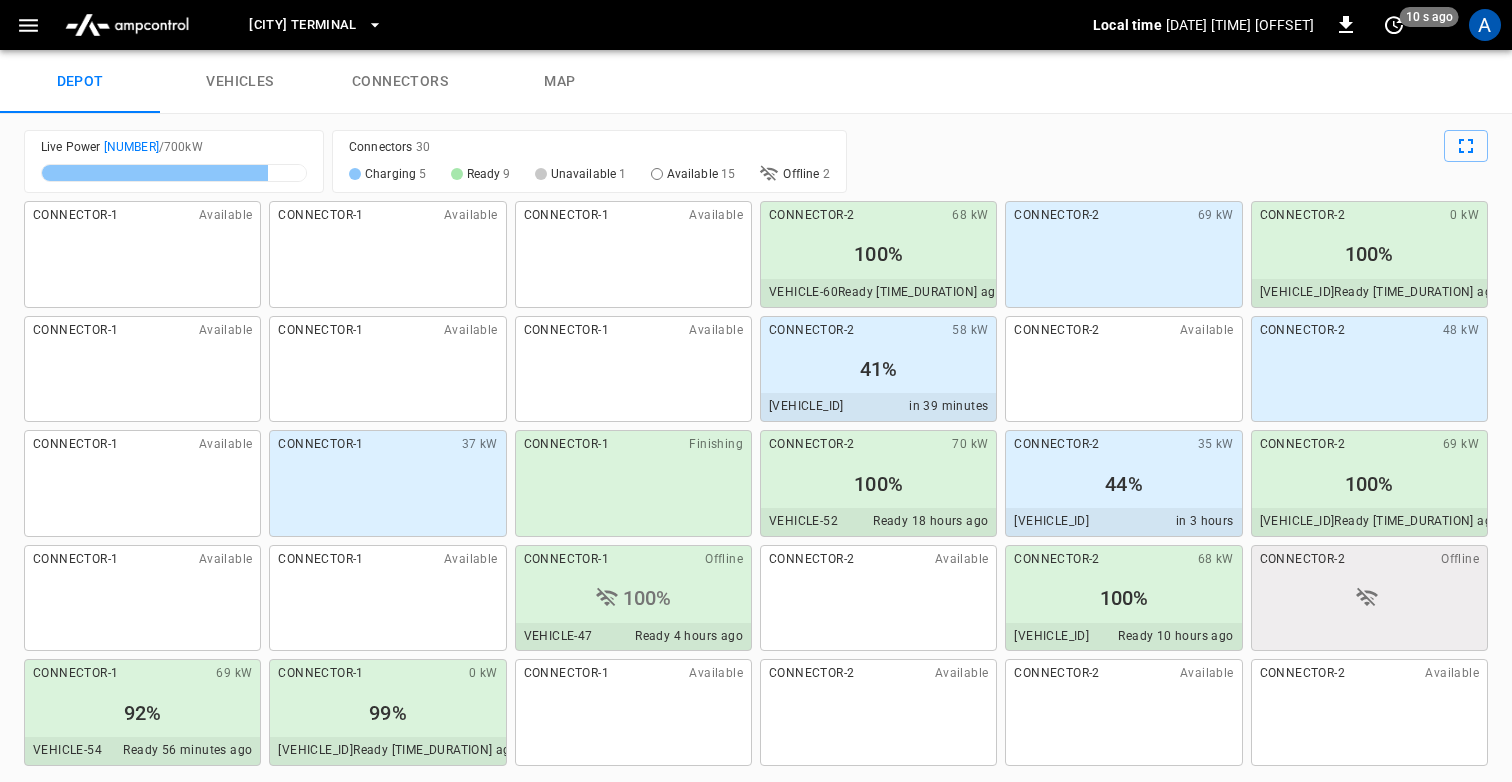 click on "NJ Terminal" at bounding box center [303, 25] 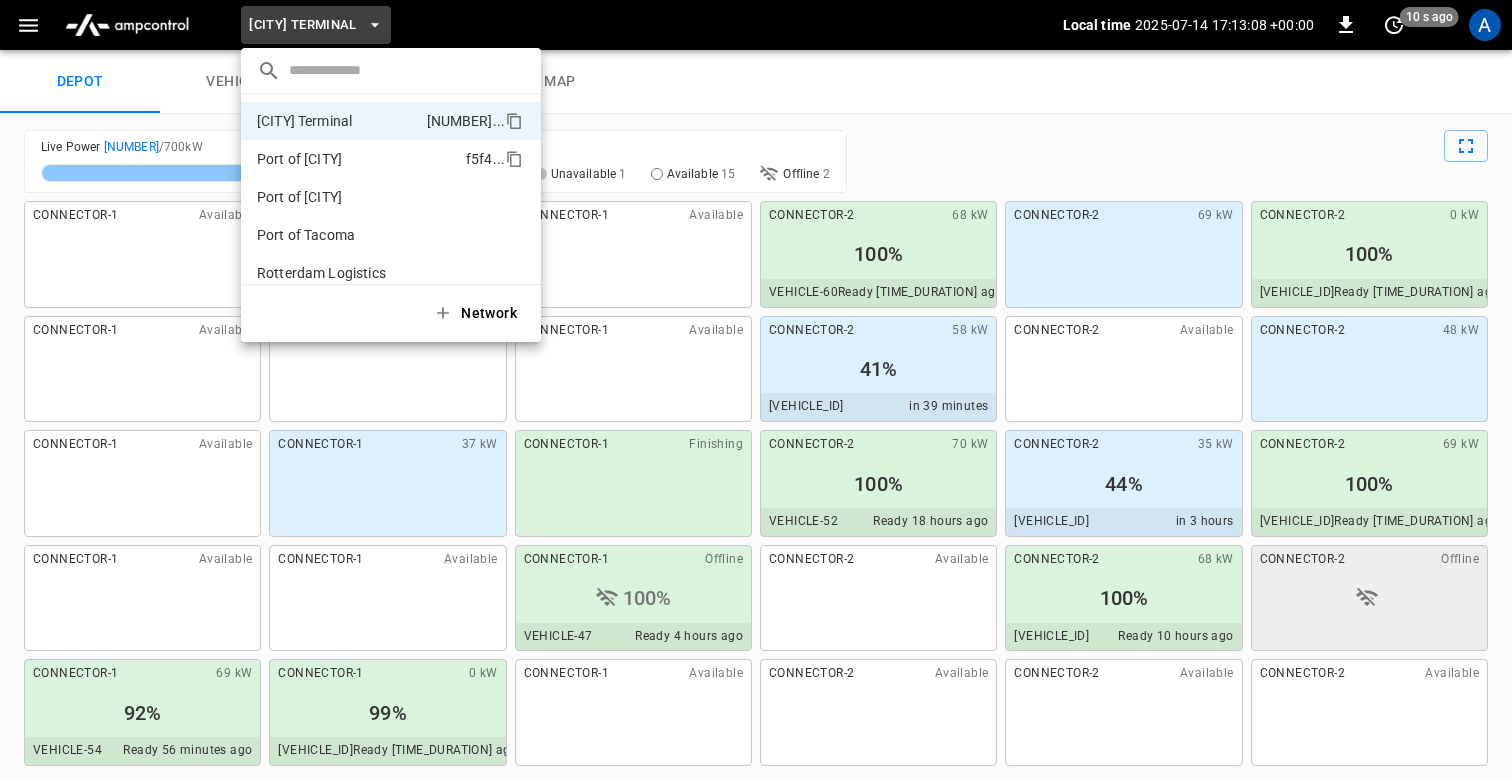 click on "Port of Barcelona" at bounding box center [299, 159] 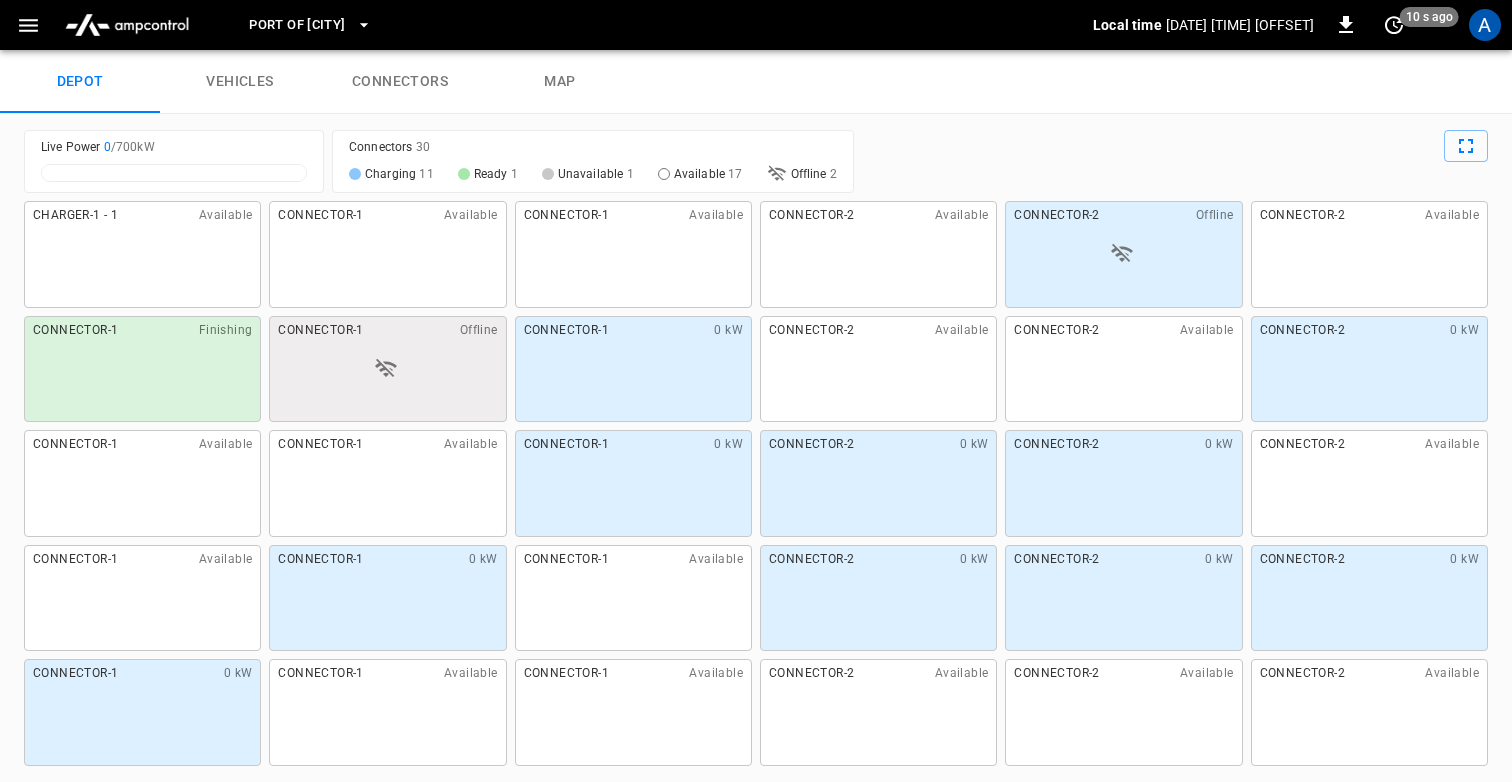 click on "Port of Barcelona" at bounding box center (297, 25) 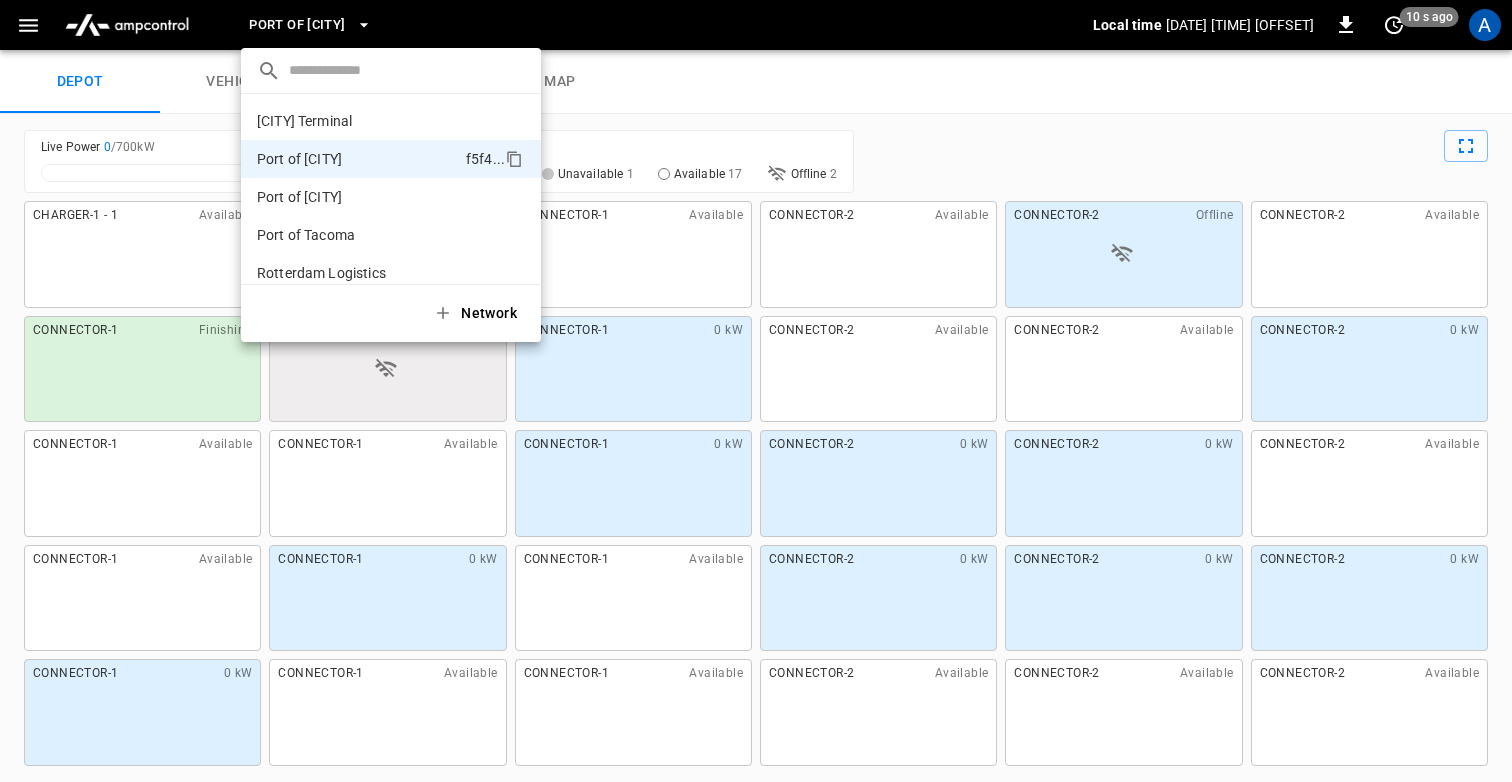 scroll, scrollTop: 32, scrollLeft: 0, axis: vertical 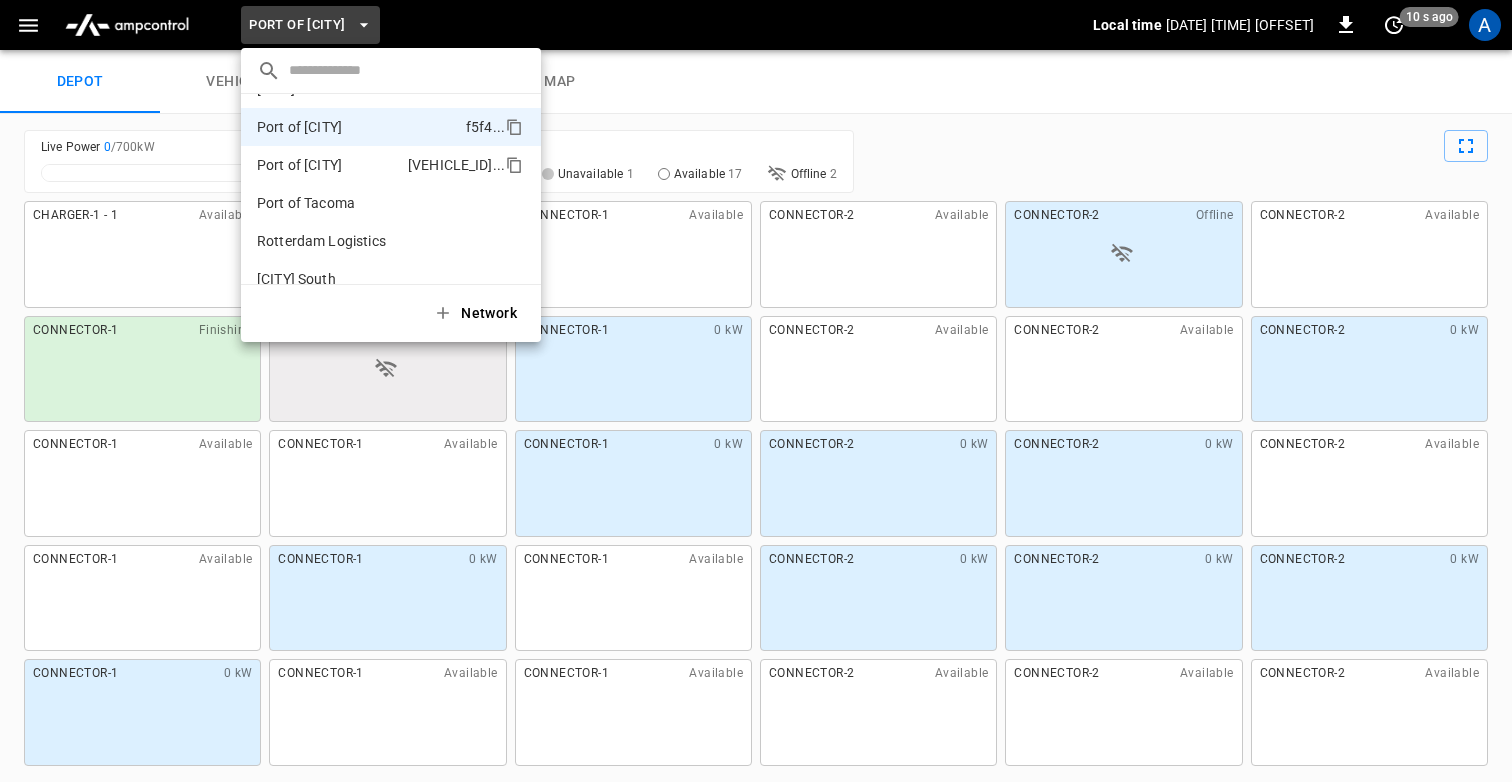 click on "Port of Long Beach" at bounding box center (299, 165) 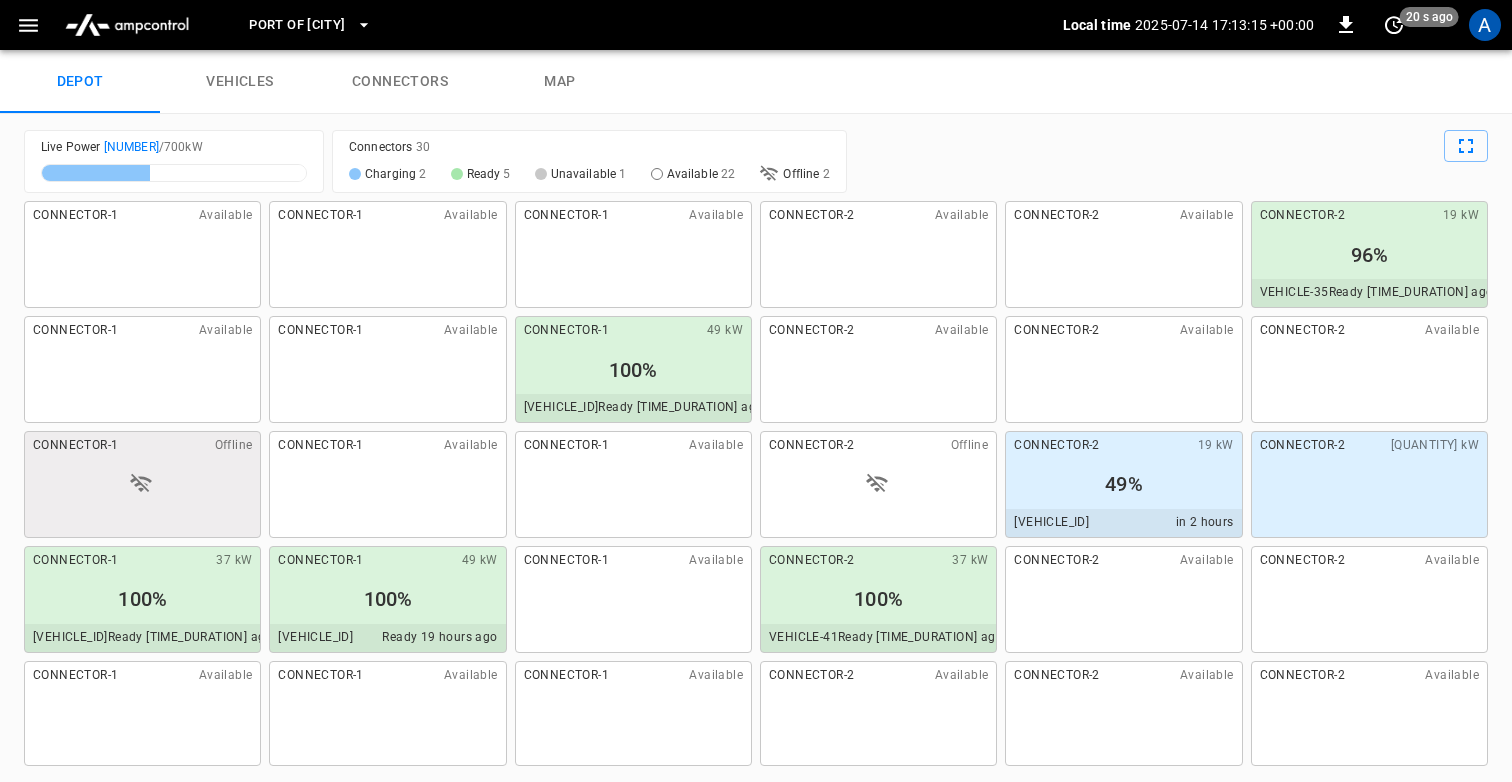 click at bounding box center [1171, 161] 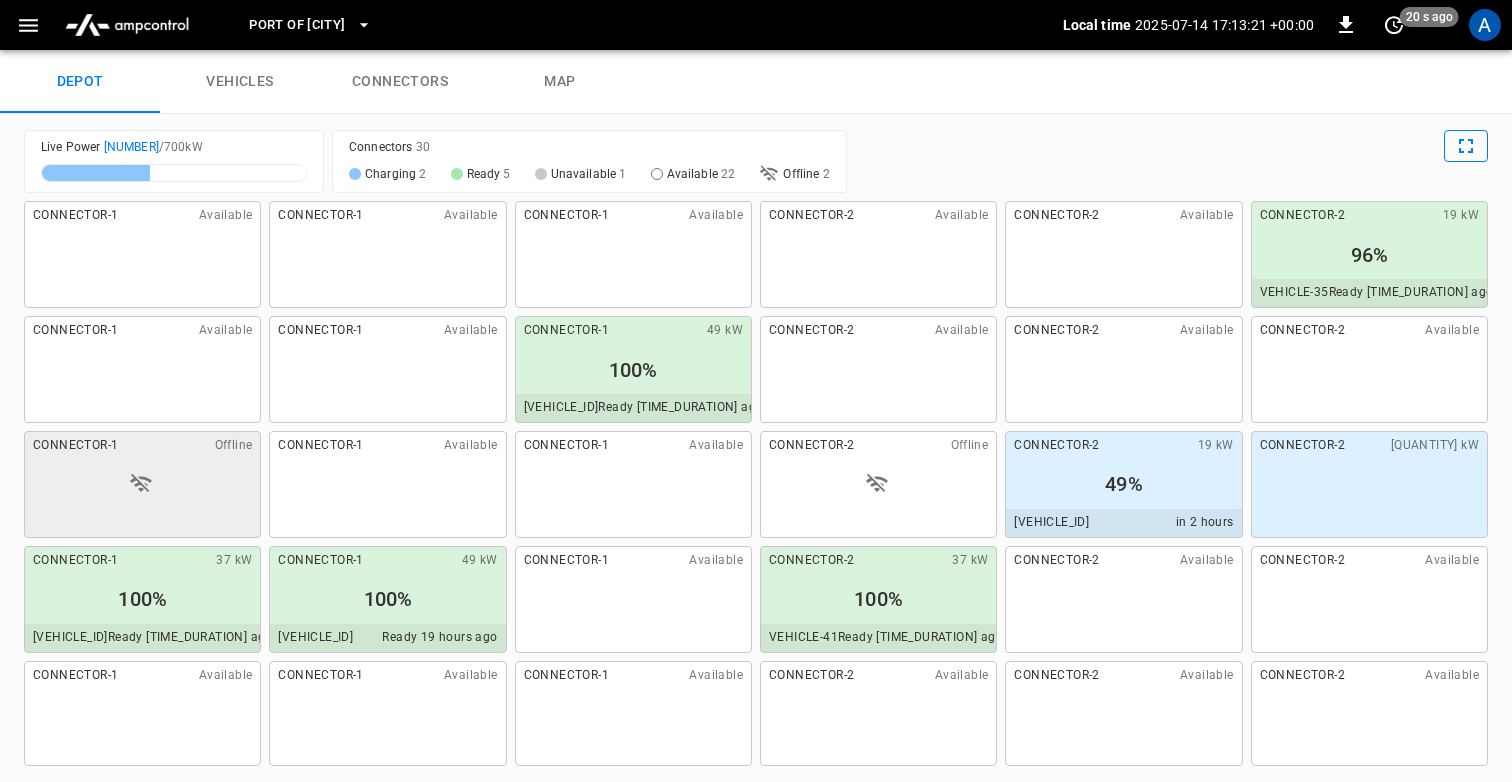click 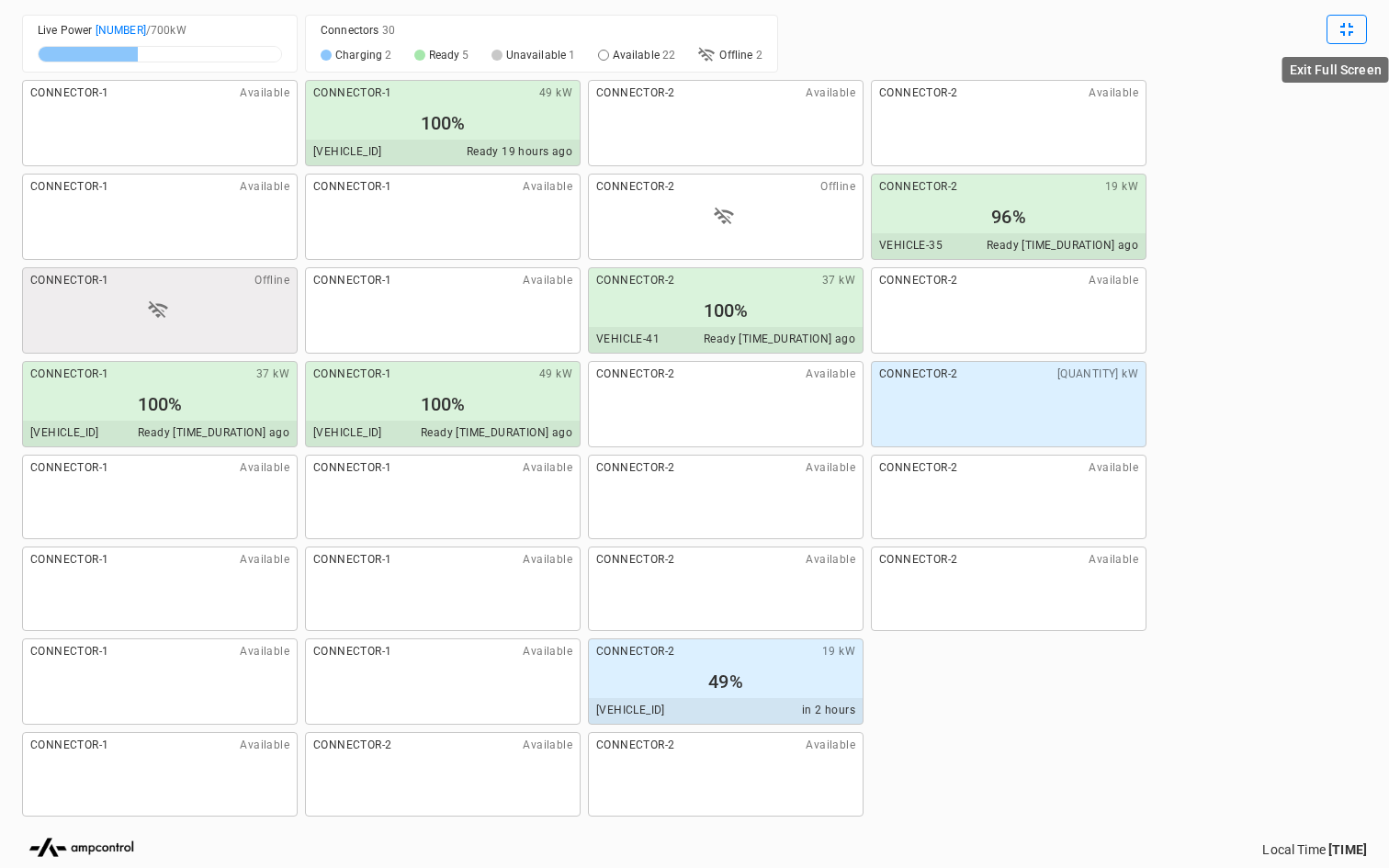 click on "CONNECTOR-1 Available     CONNECTOR-1 Available     CONNECTOR-1 Offline     CONNECTOR-1 37 kW 100% VEHICLE-45 Ready 17 hours ago CONNECTOR-1 Available     CONNECTOR-1 Available     CONNECTOR-1 Available     CONNECTOR-1 Available     CONNECTOR-1 49 kW 100% VEHICLE-40 Ready 19 hours ago CONNECTOR-1 Available     CONNECTOR-1 Available     CONNECTOR-1 49 kW 100% VEHICLE-39 Ready 31 minutes ago CONNECTOR-1 Available     CONNECTOR-1 Available     CONNECTOR-1 Available     CONNECTOR-2 Available     CONNECTOR-2 Available     CONNECTOR-2 Offline     CONNECTOR-2 37 kW 100% VEHICLE-41 Ready 2 hours ago CONNECTOR-2 Available     CONNECTOR-2 Available     CONNECTOR-2 Available     CONNECTOR-2 19 kW 49% VEHICLE-33 in 2 hours CONNECTOR-2 Available     CONNECTOR-2 Available     CONNECTOR-2 19 kW 96% VEHICLE-35 Ready 39 minutes ago CONNECTOR-2 Available     CONNECTOR-2 73 kW     CONNECTOR-2 Available     CONNECTOR-2 Available" at bounding box center [694, 448] 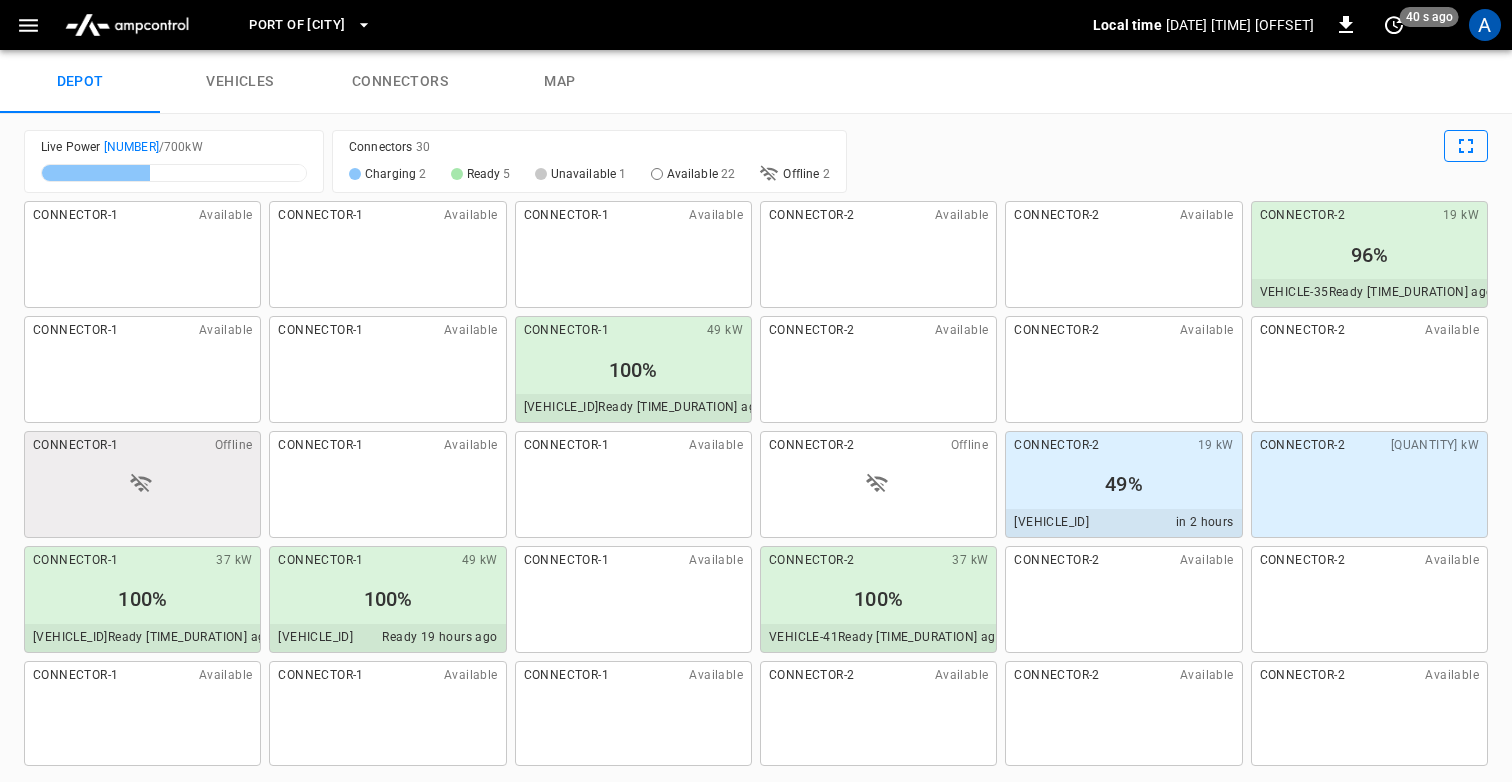 click on "depot vehicles connectors map" at bounding box center (756, 82) 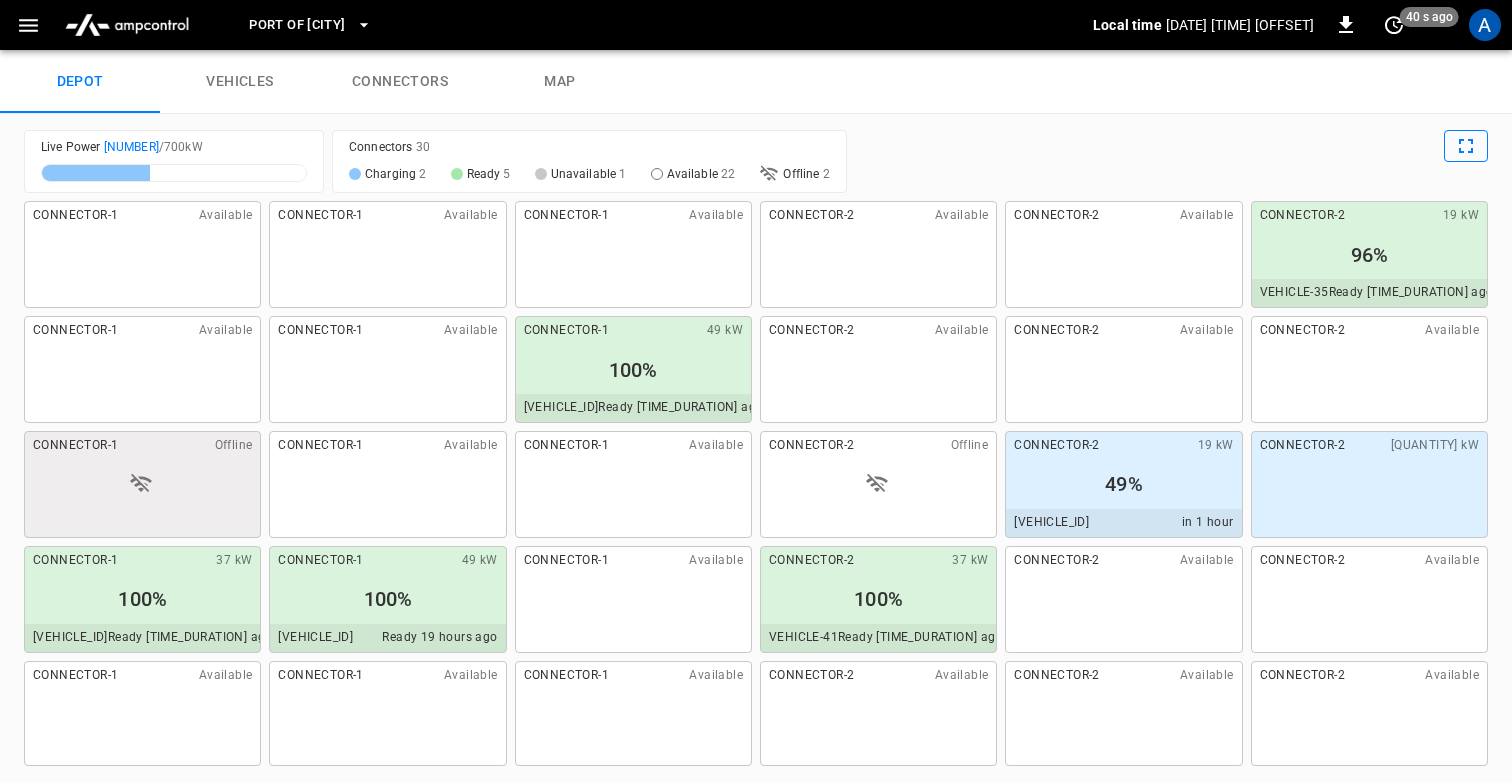 click on "Port of Long Beach" at bounding box center [297, 25] 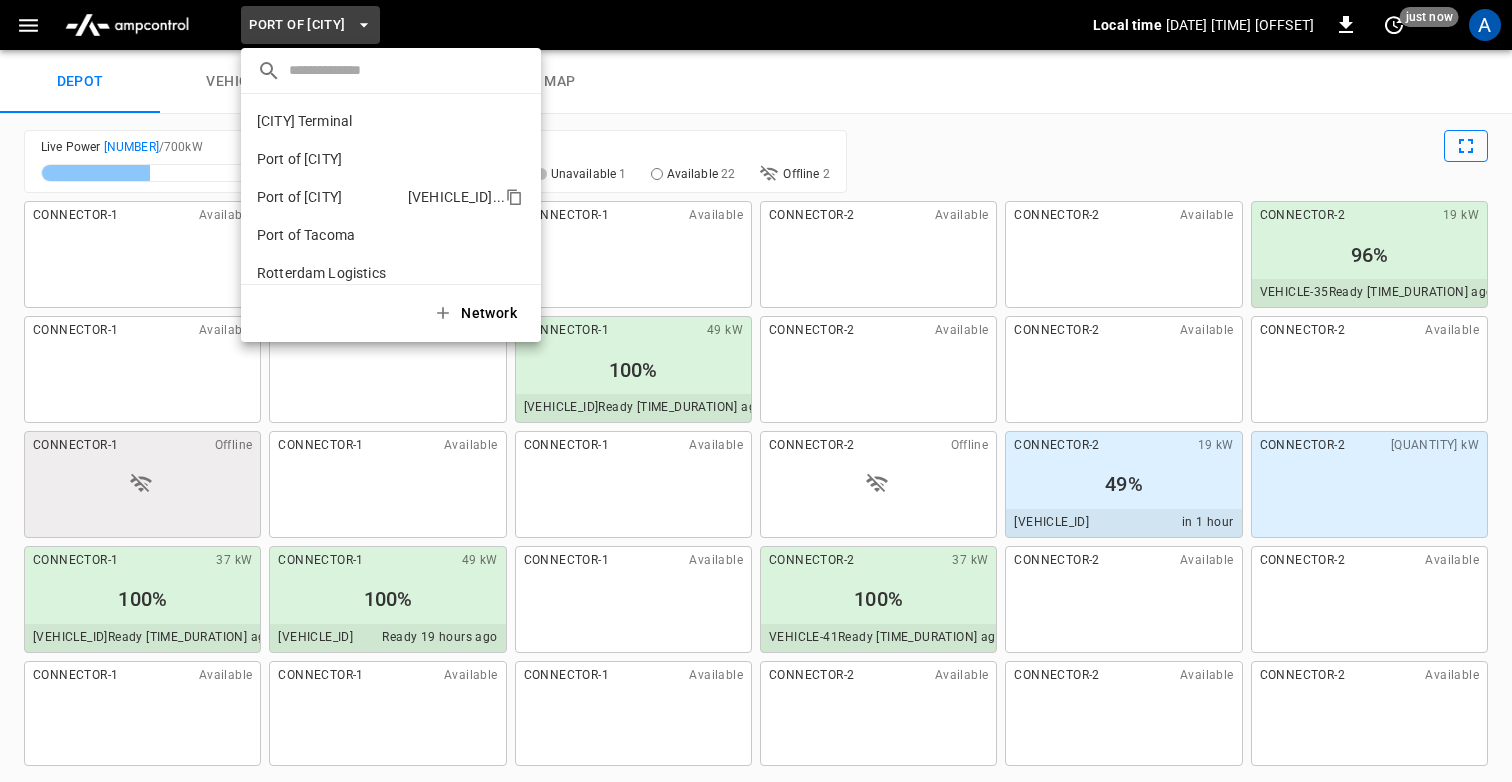 scroll, scrollTop: 54, scrollLeft: 0, axis: vertical 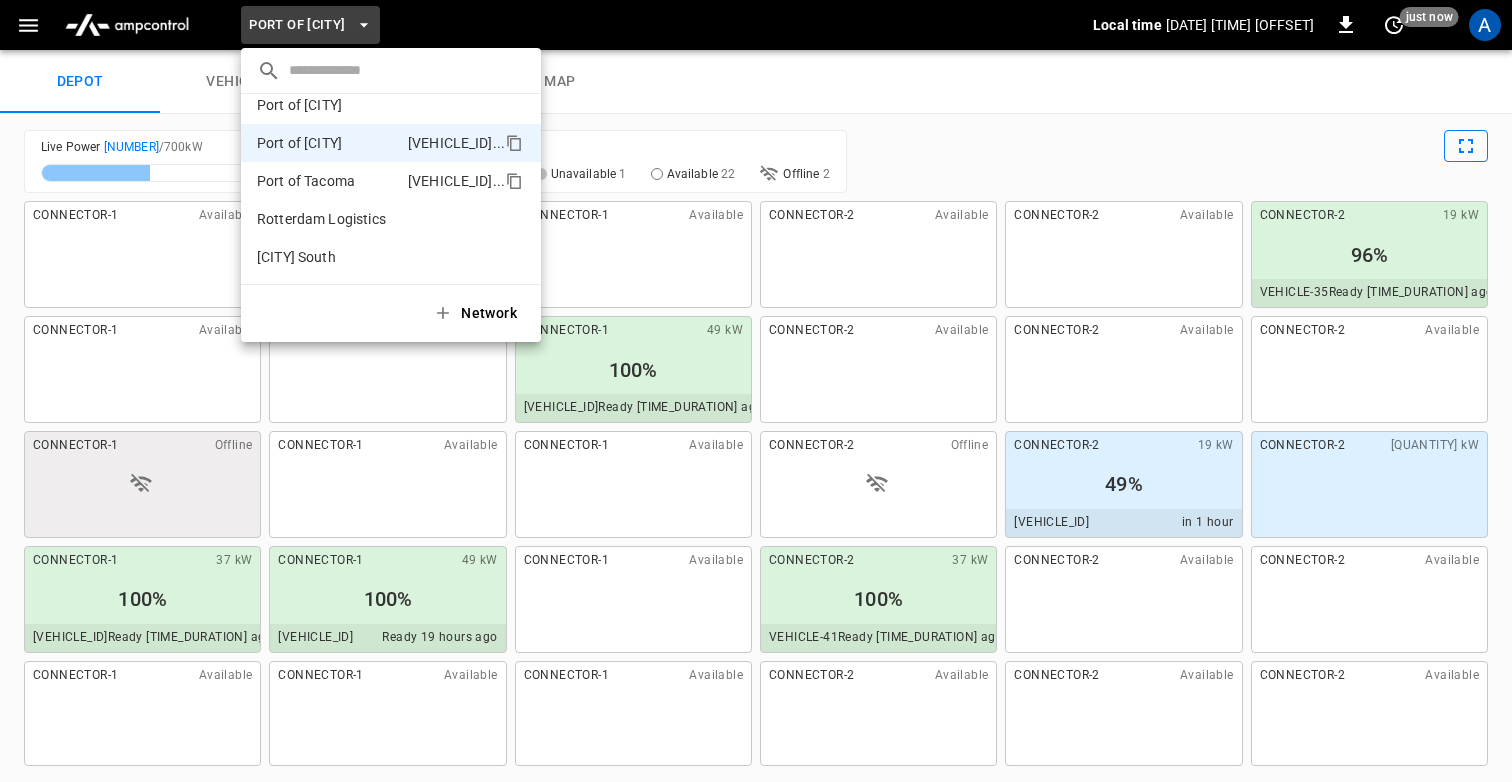 click on "Port of Tacoma" at bounding box center (306, 181) 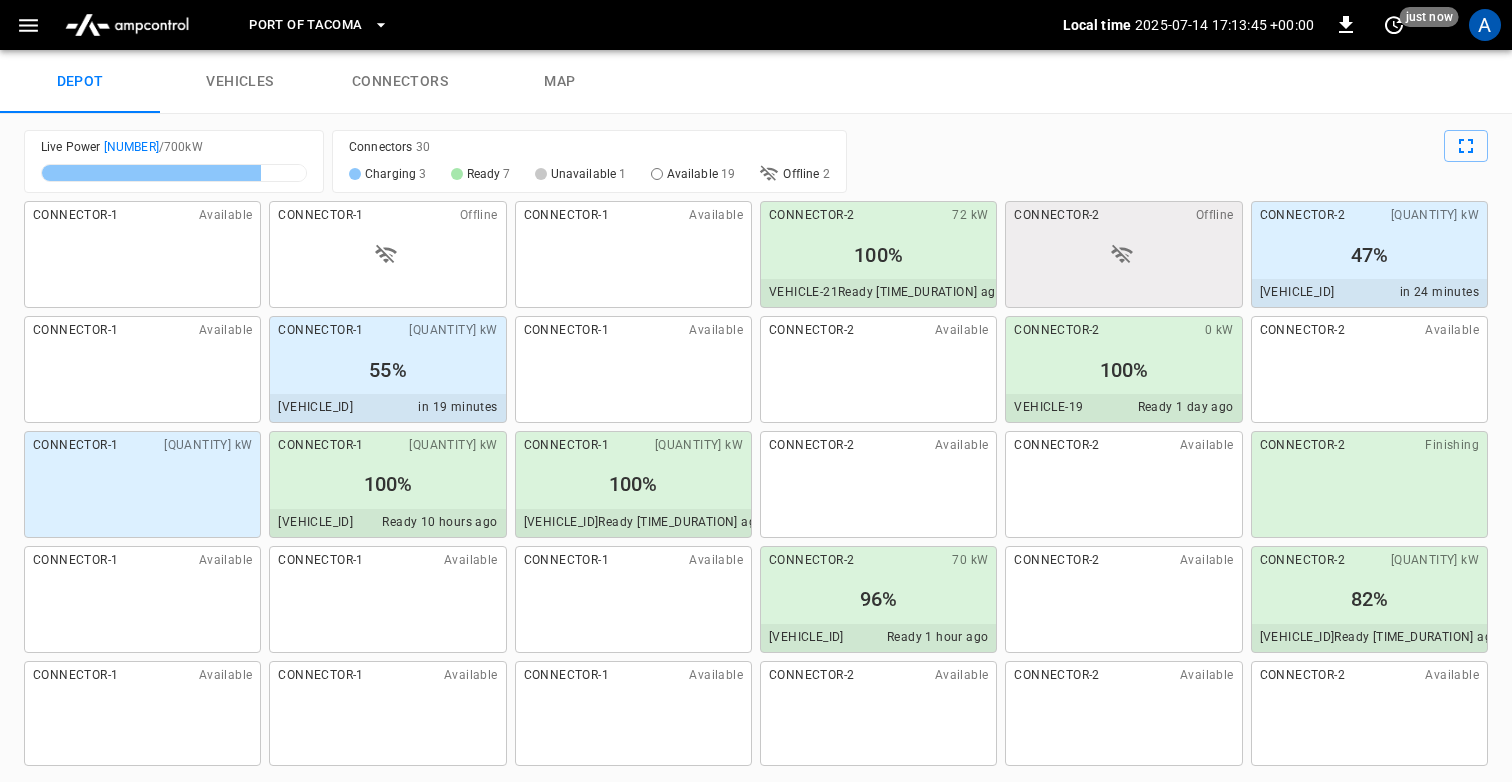 click on "Live Power   579 / 700  kW Connectors   30 Charging   3 Ready   7 Unavailable   1 Available   19 Offline   2 CONNECTOR-1 Available     CONNECTOR-1 Available     CONNECTOR-1 71 kW     CONNECTOR-1 Available     CONNECTOR-1 Available     CONNECTOR-1 Offline     CONNECTOR-1 73 kW 55% VEHICLE-22 in 19 minutes CONNECTOR-1 73 kW 100% VEHICLE-25 Ready 10 hours ago CONNECTOR-1 Available     CONNECTOR-1 Available     CONNECTOR-1 Available     CONNECTOR-1 Available     CONNECTOR-1 71 kW 100% VEHICLE-23 Ready 7 hours ago CONNECTOR-1 Available     CONNECTOR-1 Available     CONNECTOR-2 72 kW 100% VEHICLE-21 Ready 3 hours ago CONNECTOR-2 Available     CONNECTOR-2 Available     CONNECTOR-2 70 kW 96% VEHICLE-27 Ready 1 hour ago CONNECTOR-2 Available     CONNECTOR-2 Offline     CONNECTOR-2 0 kW 100% VEHICLE-19 Ready 1 day ago CONNECTOR-2 Available     CONNECTOR-2 Available     CONNECTOR-2 Available     CONNECTOR-2 73 kW 47% VEHICLE-30 in 24 minutes CONNECTOR-2 Available     CONNECTOR-2 Finishing     CONNECTOR-2 73 kW 82%" at bounding box center [756, 448] 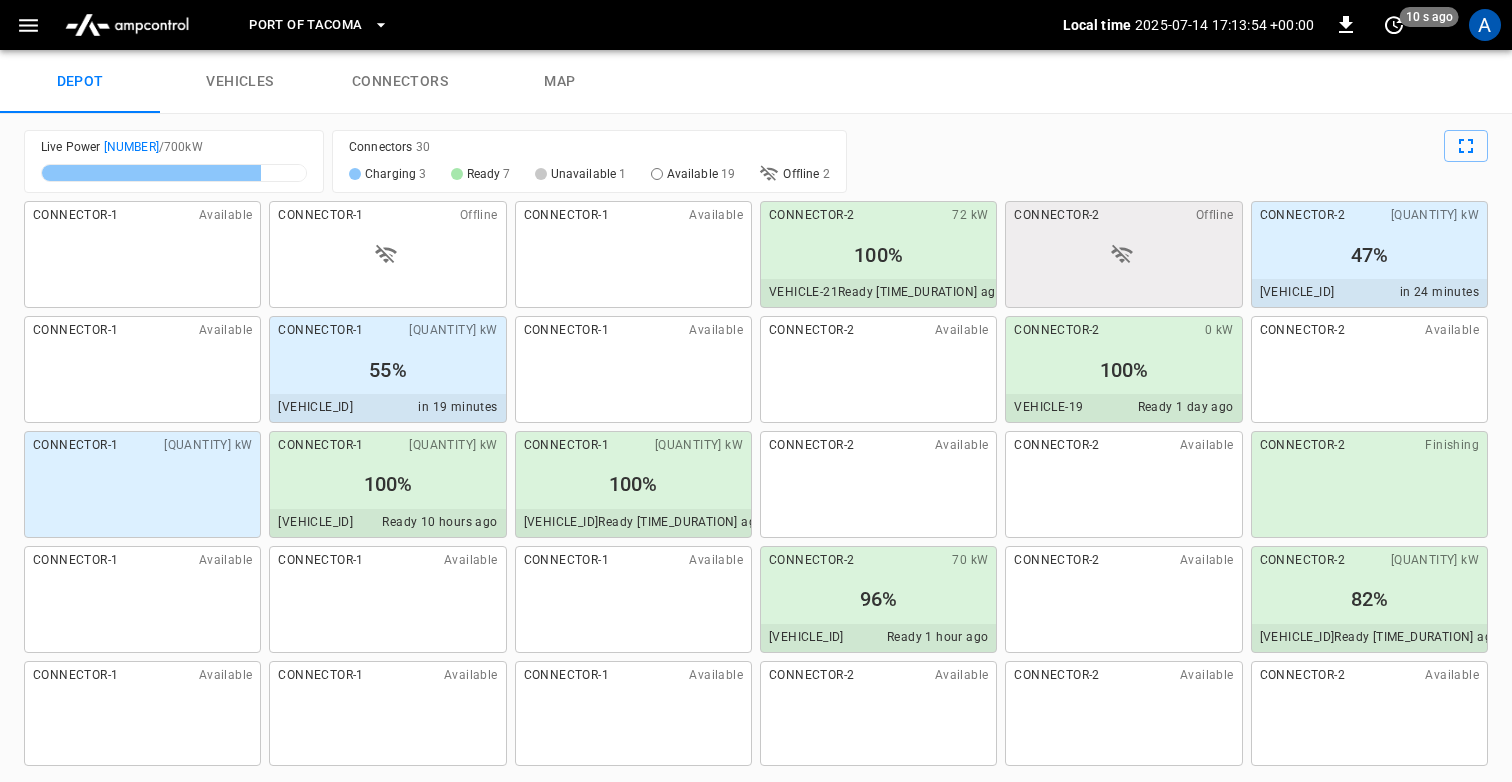 click on "Port of Tacoma" at bounding box center (305, 25) 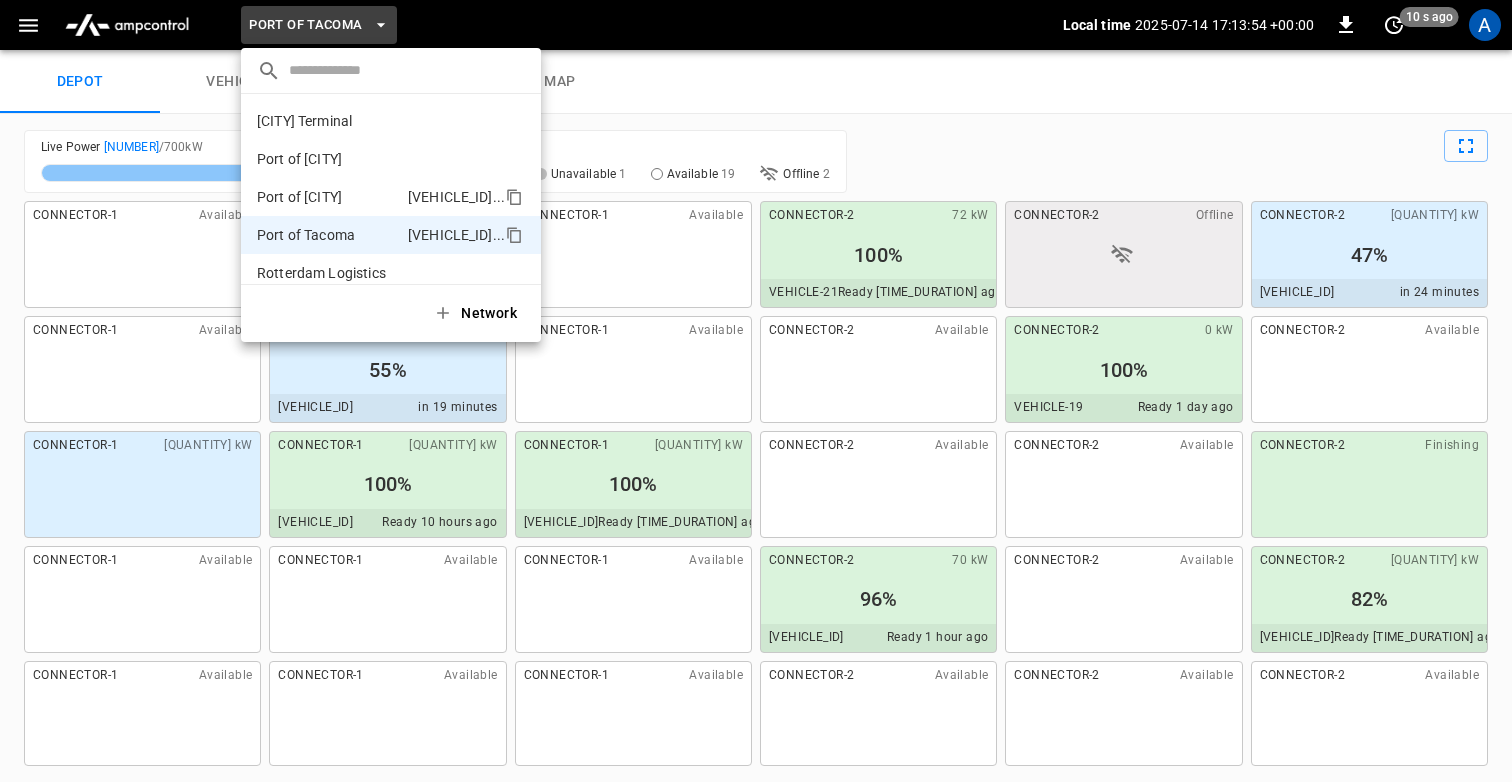 scroll, scrollTop: 54, scrollLeft: 0, axis: vertical 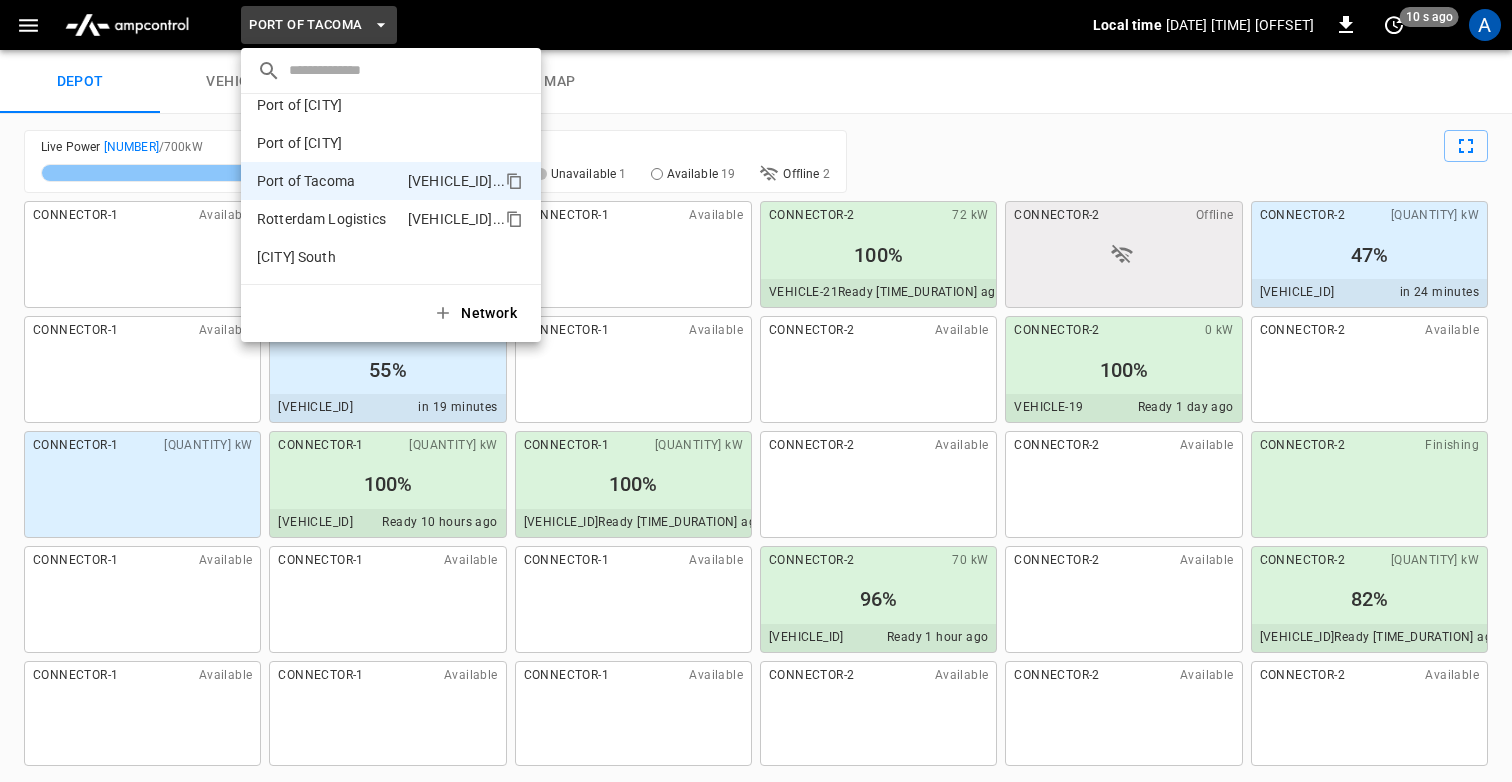 click on "Rotterdam Logistics c580 ..." at bounding box center (391, 219) 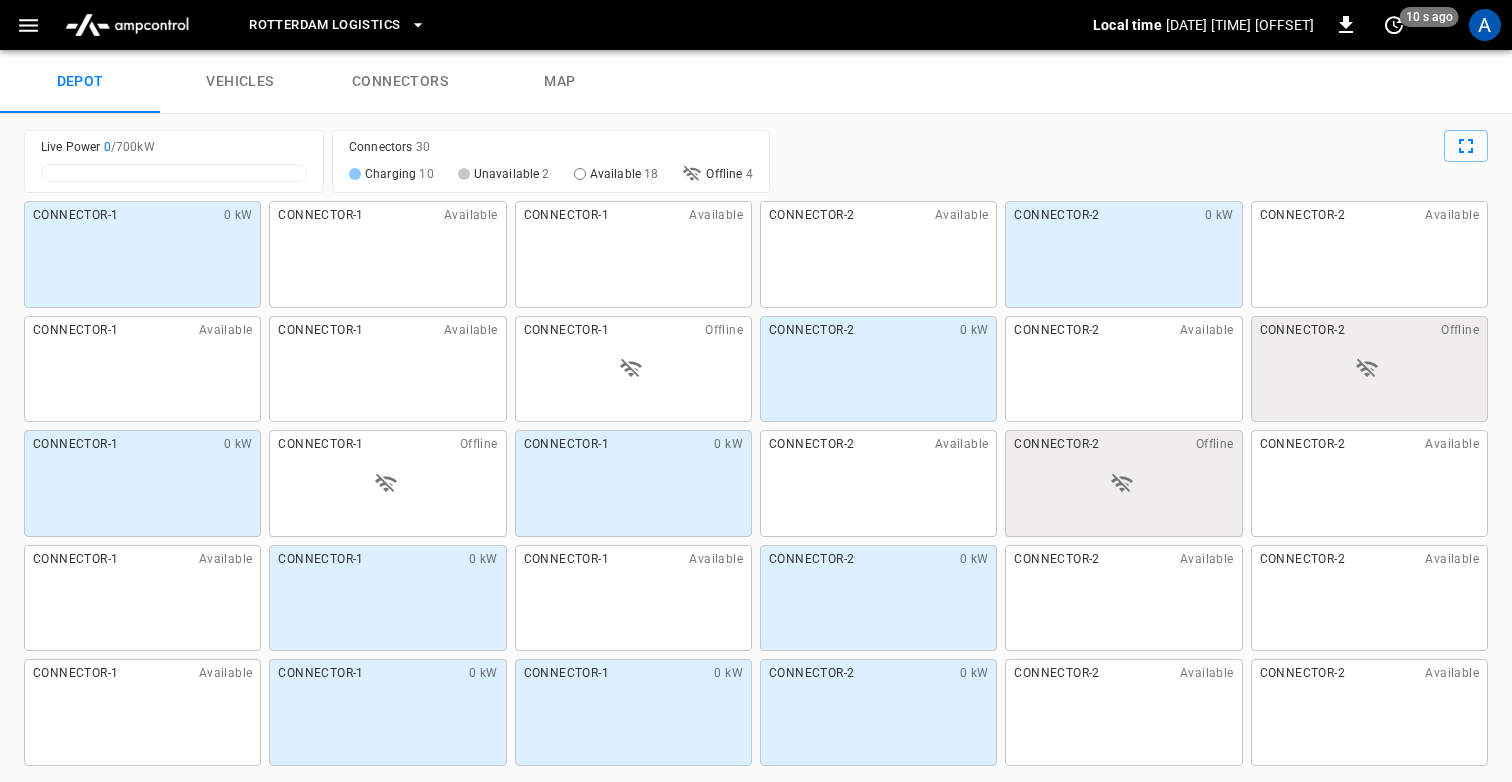 click at bounding box center [1133, 161] 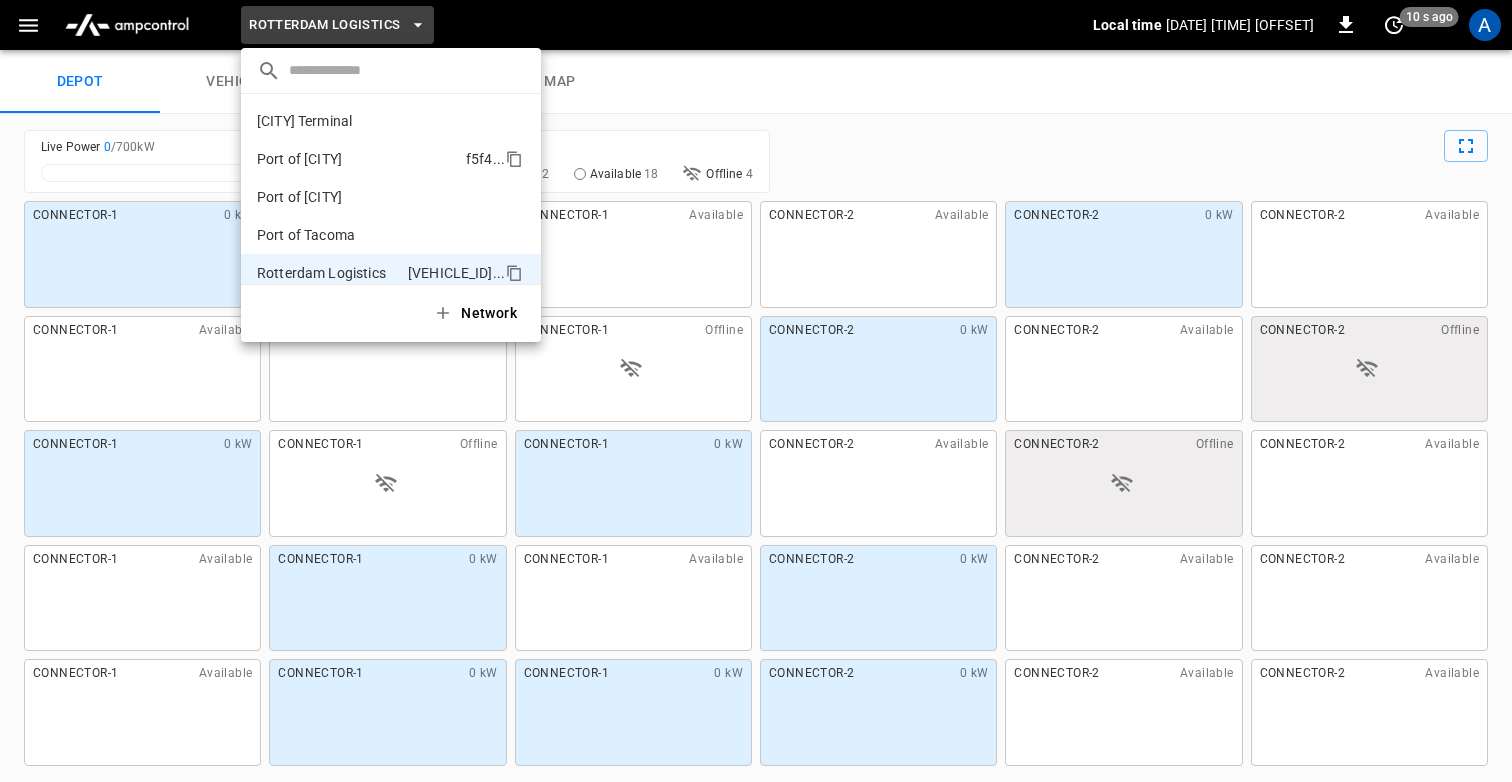 scroll, scrollTop: 54, scrollLeft: 0, axis: vertical 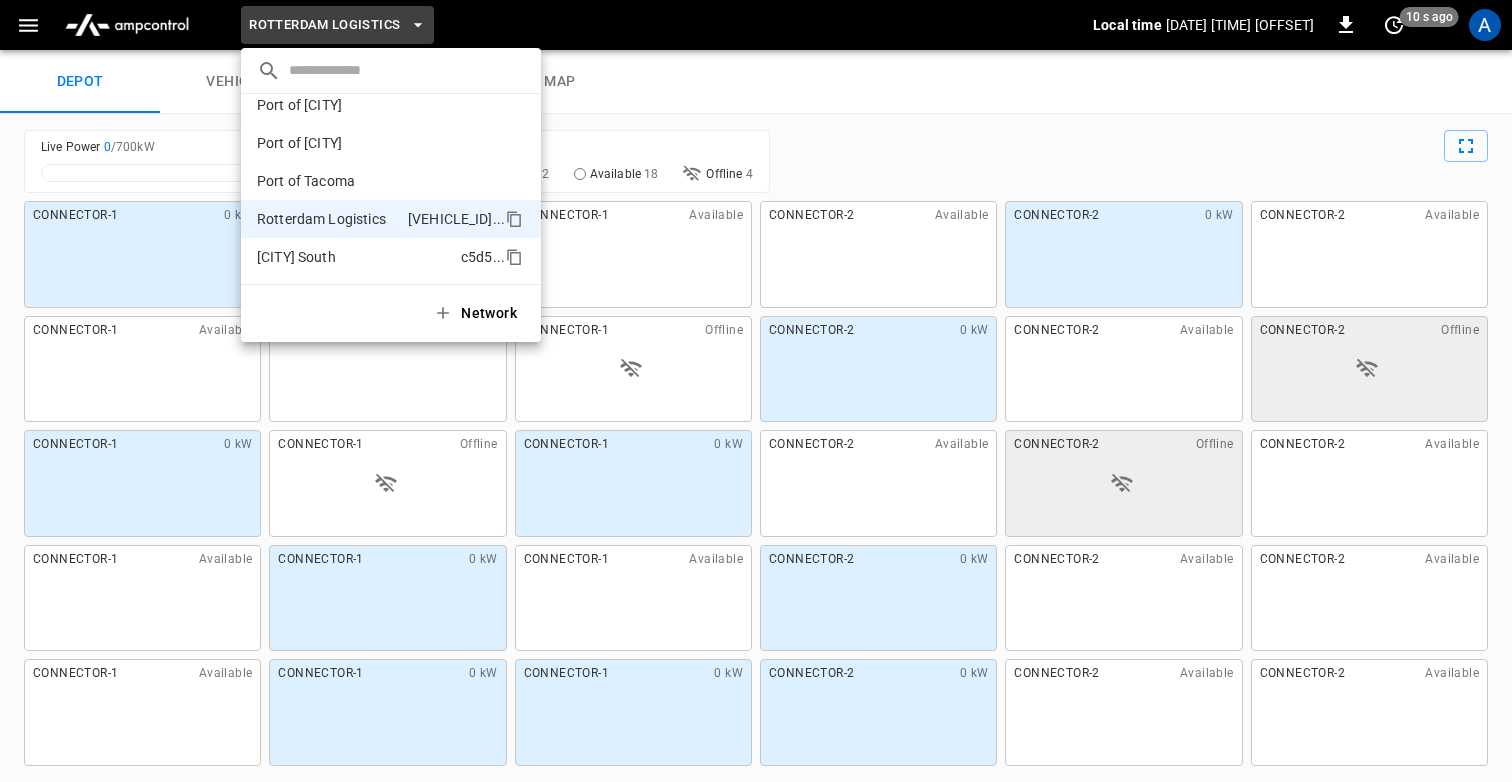 click on "Toronto South" at bounding box center [296, 257] 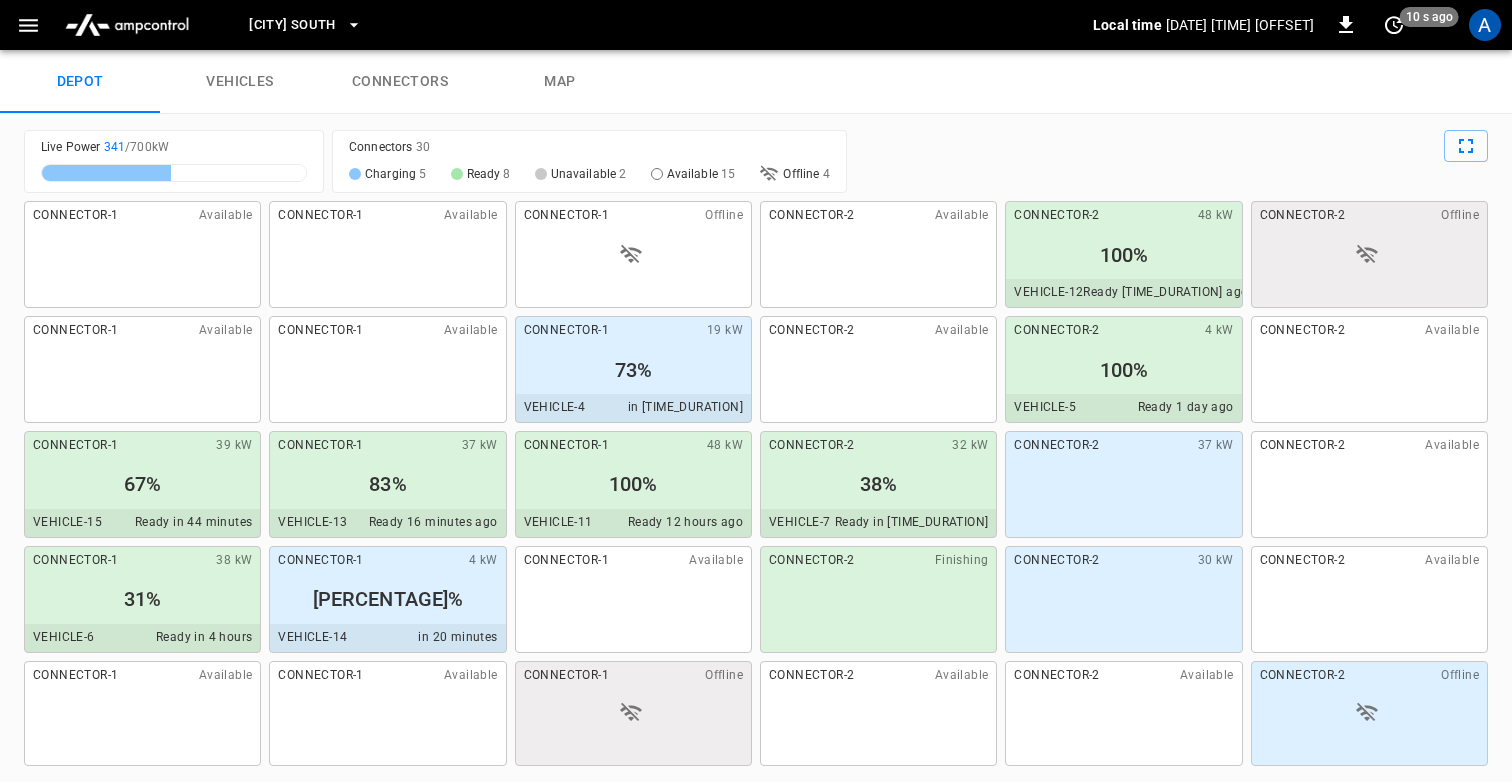 click at bounding box center (1171, 161) 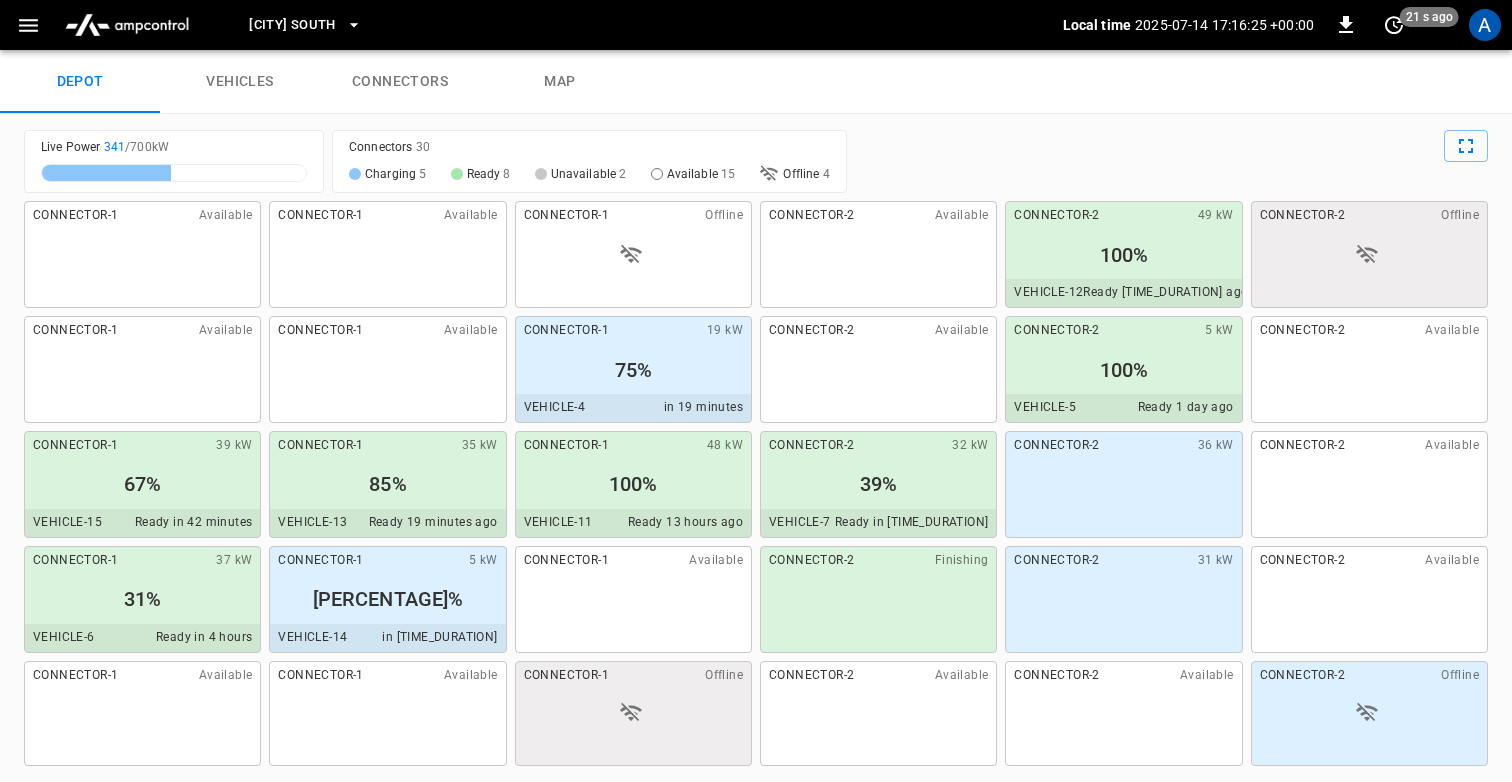 click on "Toronto South" at bounding box center [292, 25] 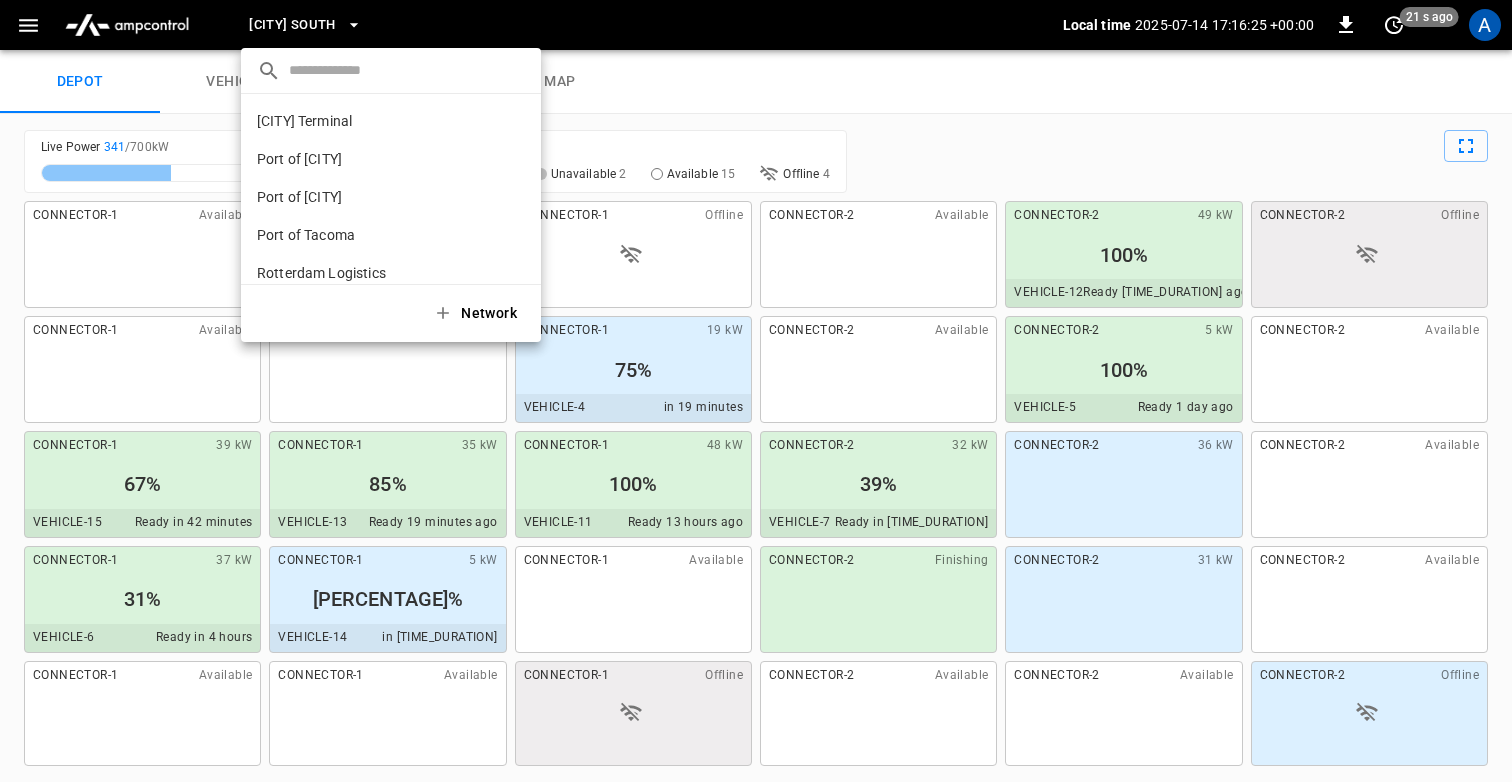 scroll, scrollTop: 54, scrollLeft: 0, axis: vertical 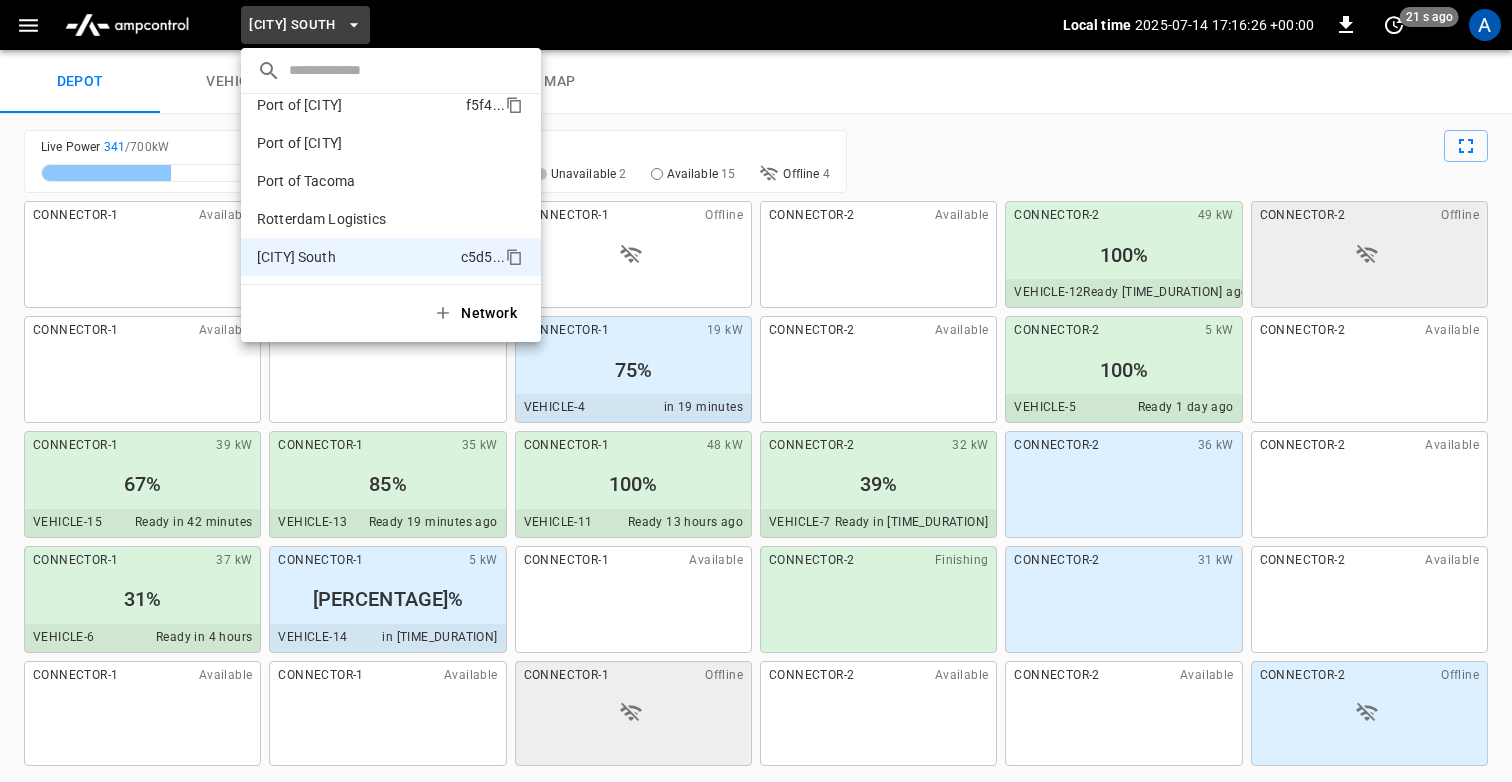 click on "Port of Barcelona f5f4 ..." at bounding box center (391, 105) 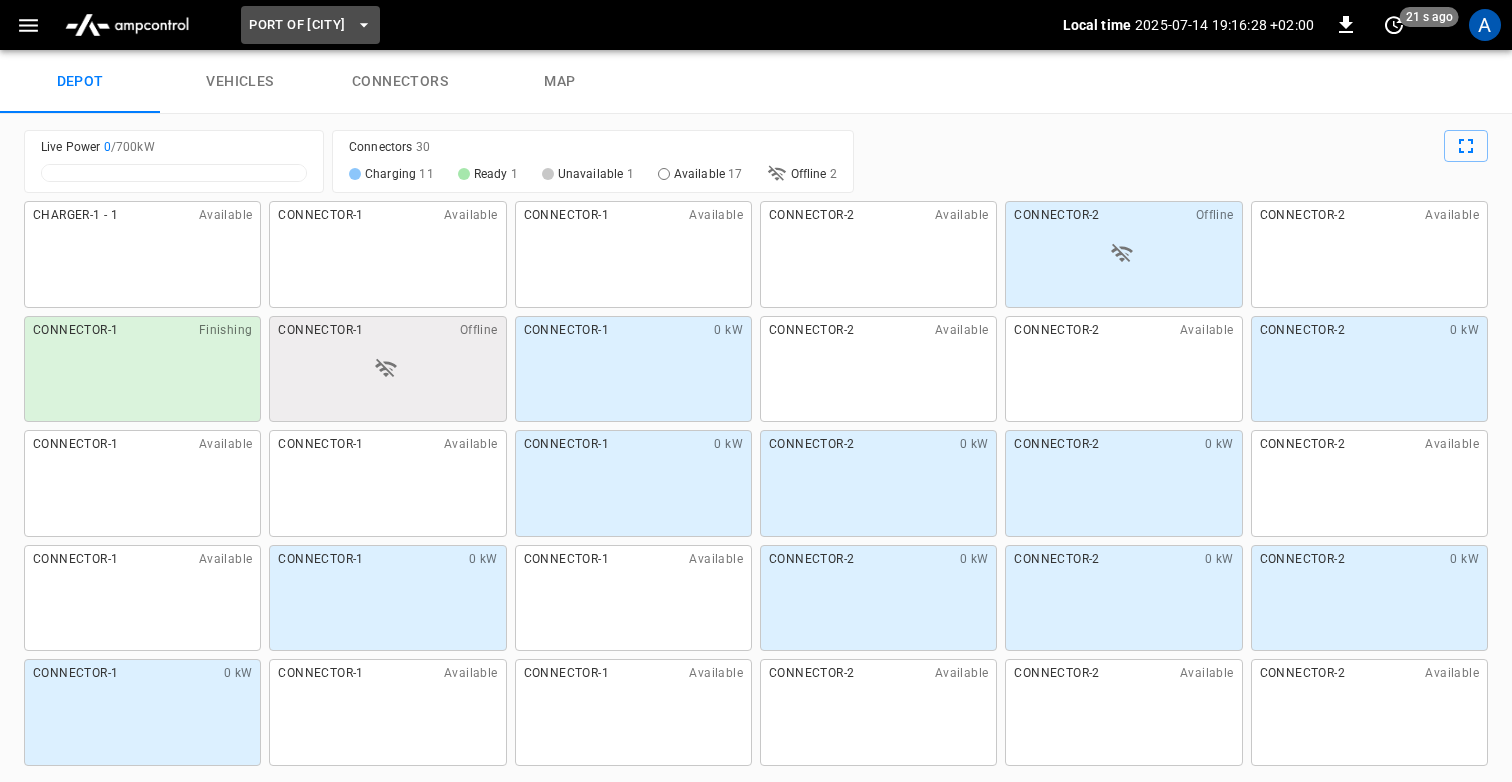 click on "Port of Barcelona" at bounding box center [297, 25] 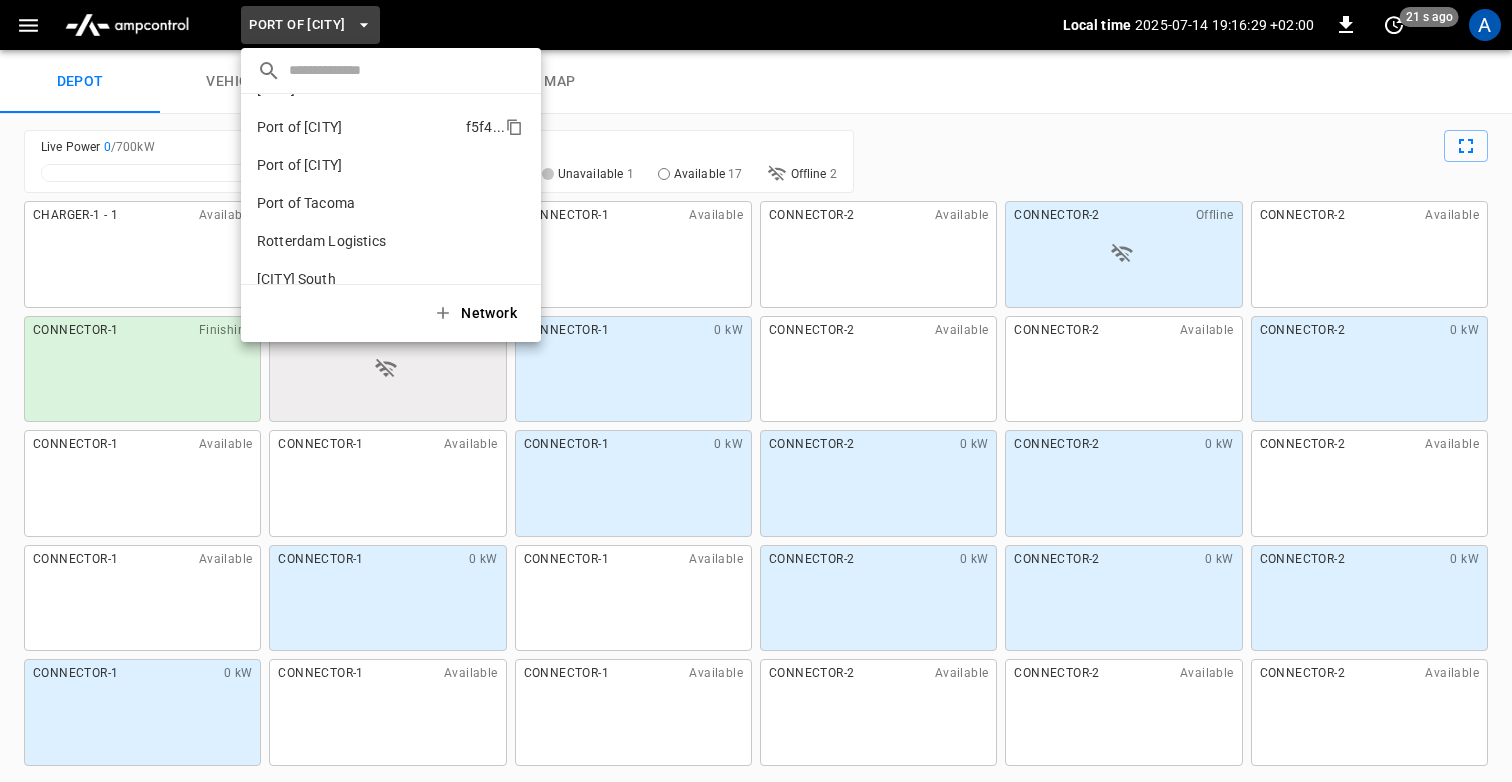 scroll, scrollTop: 0, scrollLeft: 0, axis: both 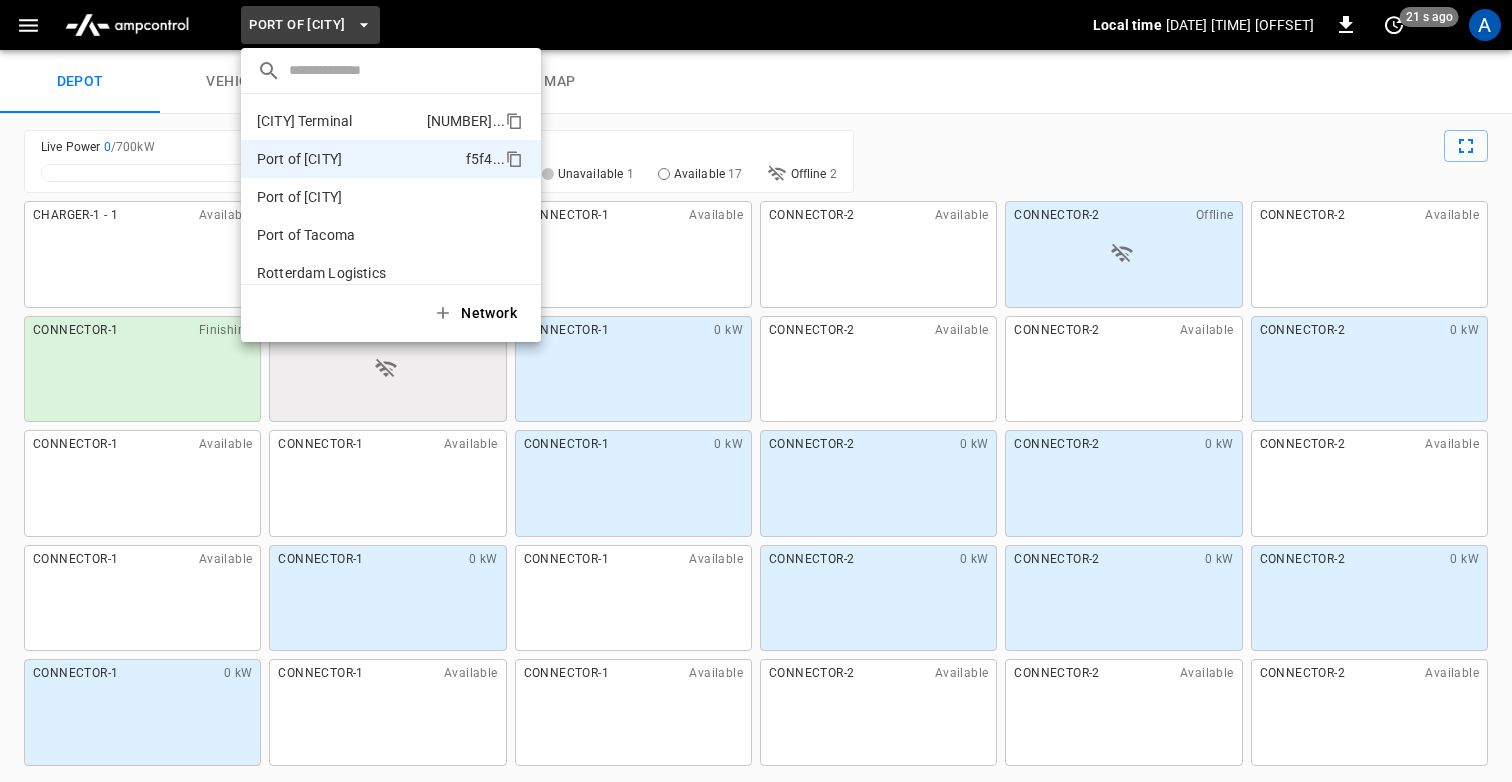 click on "NJ Terminal" at bounding box center (304, 121) 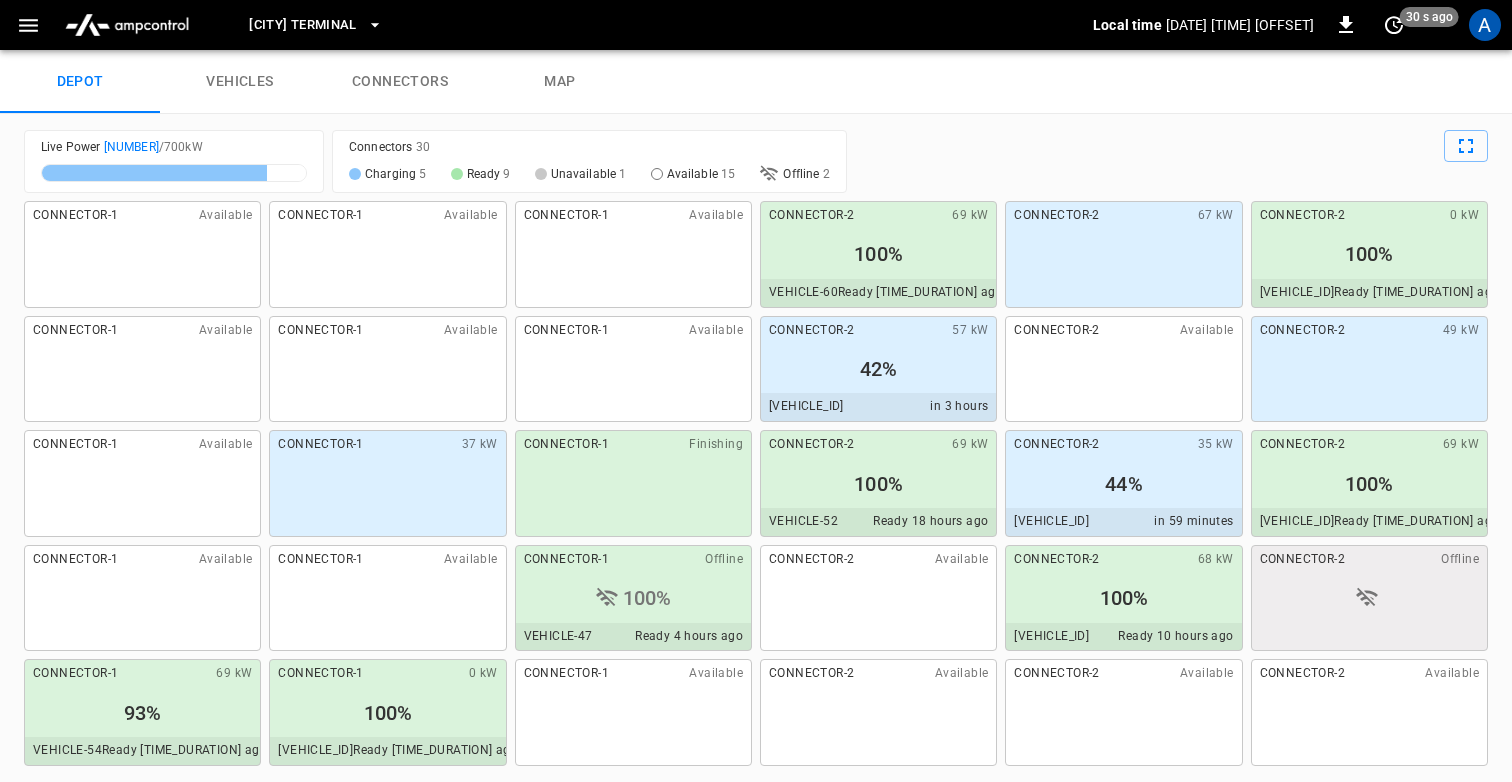 click on "NJ Terminal" at bounding box center [303, 25] 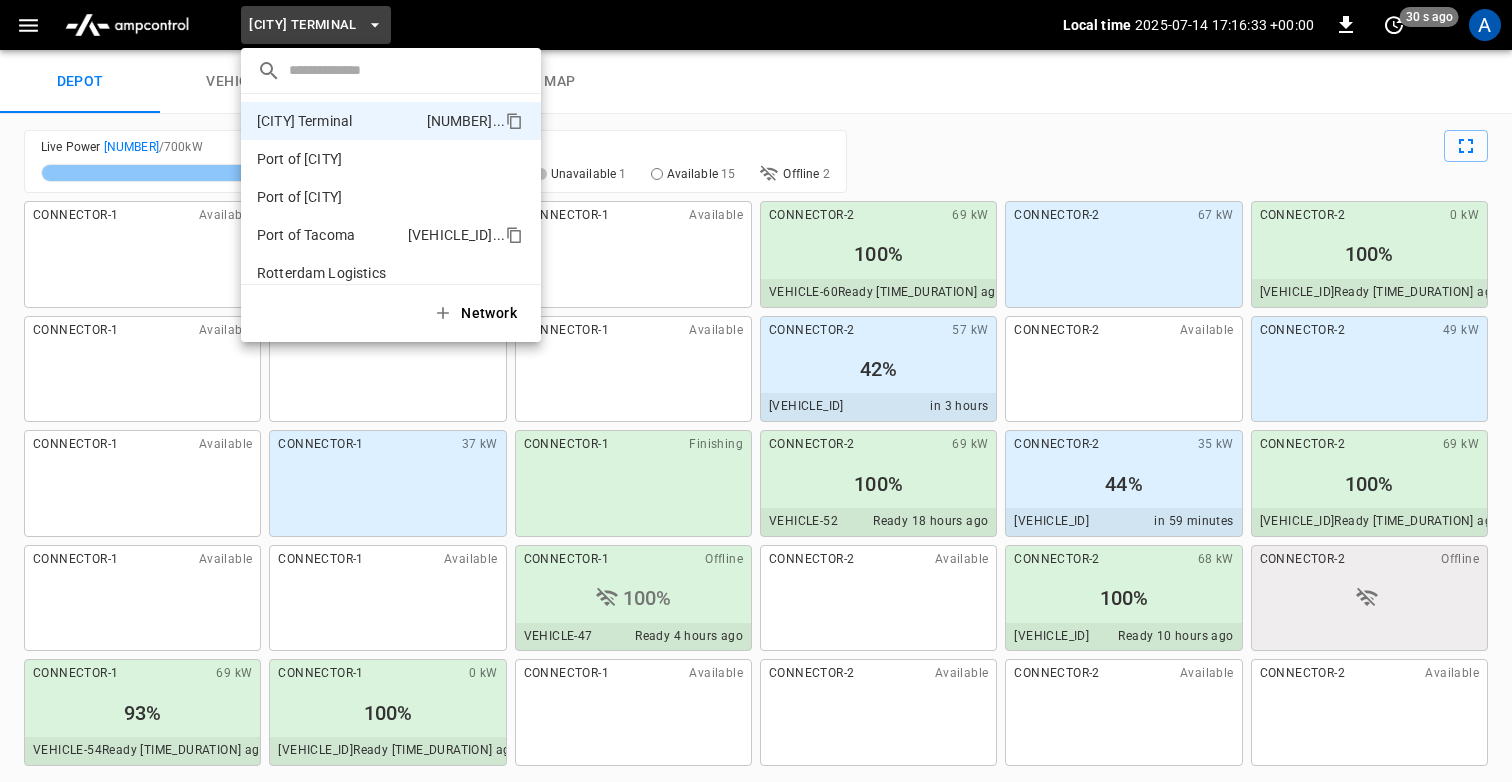 click on "Port of Tacoma" at bounding box center [306, 235] 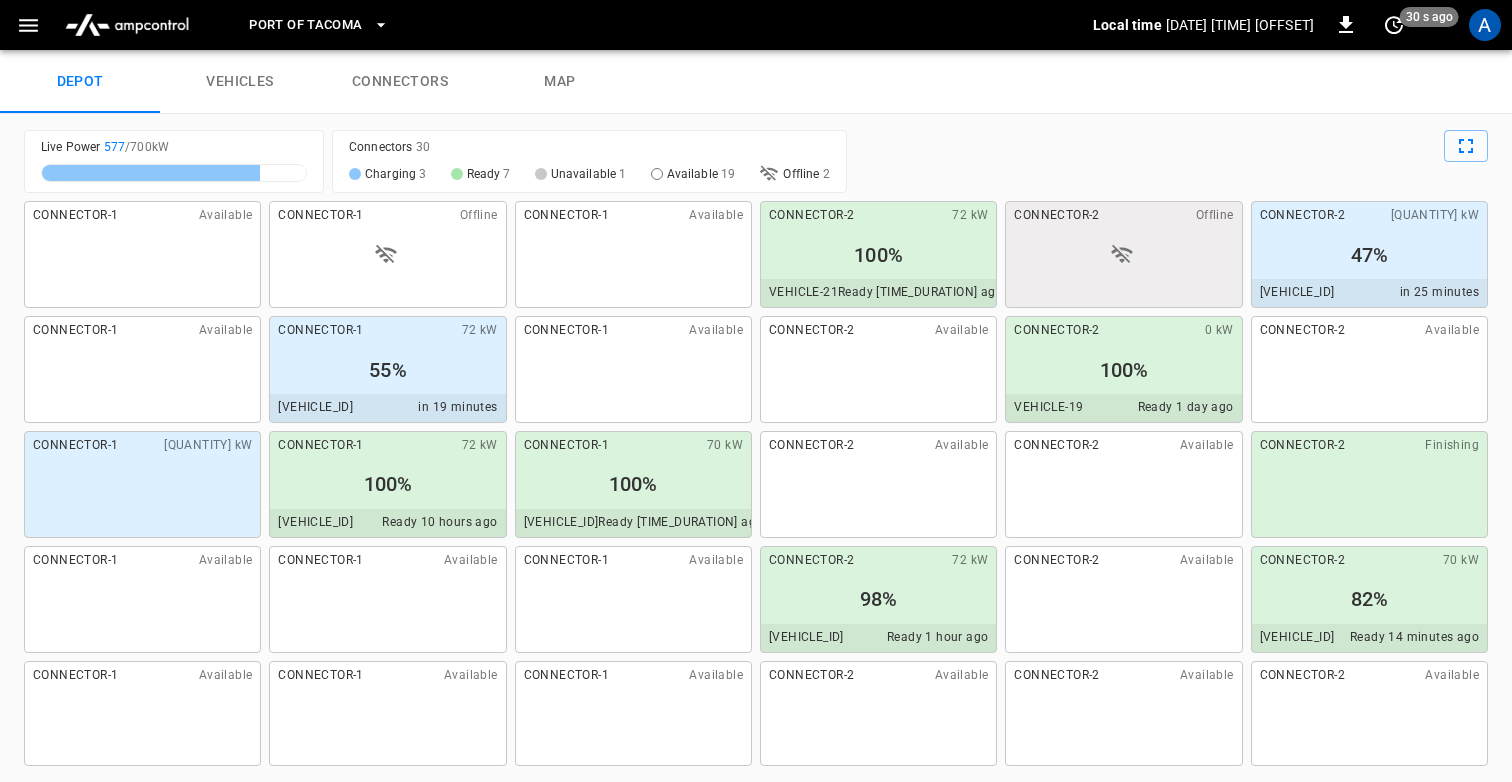 click on "Port of Tacoma" at bounding box center [318, 25] 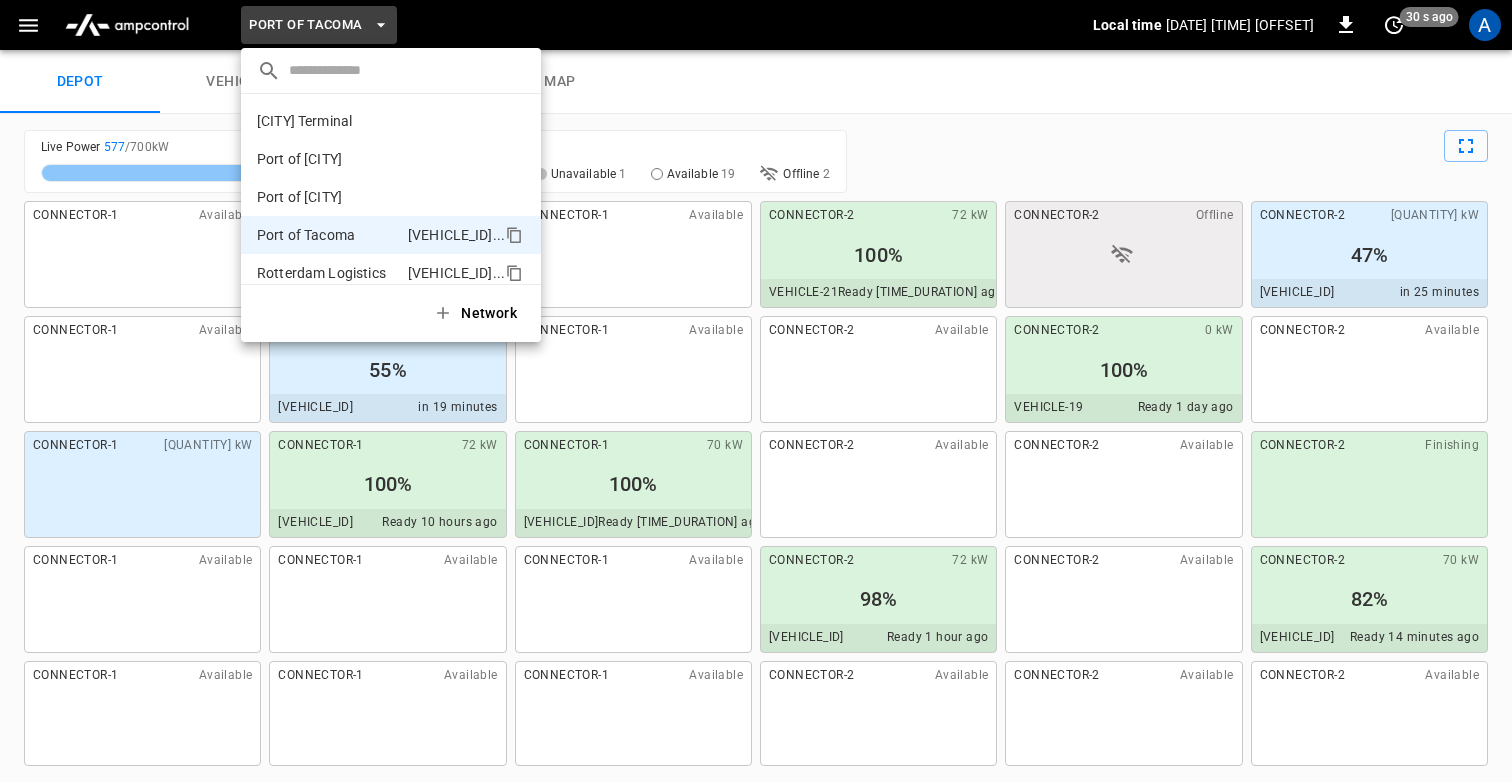 scroll, scrollTop: 54, scrollLeft: 0, axis: vertical 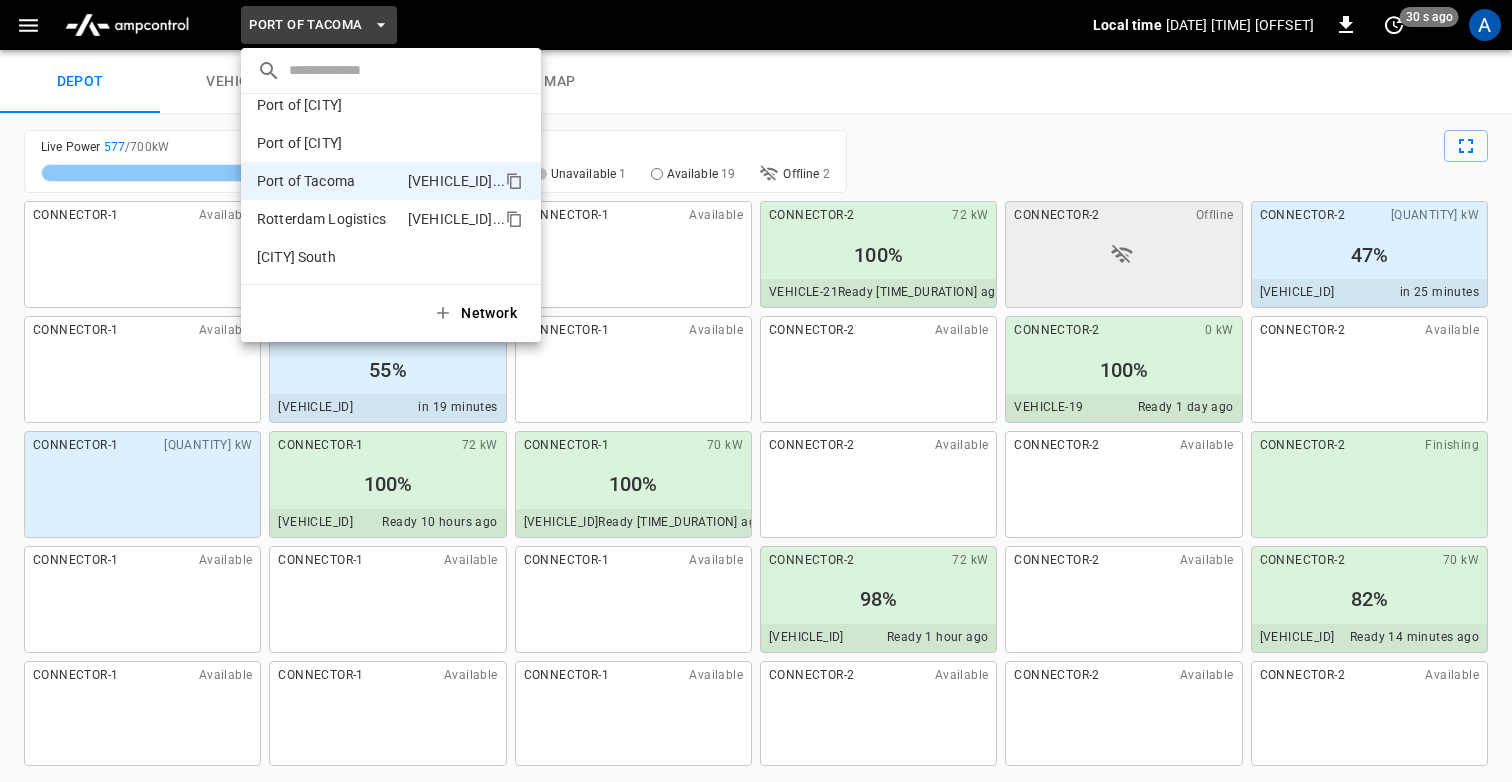 click on "Rotterdam Logistics" at bounding box center [321, 219] 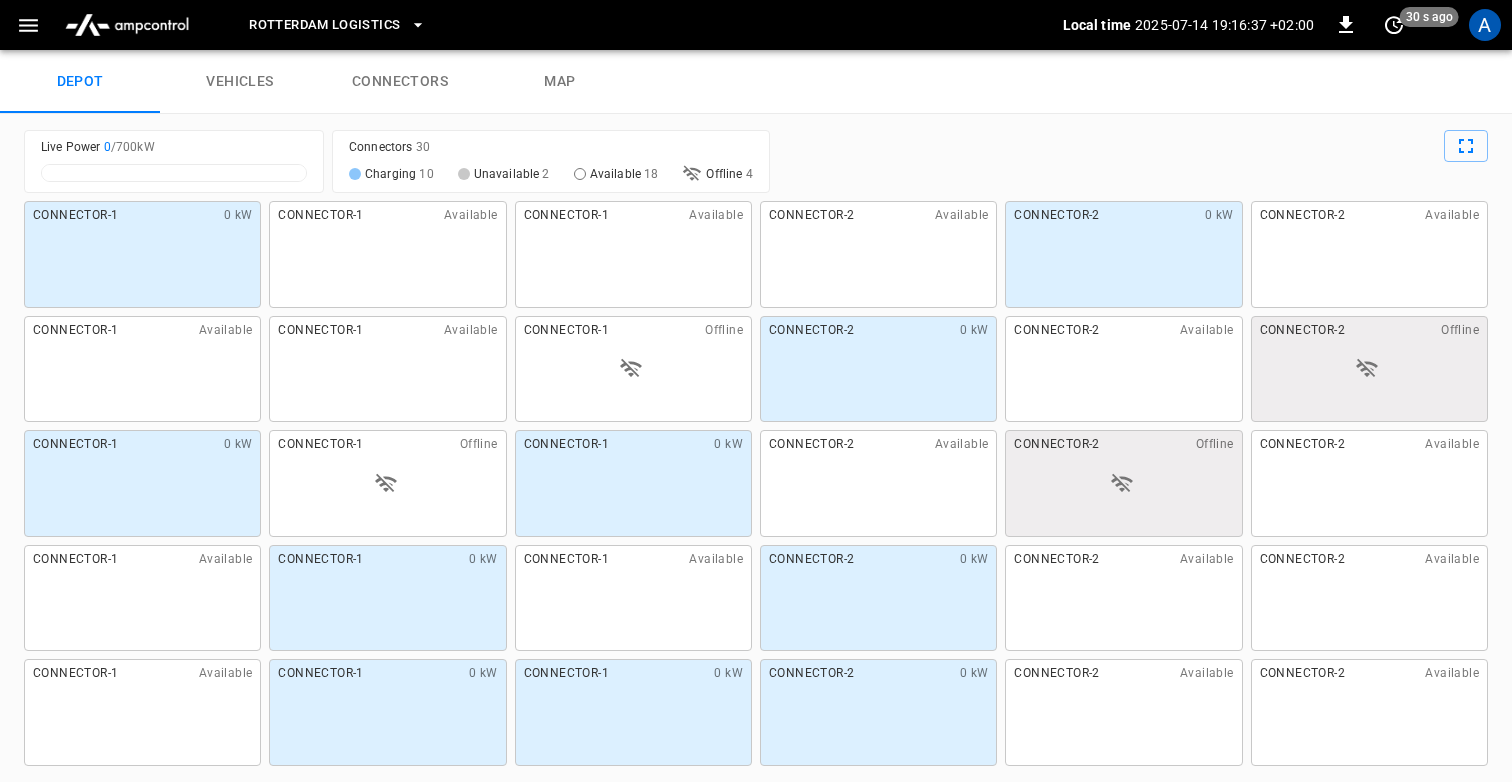 click on "Rotterdam Logistics" at bounding box center (324, 25) 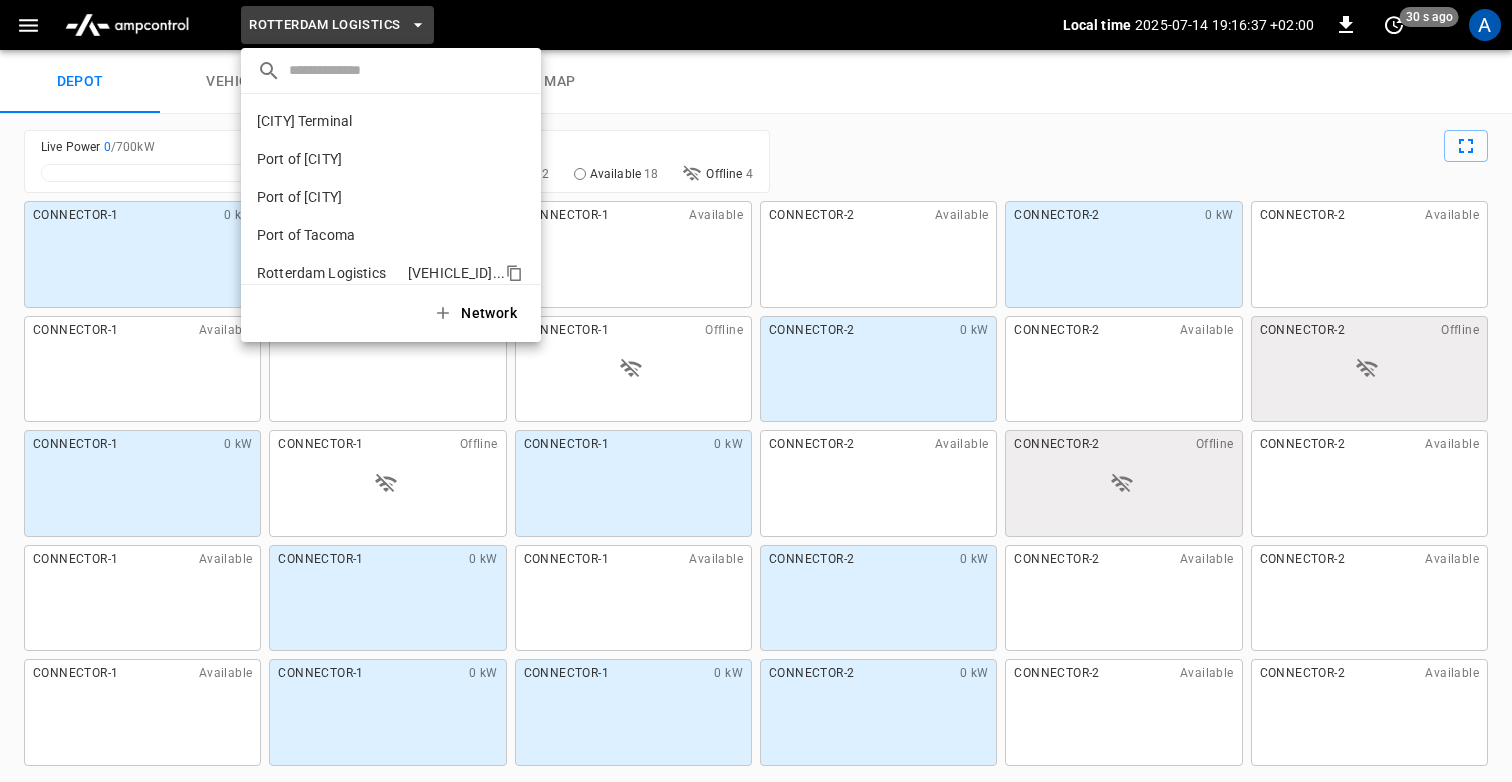 scroll, scrollTop: 54, scrollLeft: 0, axis: vertical 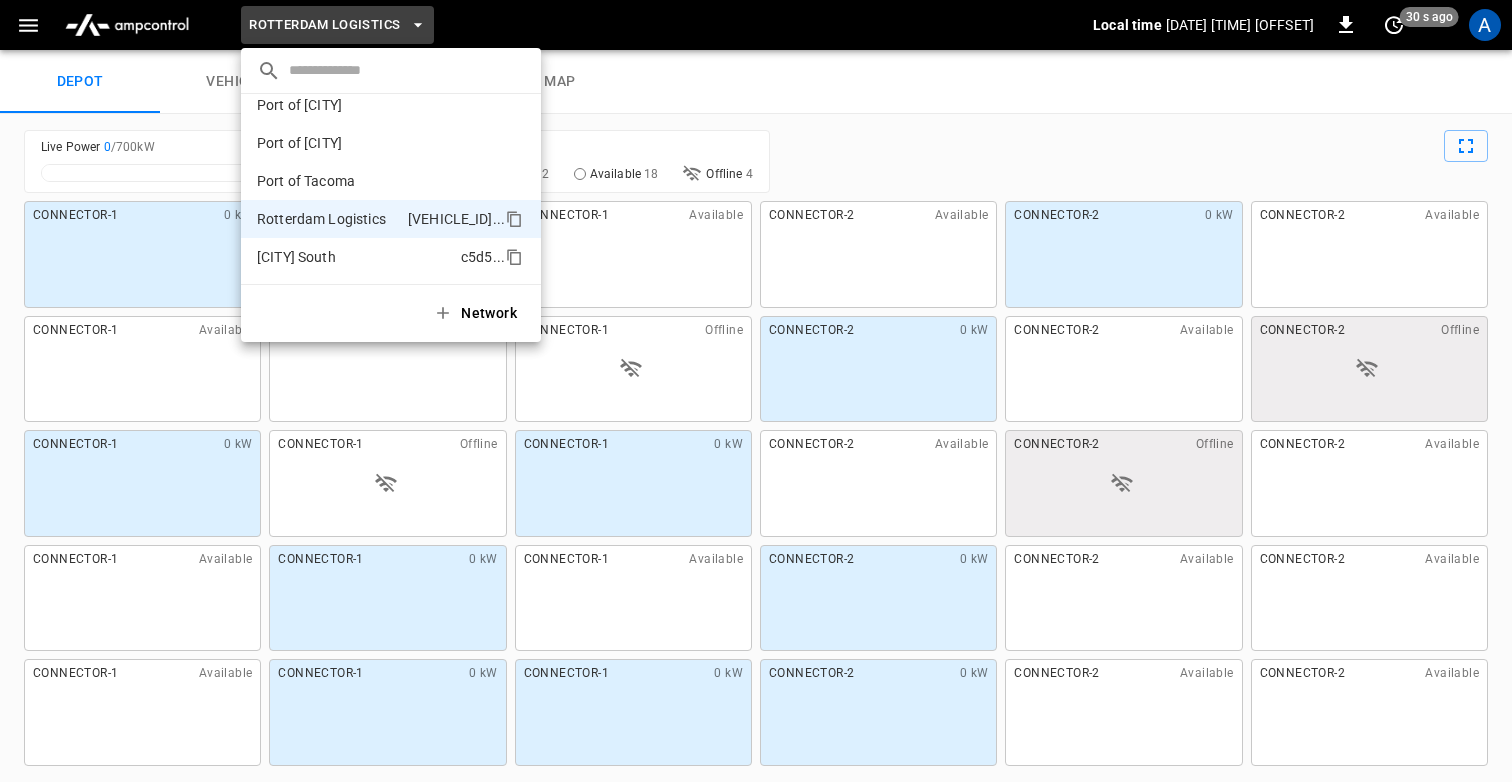 click on "Toronto South" at bounding box center (296, 257) 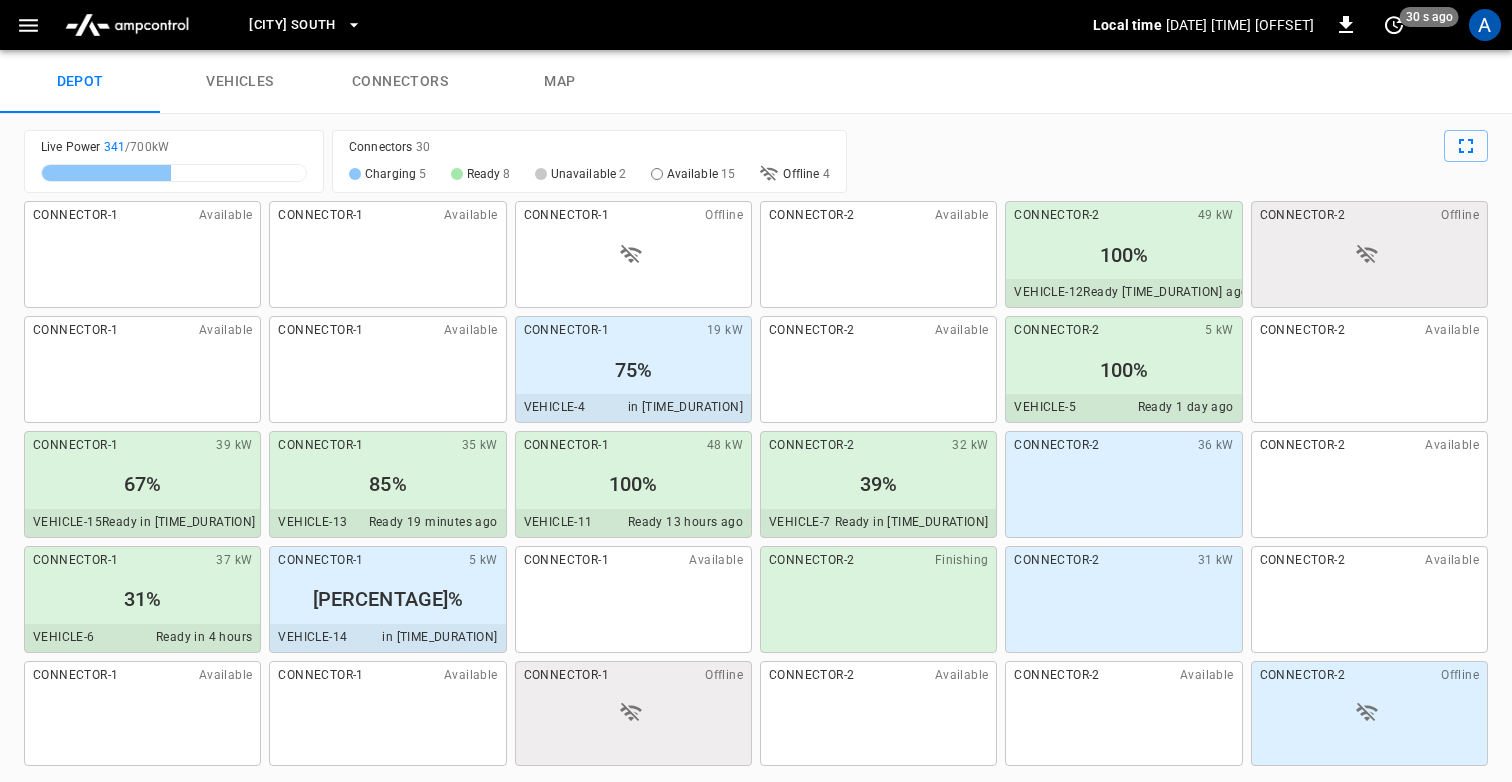 click on "Toronto South" at bounding box center [292, 25] 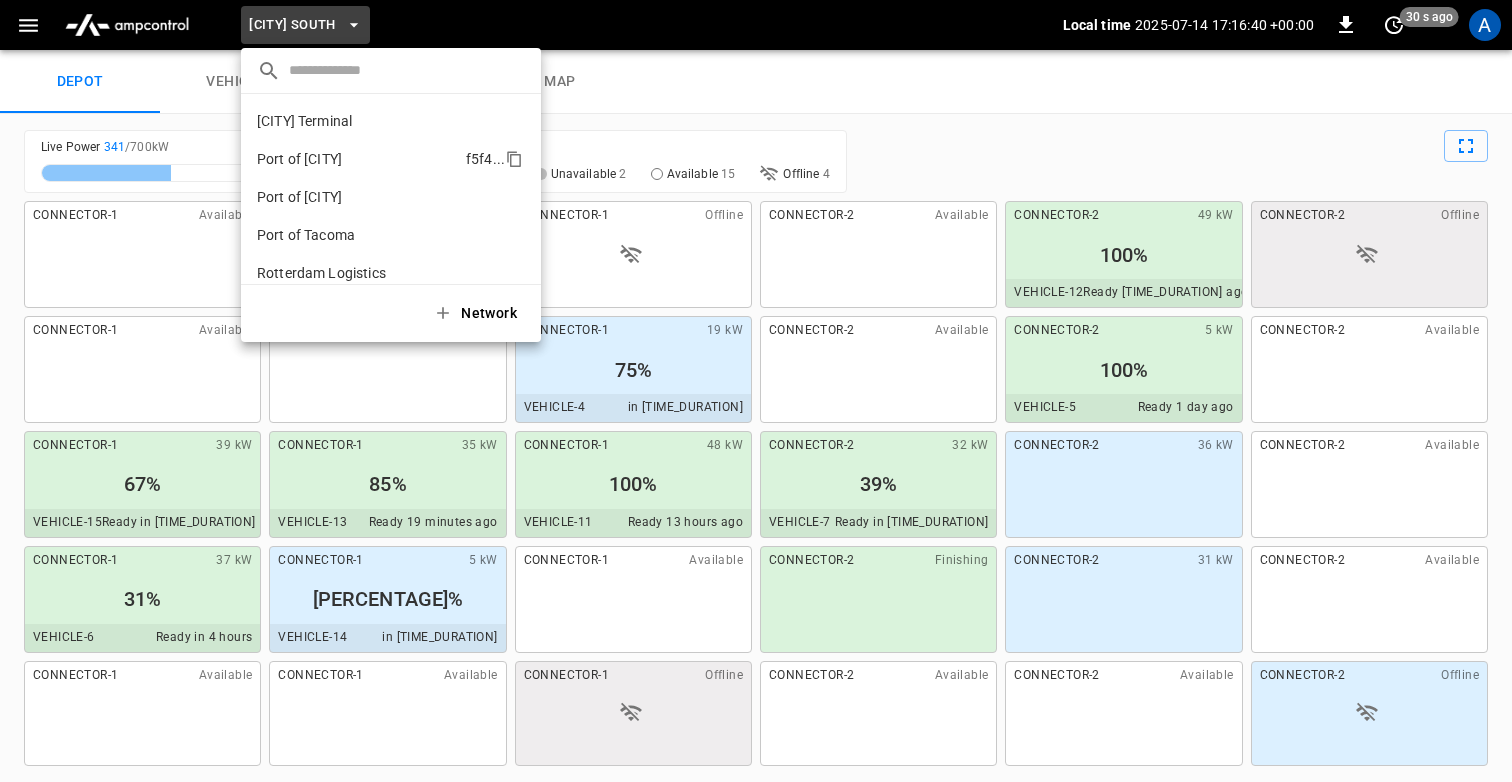scroll, scrollTop: 54, scrollLeft: 0, axis: vertical 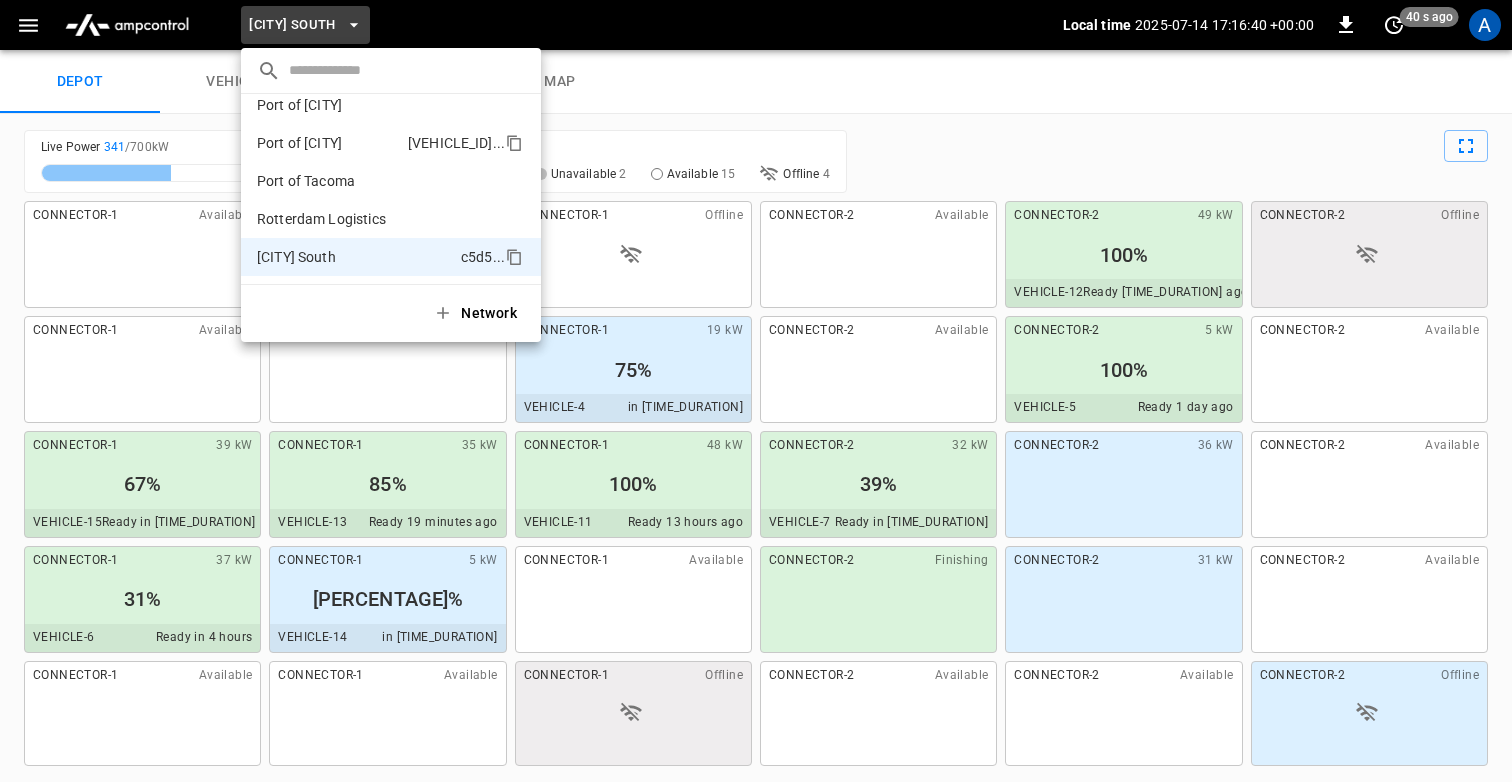 click on "Port of Long Beach" at bounding box center [299, 143] 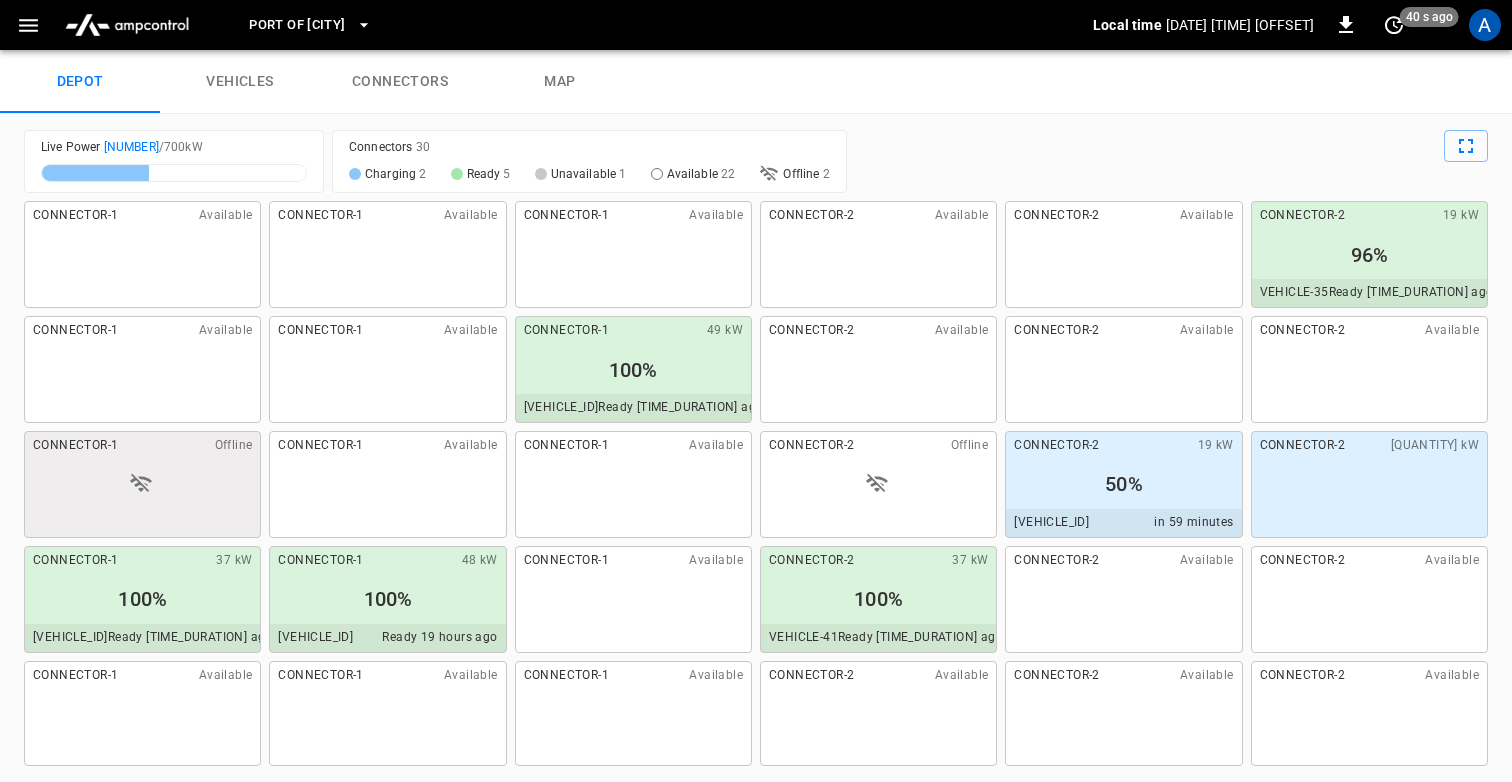 click on "Port of Long Beach Local time 2025-07-14 17:16:41 +00:00 0 40 s ago A" at bounding box center (756, 25) 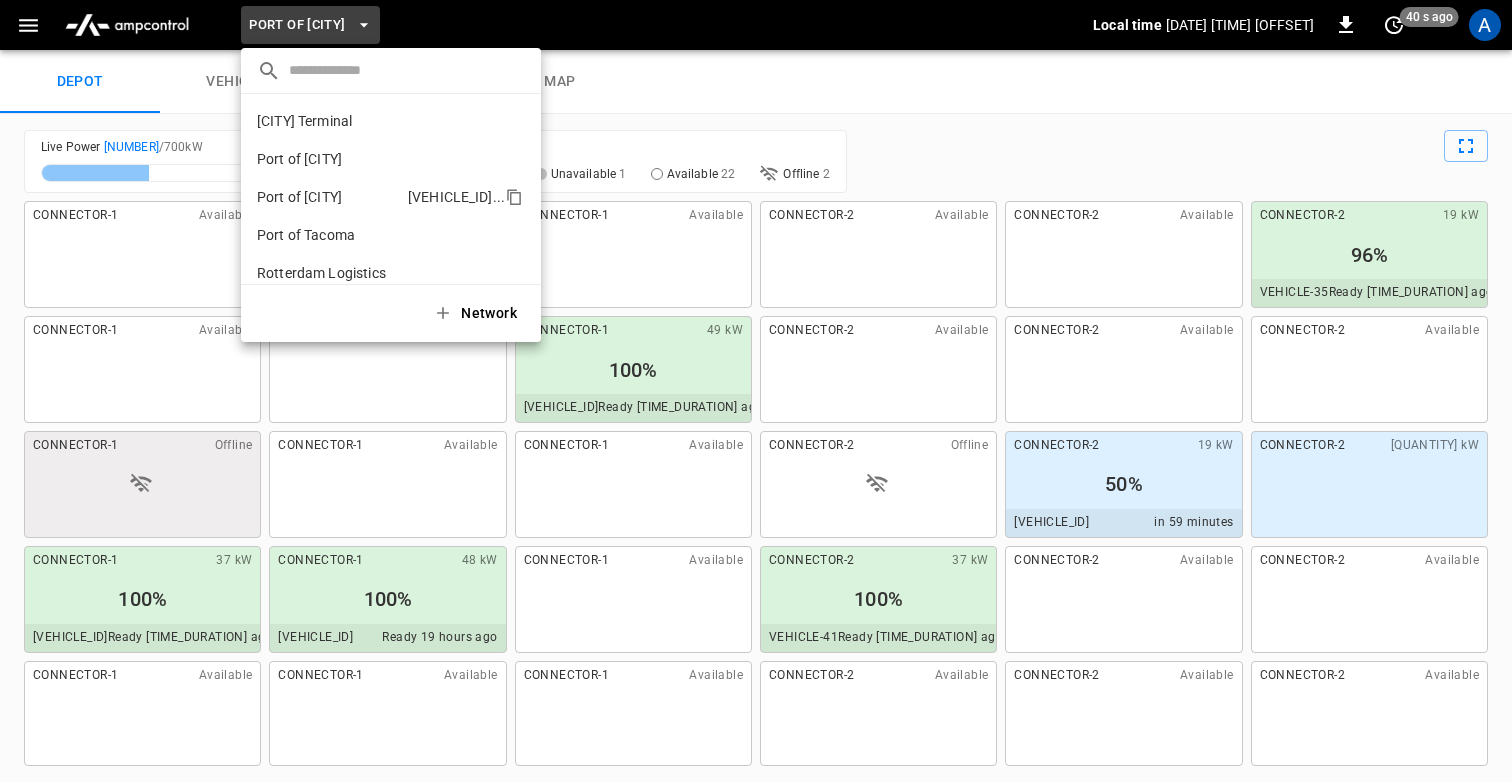 scroll, scrollTop: 54, scrollLeft: 0, axis: vertical 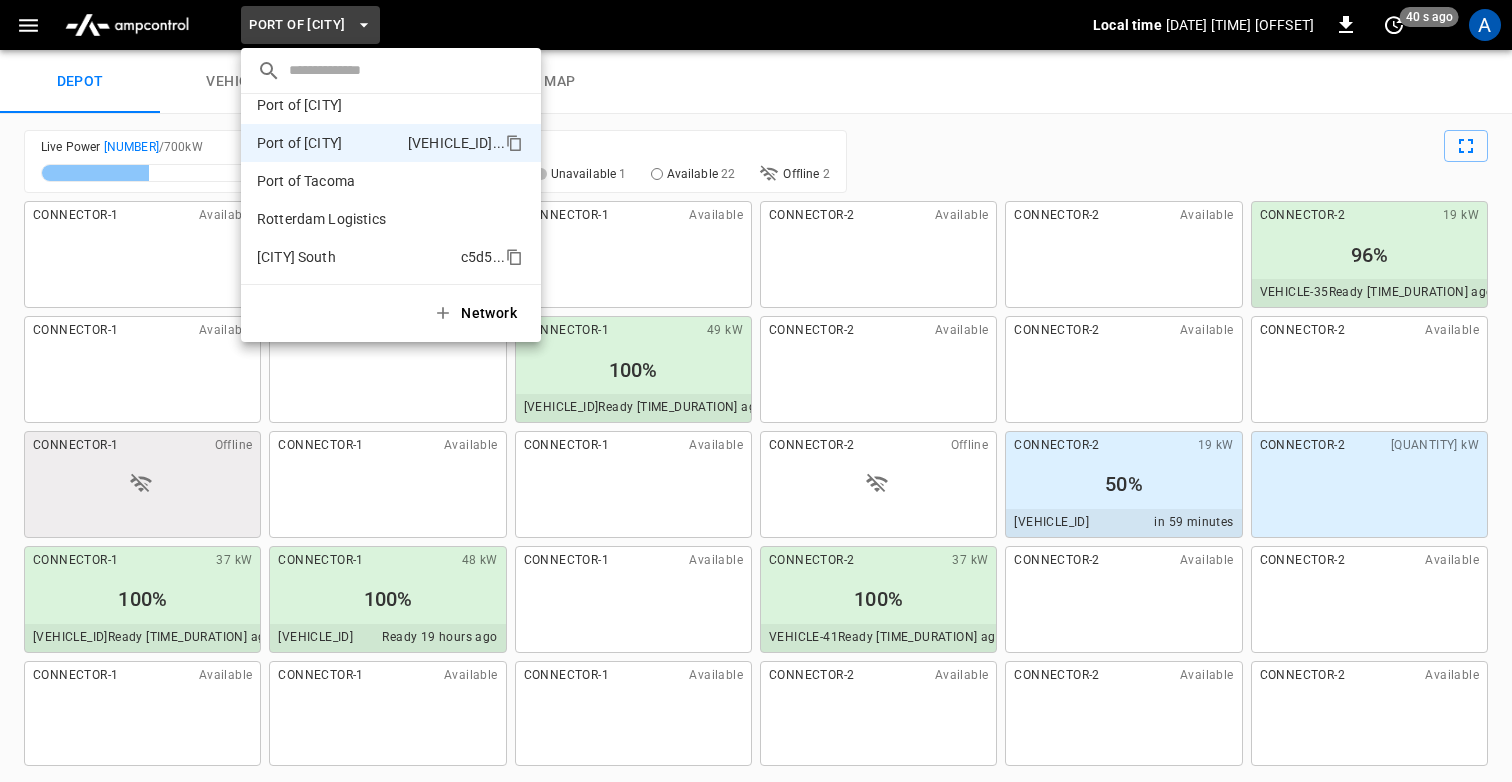click on "Toronto South" at bounding box center [296, 257] 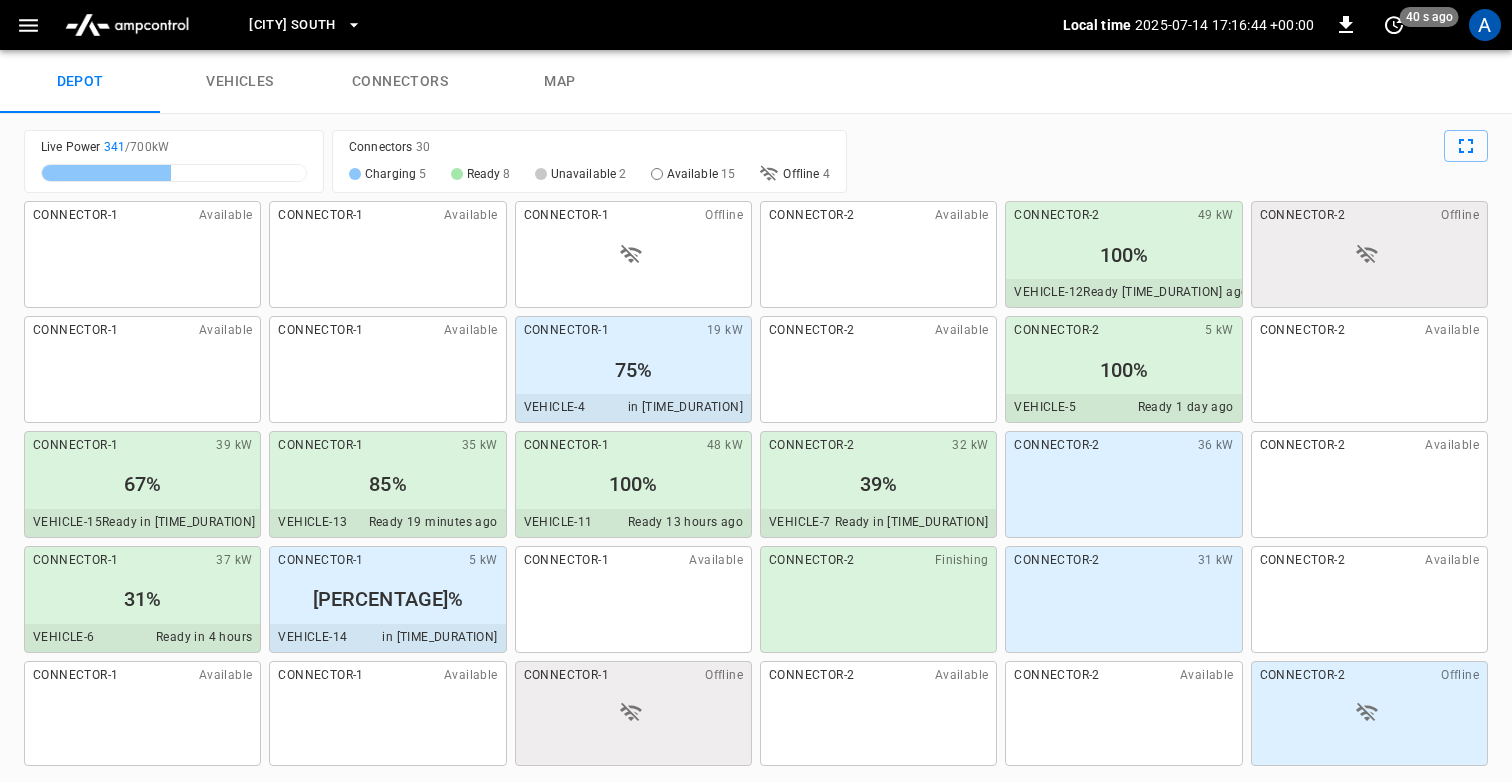 click on "Toronto South" at bounding box center (292, 25) 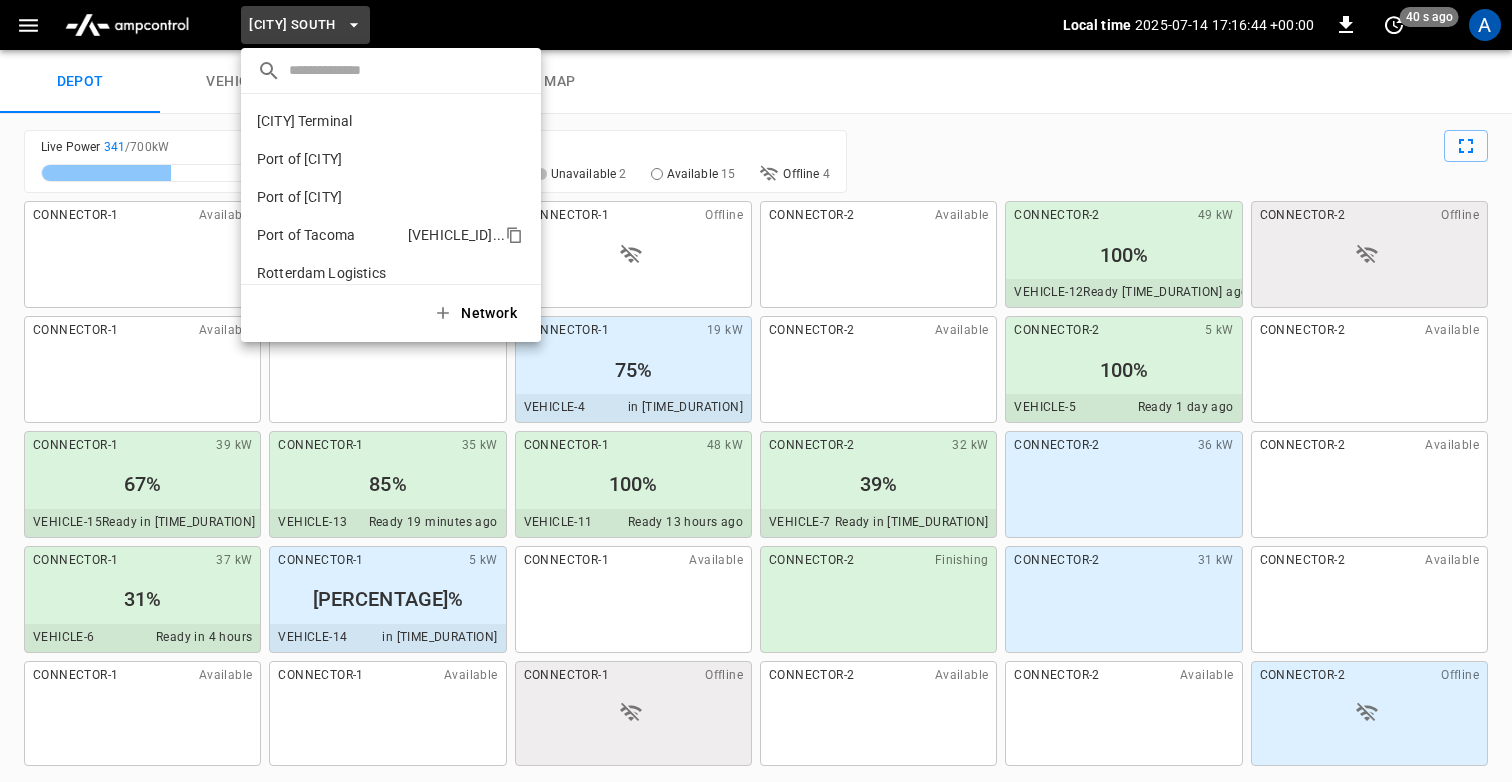 scroll, scrollTop: 54, scrollLeft: 0, axis: vertical 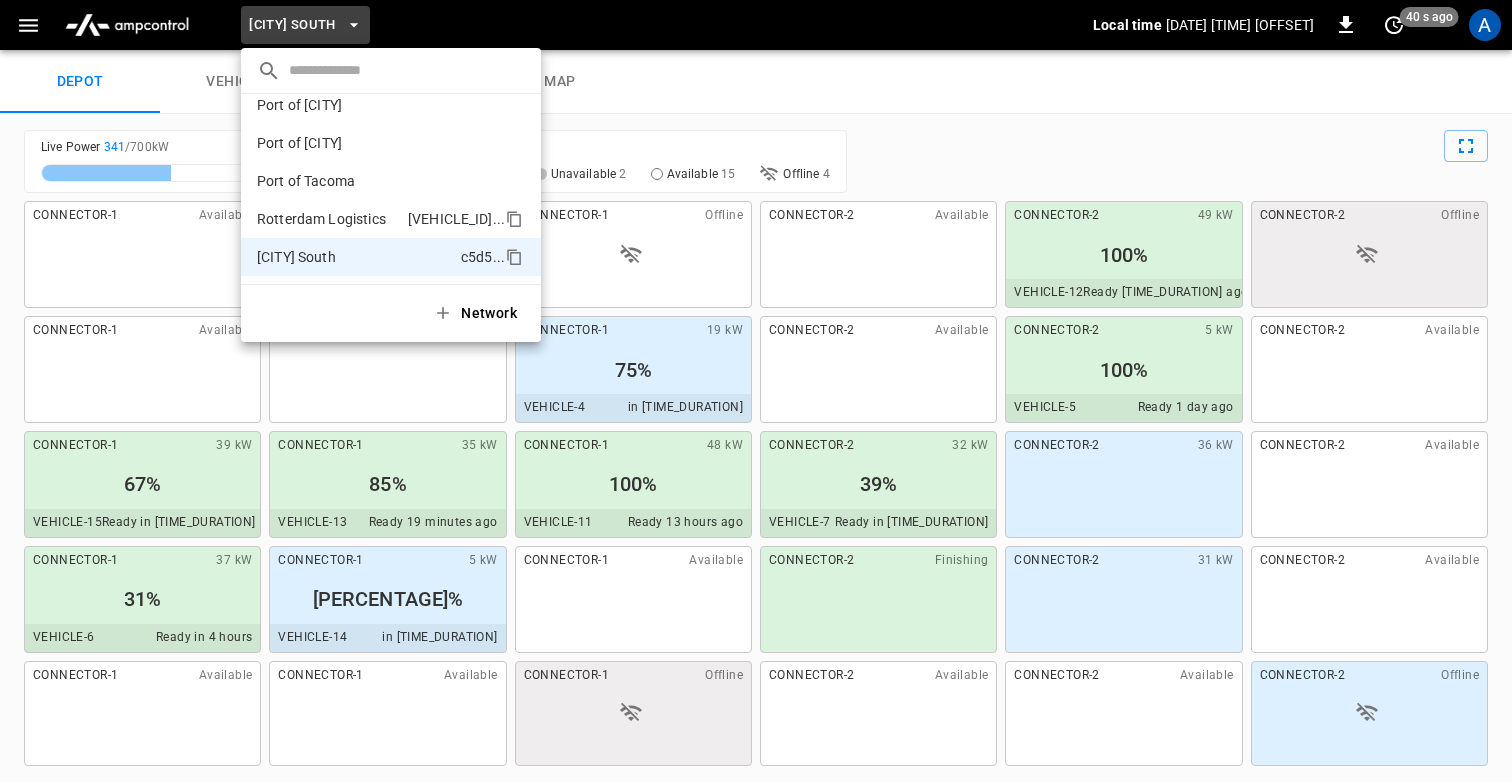 click on "Rotterdam Logistics" at bounding box center (321, 219) 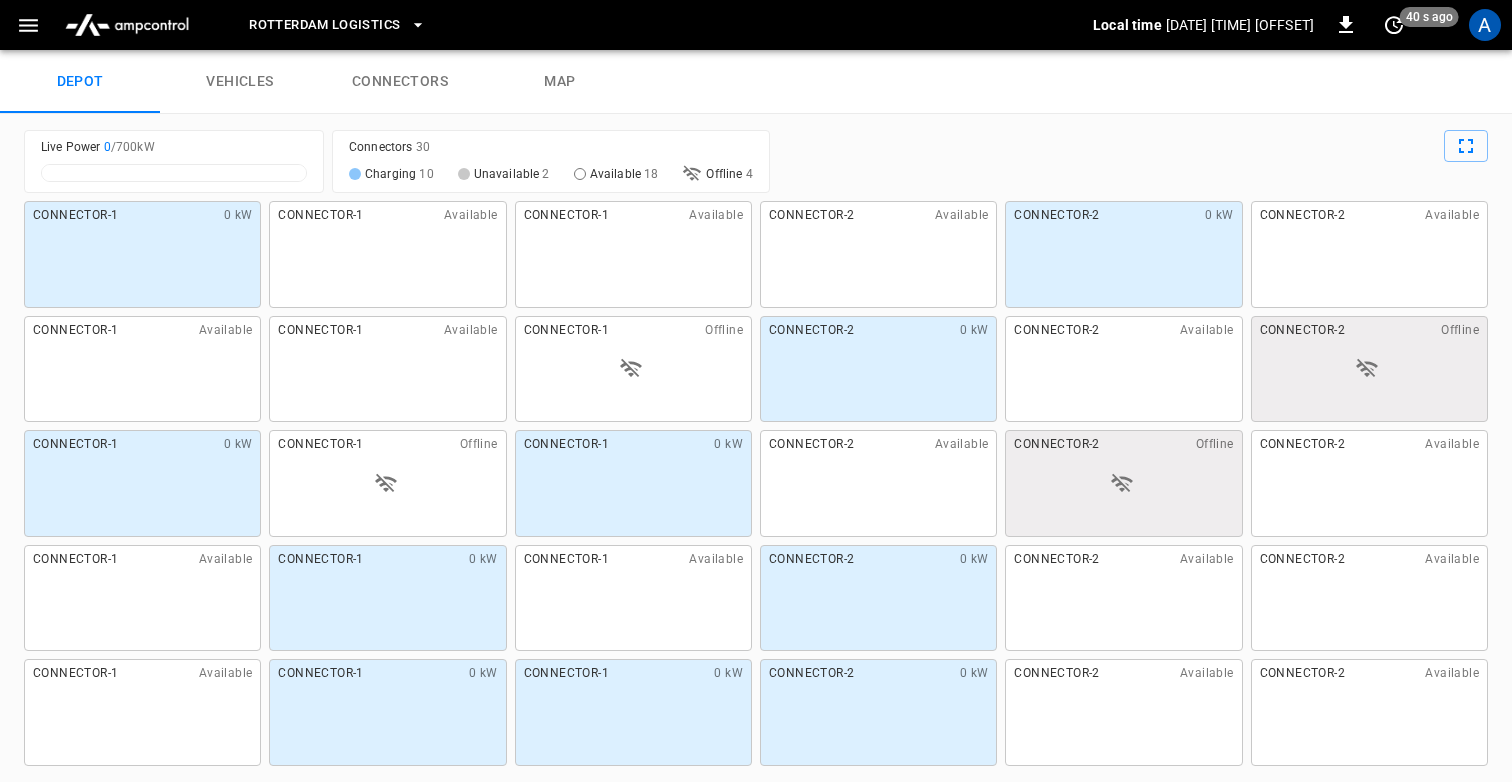 click on "Rotterdam Logistics" at bounding box center (337, 25) 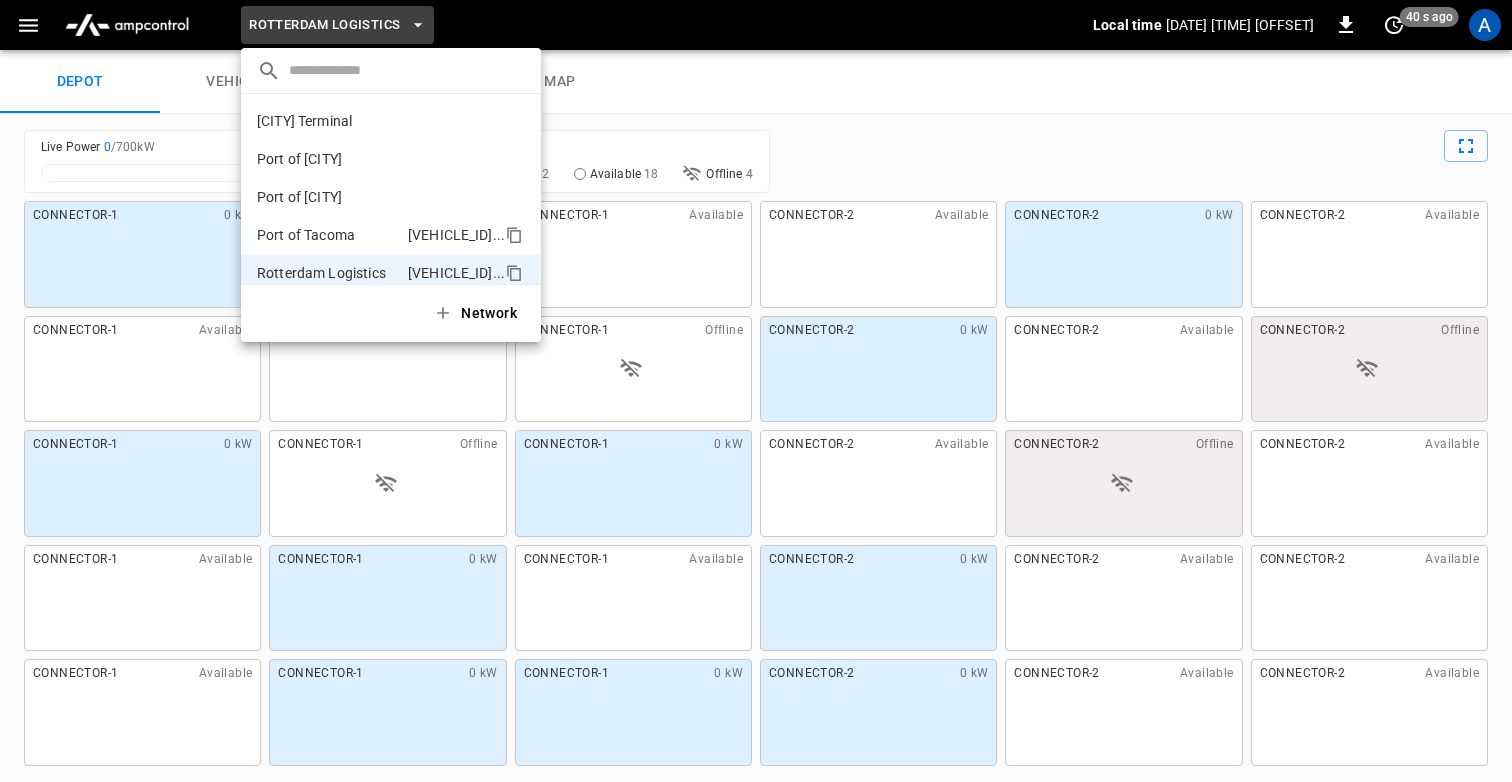 scroll, scrollTop: 54, scrollLeft: 0, axis: vertical 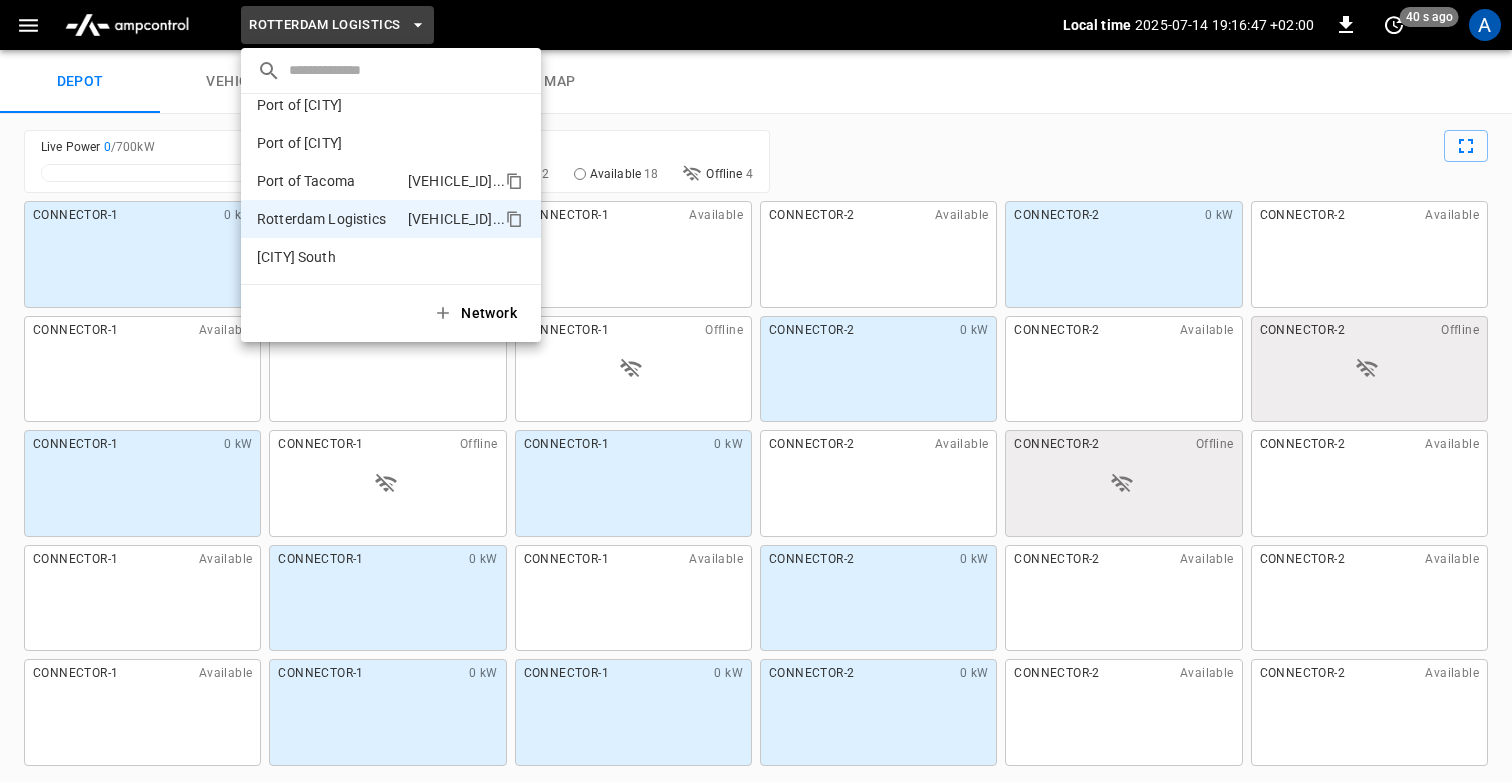 click on "Port of Tacoma" at bounding box center (306, 181) 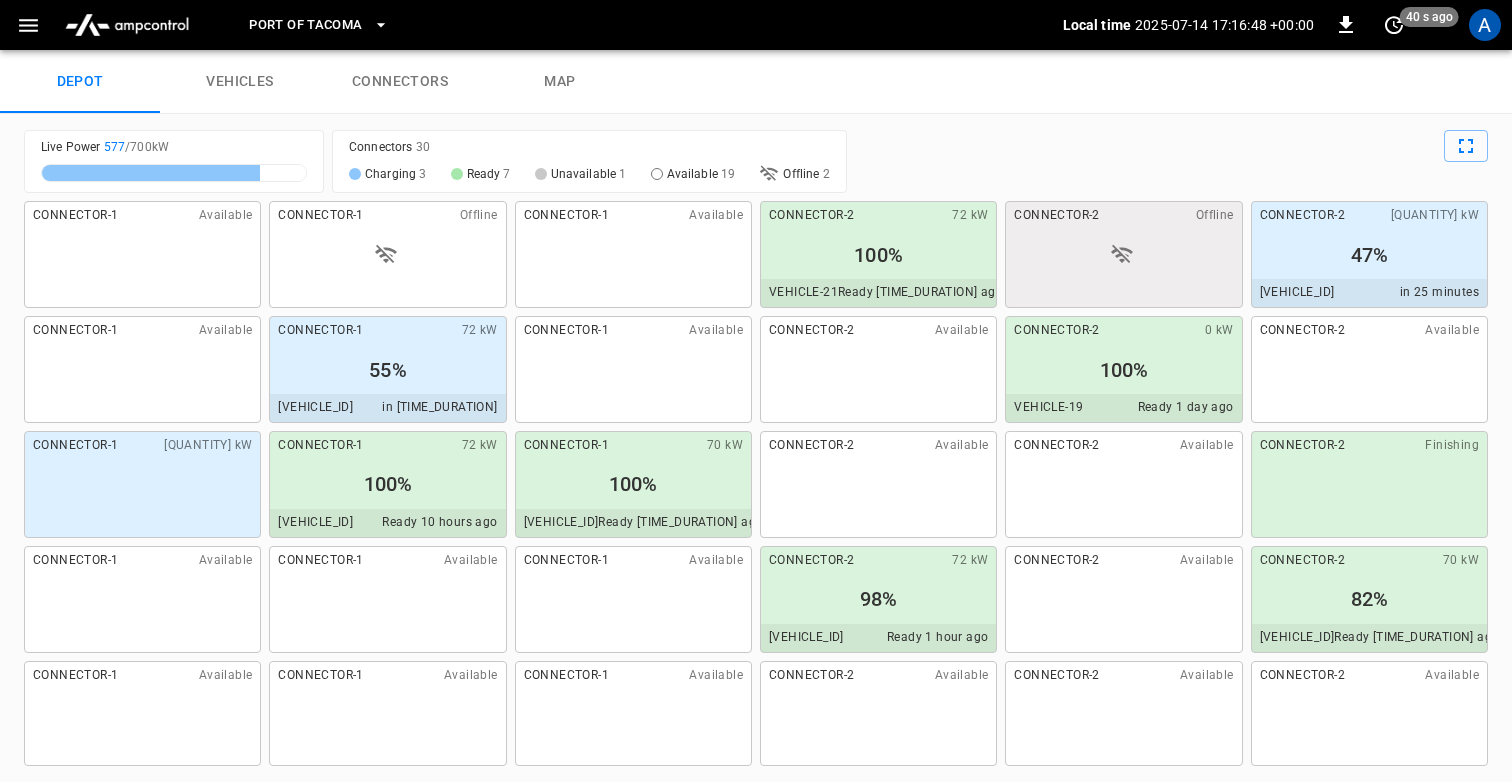 click on "Port of Tacoma" at bounding box center (305, 25) 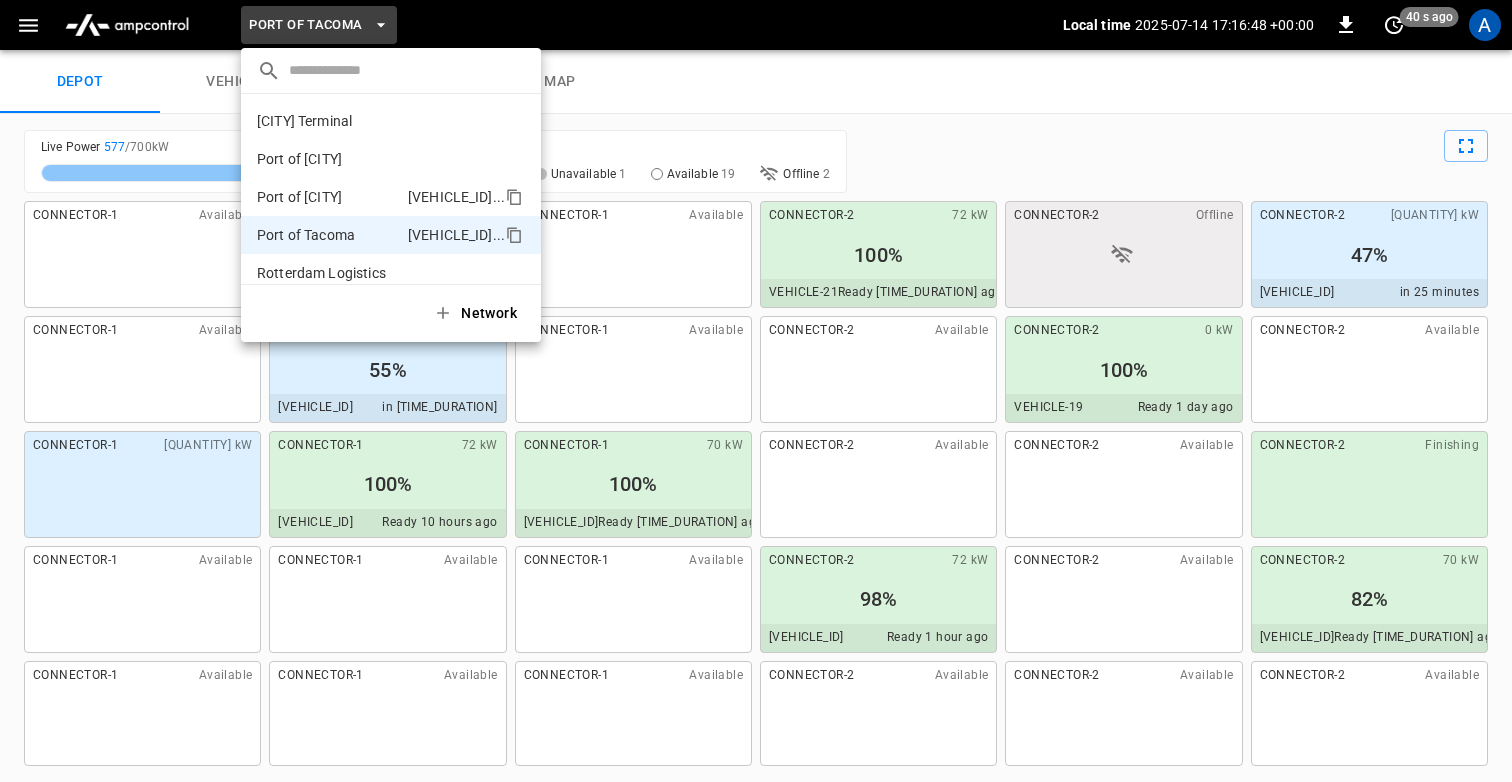 scroll, scrollTop: 54, scrollLeft: 0, axis: vertical 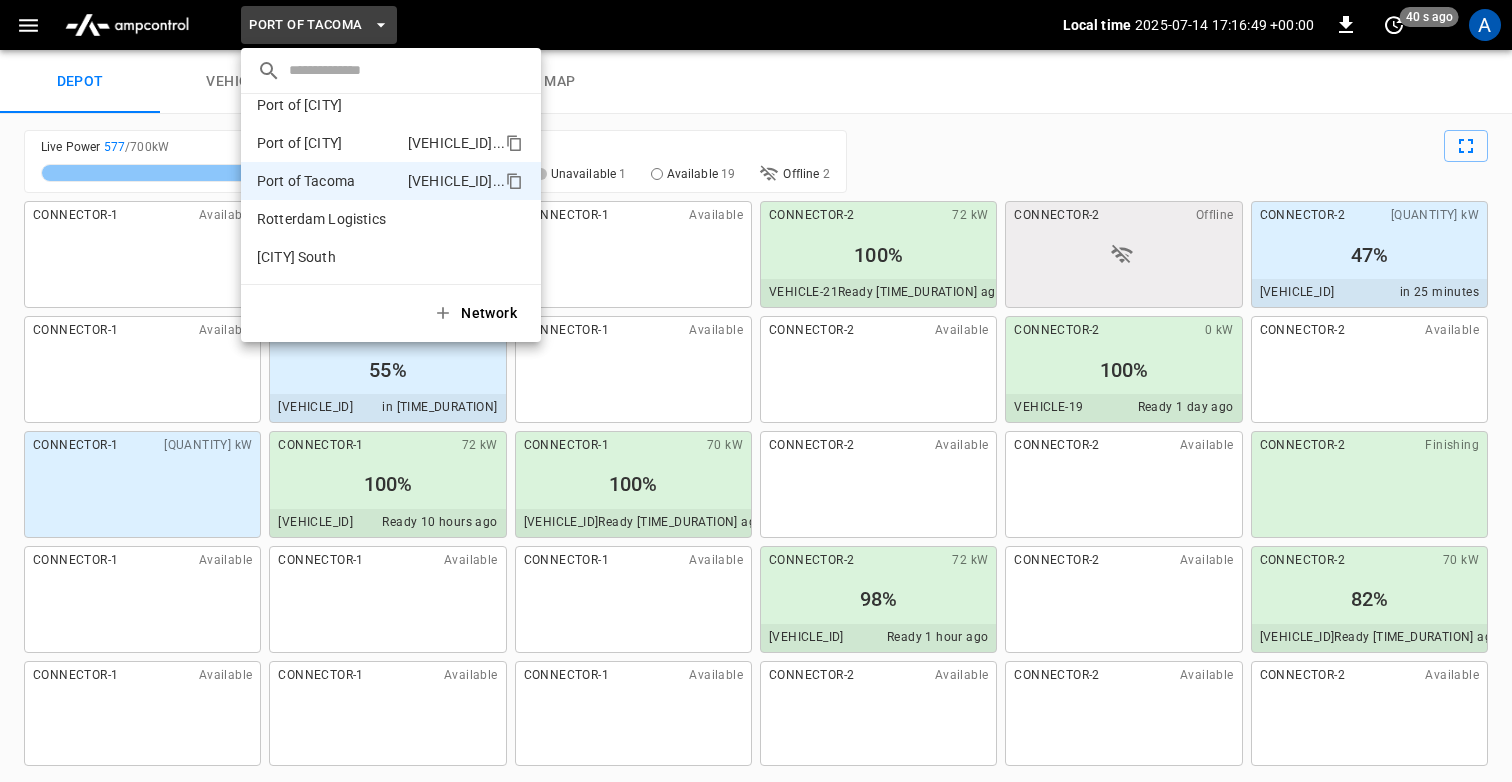 click on "Port of Long Beach" at bounding box center [299, 143] 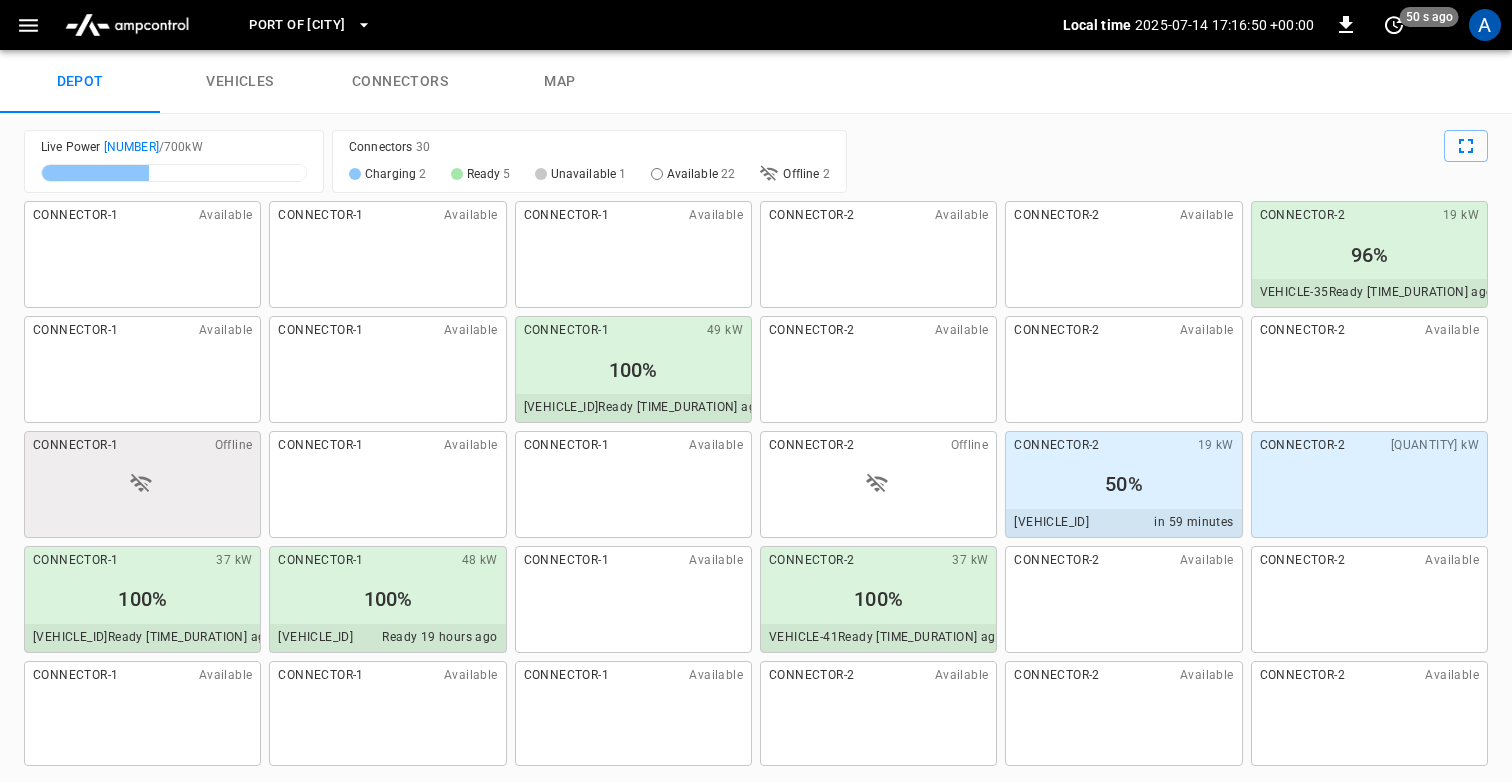 click on "Port of Long Beach" at bounding box center [297, 25] 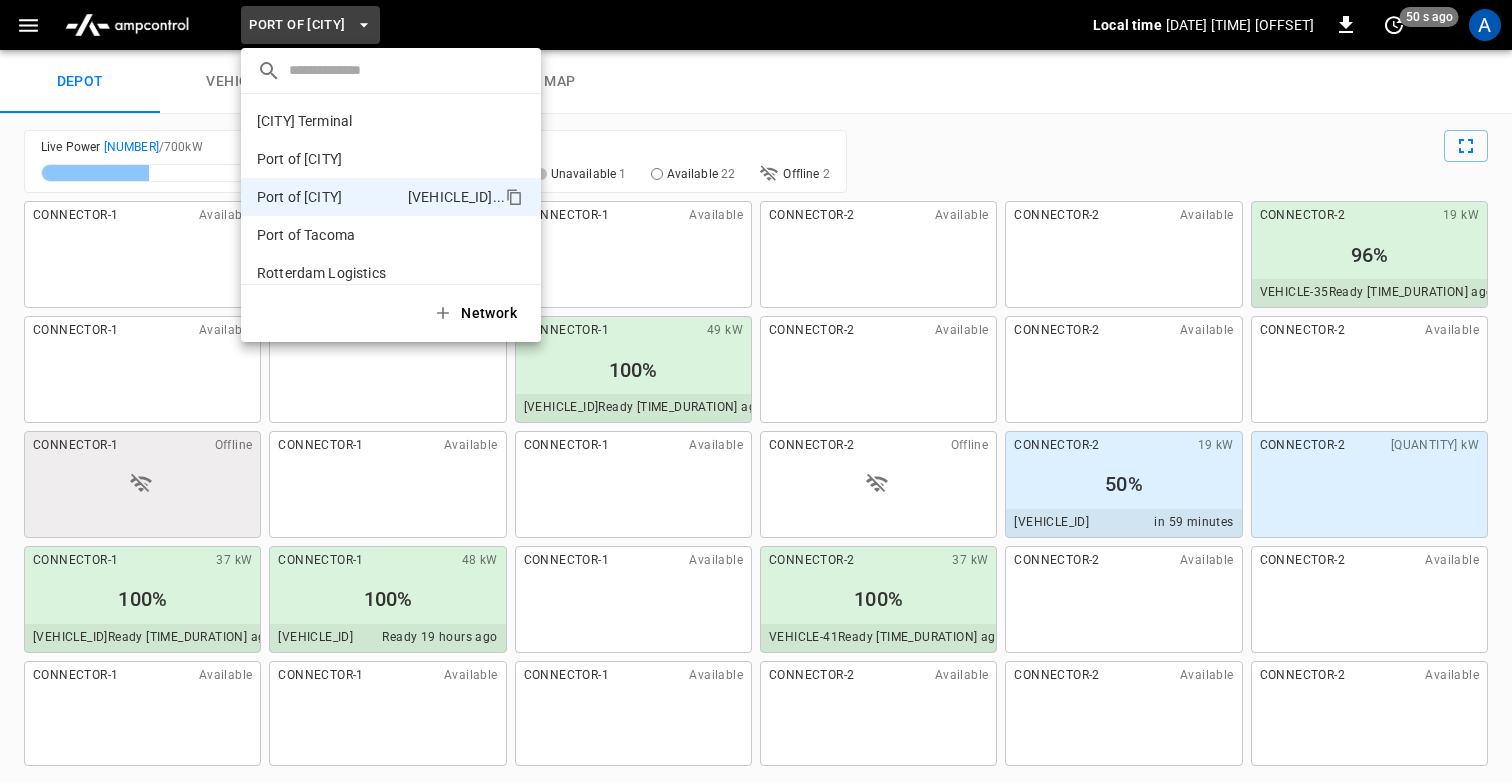 scroll, scrollTop: 54, scrollLeft: 0, axis: vertical 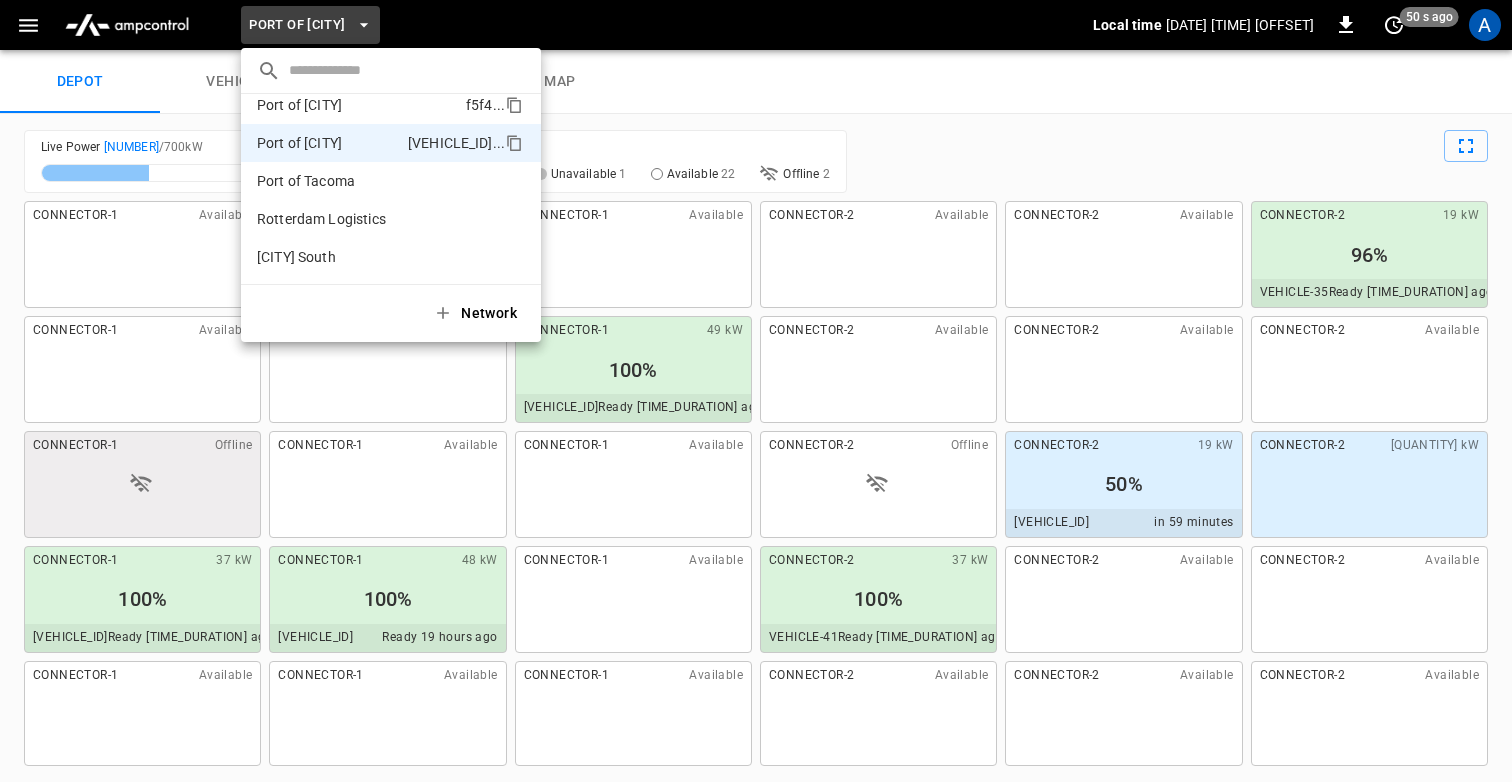 click on "Port of Barcelona f5f4 ..." at bounding box center [391, 105] 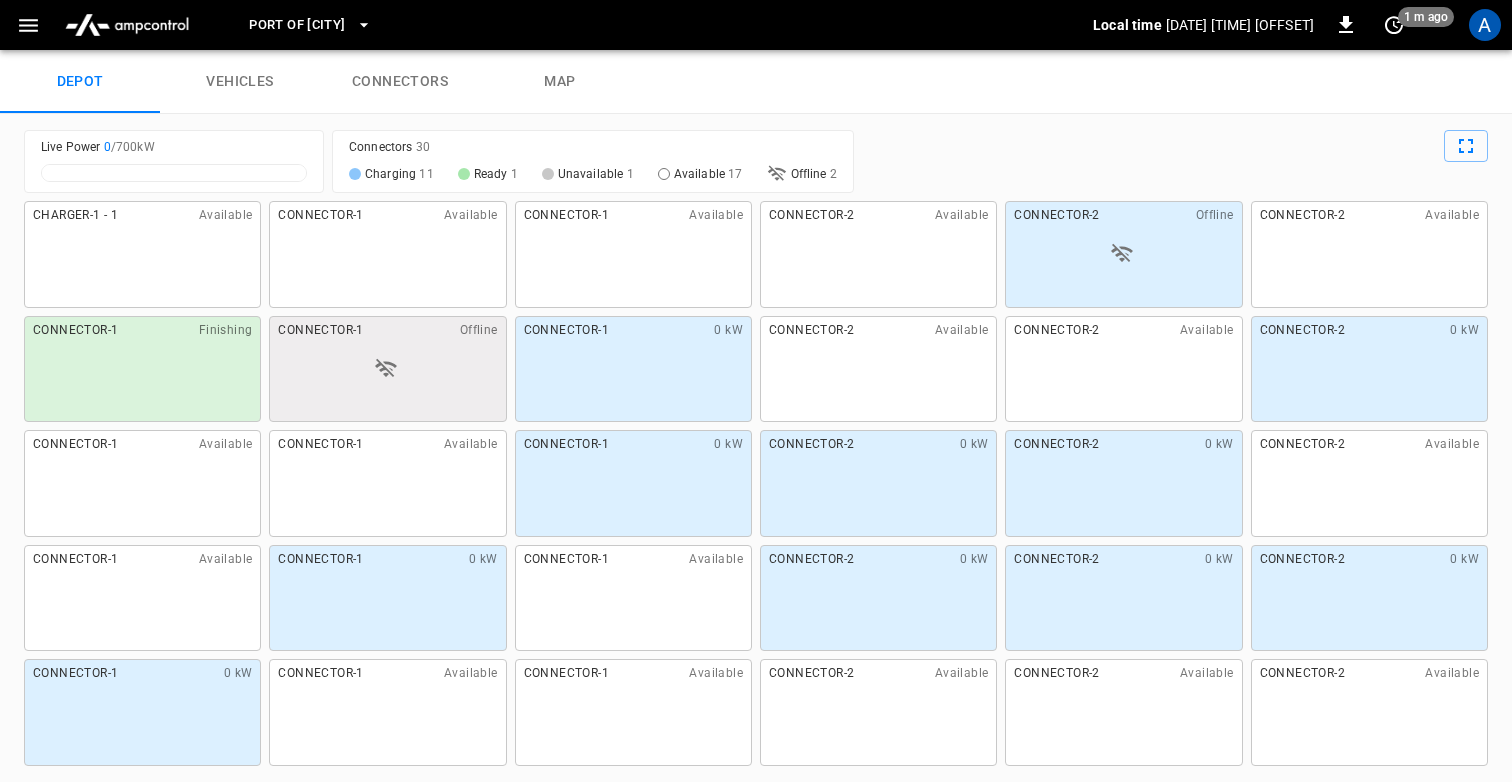 click at bounding box center [1175, 161] 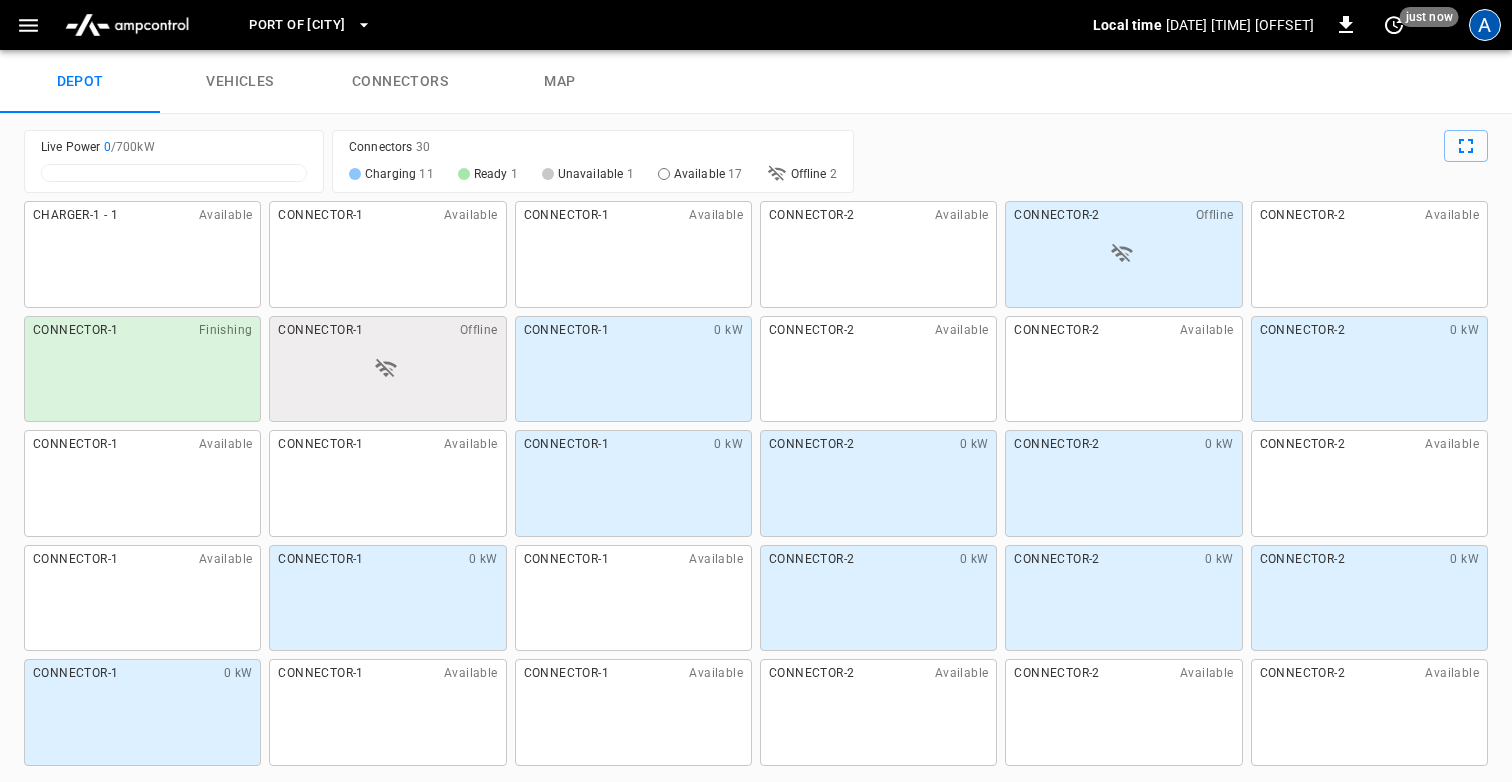 click on "A" at bounding box center (1485, 25) 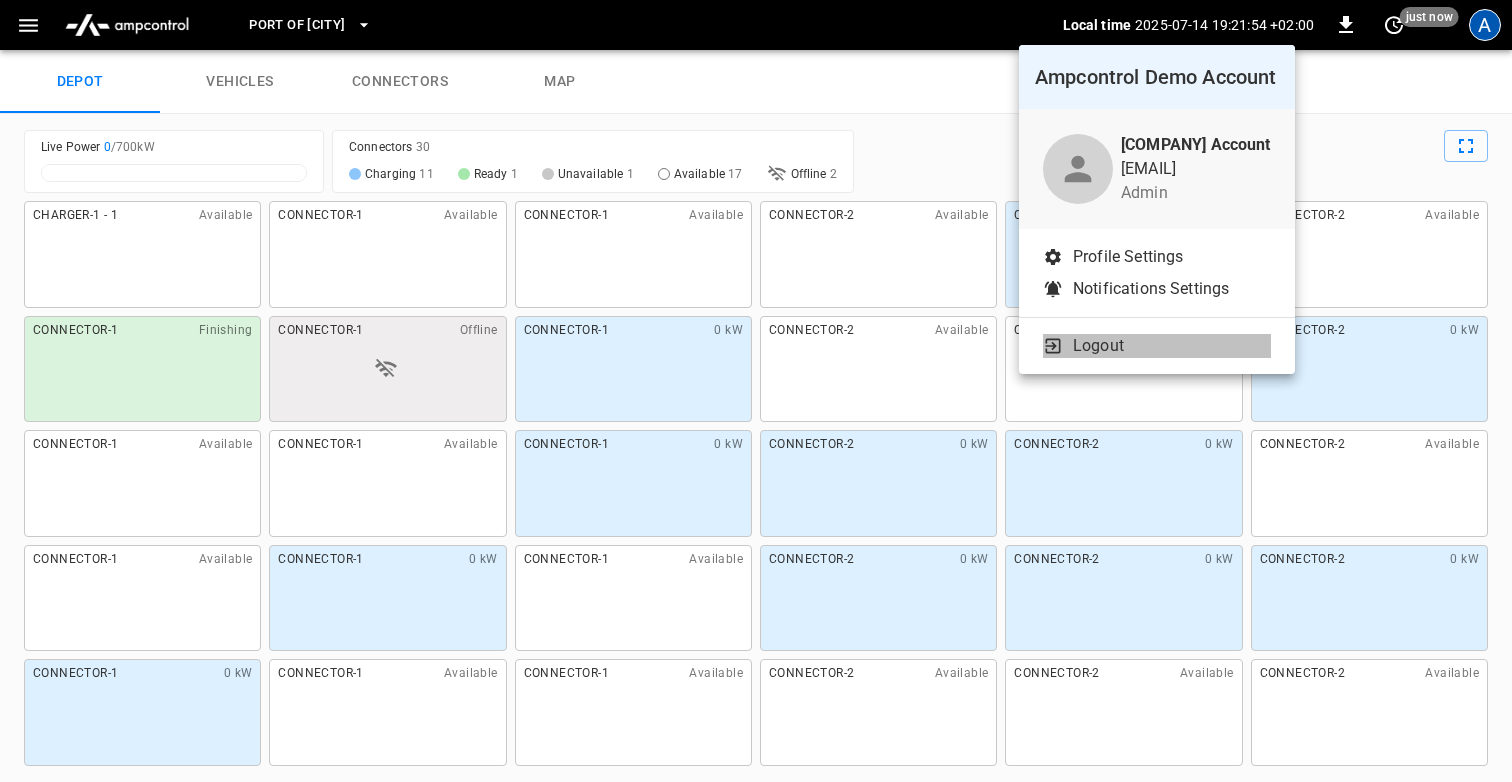 click on "Logout" at bounding box center (1098, 346) 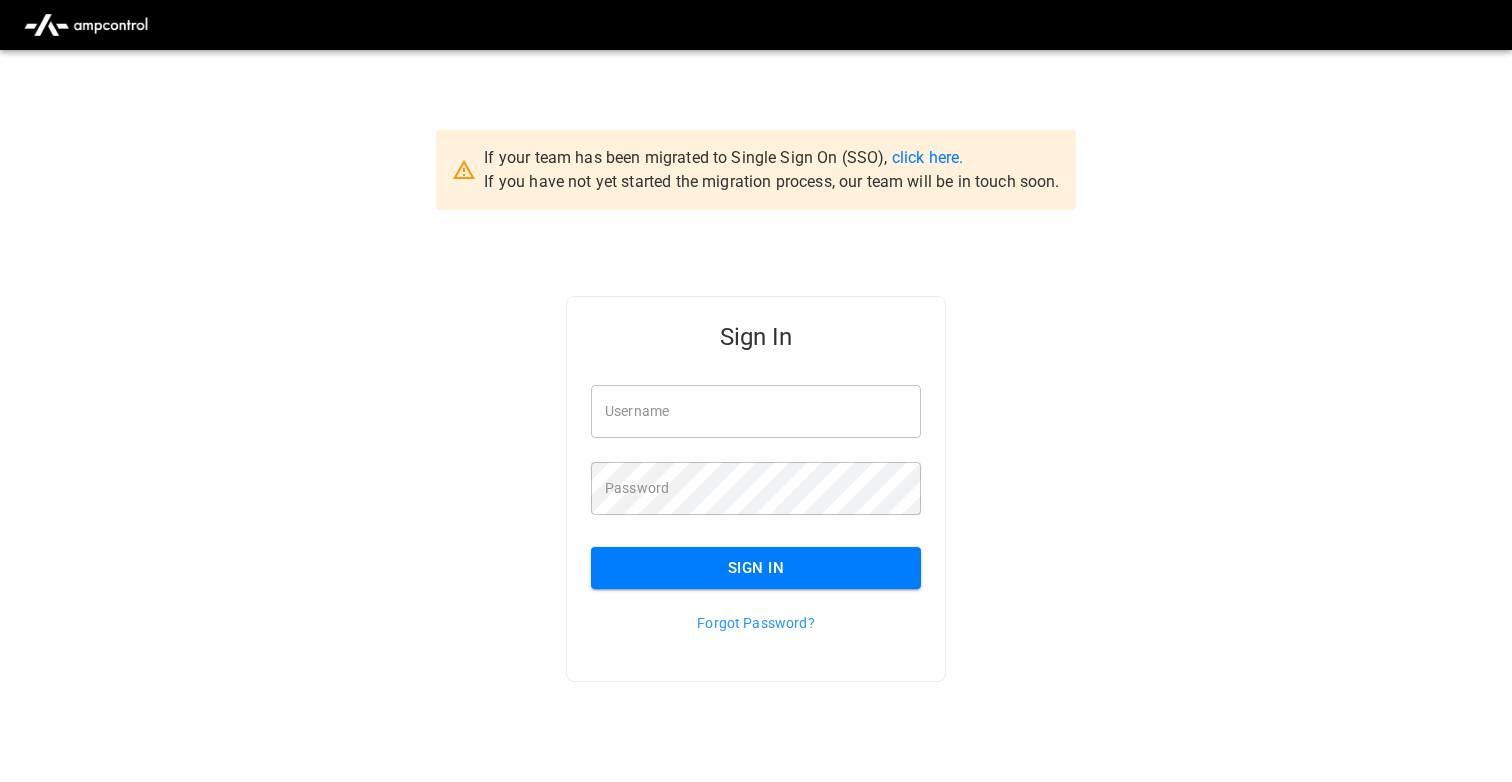 scroll, scrollTop: 0, scrollLeft: 0, axis: both 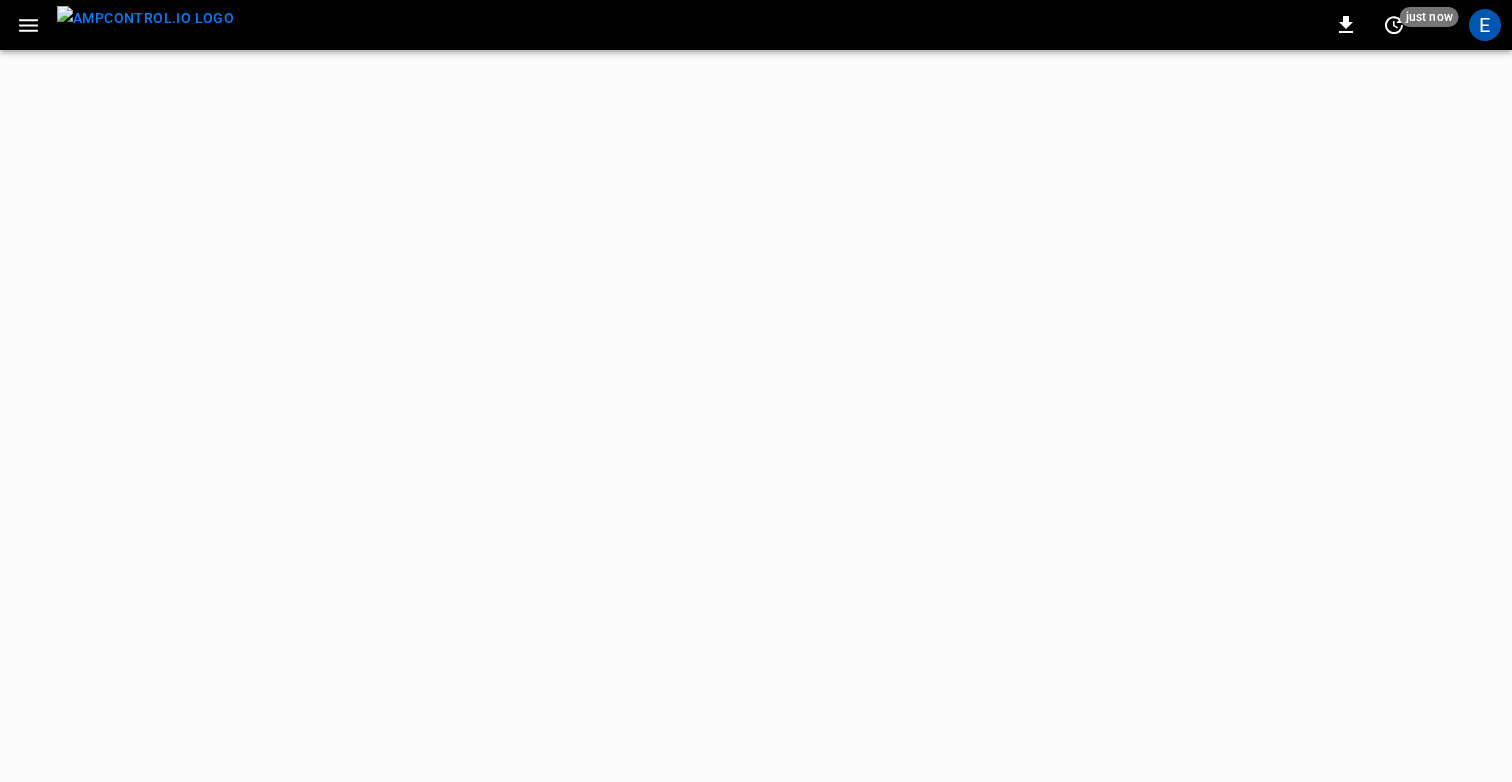 click at bounding box center [28, 25] 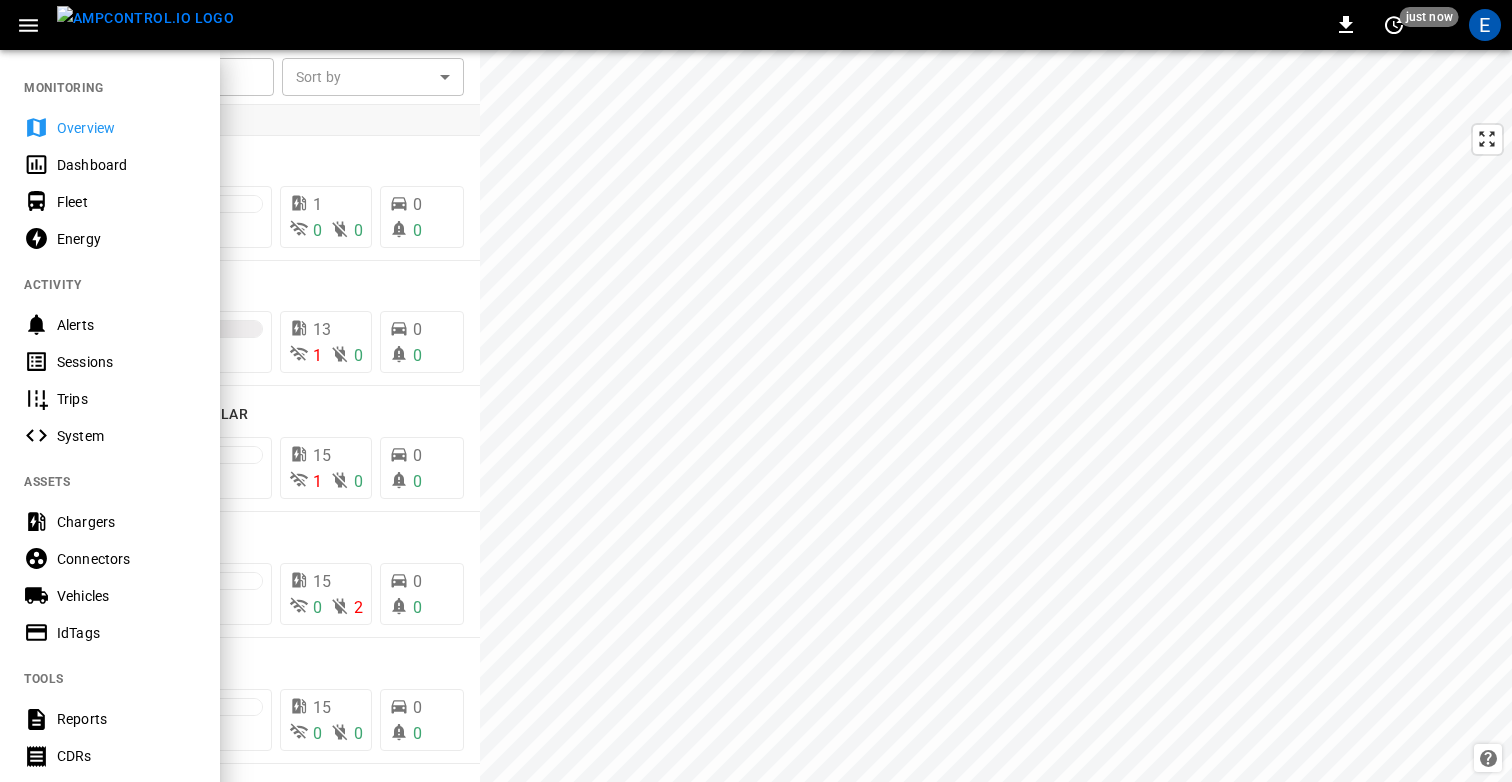 click on "Fleet" at bounding box center (126, 202) 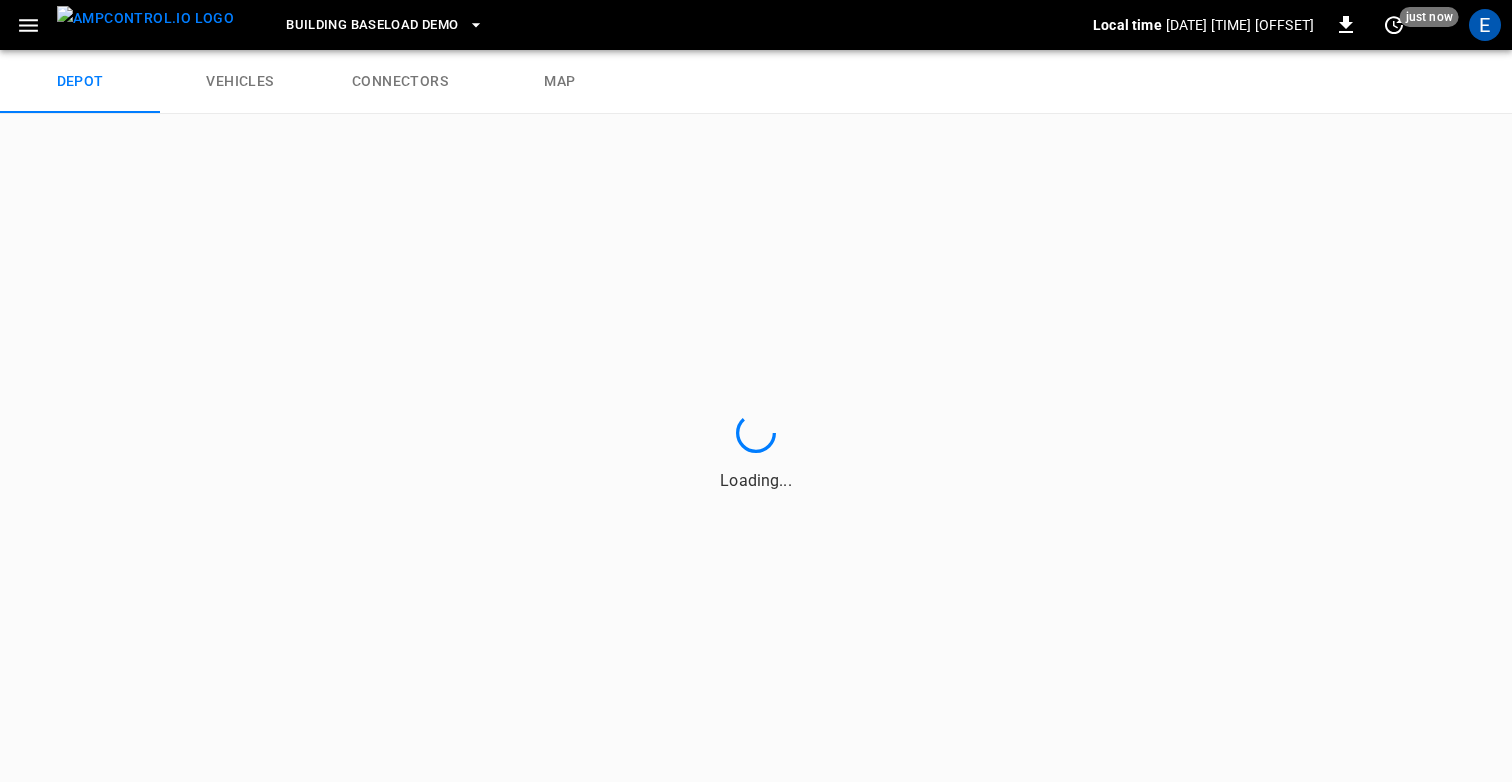 click on "Building Baseload Demo" at bounding box center [372, 25] 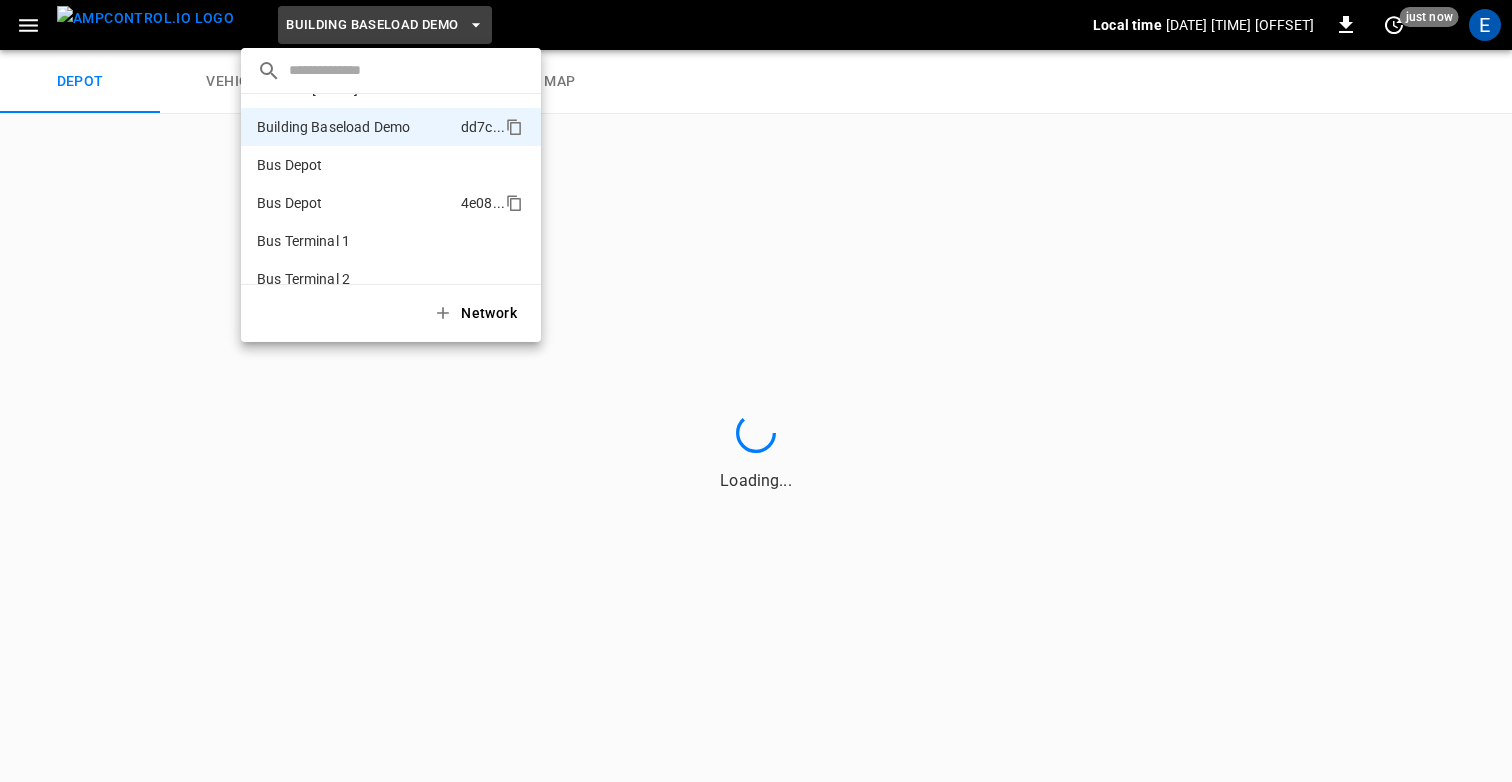 scroll, scrollTop: 42, scrollLeft: 0, axis: vertical 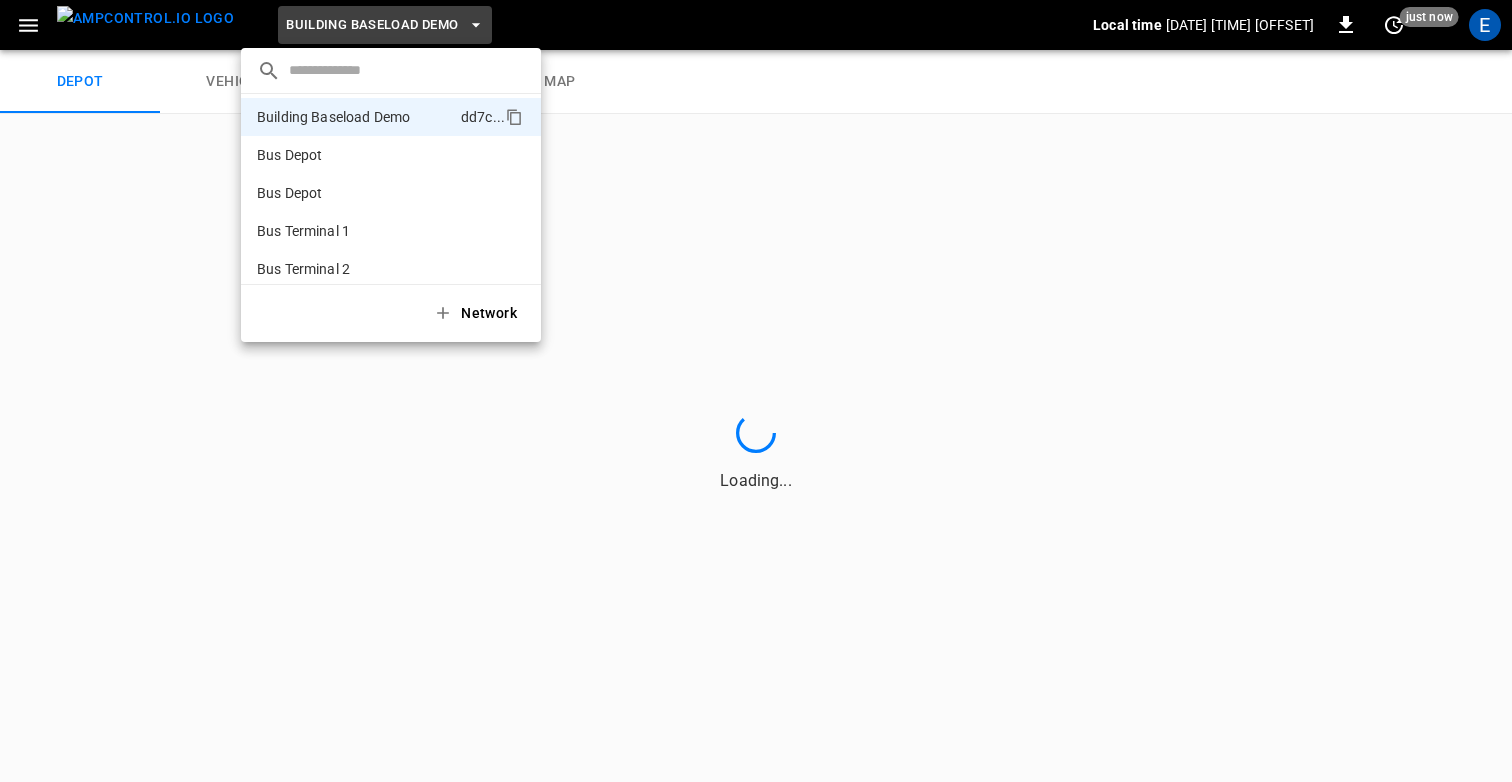 click at bounding box center [756, 391] 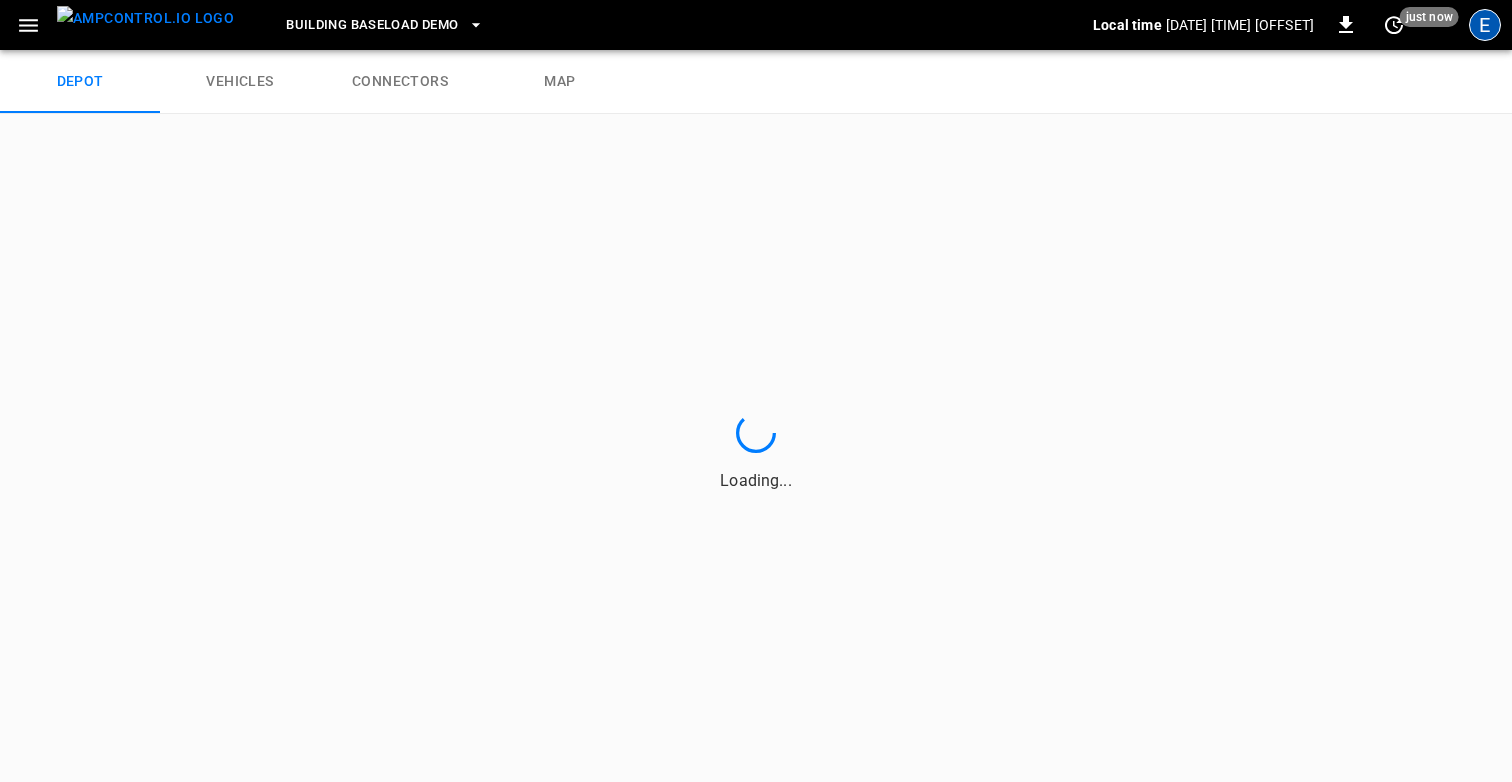 click on "E" at bounding box center (1485, 25) 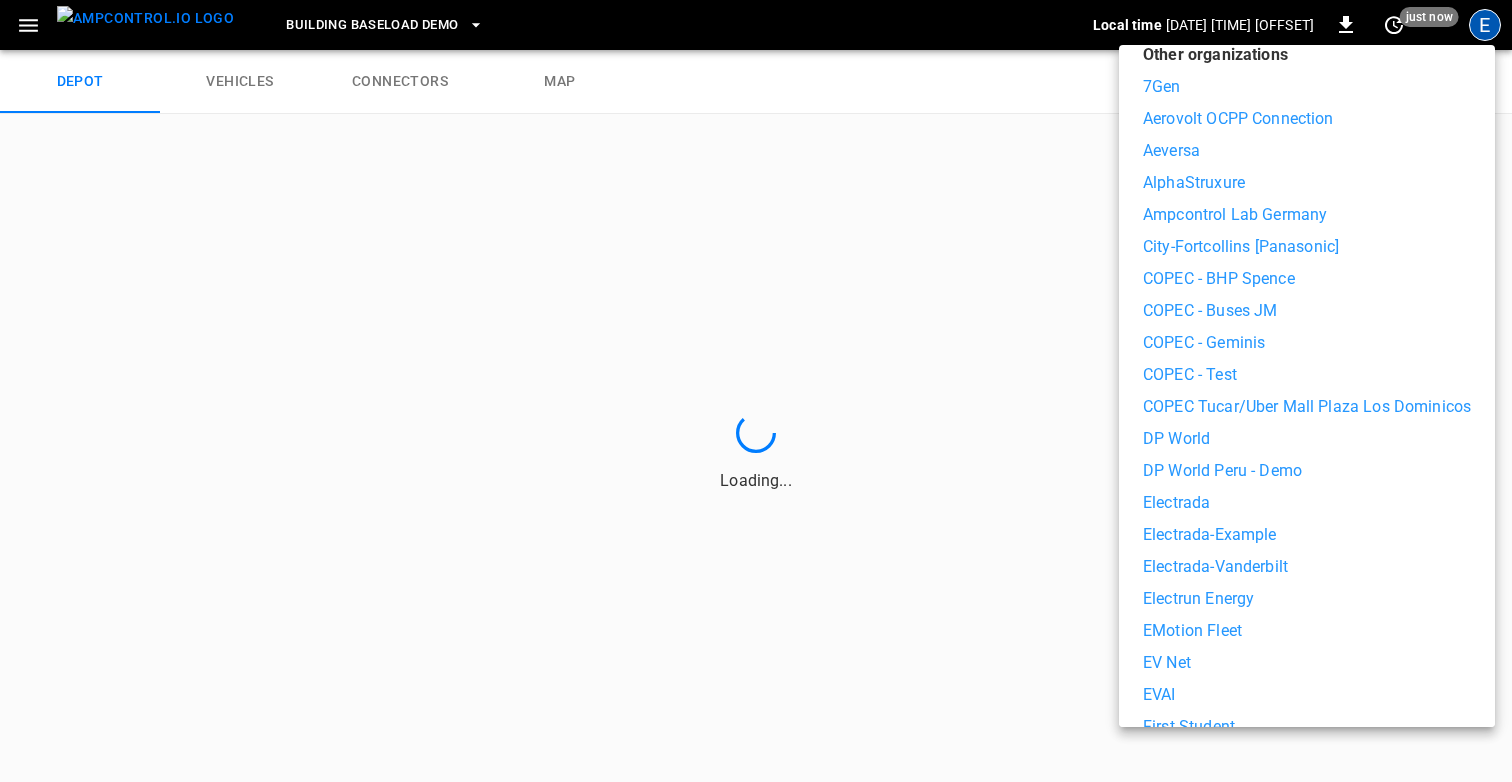 scroll, scrollTop: 303, scrollLeft: 0, axis: vertical 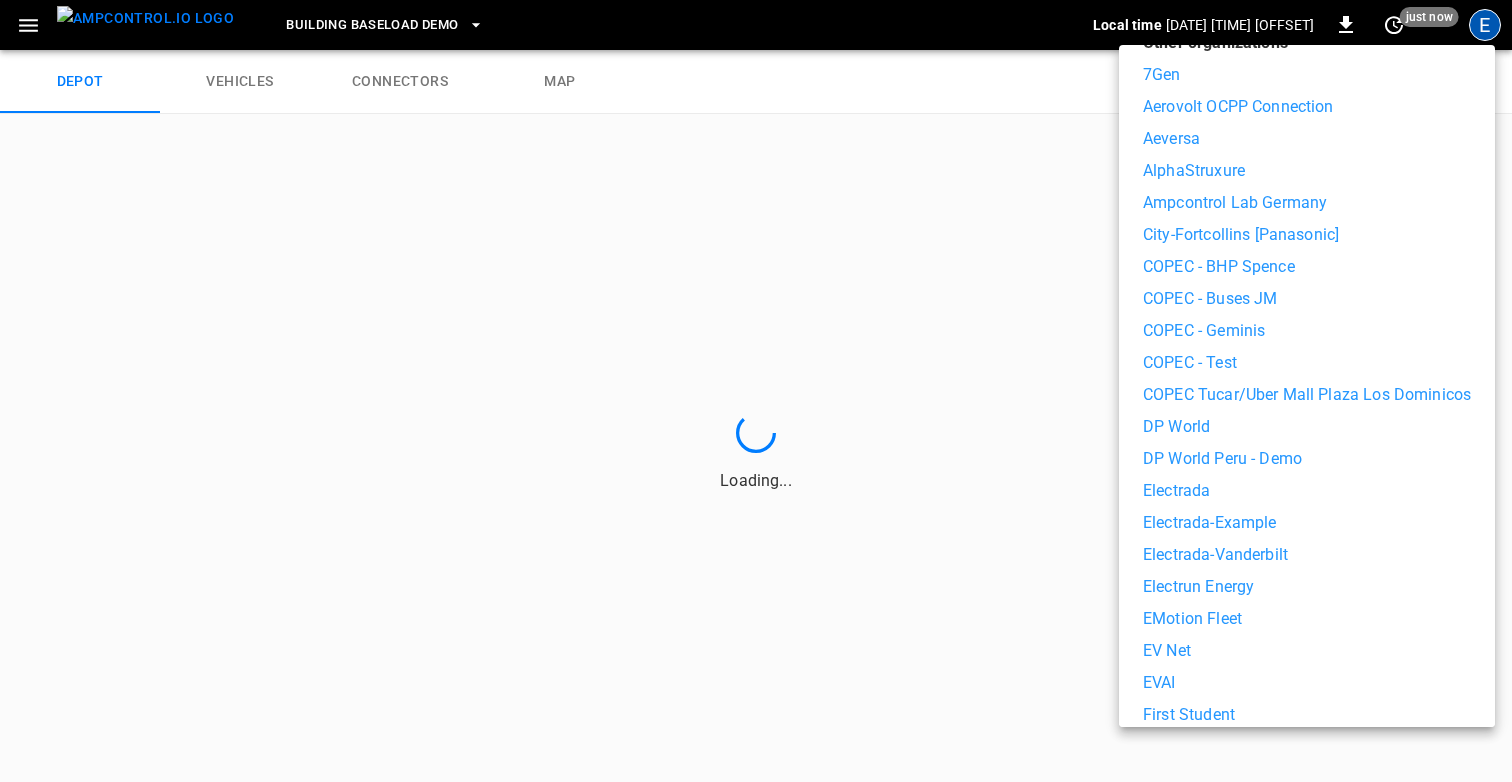 click on "Electrada" at bounding box center [1176, 491] 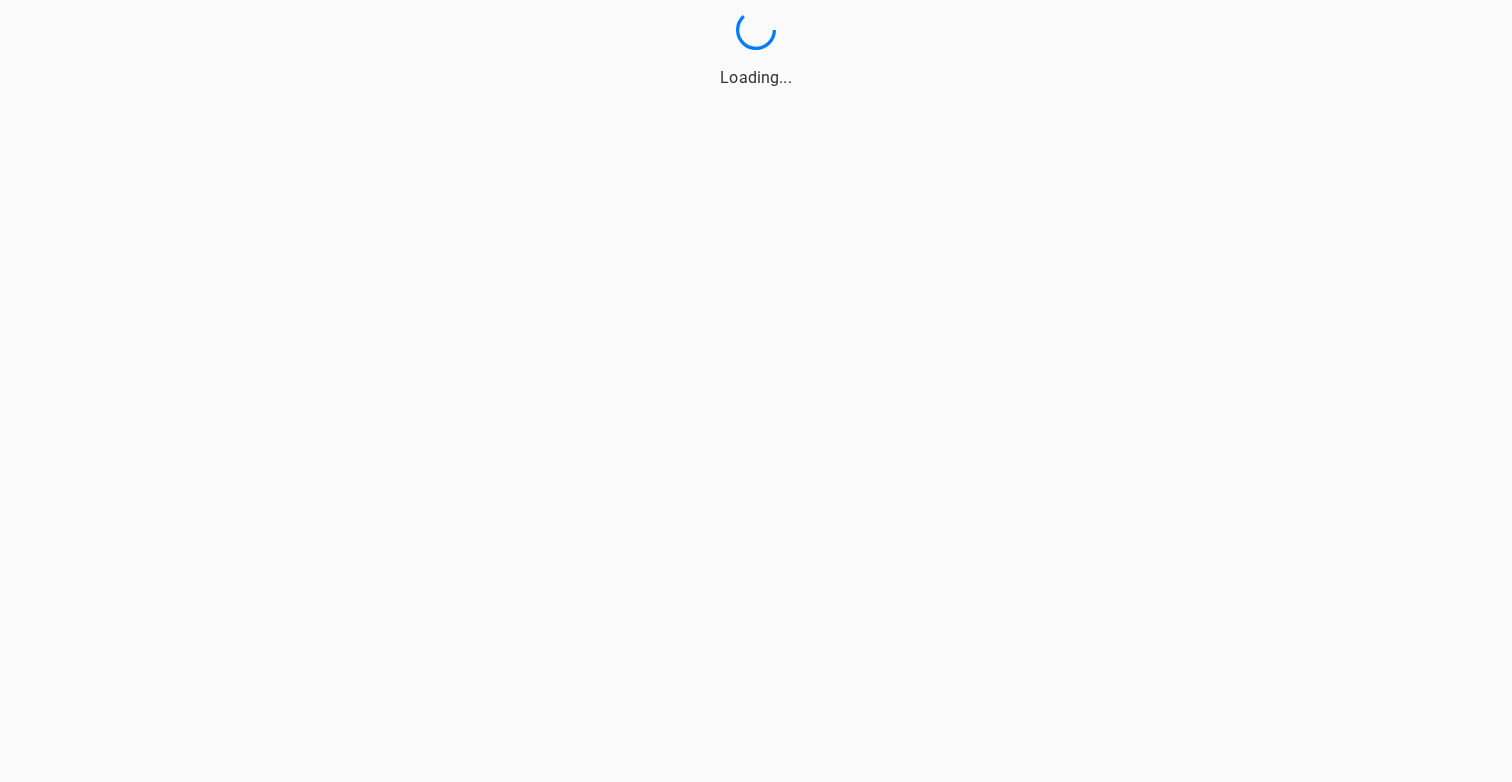 scroll, scrollTop: 0, scrollLeft: 0, axis: both 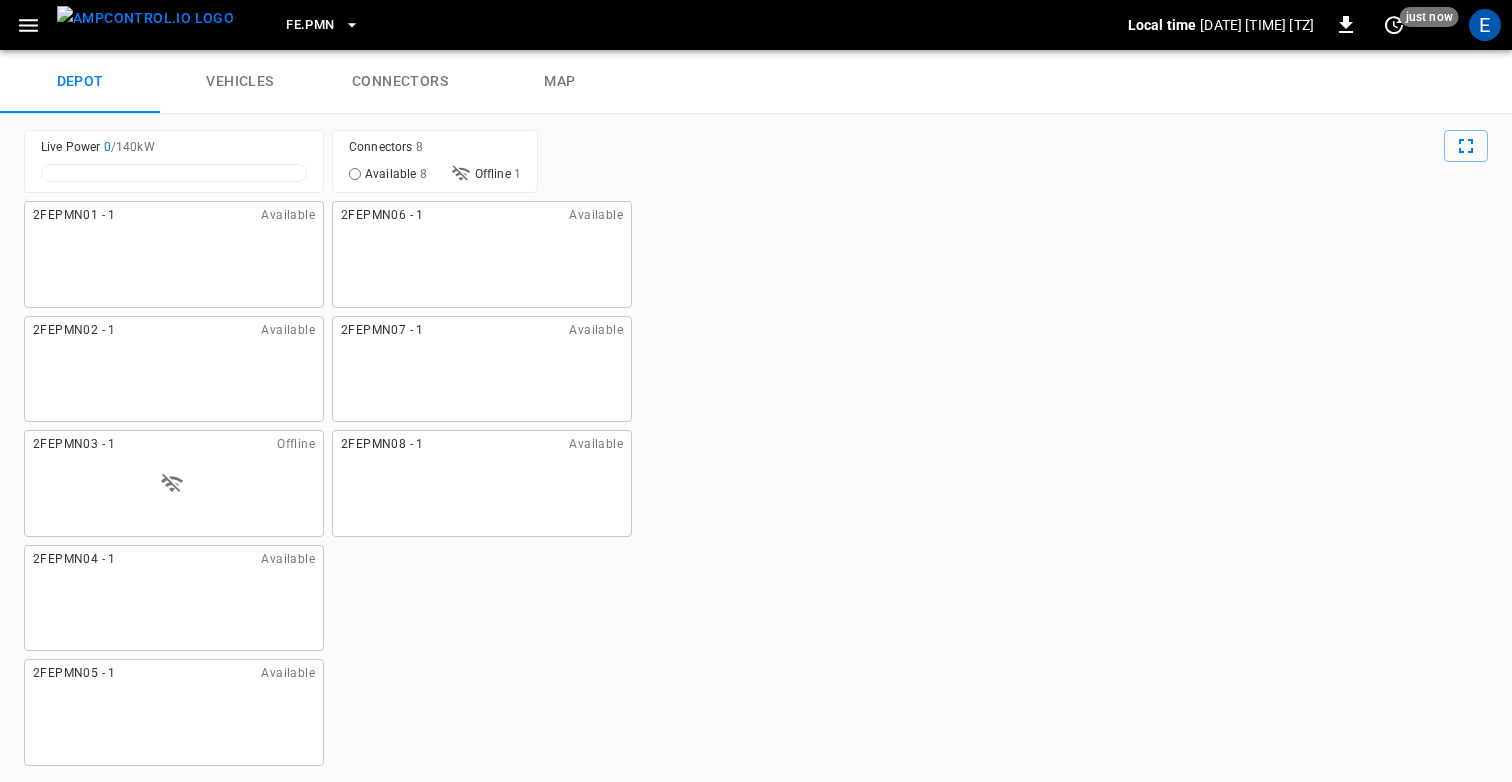 click 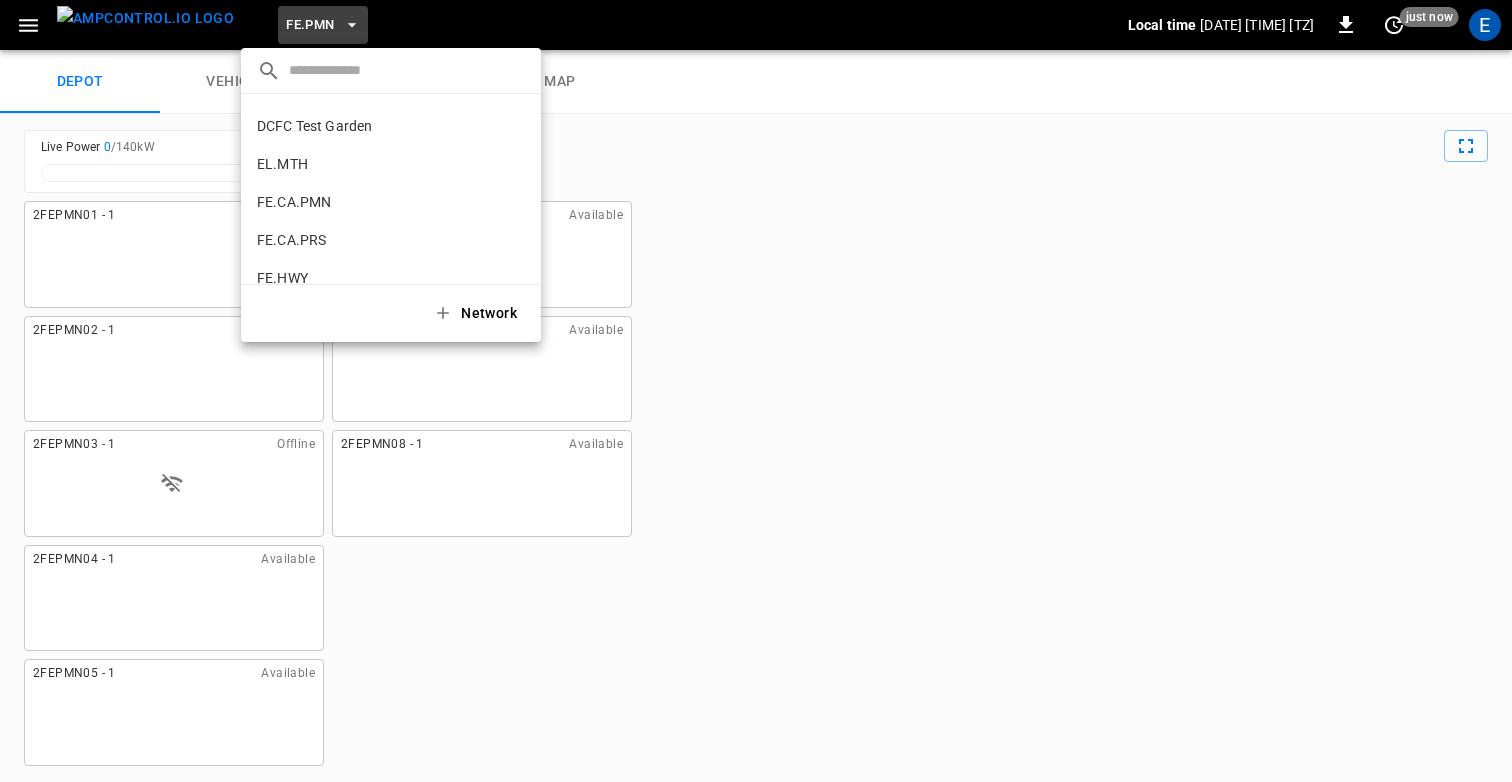 scroll, scrollTop: 576, scrollLeft: 0, axis: vertical 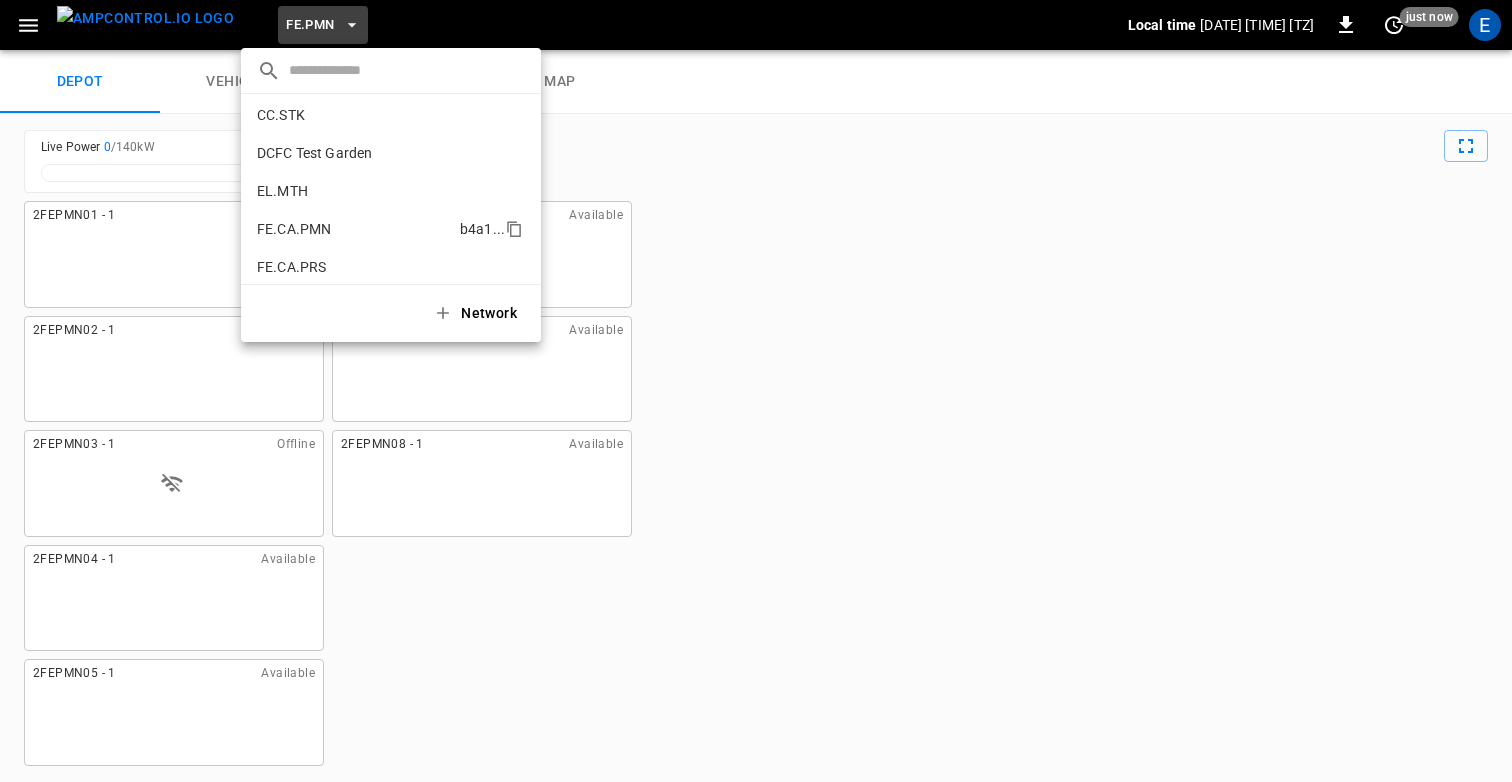 click on "FE.CA.PMN b4a1 ..." at bounding box center [391, 229] 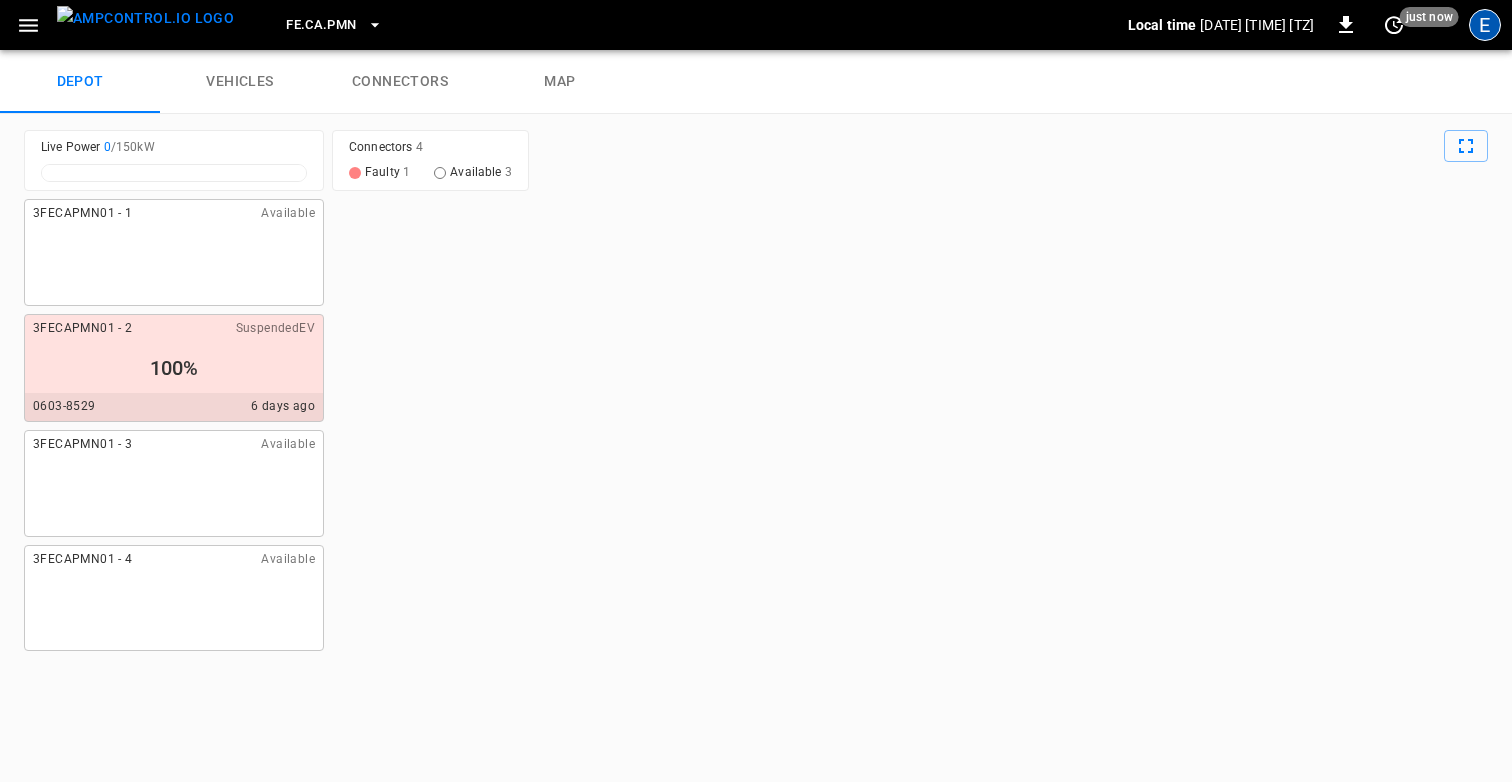 click on "E" at bounding box center [1485, 25] 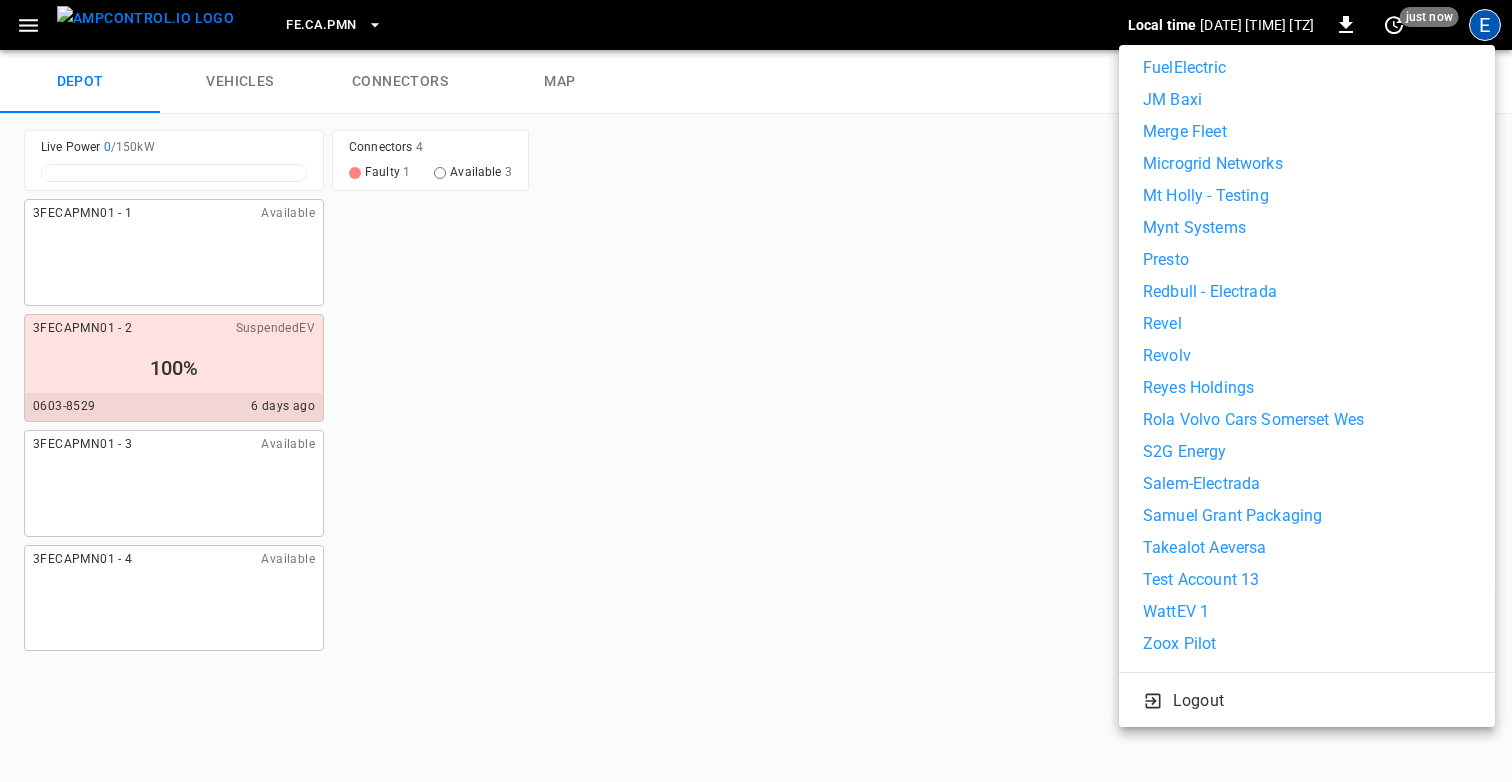 scroll, scrollTop: 984, scrollLeft: 0, axis: vertical 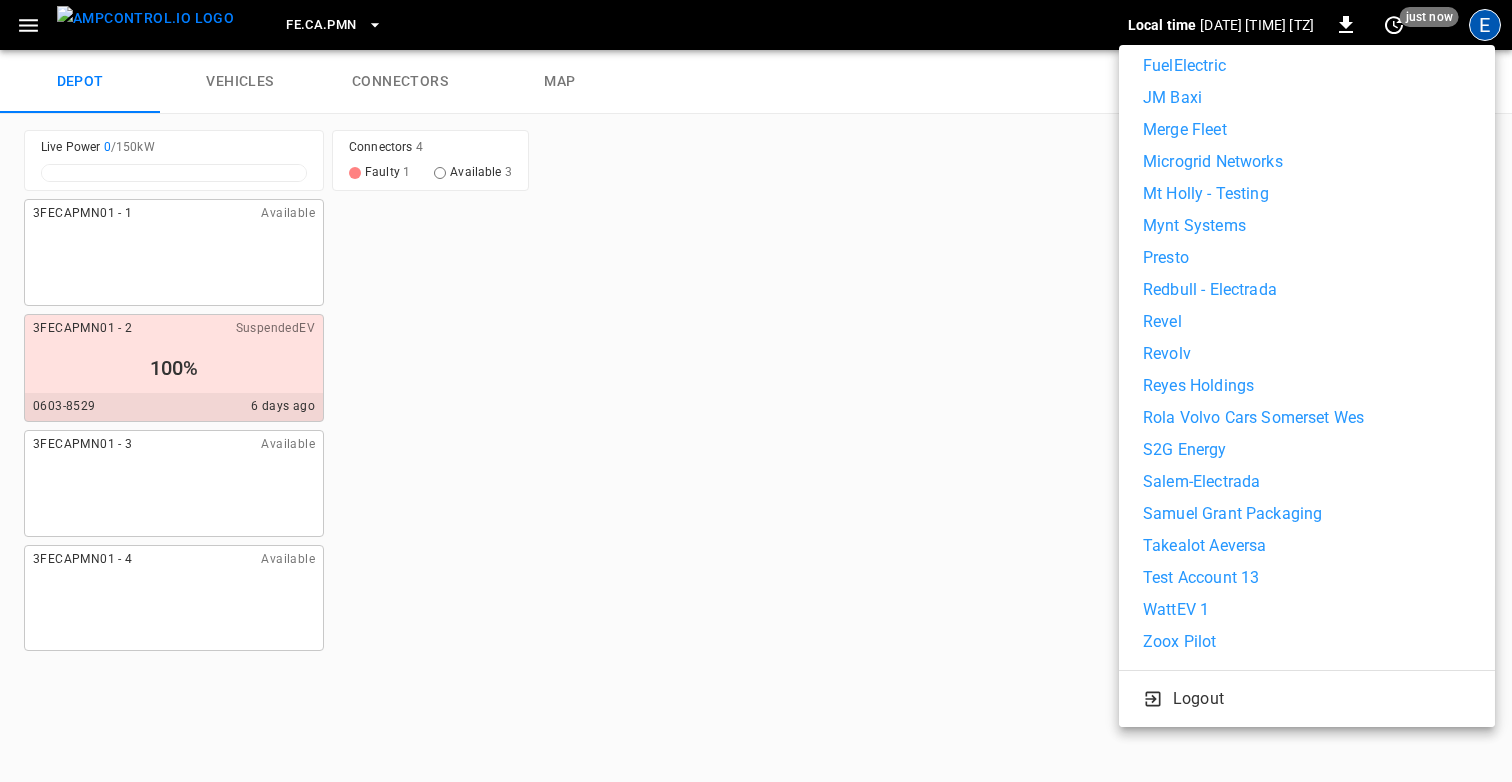 click on "WattEV 1" at bounding box center [1176, 610] 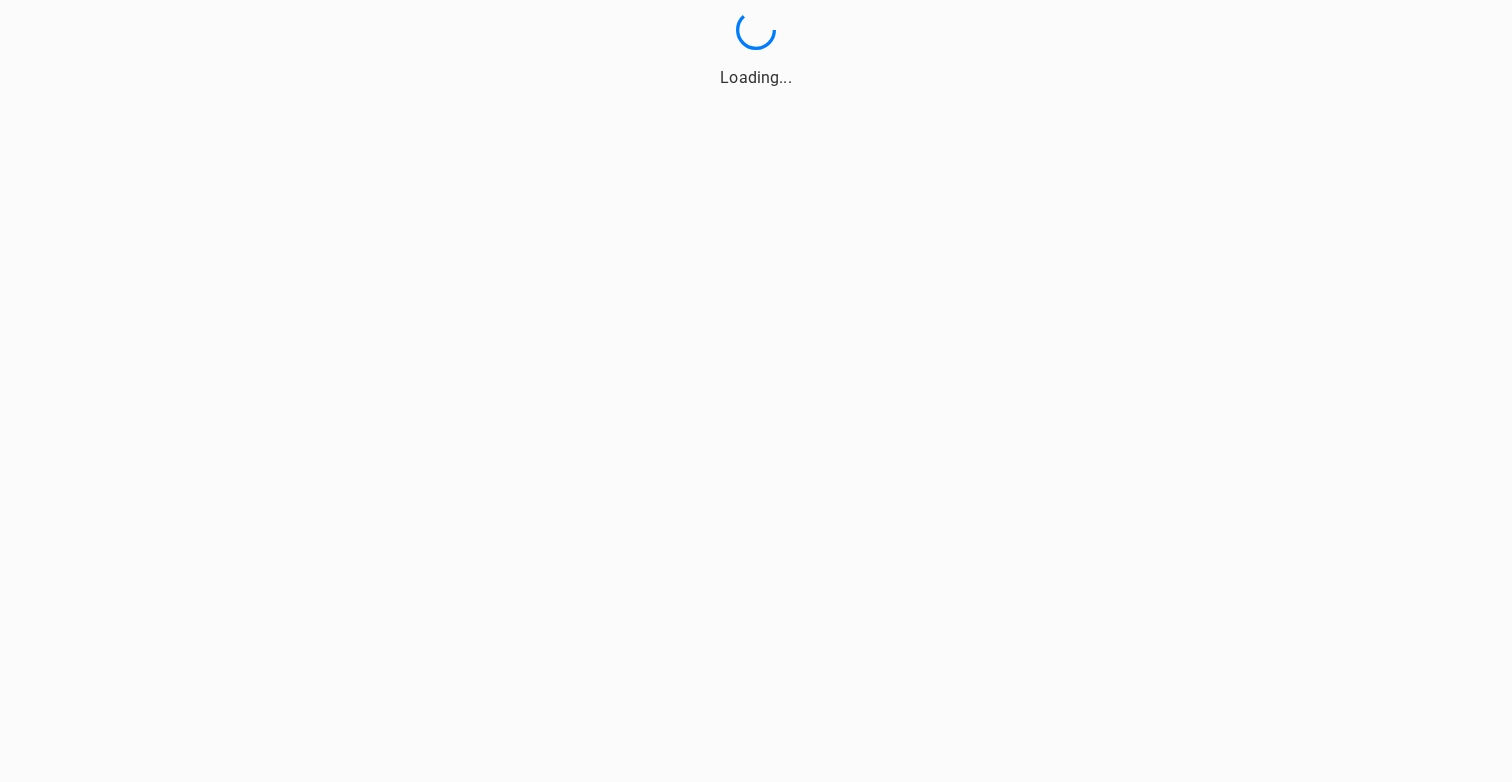 scroll, scrollTop: 0, scrollLeft: 0, axis: both 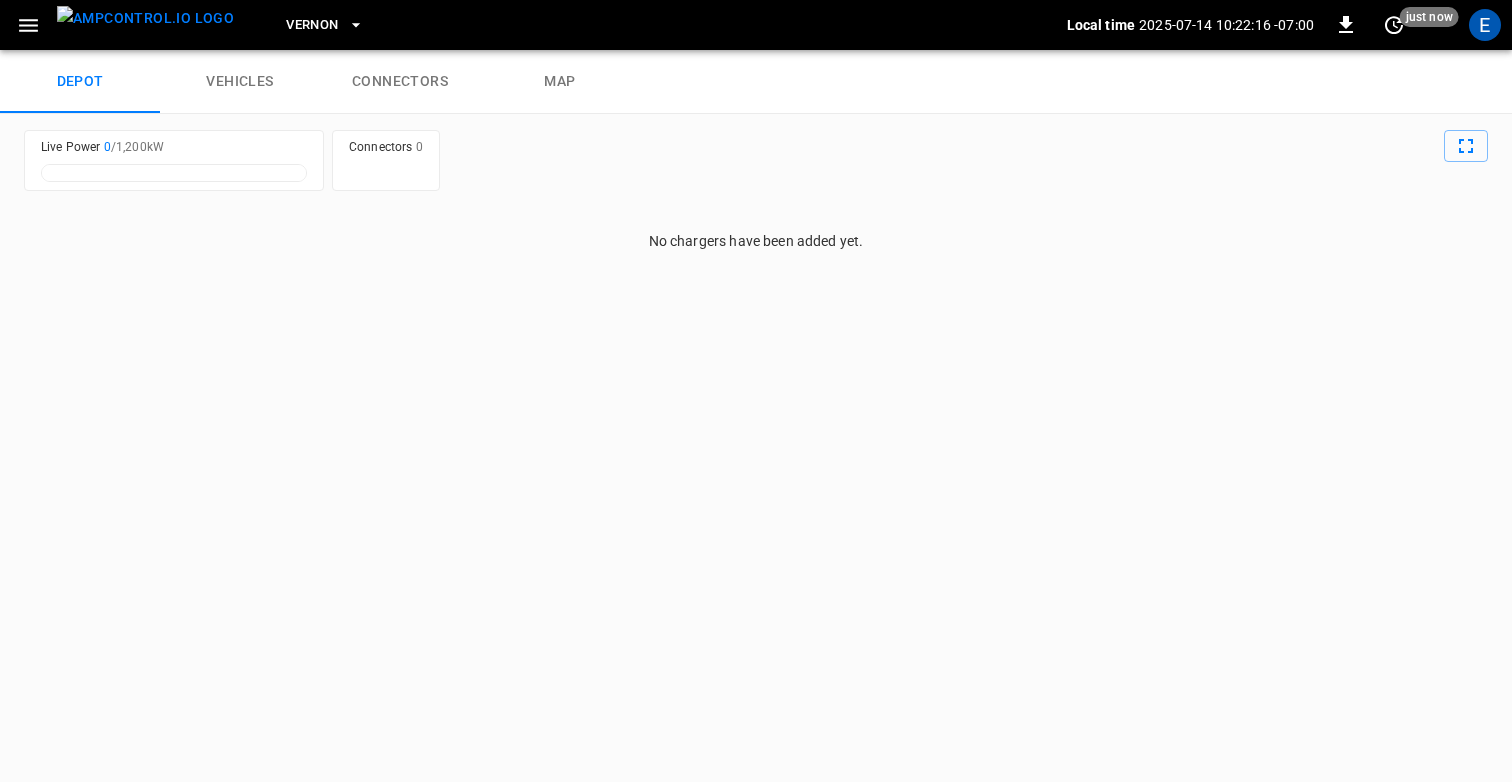 click on "Vernon" at bounding box center (312, 25) 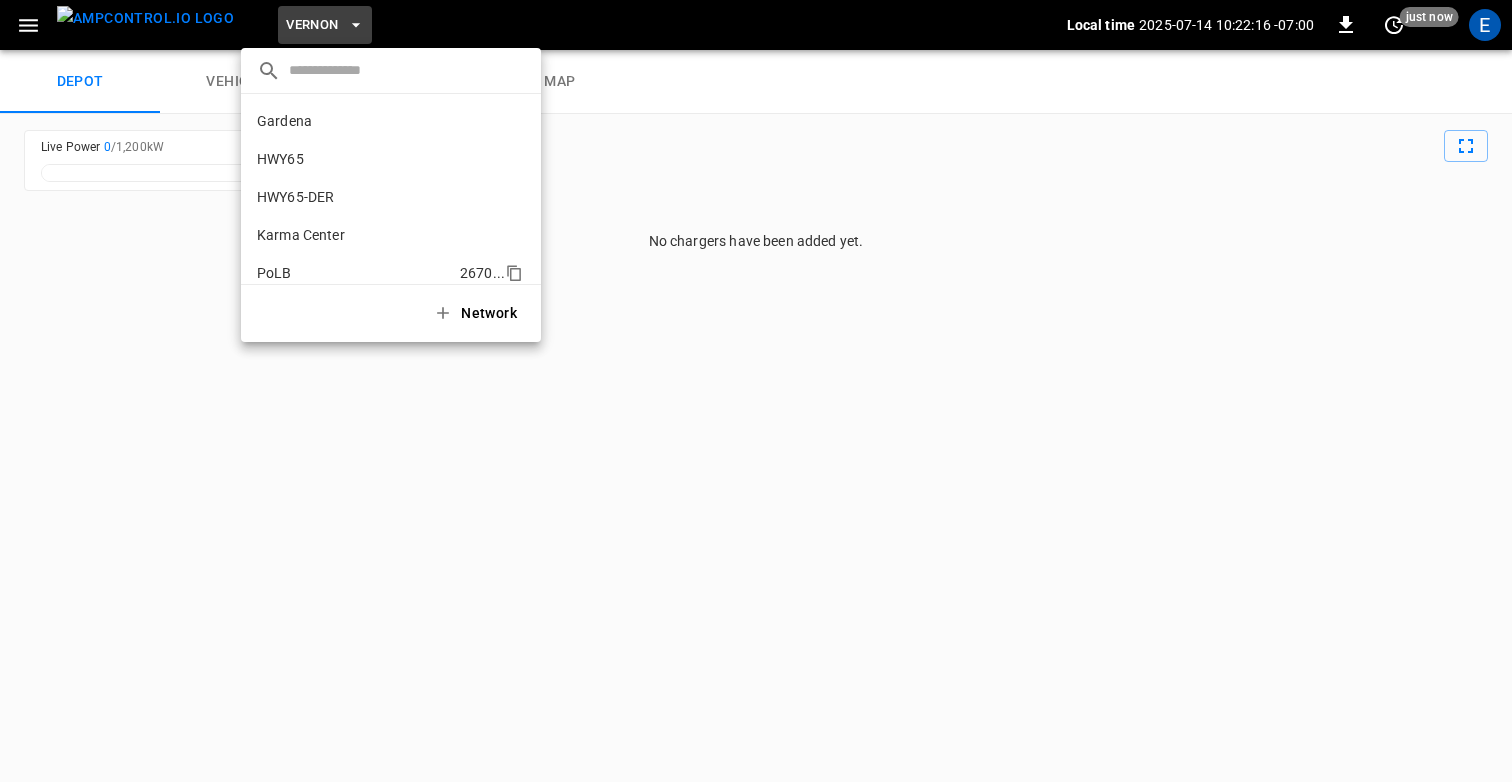 scroll, scrollTop: 130, scrollLeft: 0, axis: vertical 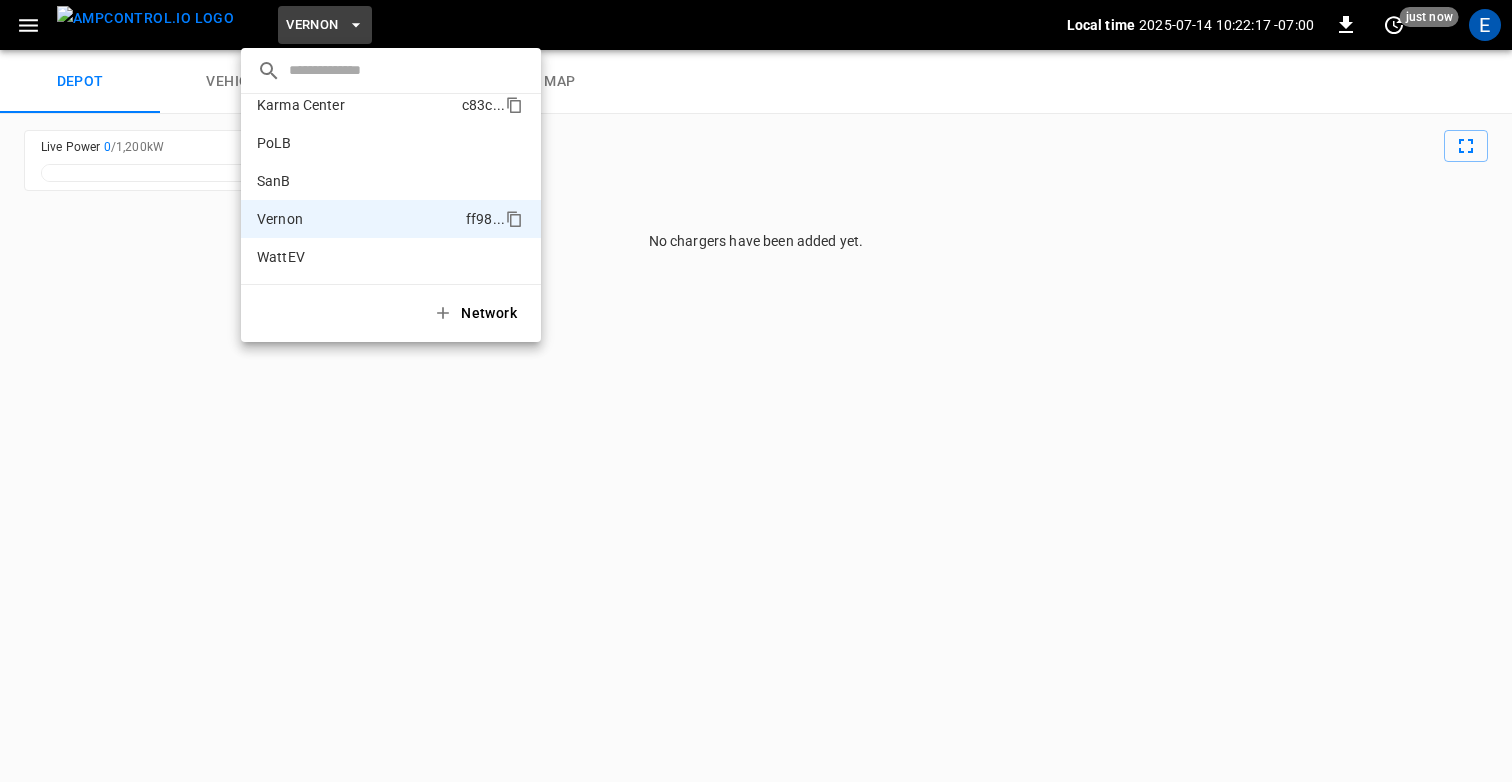 click on "Karma Center" at bounding box center [301, 105] 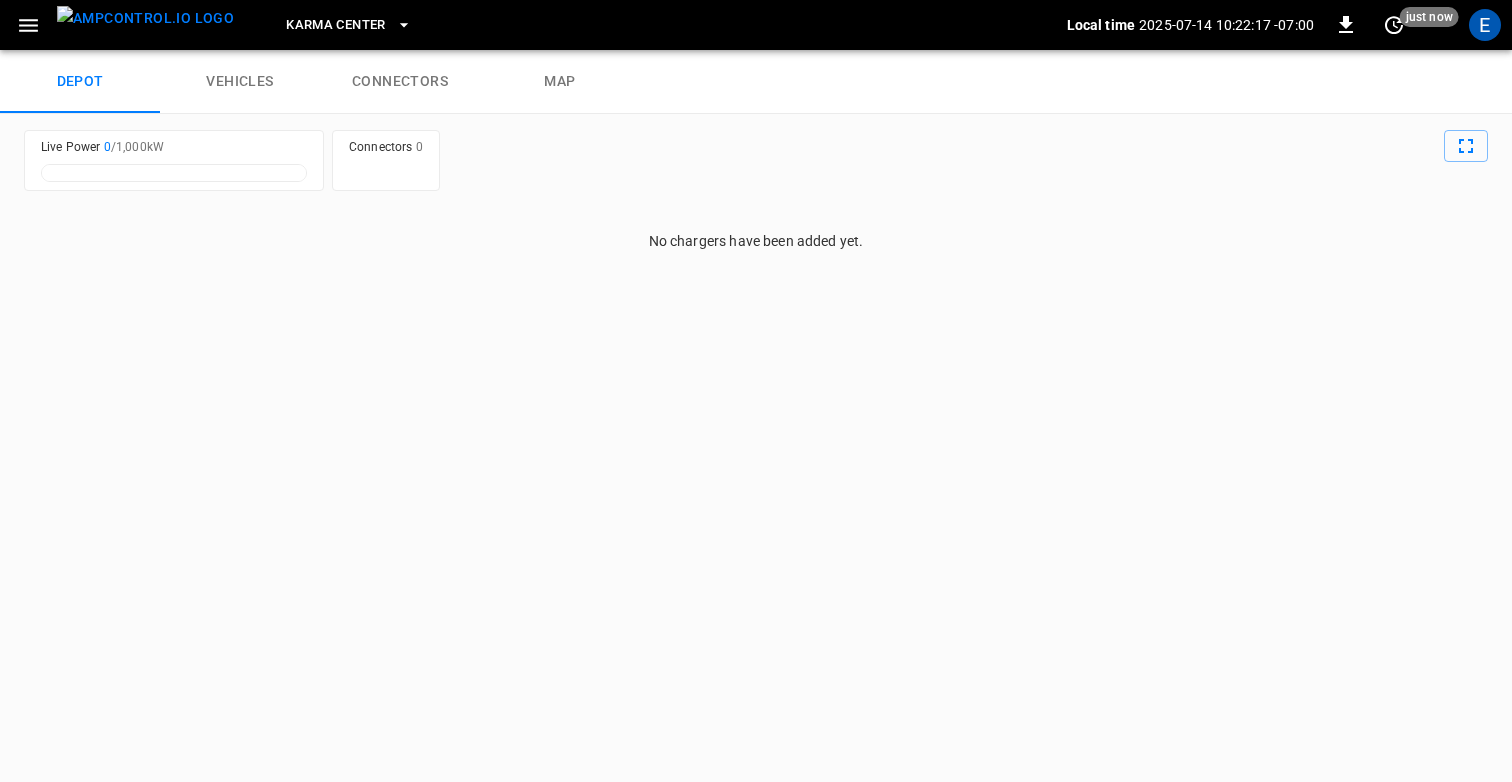 click on "Karma Center" at bounding box center [335, 25] 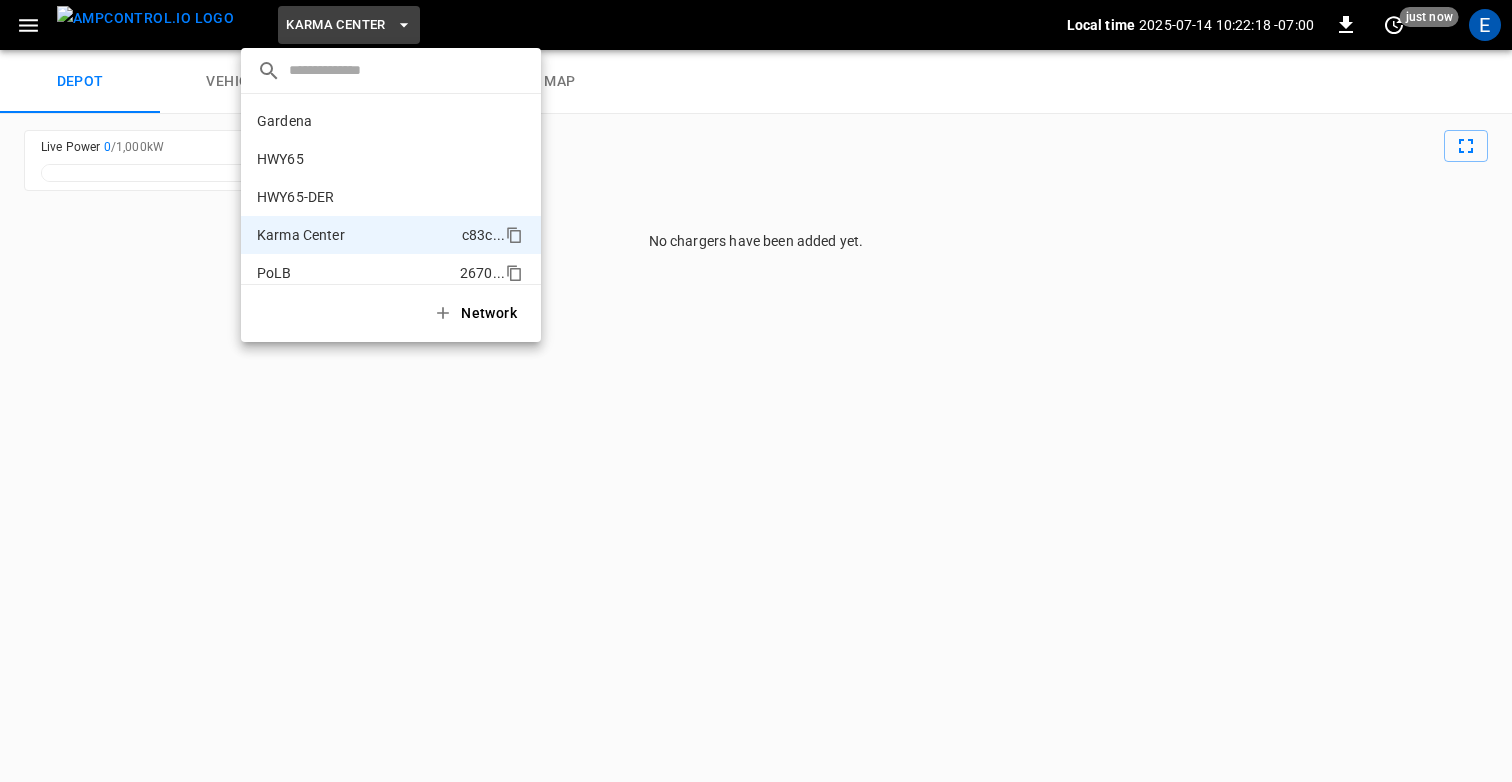 scroll, scrollTop: 108, scrollLeft: 0, axis: vertical 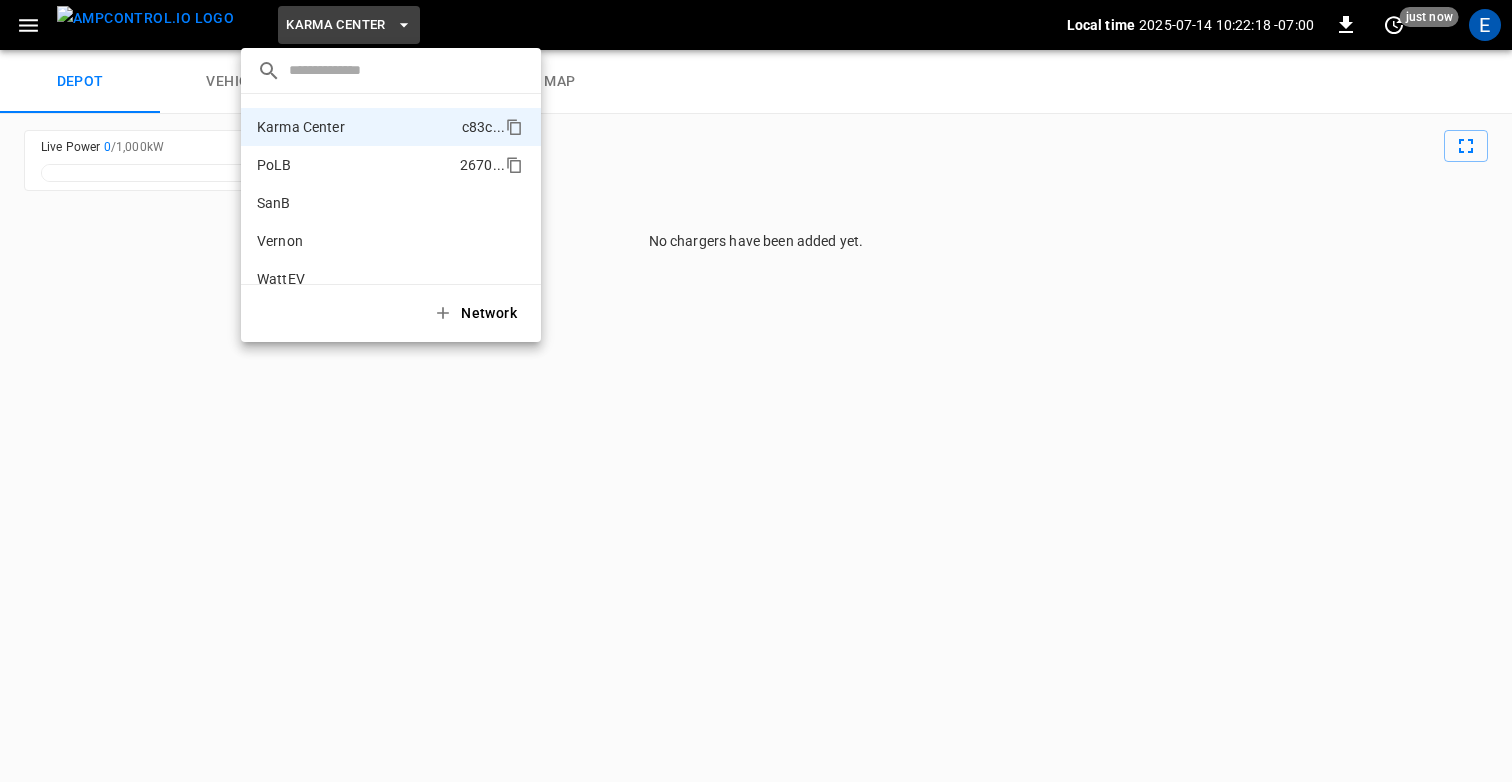 click on "PoLB 2670 ..." at bounding box center (391, 165) 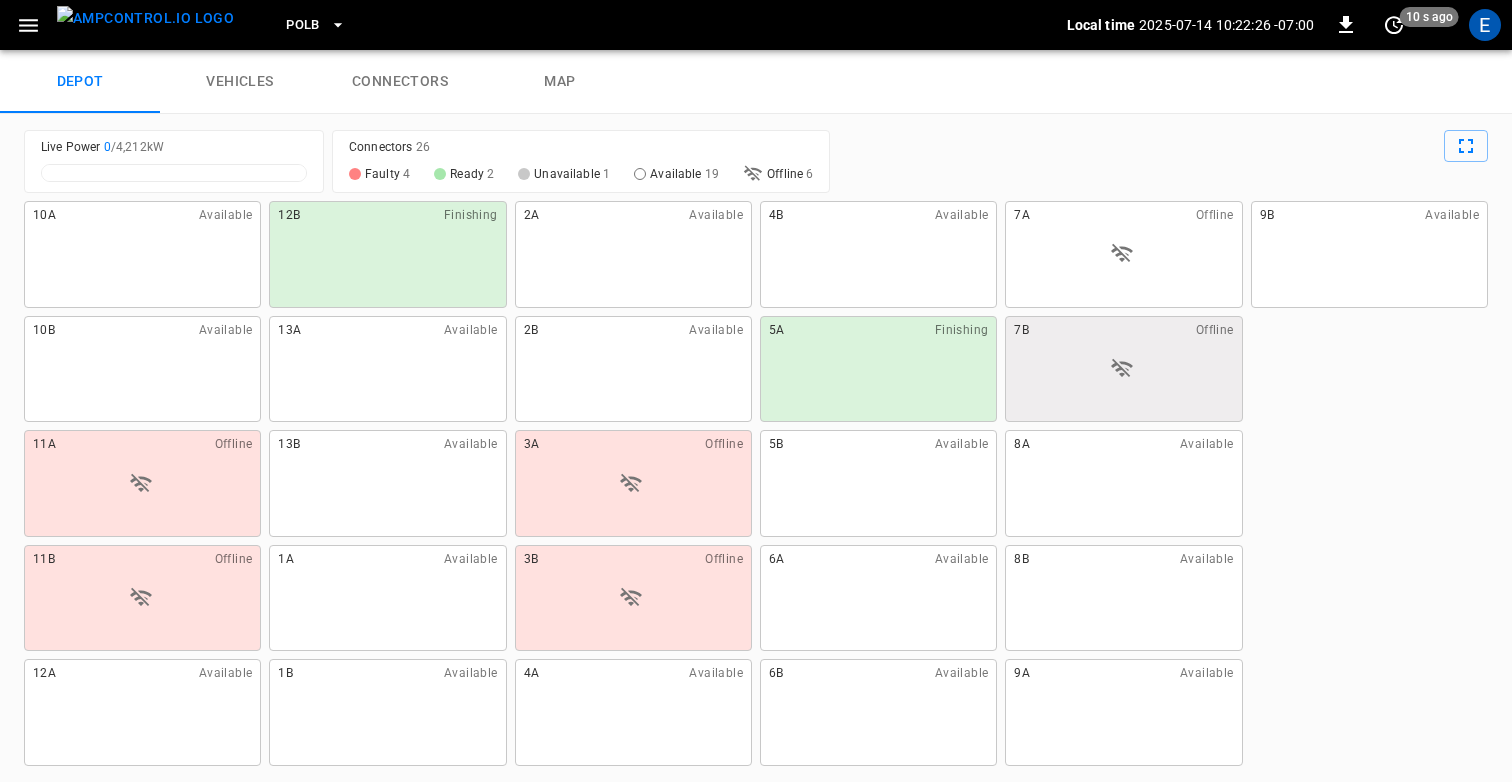 click at bounding box center (142, 484) 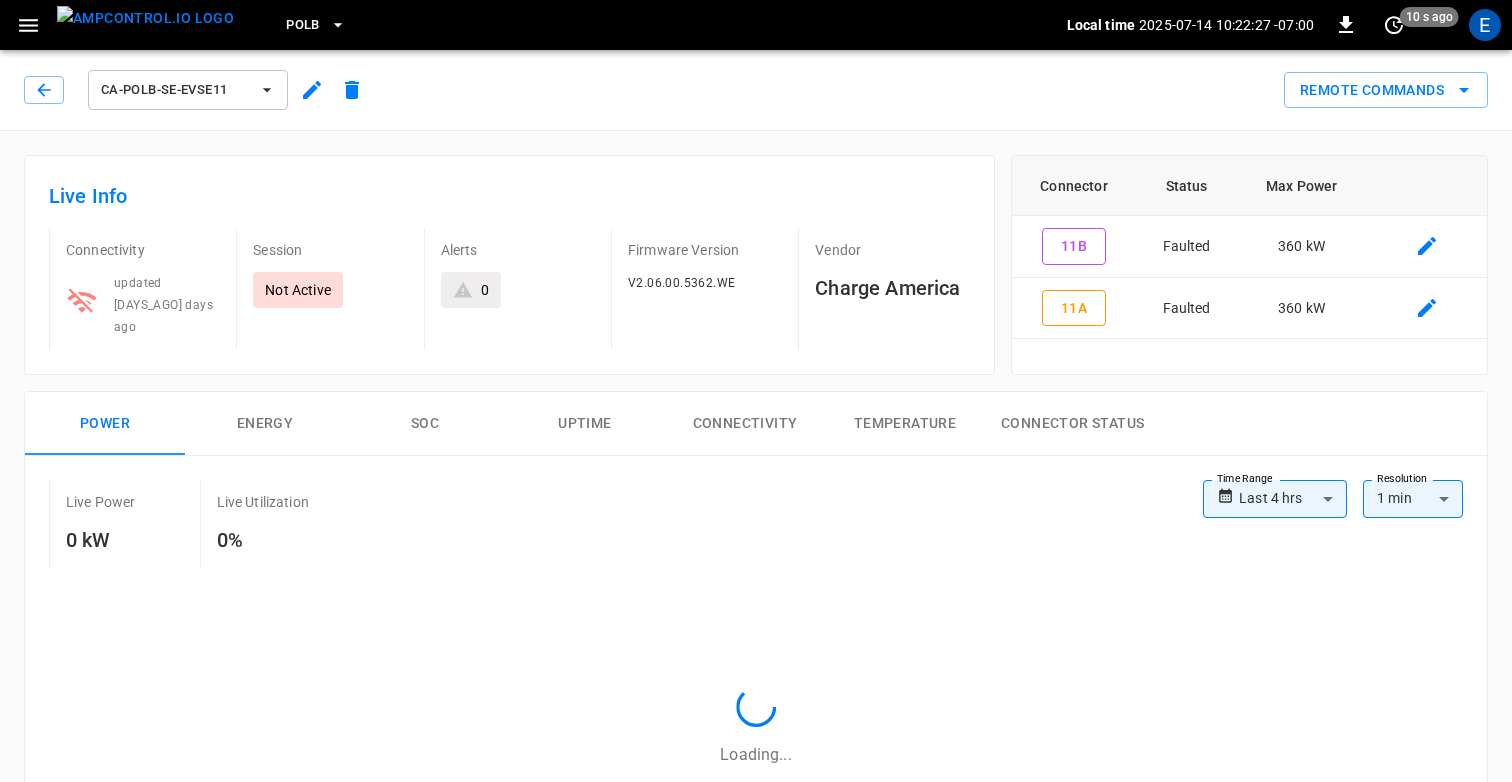 type on "**********" 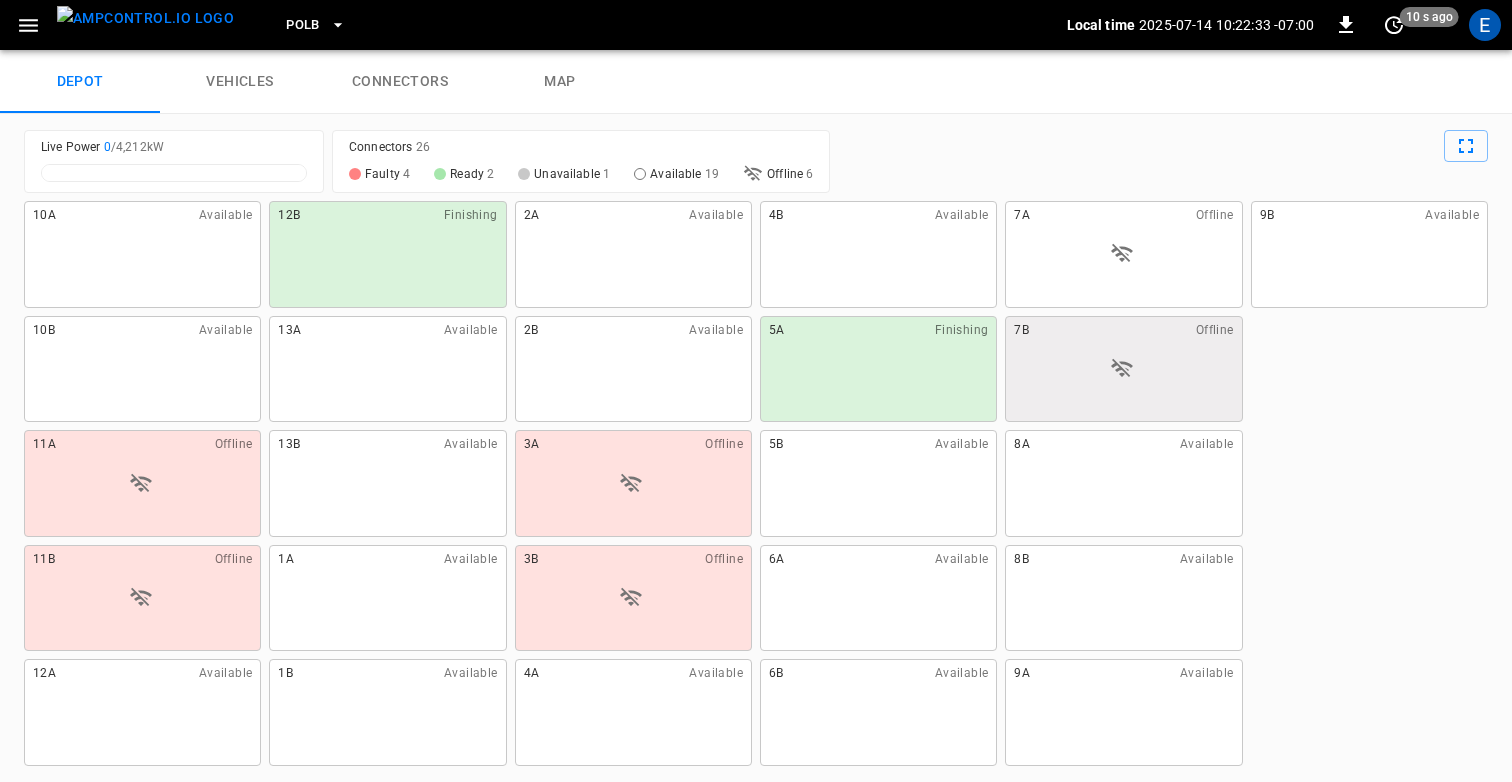 click on "11A Offline" at bounding box center (142, 483) 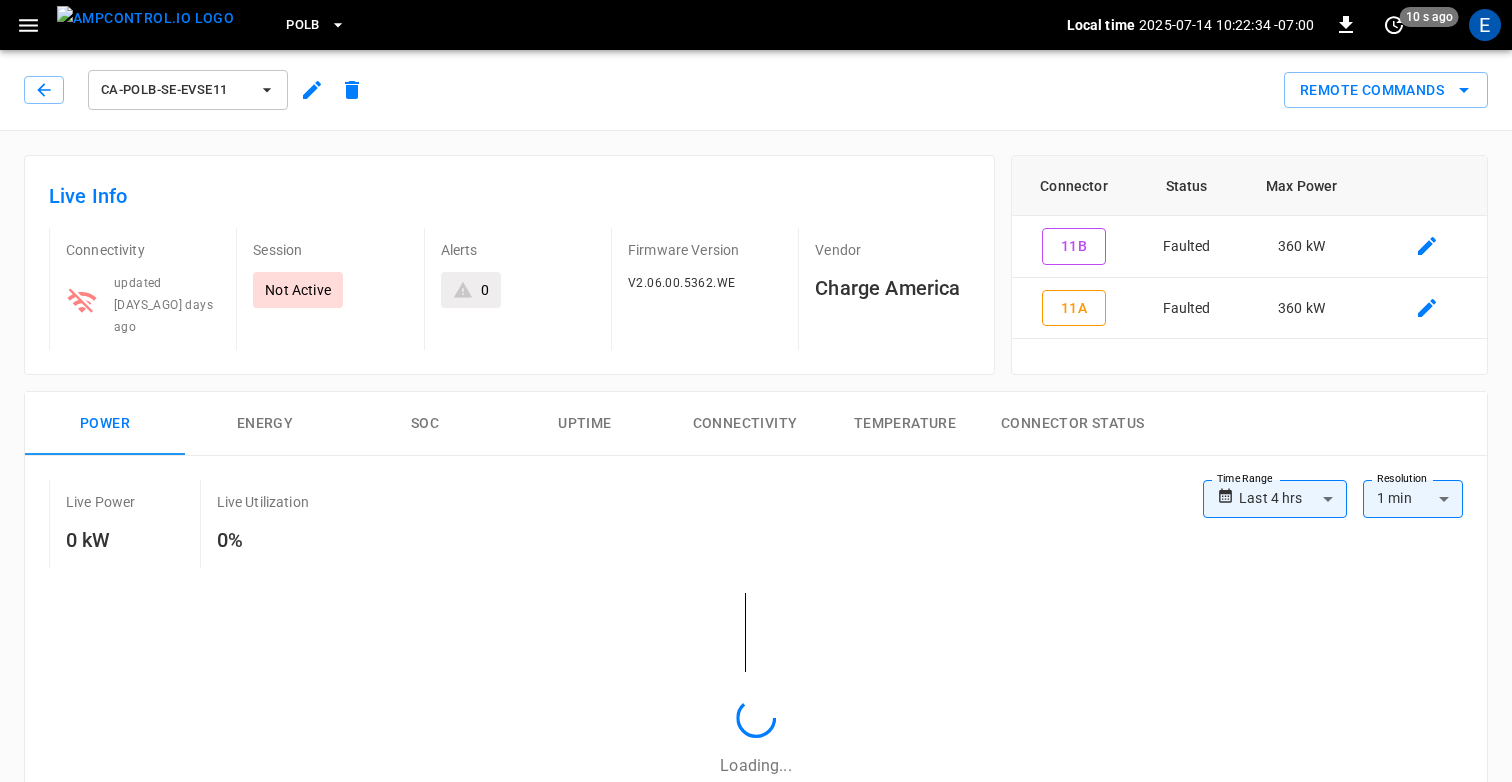 type on "**********" 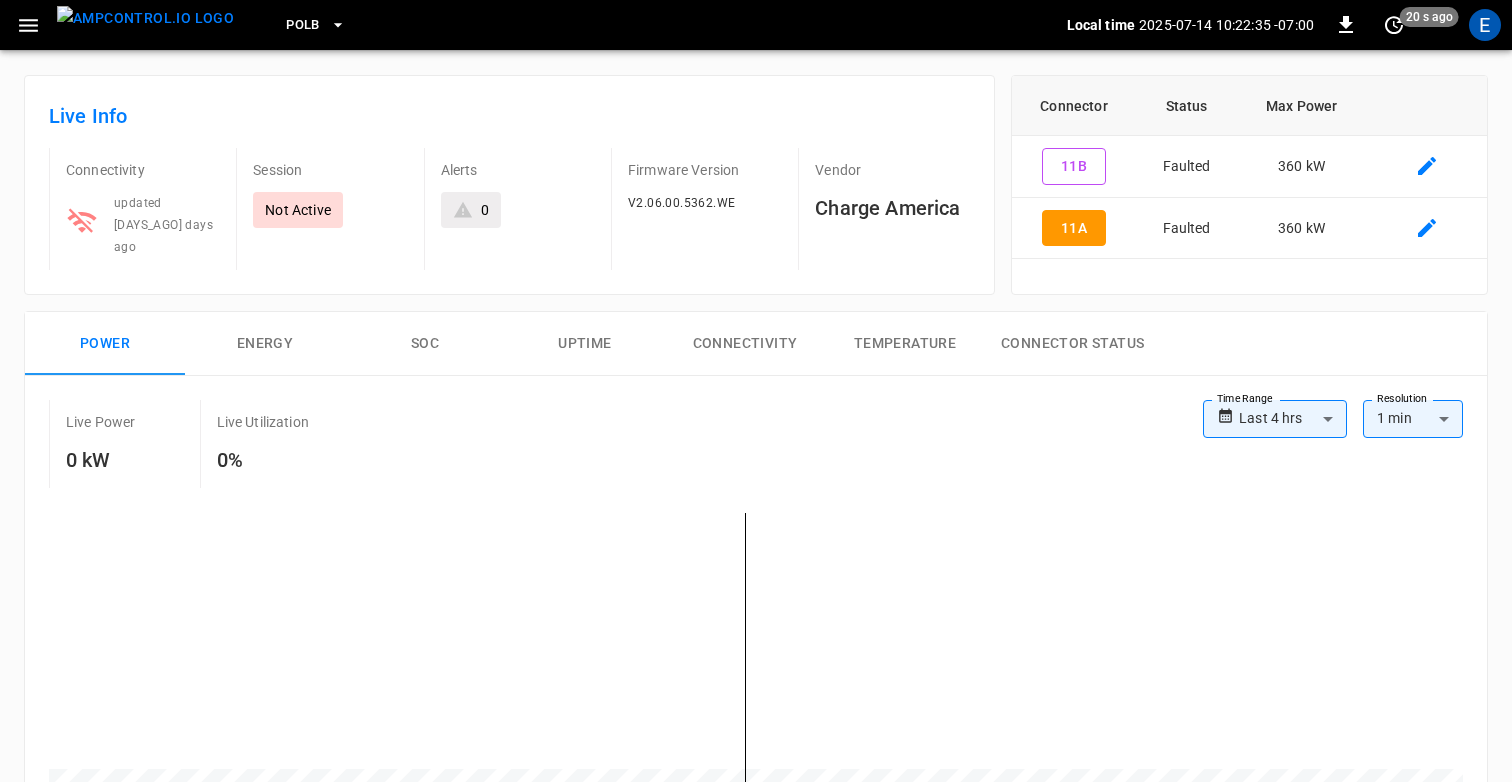 scroll, scrollTop: 81, scrollLeft: 0, axis: vertical 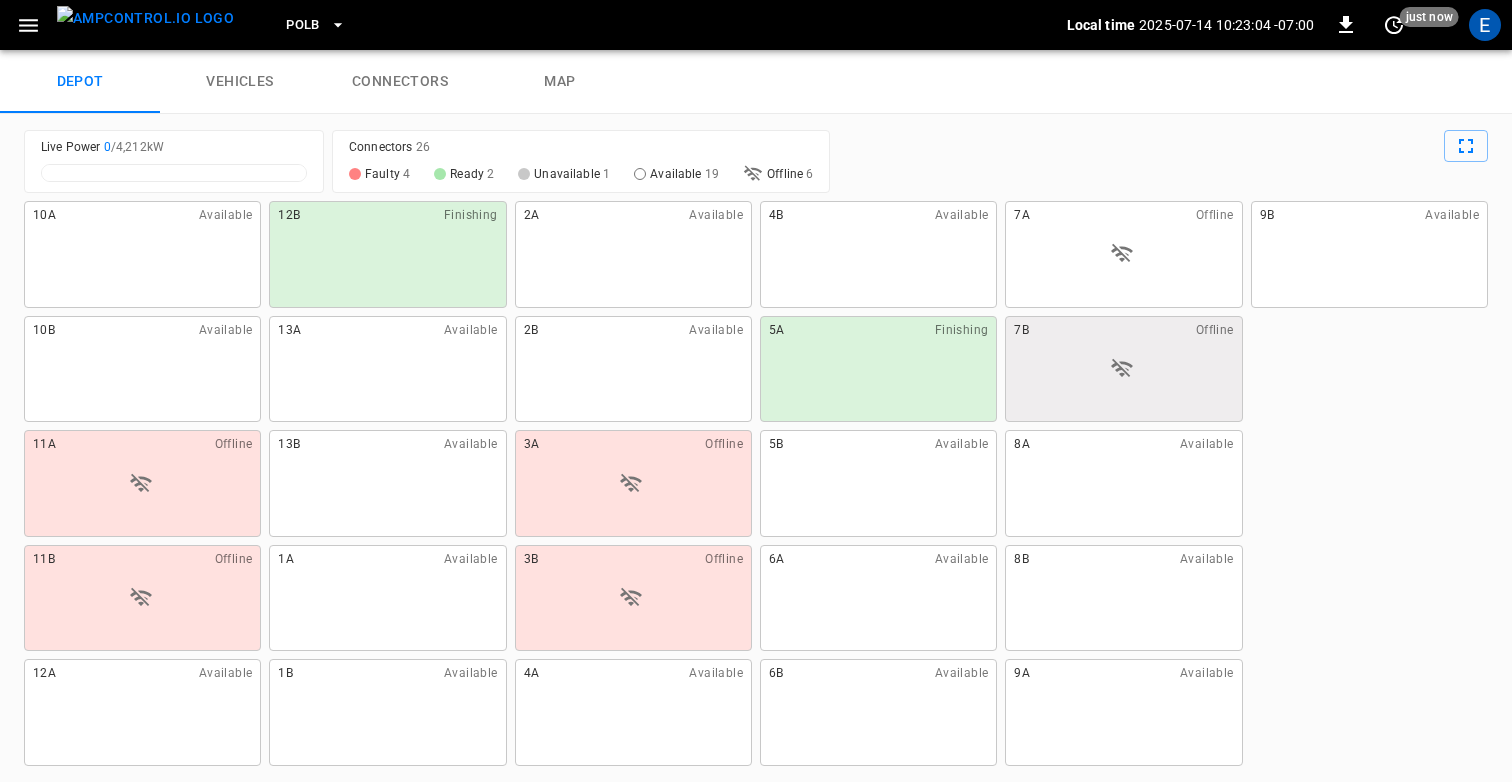 click at bounding box center [1163, 161] 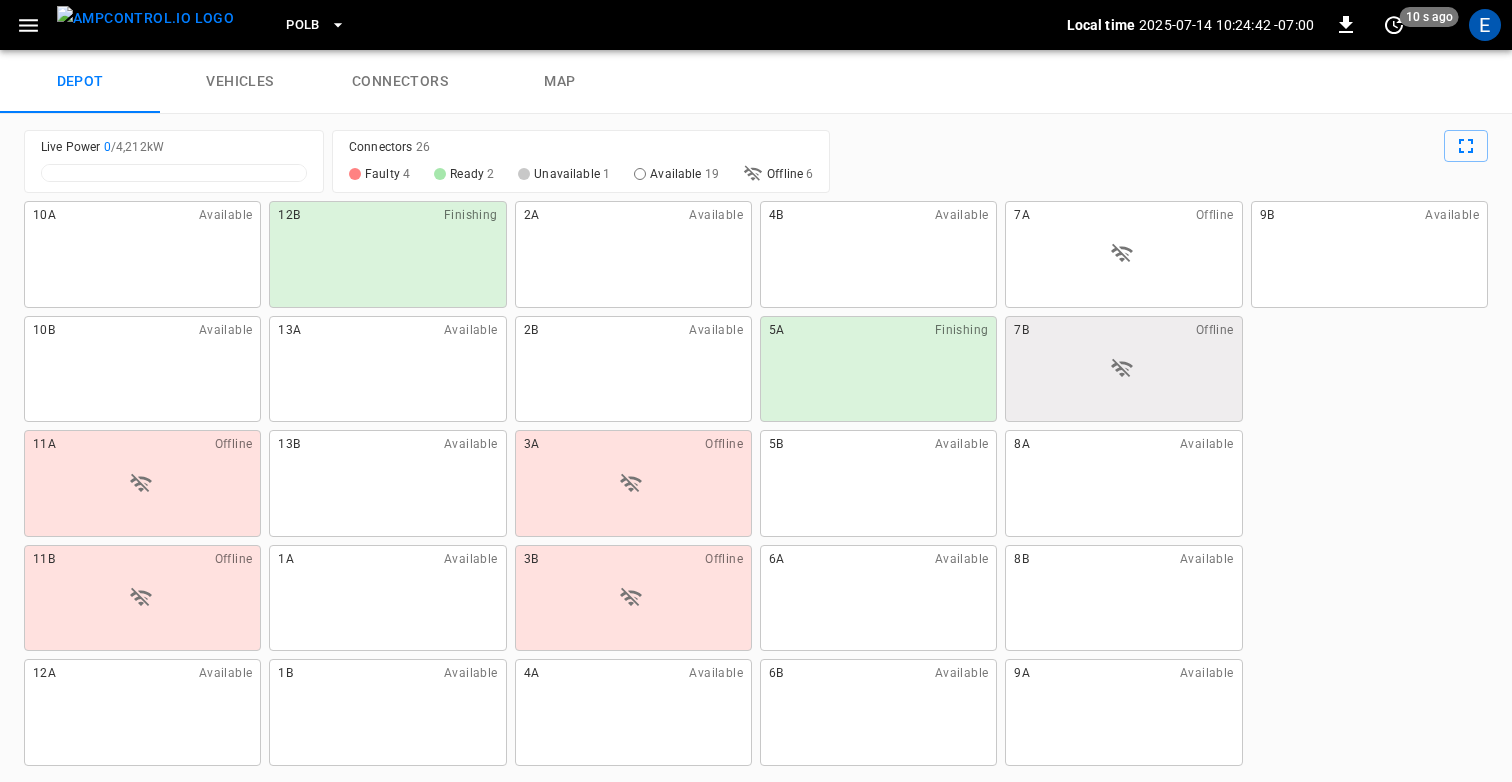 click on "E" at bounding box center [1485, 25] 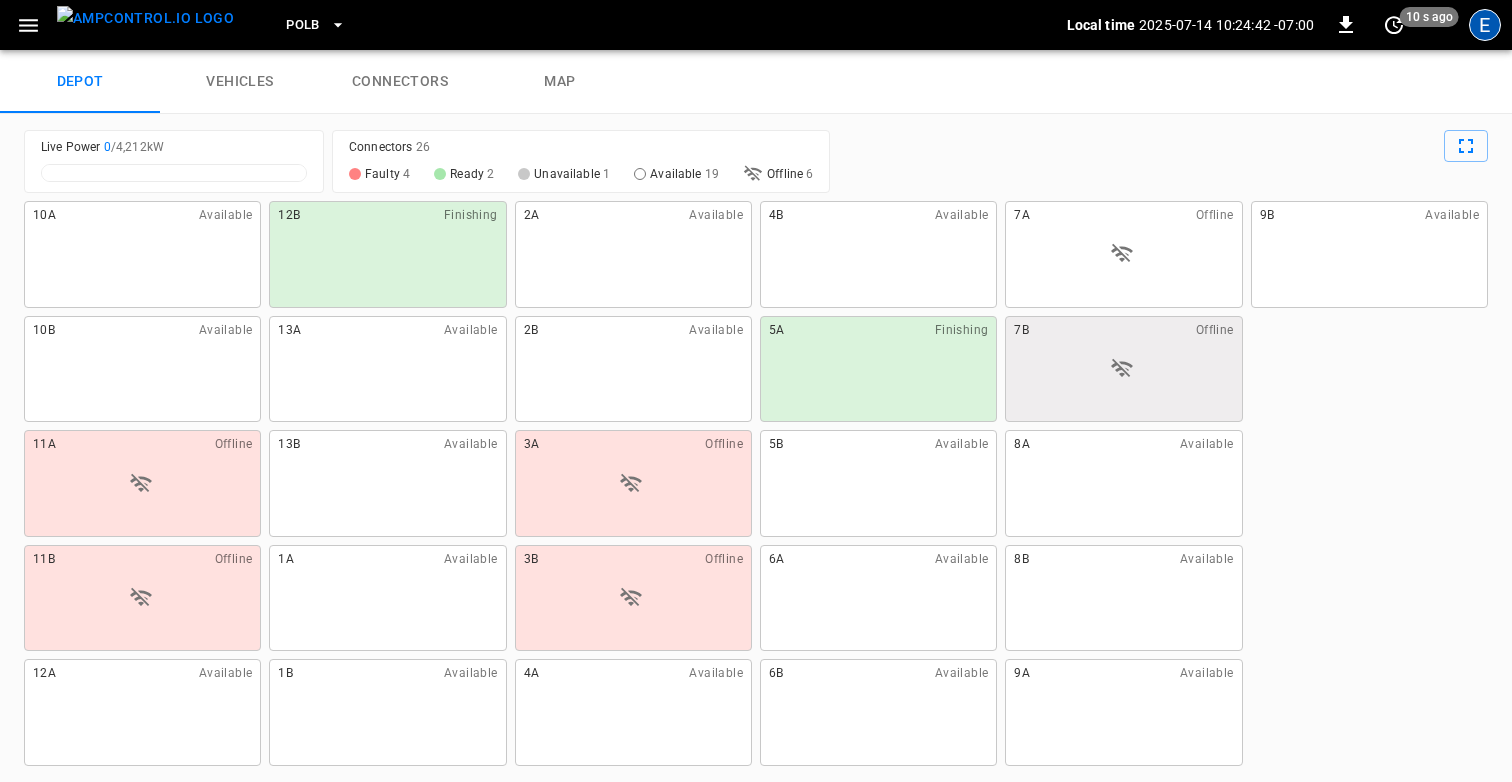 click on "E" at bounding box center [1485, 25] 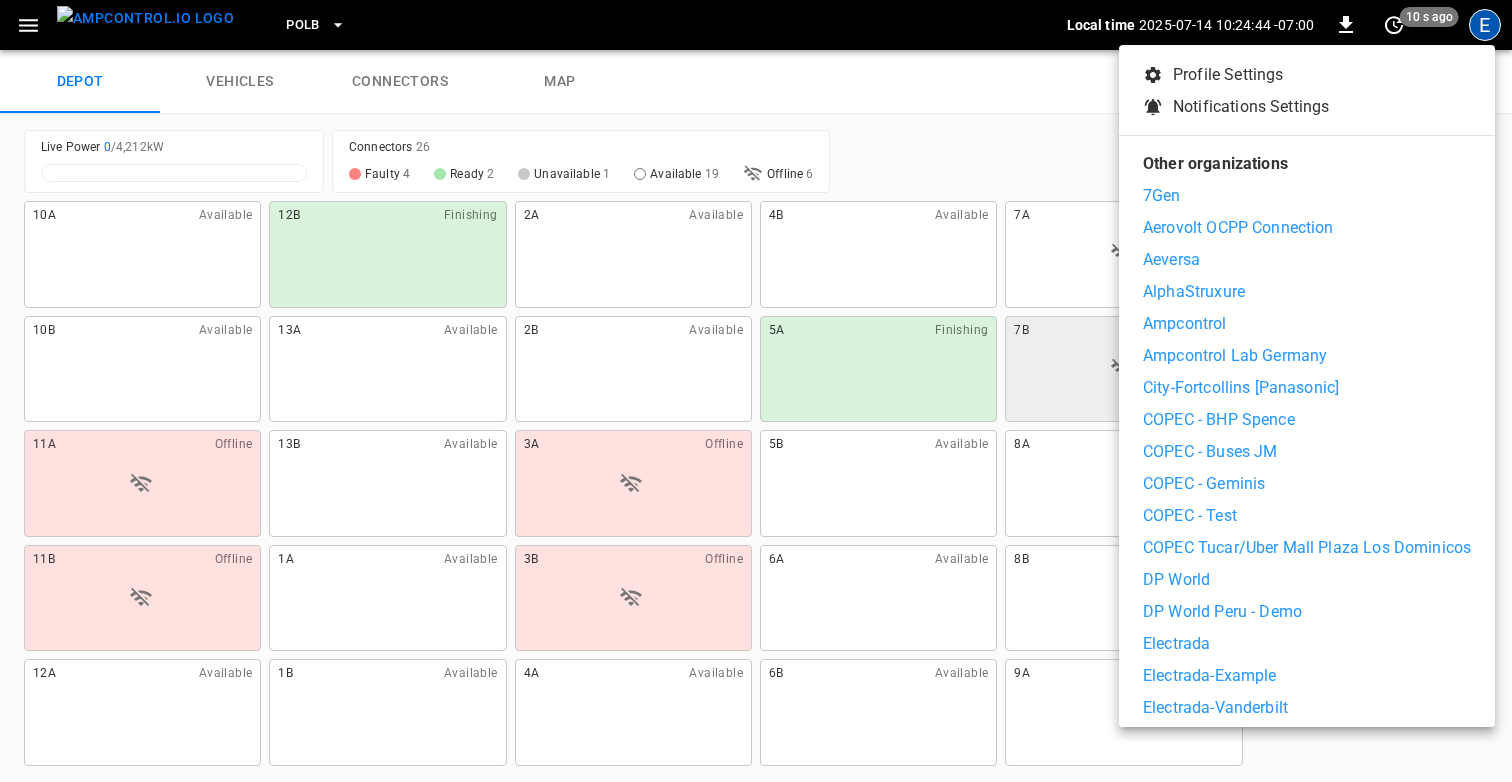 scroll, scrollTop: 0, scrollLeft: 0, axis: both 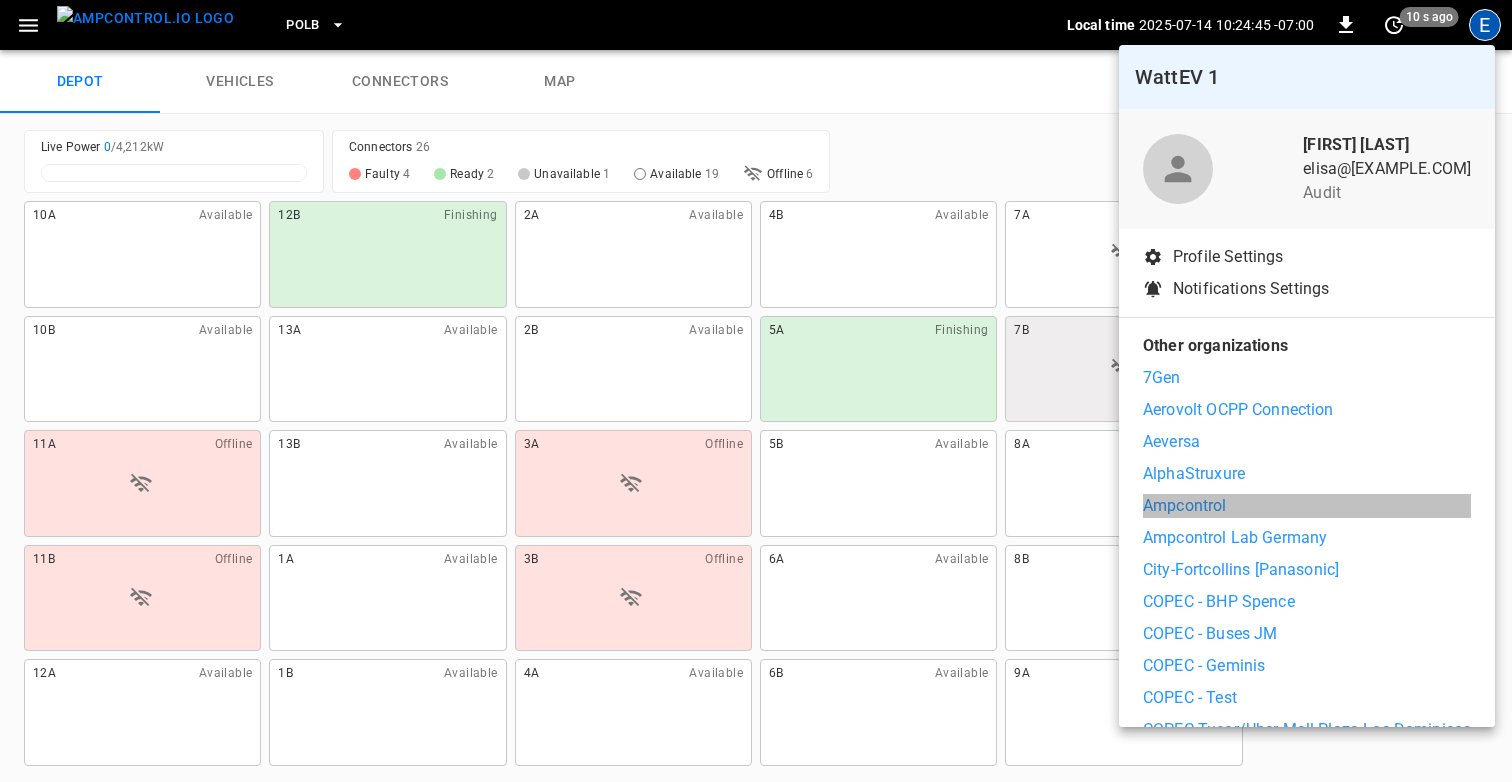 click on "Ampcontrol" at bounding box center (1185, 506) 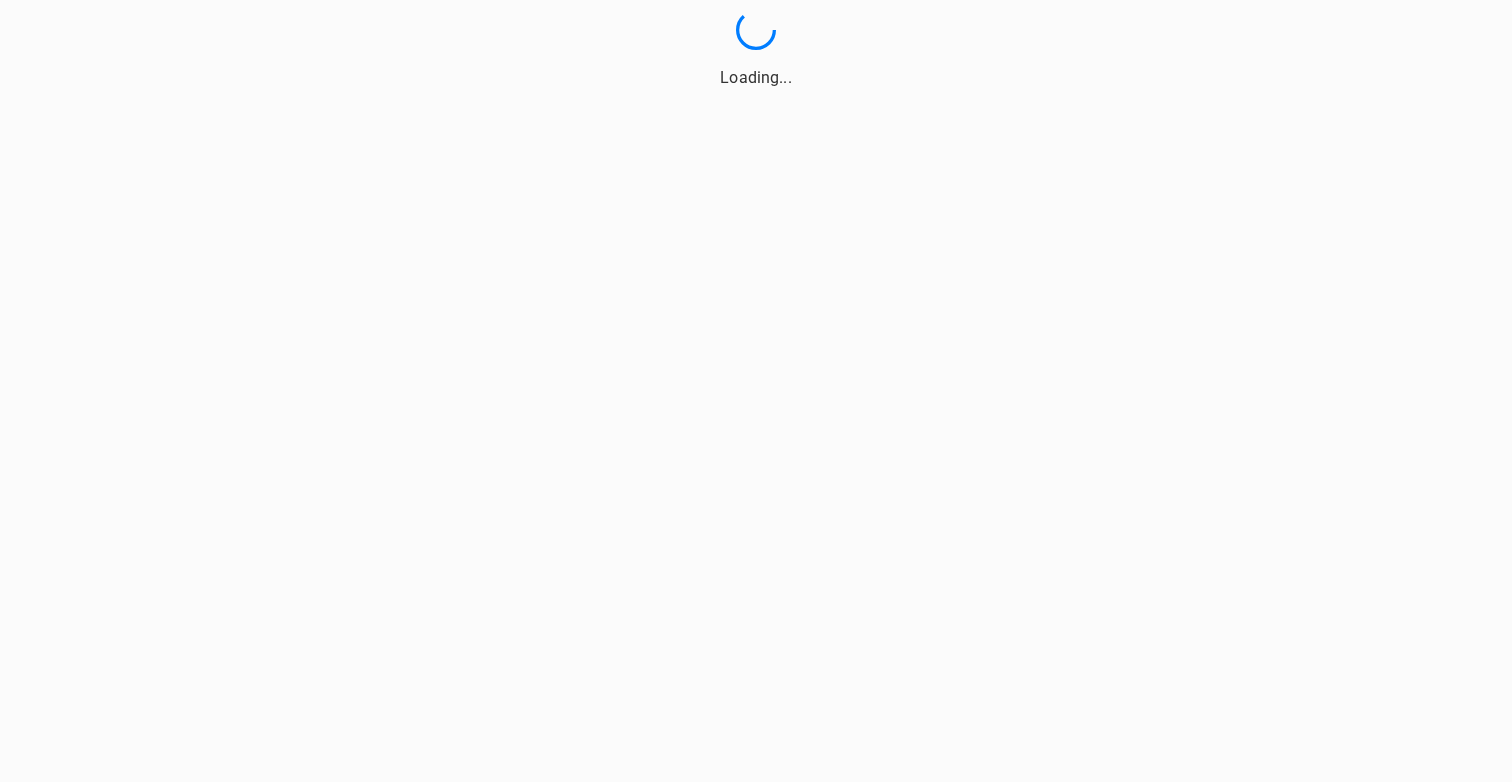 scroll, scrollTop: 0, scrollLeft: 0, axis: both 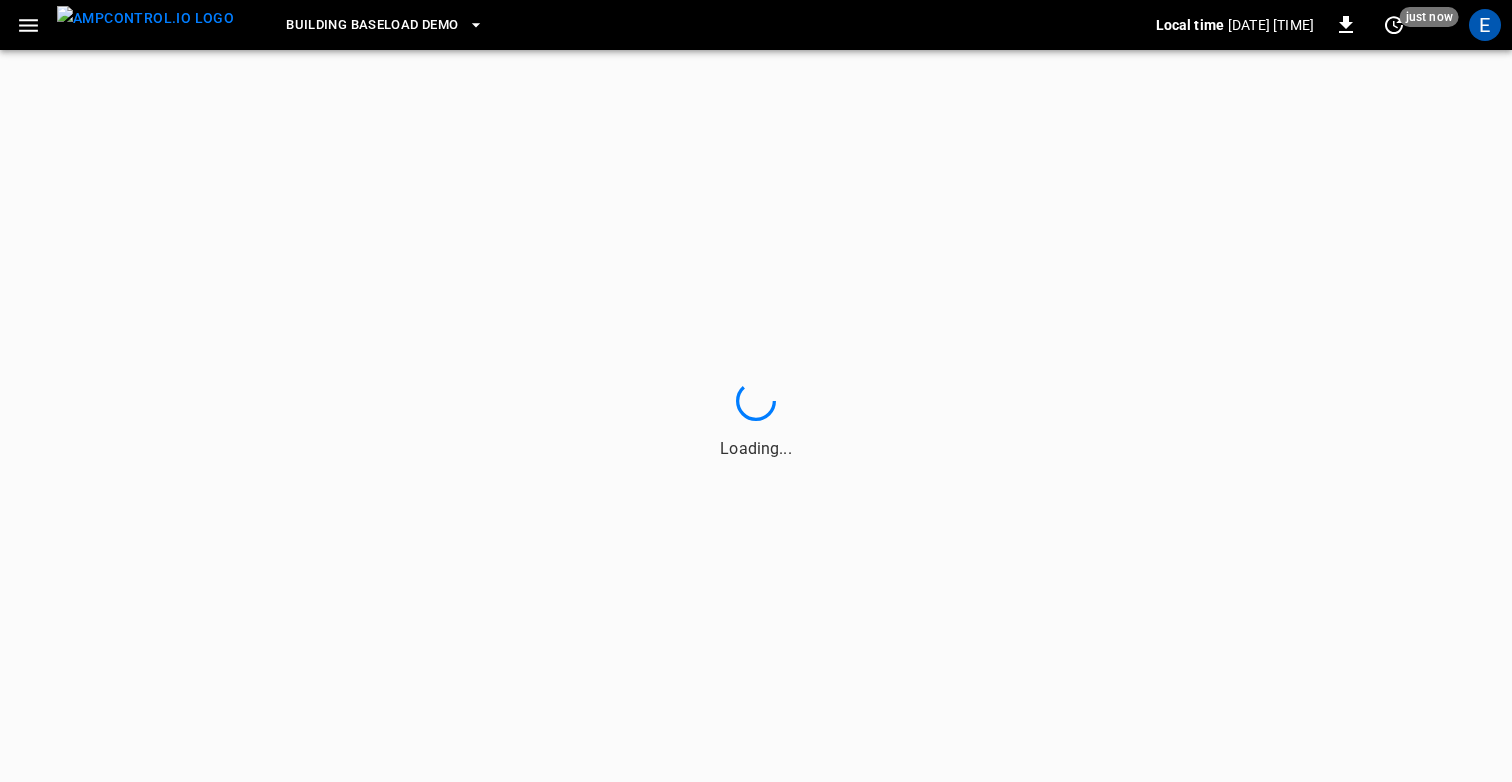 click 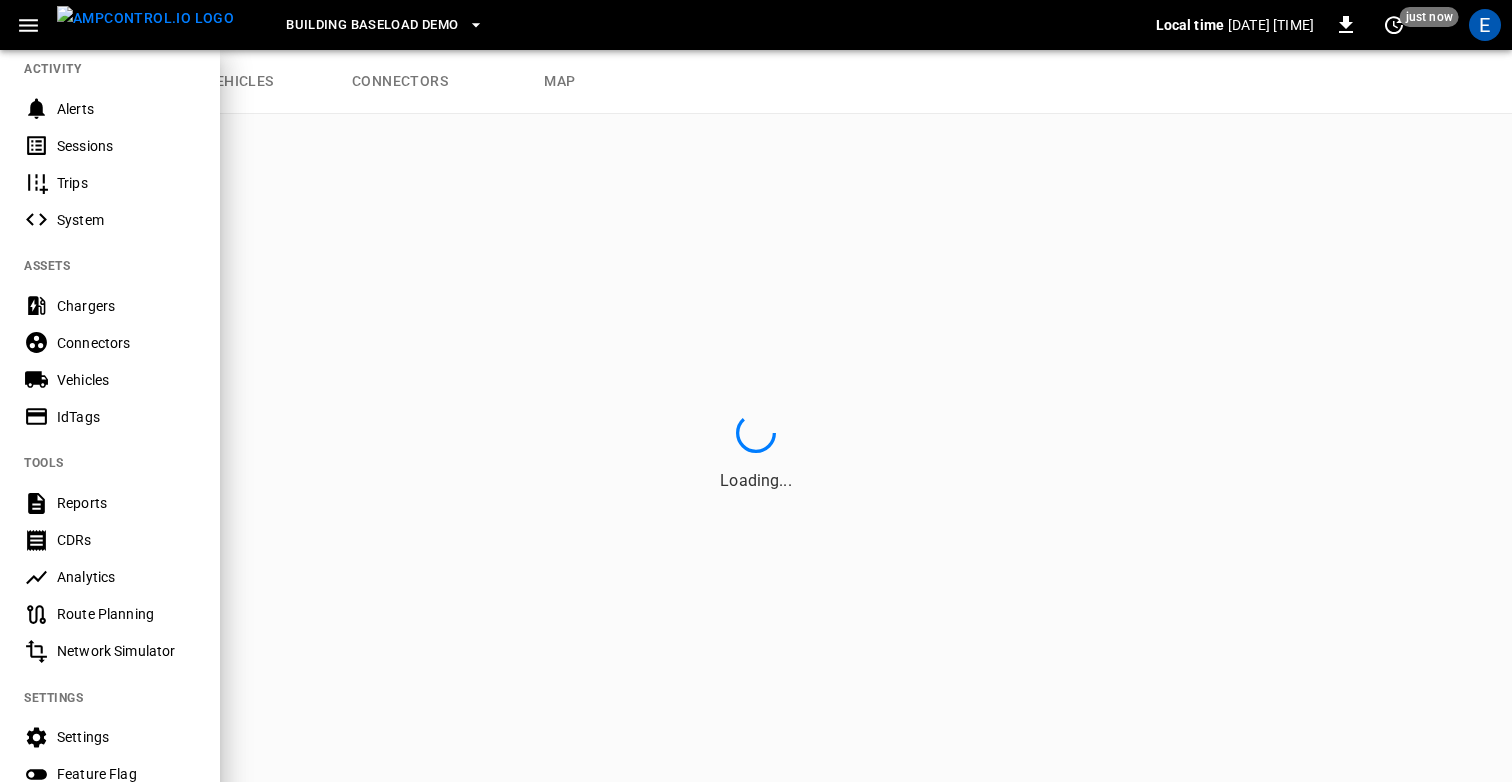 scroll, scrollTop: 434, scrollLeft: 0, axis: vertical 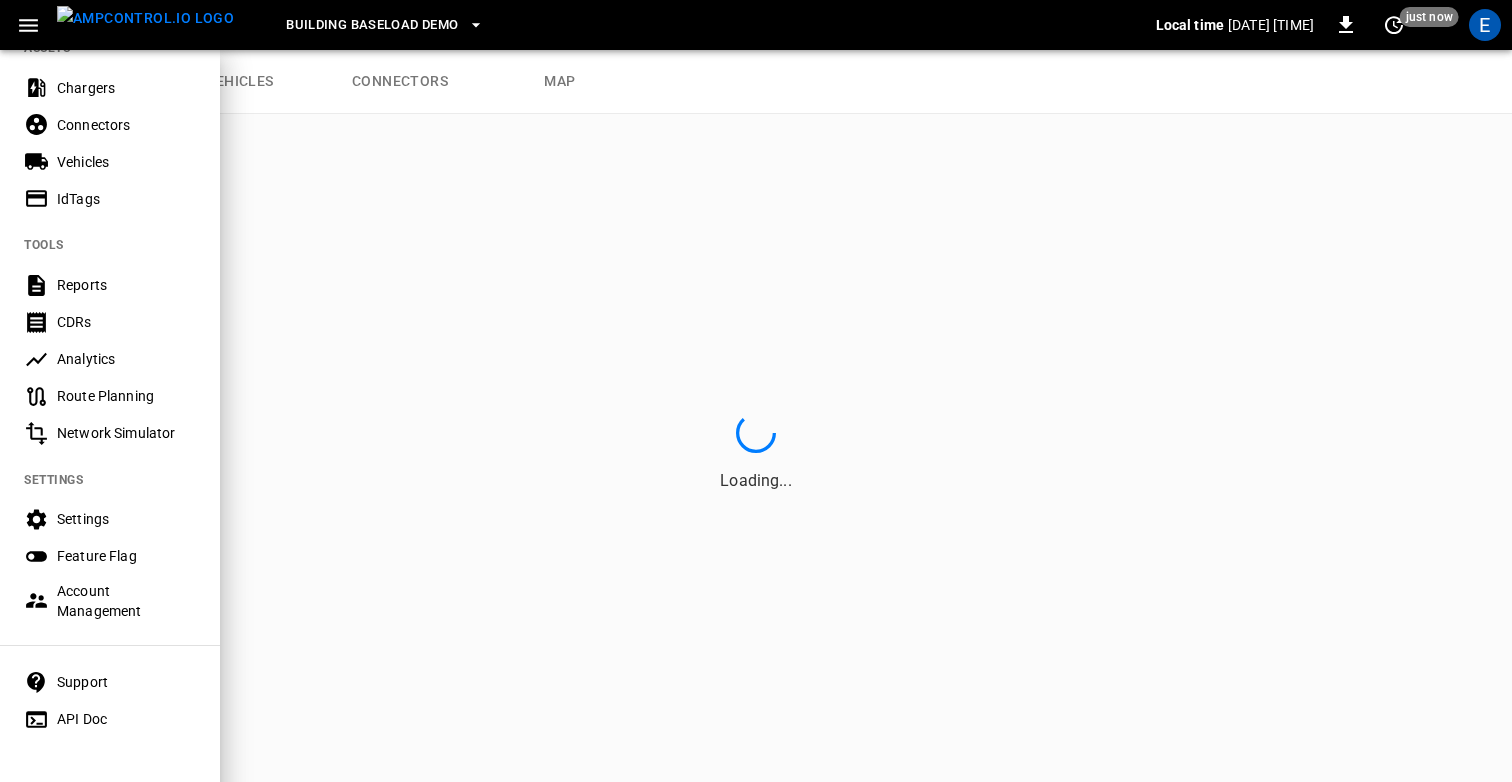 click on "Settings" at bounding box center (126, 519) 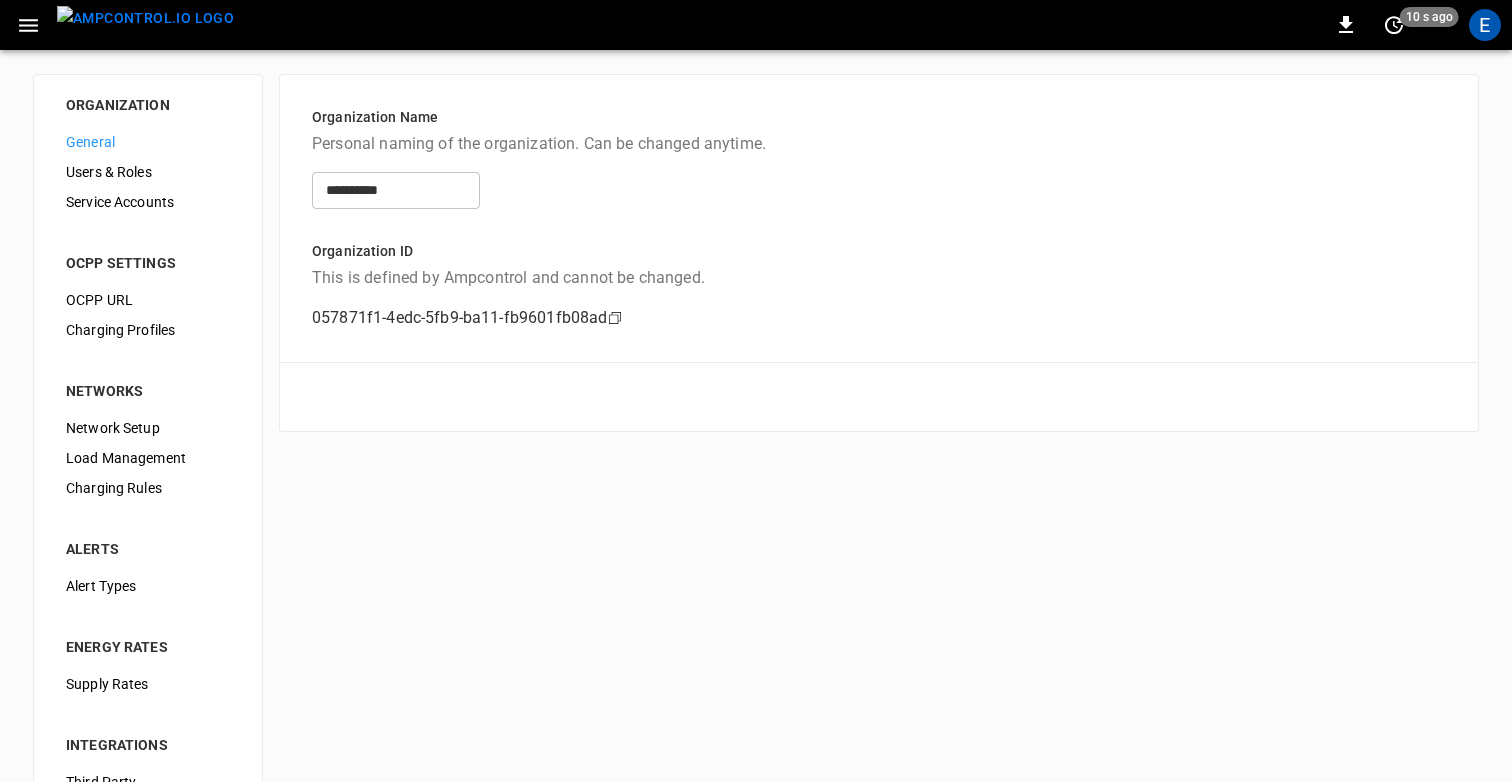 click on "Load Management" at bounding box center (148, 458) 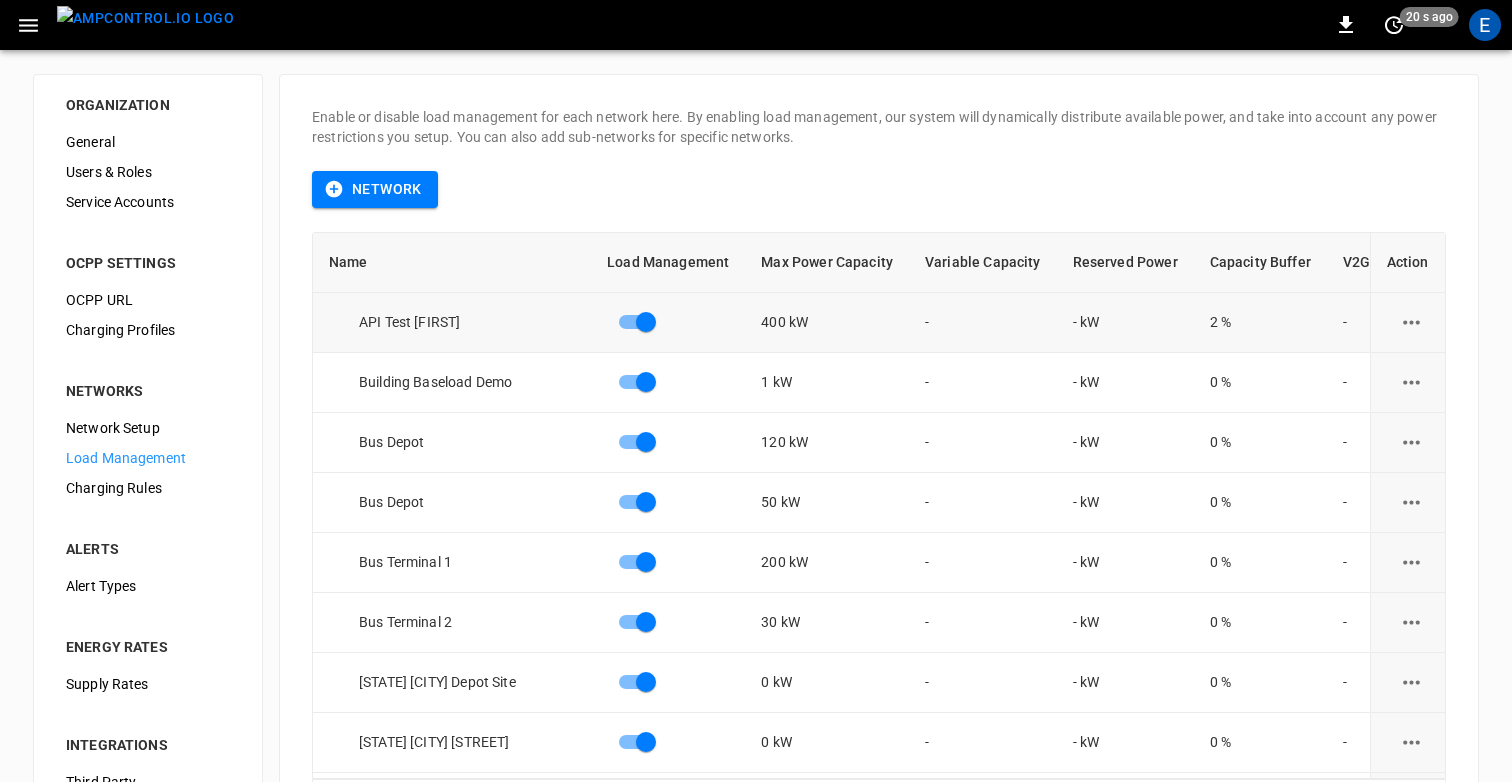 click 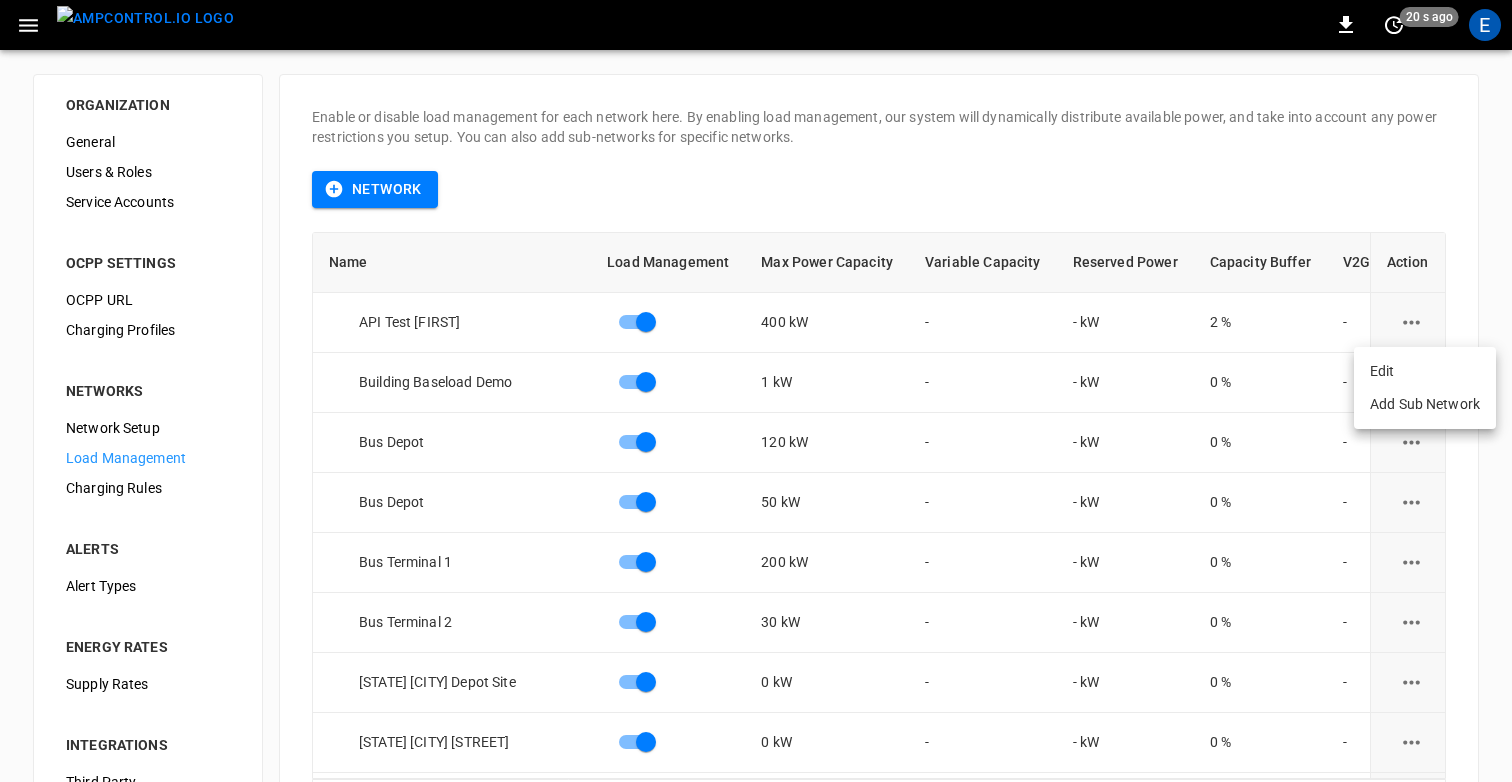 click at bounding box center [756, 391] 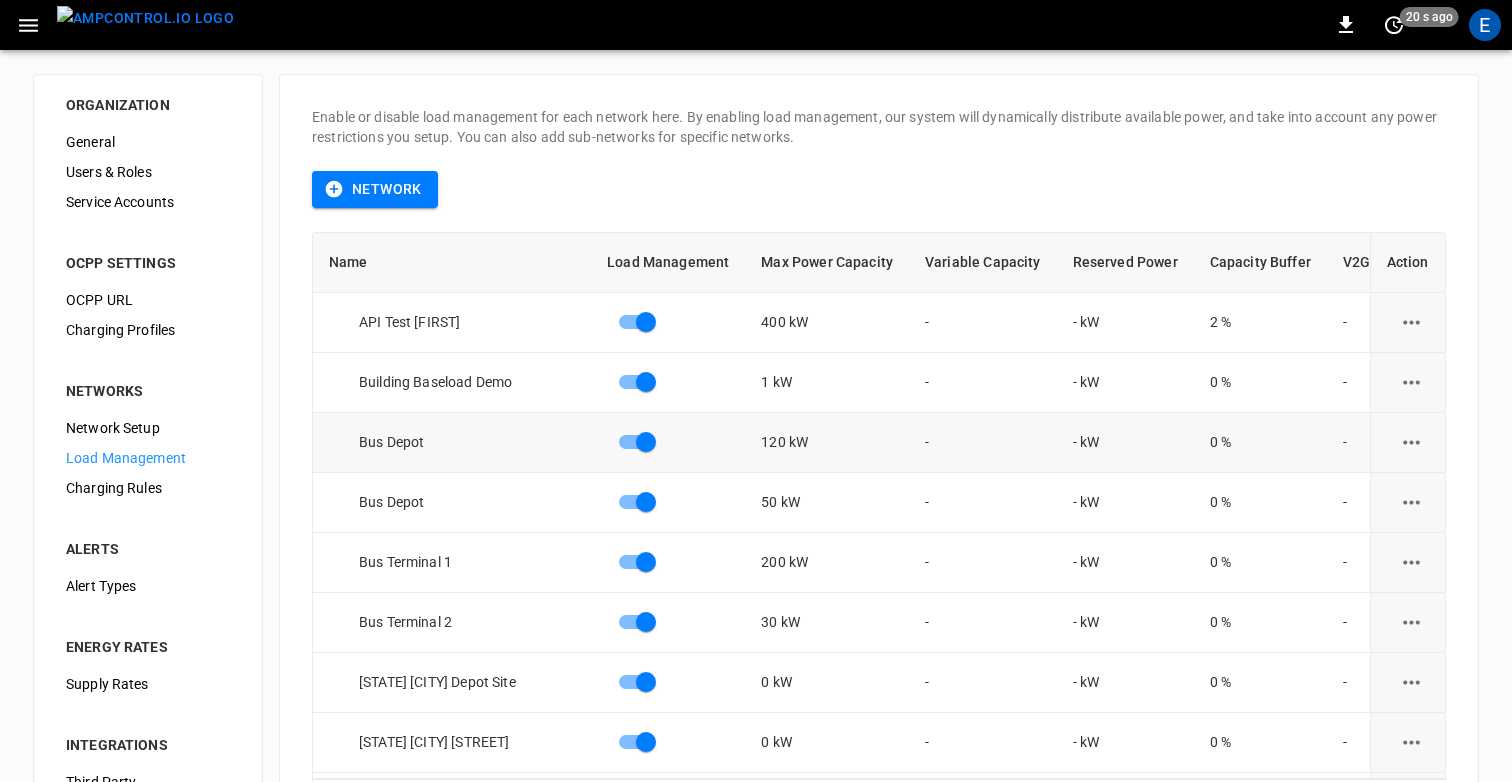 click 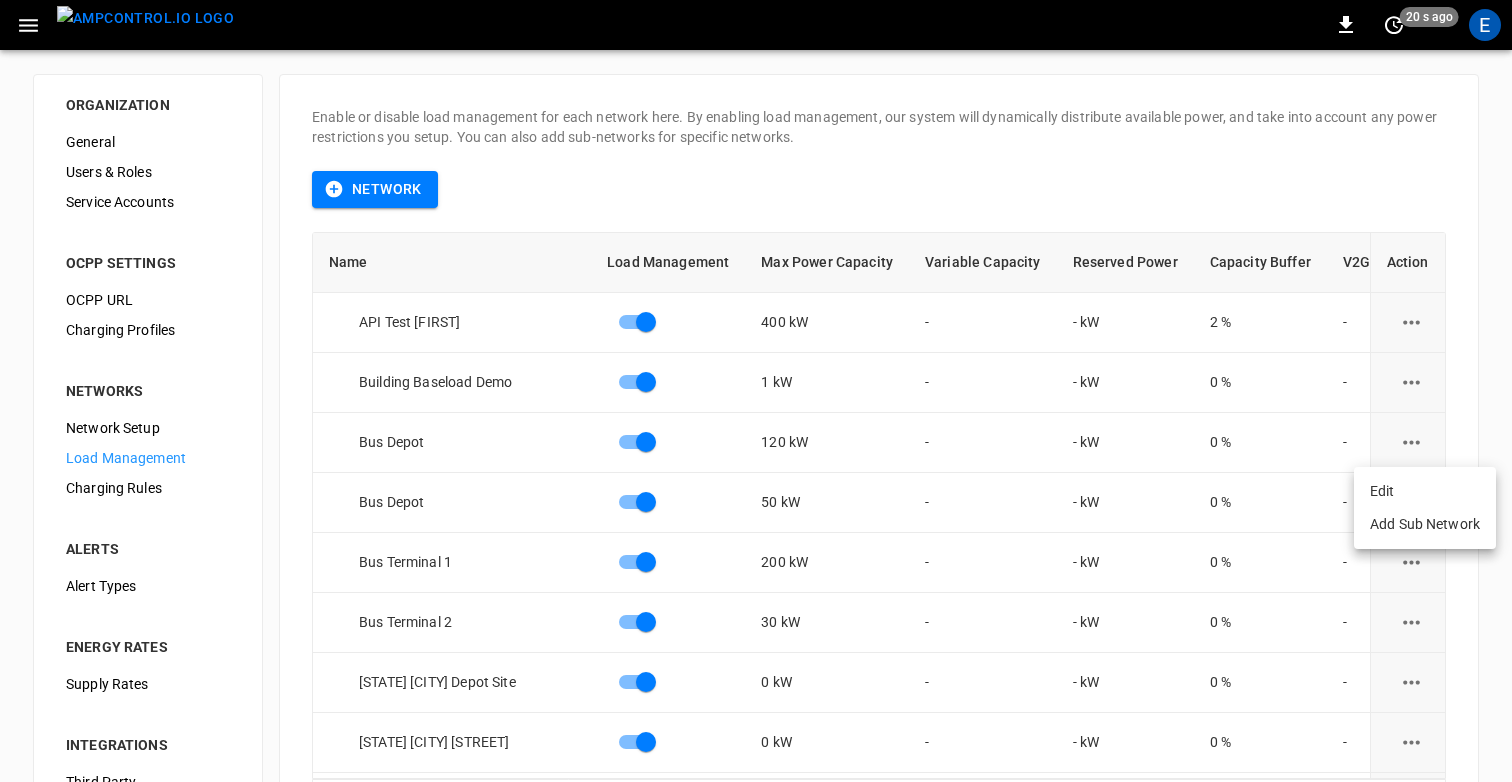 click on "Edit" at bounding box center [1425, 491] 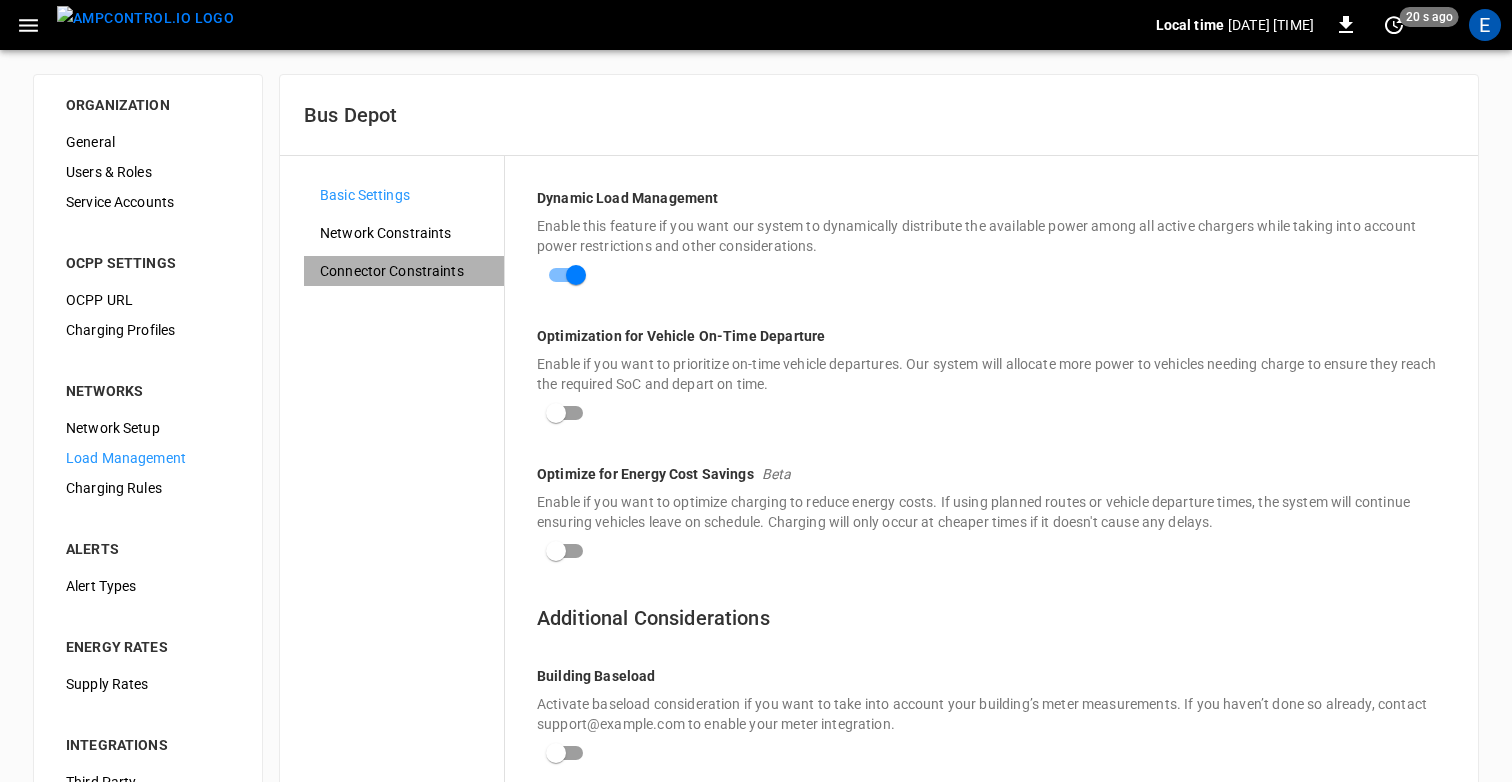 click on "Connector Constraints" at bounding box center (404, 271) 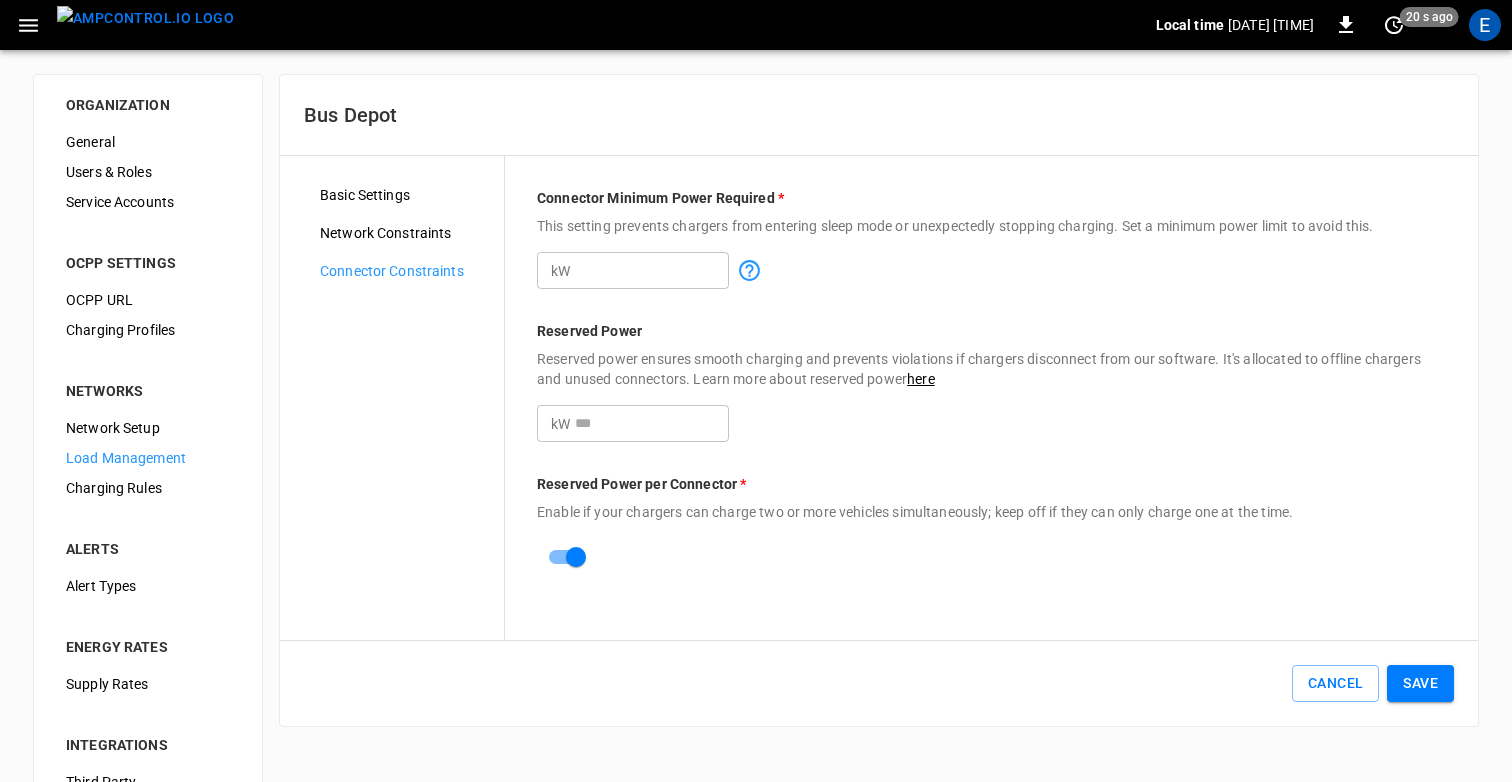click on "Basic Settings" at bounding box center [404, 195] 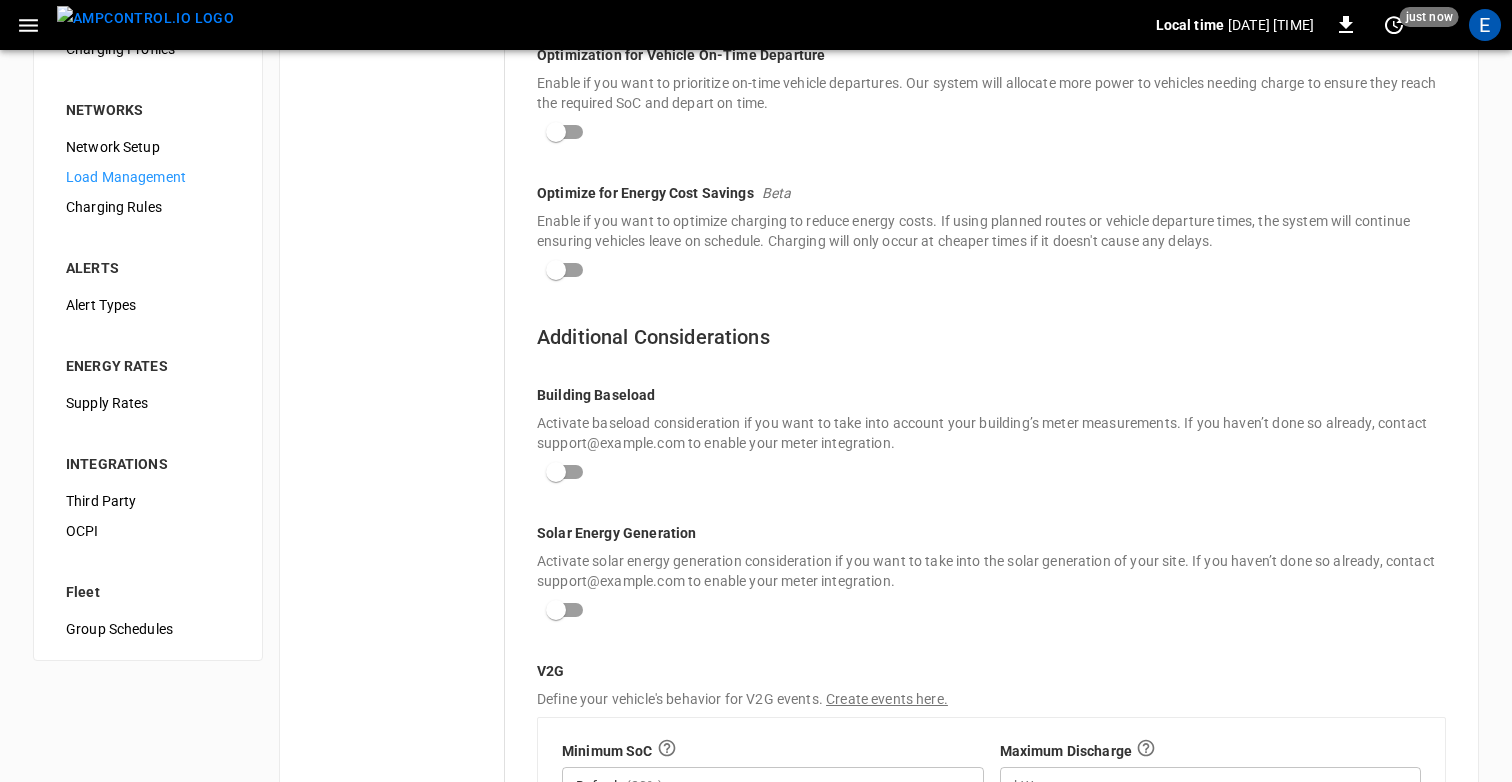 scroll, scrollTop: 541, scrollLeft: 0, axis: vertical 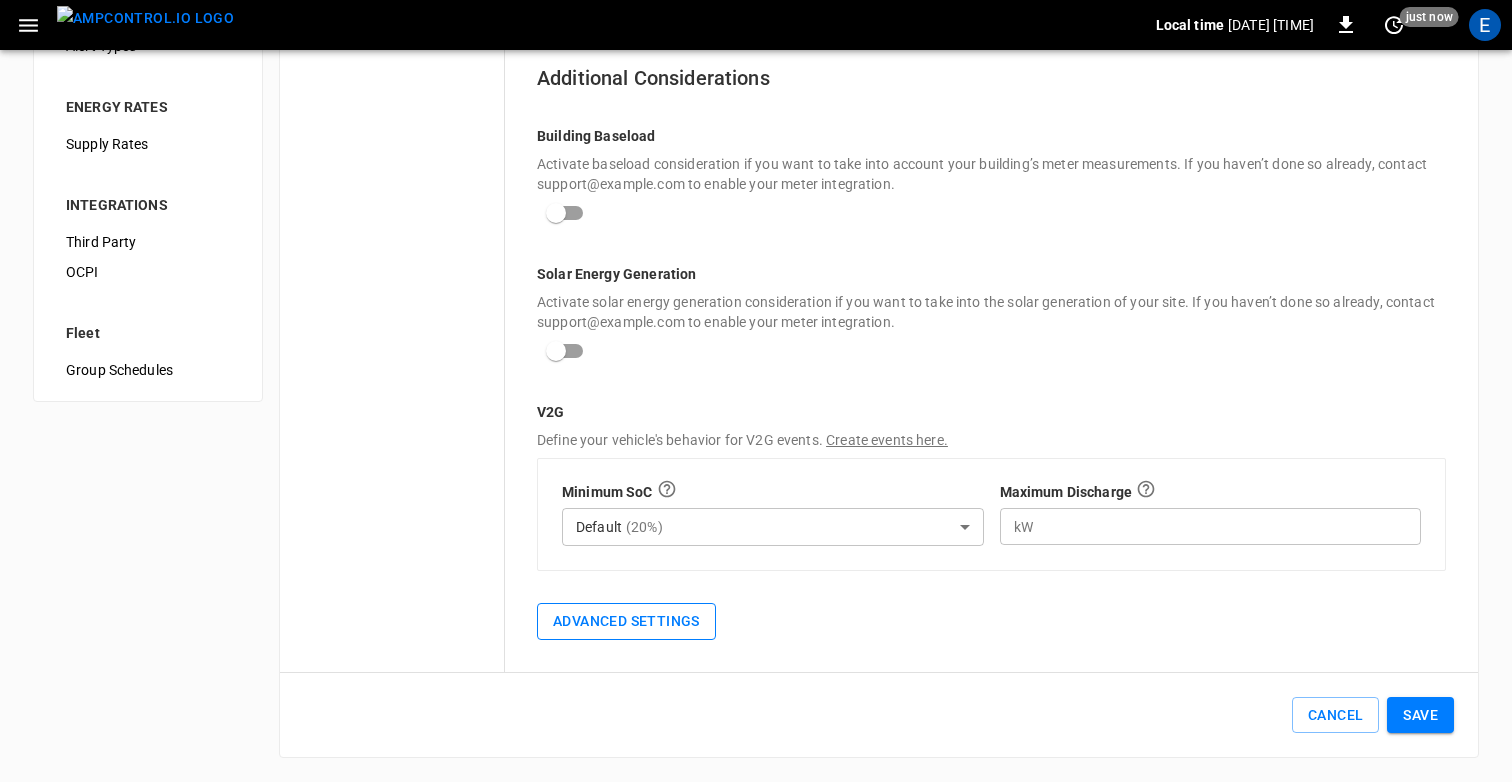 click on "Advanced Settings" at bounding box center [626, 621] 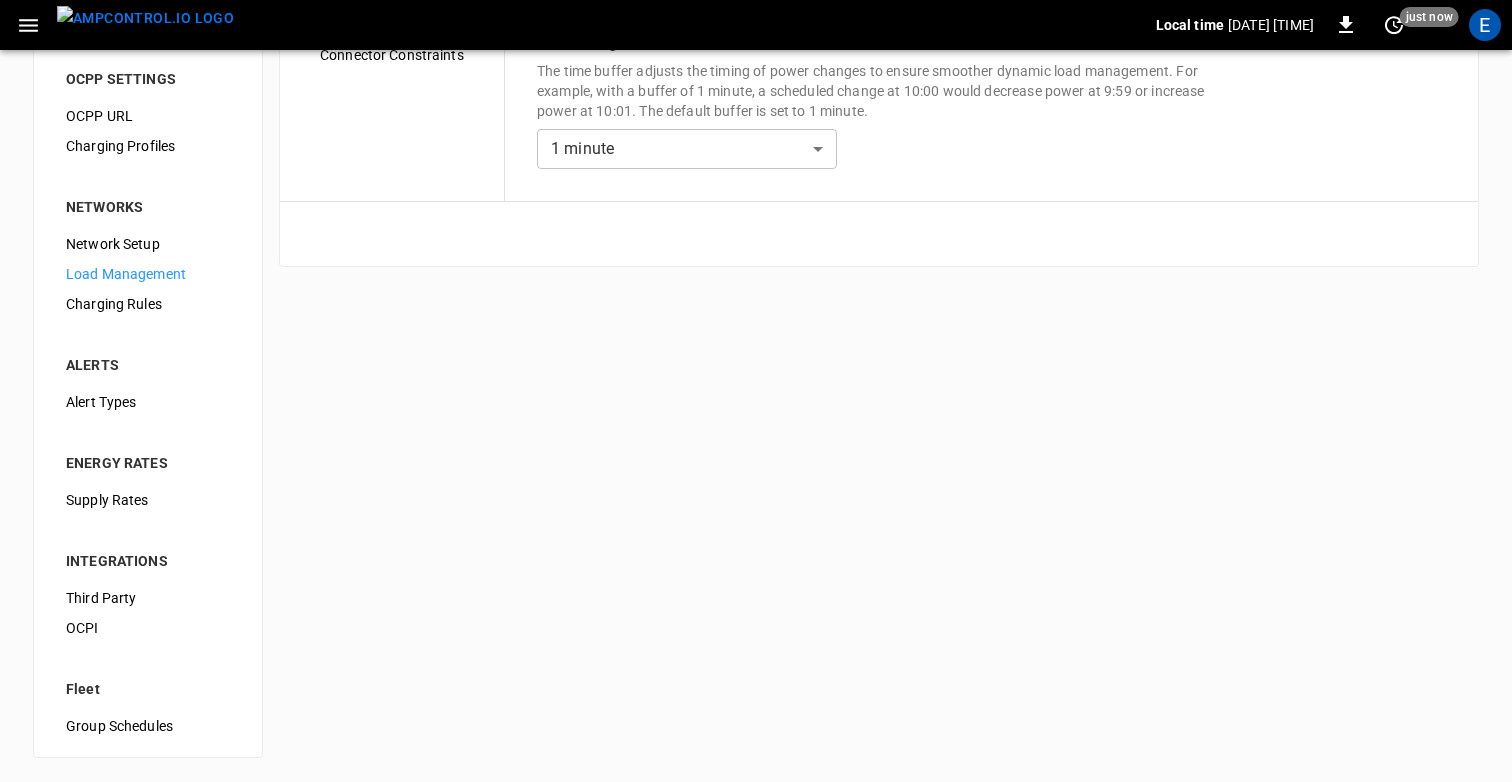 scroll, scrollTop: 0, scrollLeft: 0, axis: both 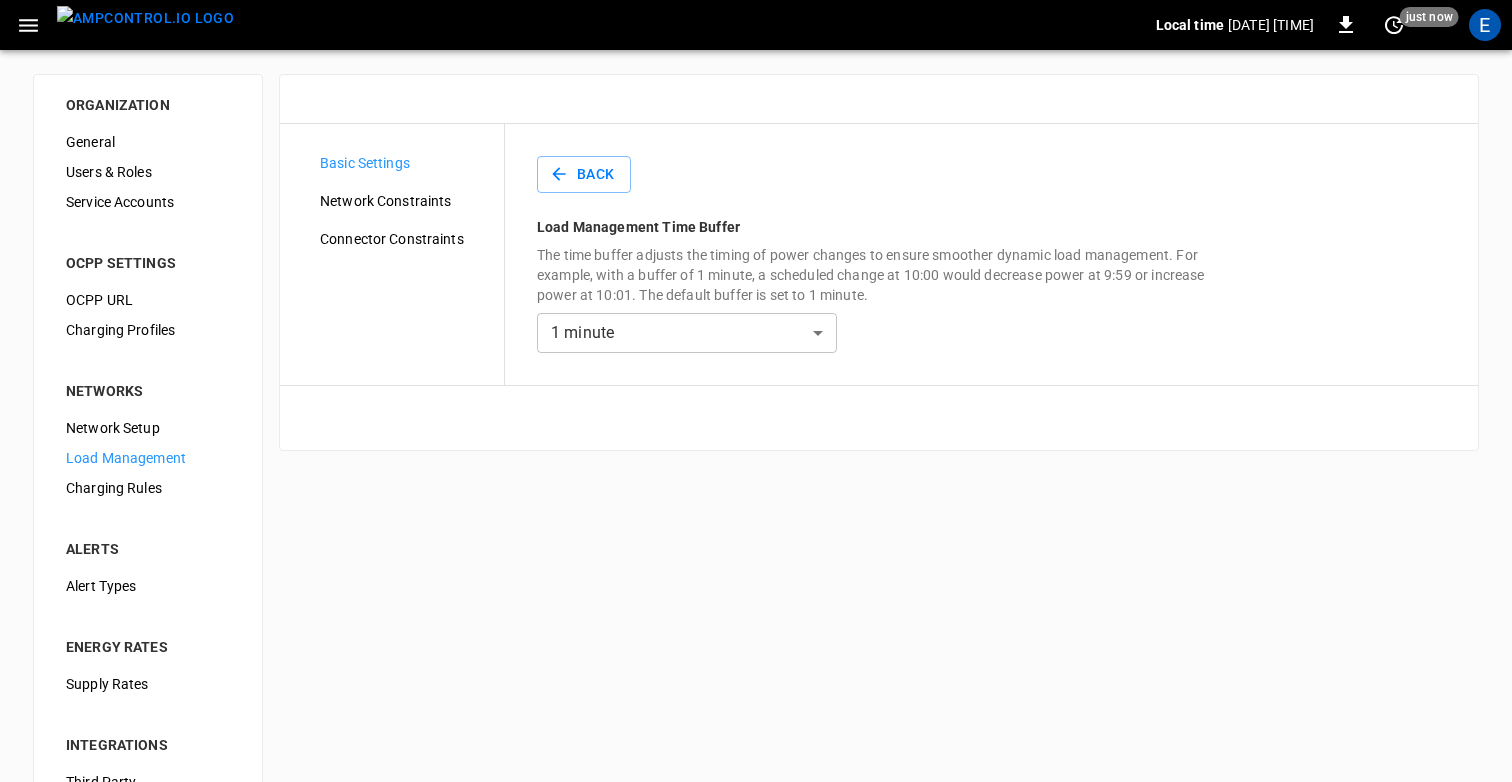 click on "Local time 2025-07-14 13:25:21 -04:00 0 just now E ORGANIZATION General Users & Roles Service Accounts OCPP SETTINGS OCPP URL Charging Profiles NETWORKS Network Setup Load Management Charging Rules ALERTS Alert Types ENERGY RATES Supply Rates INTEGRATIONS Third Party OCPI Fleet Group Schedules Basic Settings Network Constraints Connector Constraints Back Load Management Time Buffer The time buffer adjusts the timing of power changes to ensure smoother dynamic load management. For example, with a buffer of 1 minute, a scheduled change at 10:00 would decrease power at 9:59 or increase power at 10:01. The default buffer is set to 1 minute. 1 minute * ​ Refresh now Update every 5 sec Update every 30 sec Off Ampcontrol Elisa Bustos elisa@ampcontrol.io admin Profile Settings Notifications Settings Other organizations 7Gen Aerovolt OCPP Connection Aeversa AlphaStruxure Ampcontrol Lab Germany City-Fortcollins [Panasonic] COPEC - BHP Spence COPEC - Buses JM COPEC - Geminis COPEC - Test DP World DP World Peru - Demo" at bounding box center (756, 483) 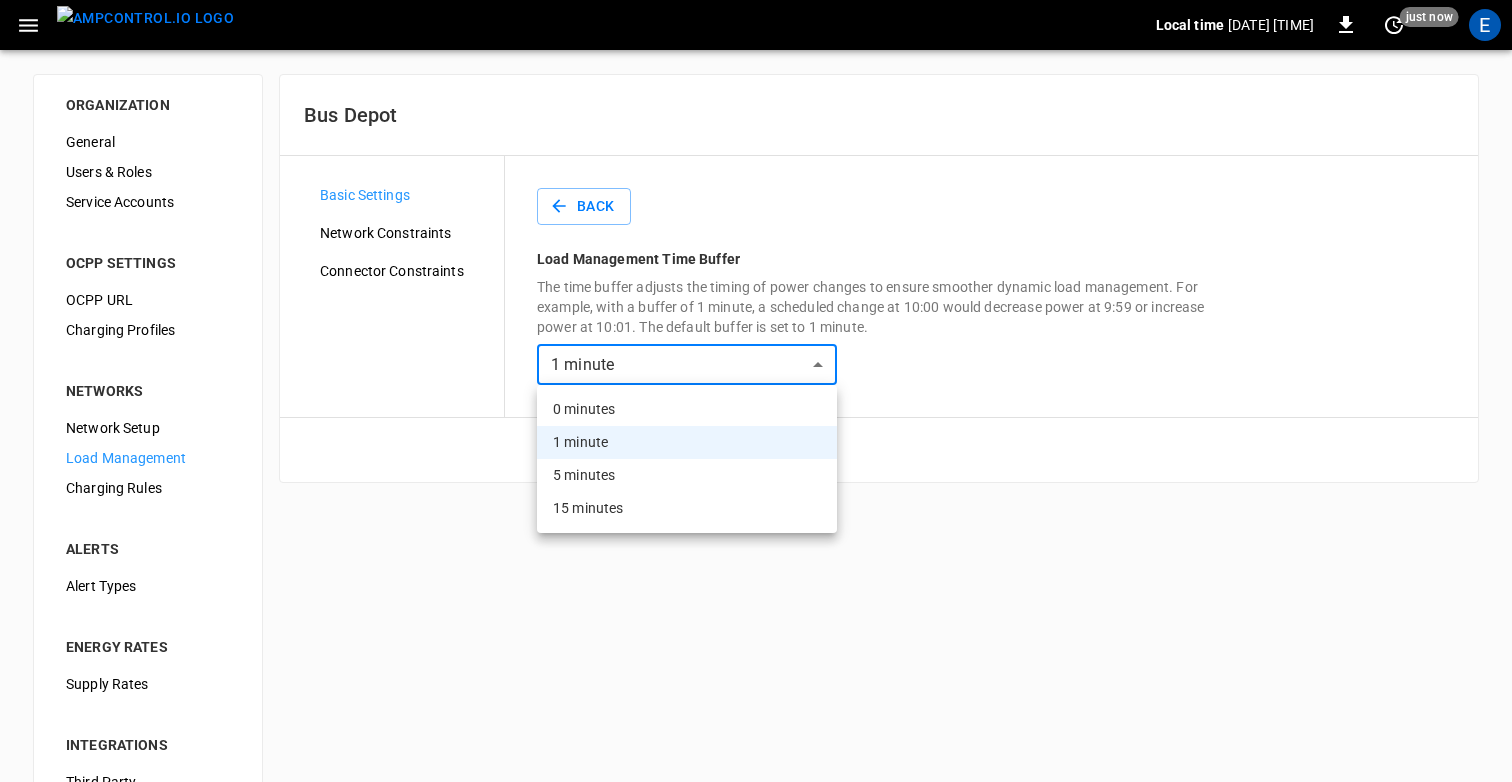 type 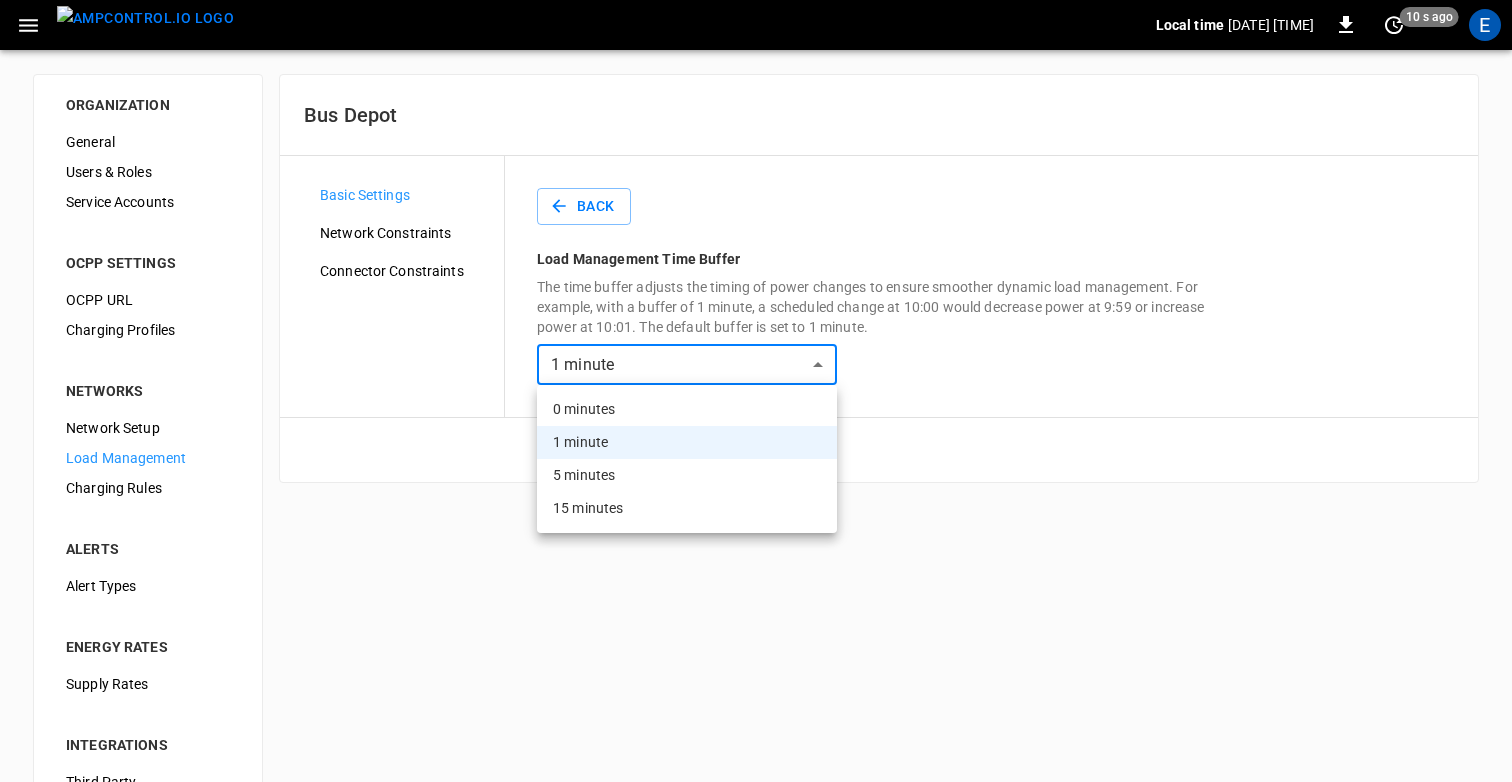 click at bounding box center (756, 391) 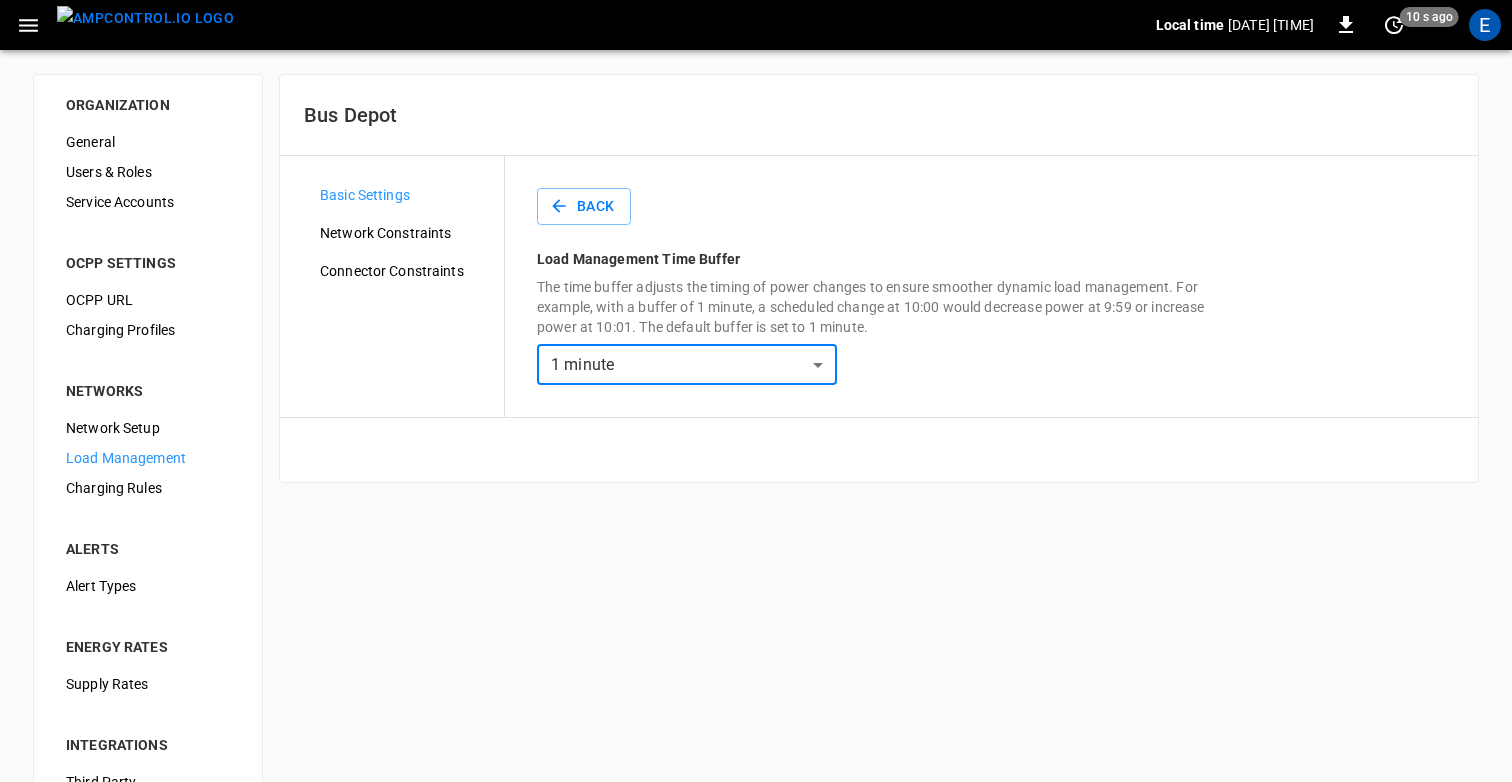 click at bounding box center [879, 450] 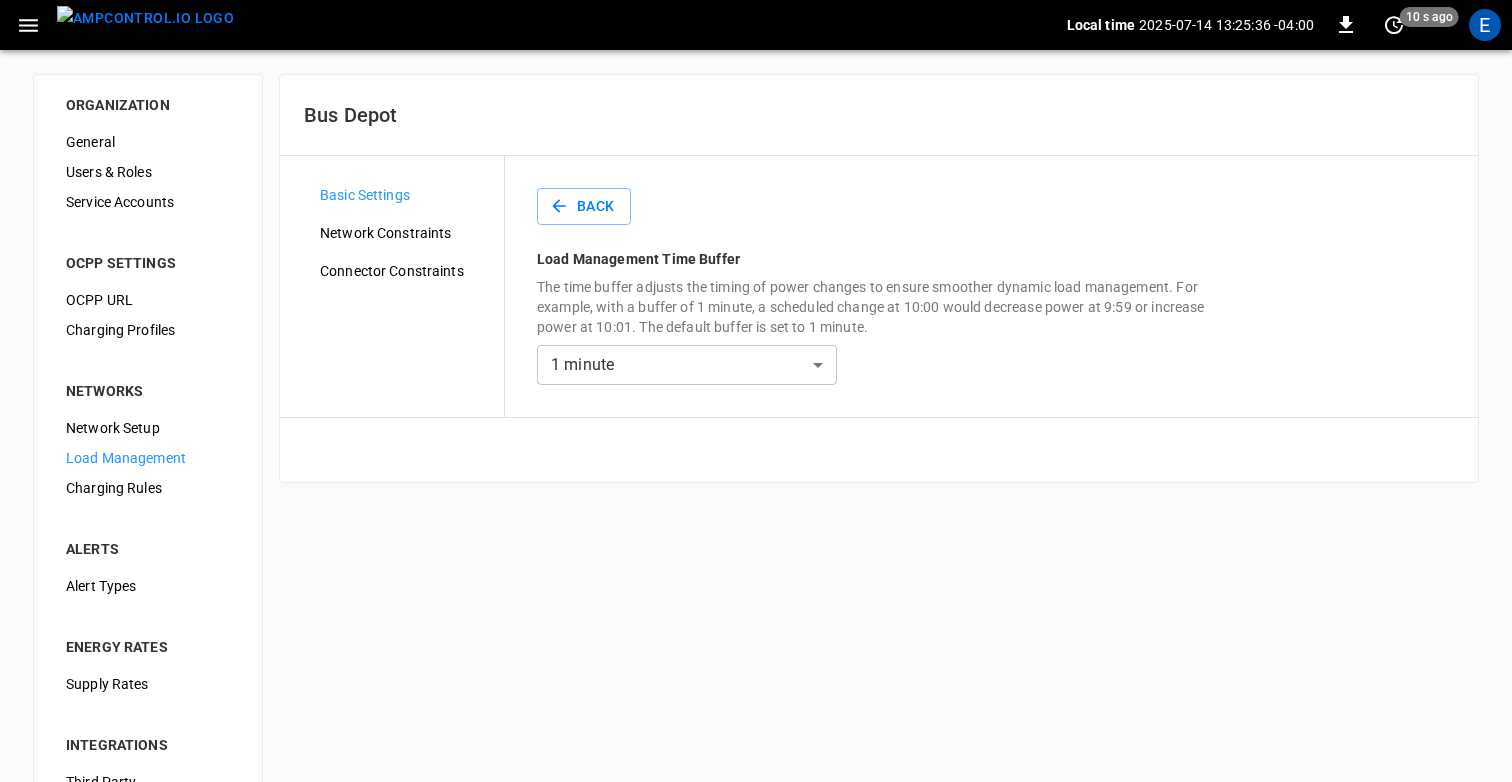click at bounding box center [145, 18] 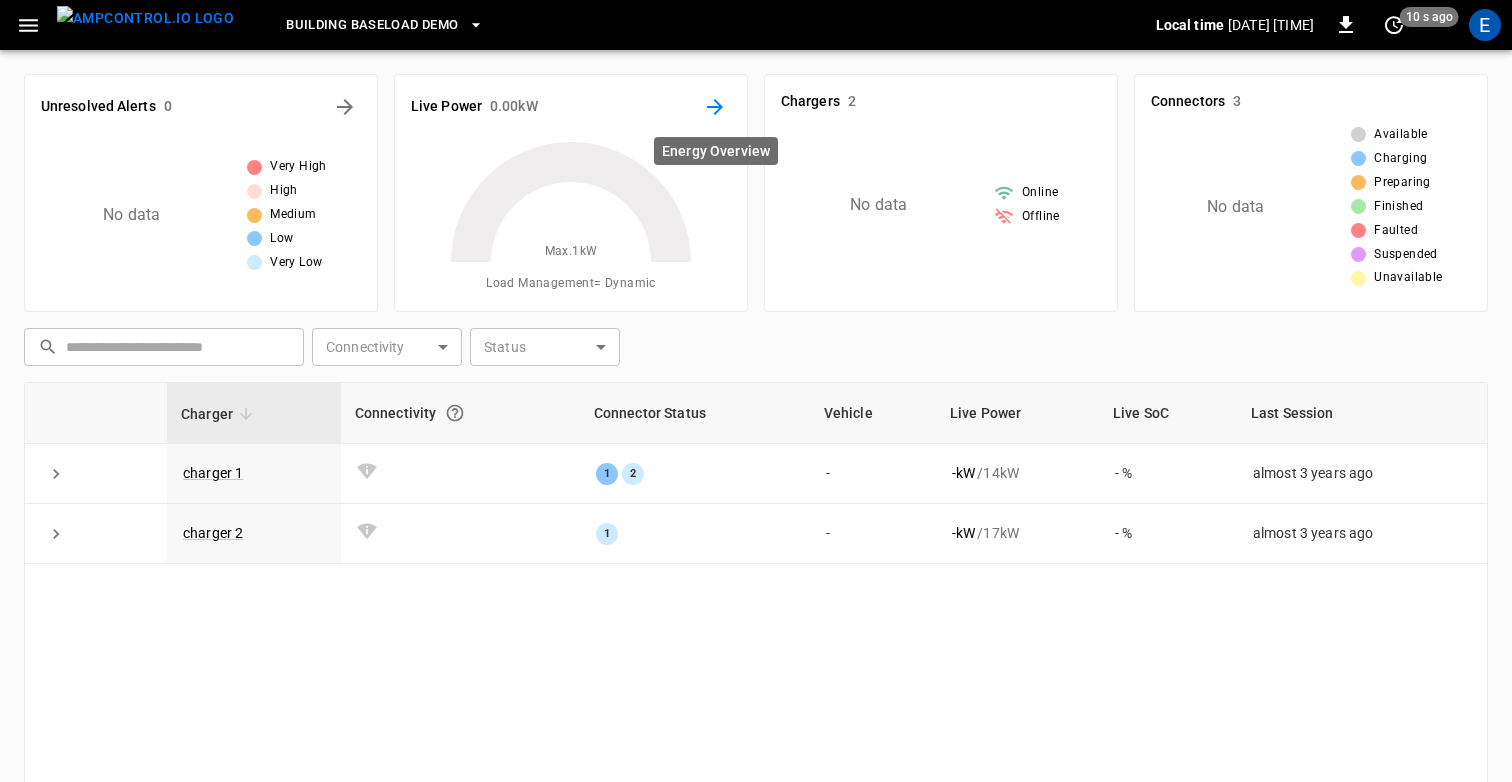 click 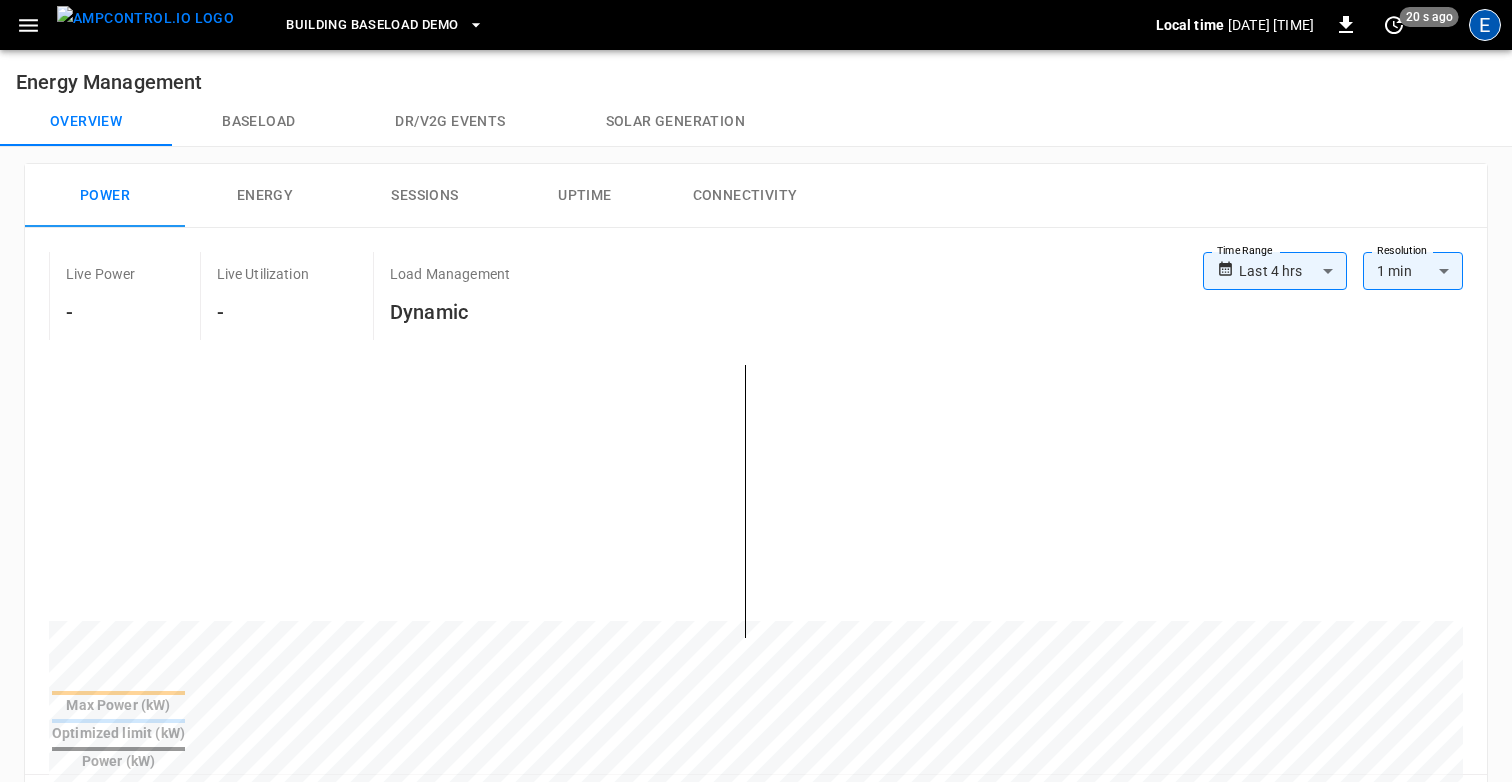 click on "E" at bounding box center [1485, 25] 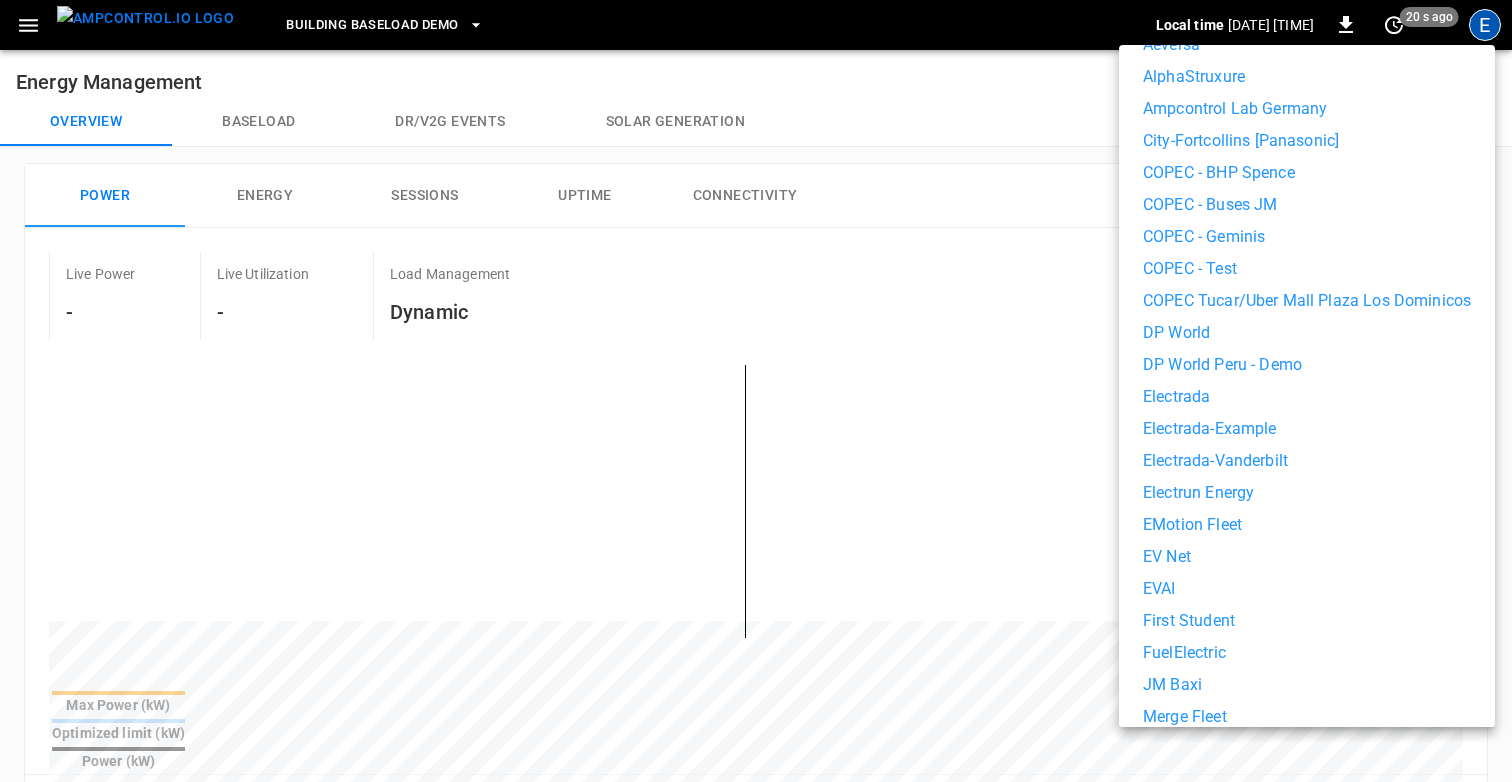 scroll, scrollTop: 399, scrollLeft: 0, axis: vertical 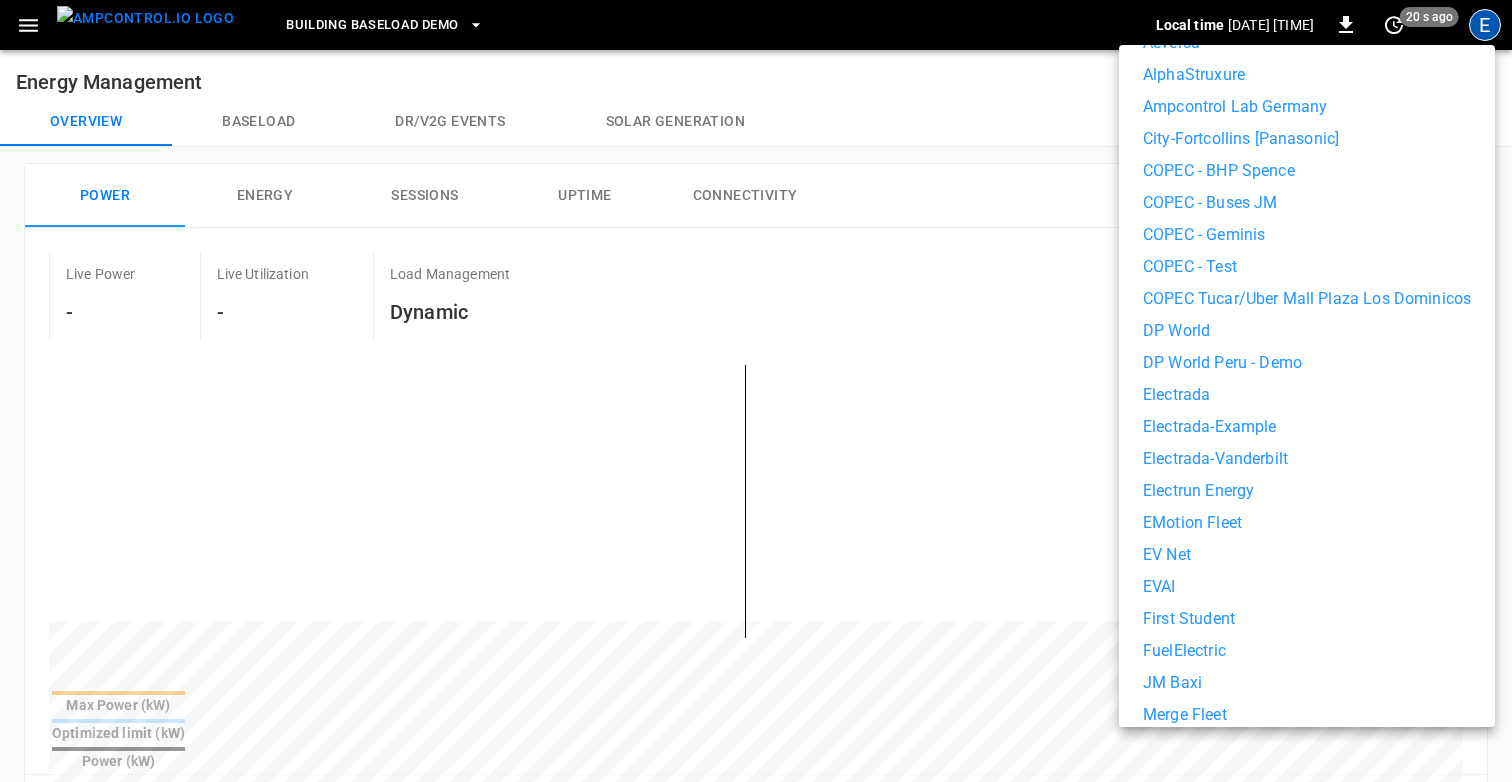 click on "First Student" at bounding box center [1307, 619] 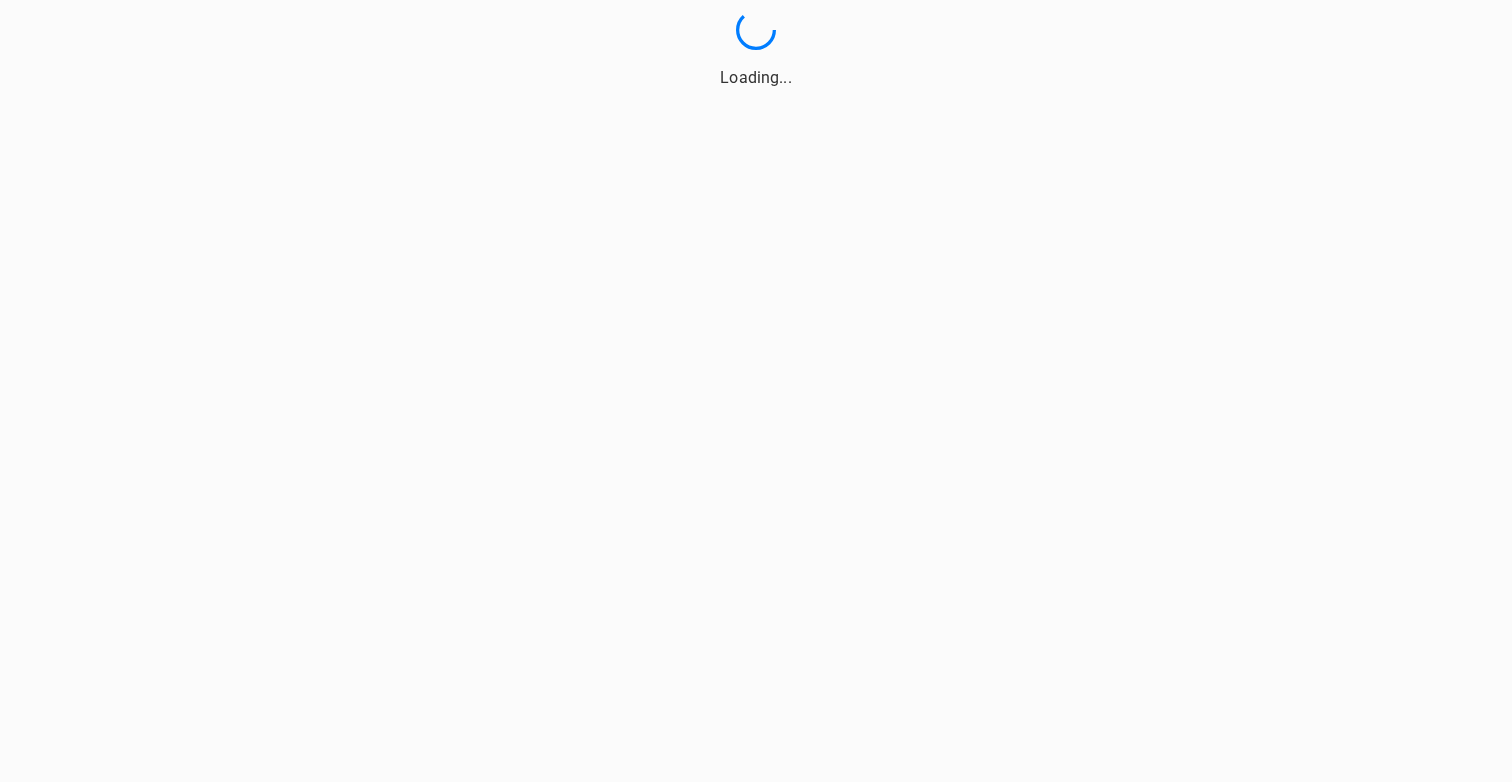 scroll, scrollTop: 0, scrollLeft: 0, axis: both 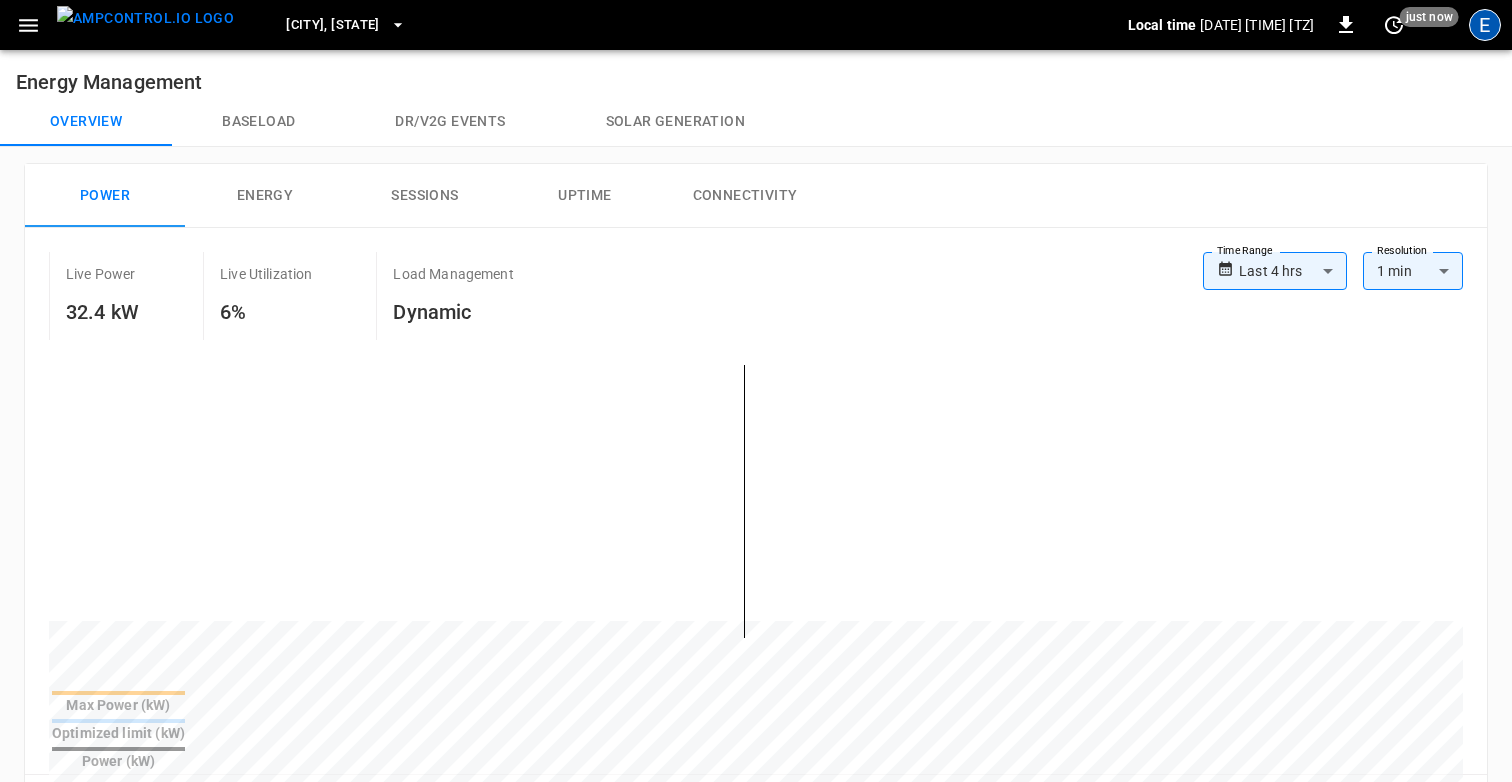 click on "E" at bounding box center (1485, 25) 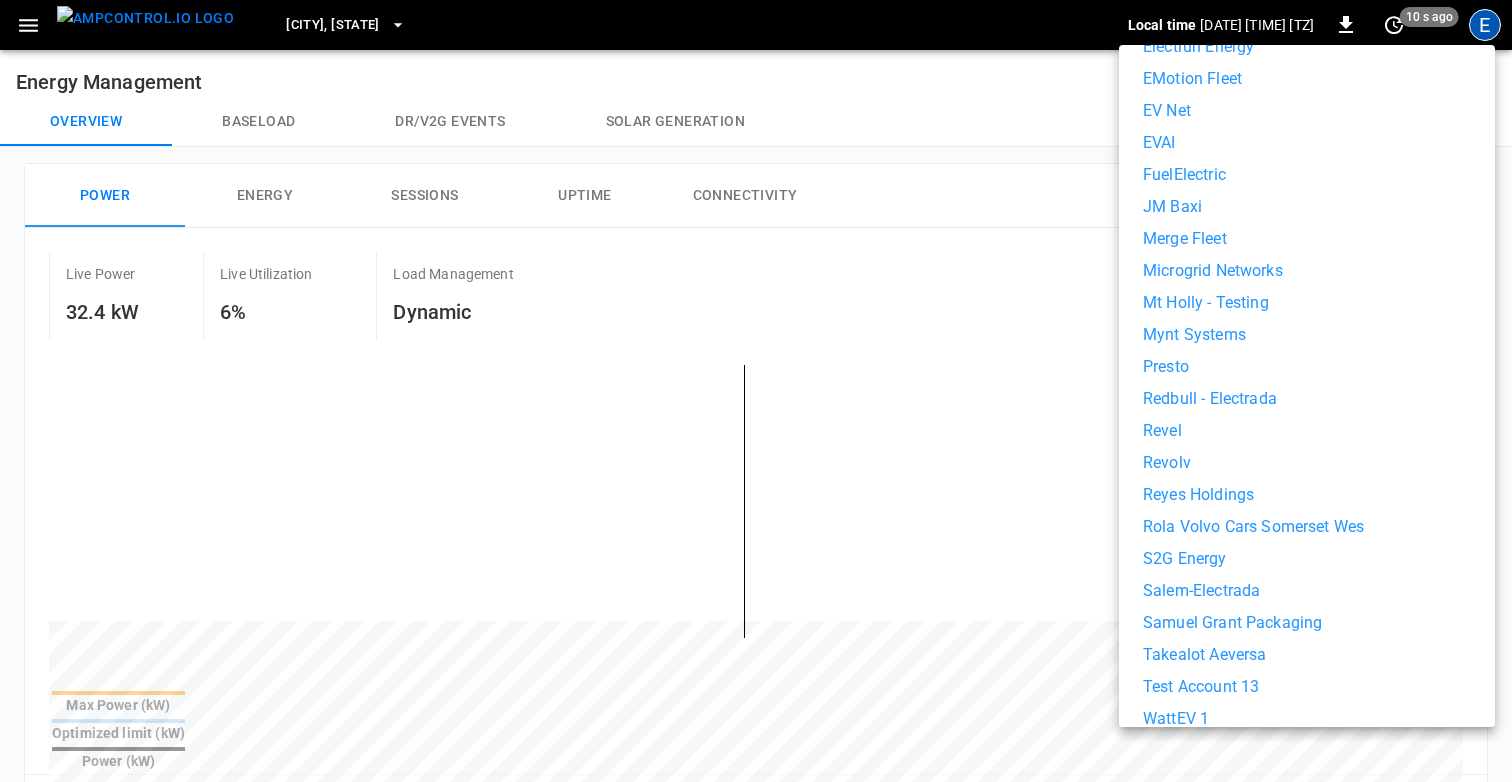 scroll, scrollTop: 894, scrollLeft: 0, axis: vertical 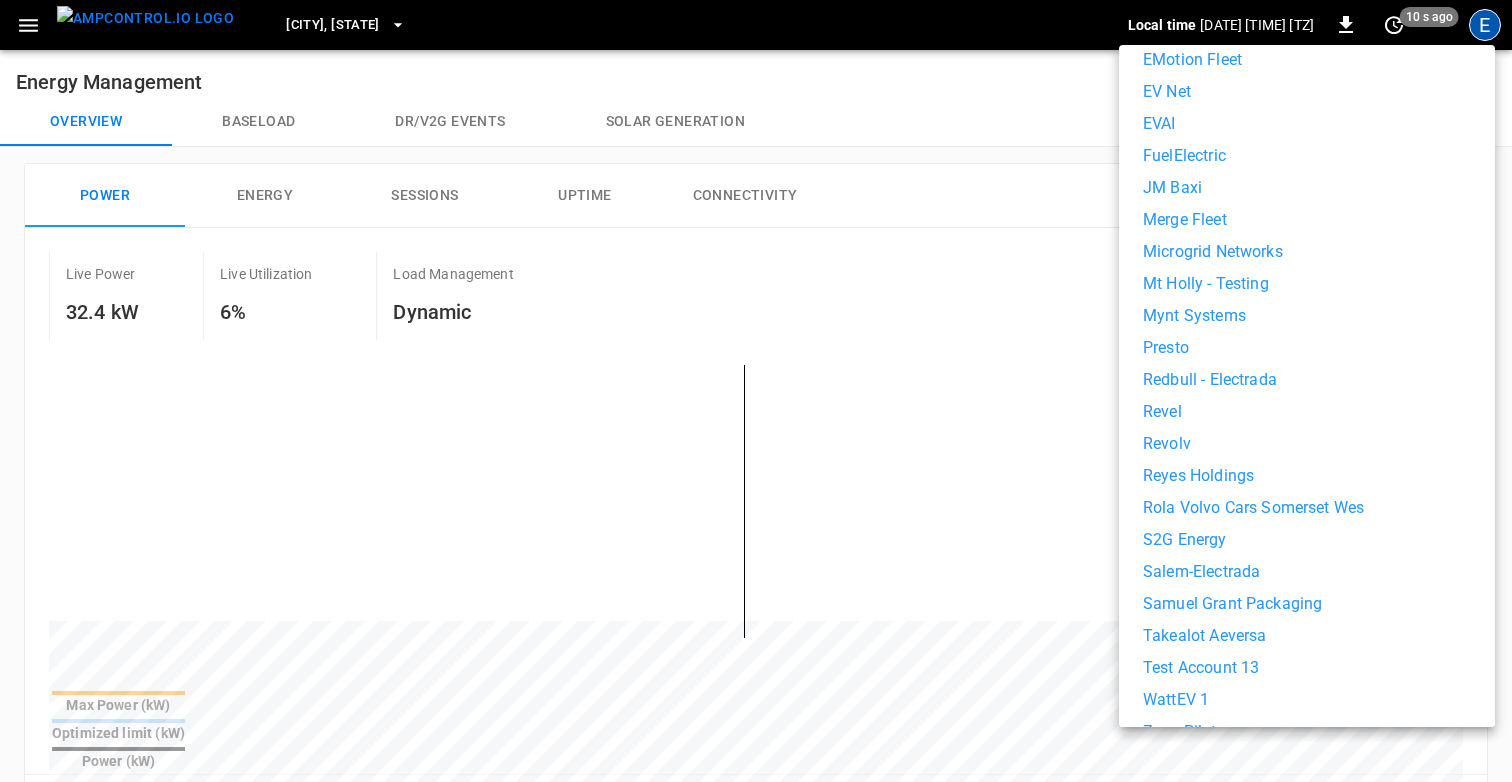 click on "Test Account 13" at bounding box center [1307, 668] 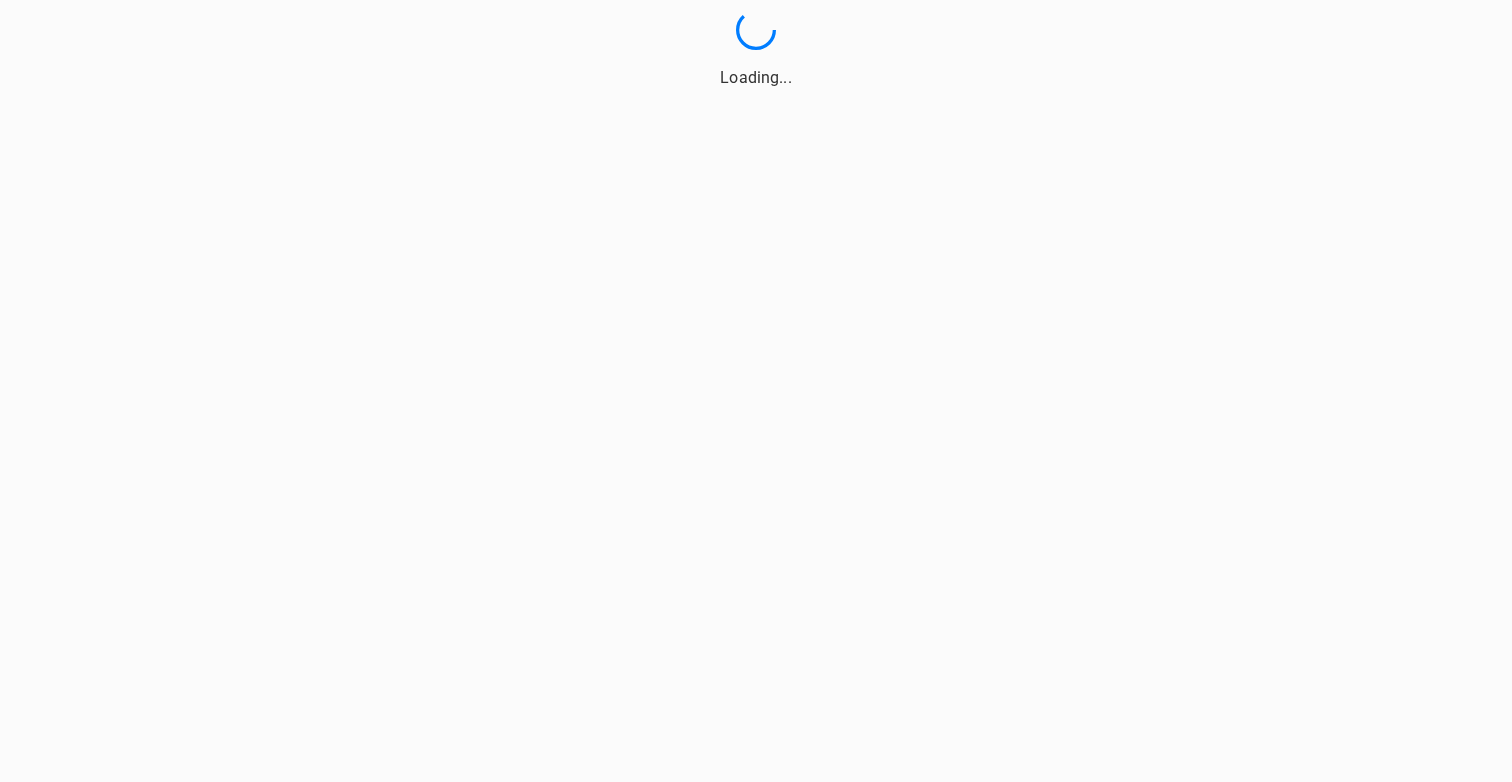 scroll, scrollTop: 0, scrollLeft: 0, axis: both 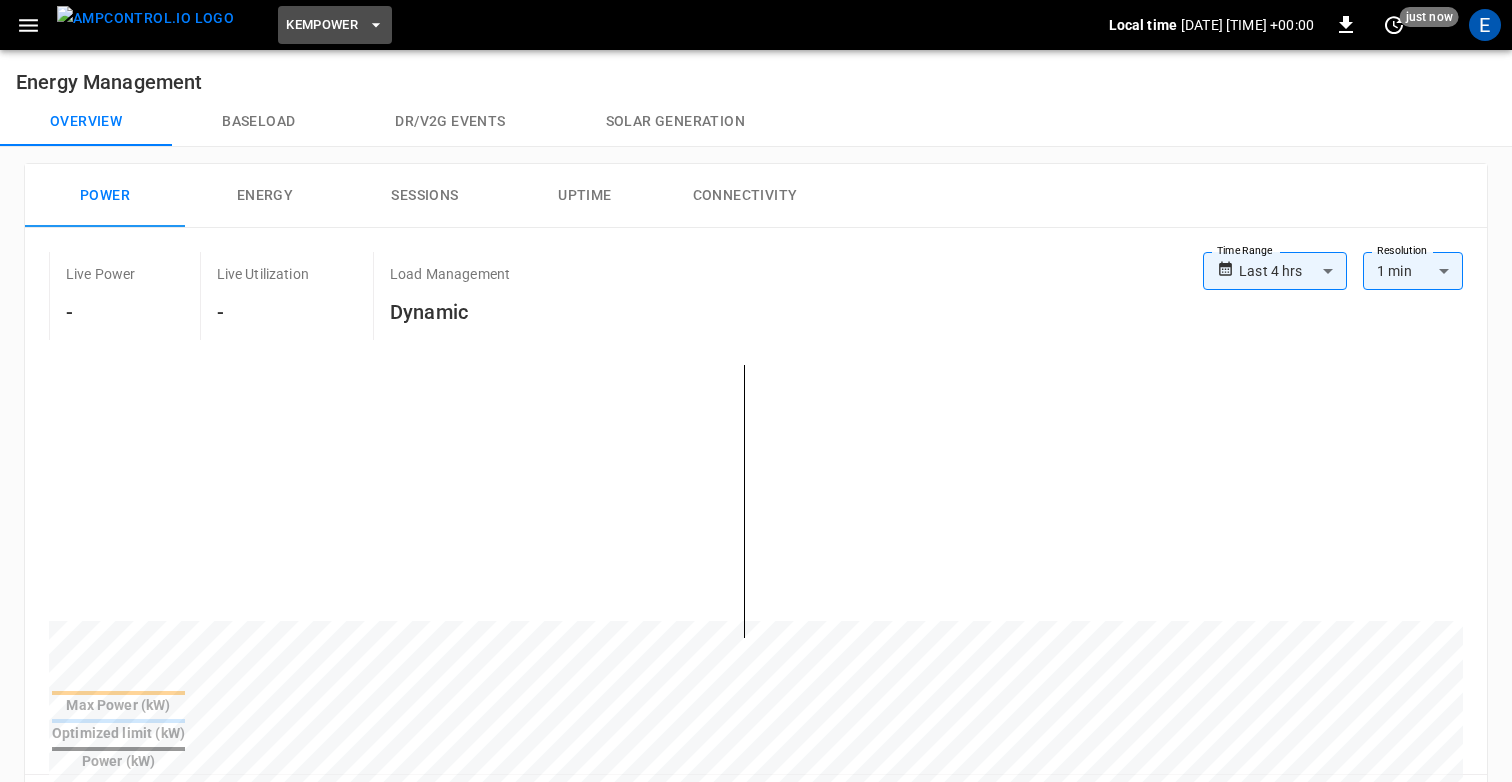 click on "kempower" at bounding box center (322, 25) 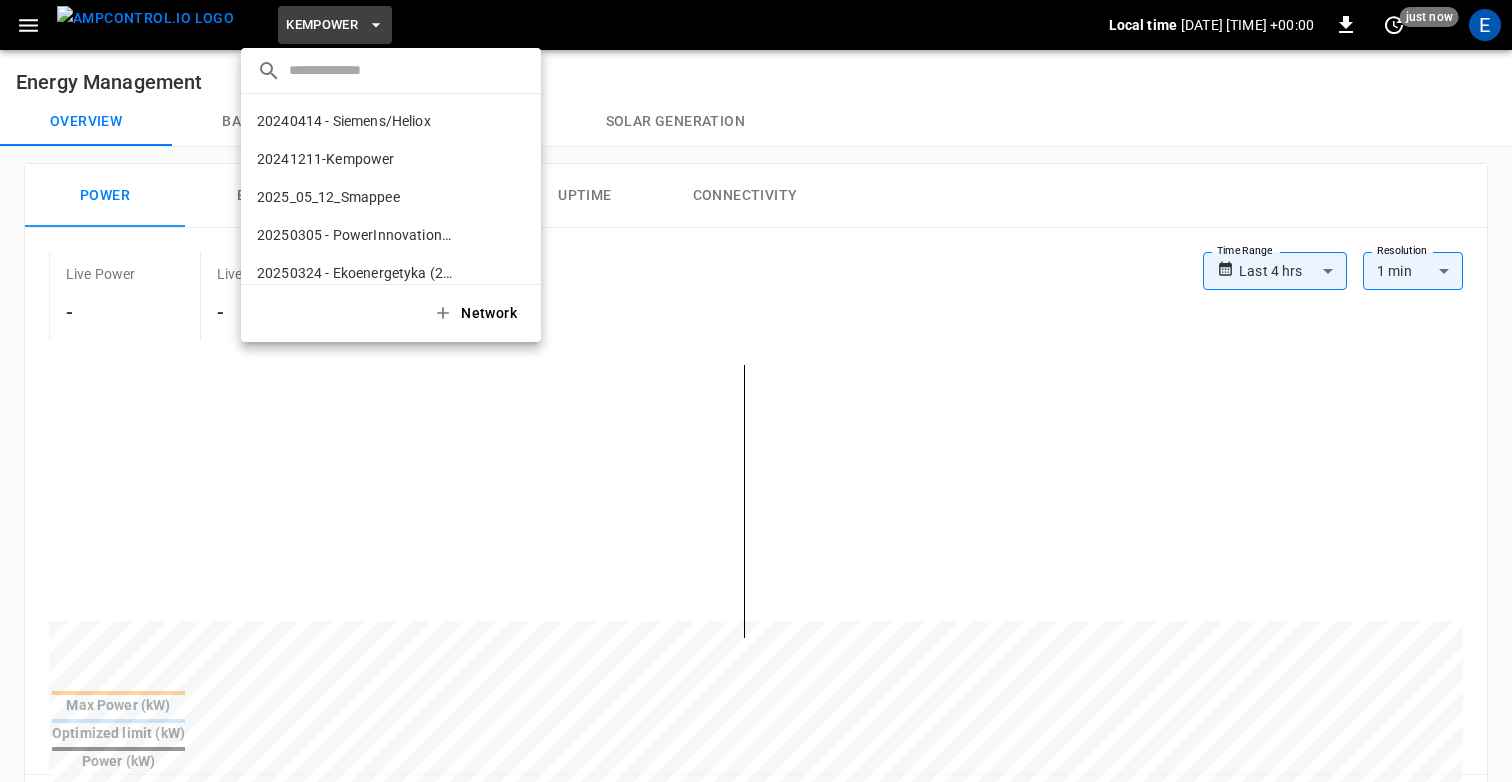scroll, scrollTop: 1210, scrollLeft: 0, axis: vertical 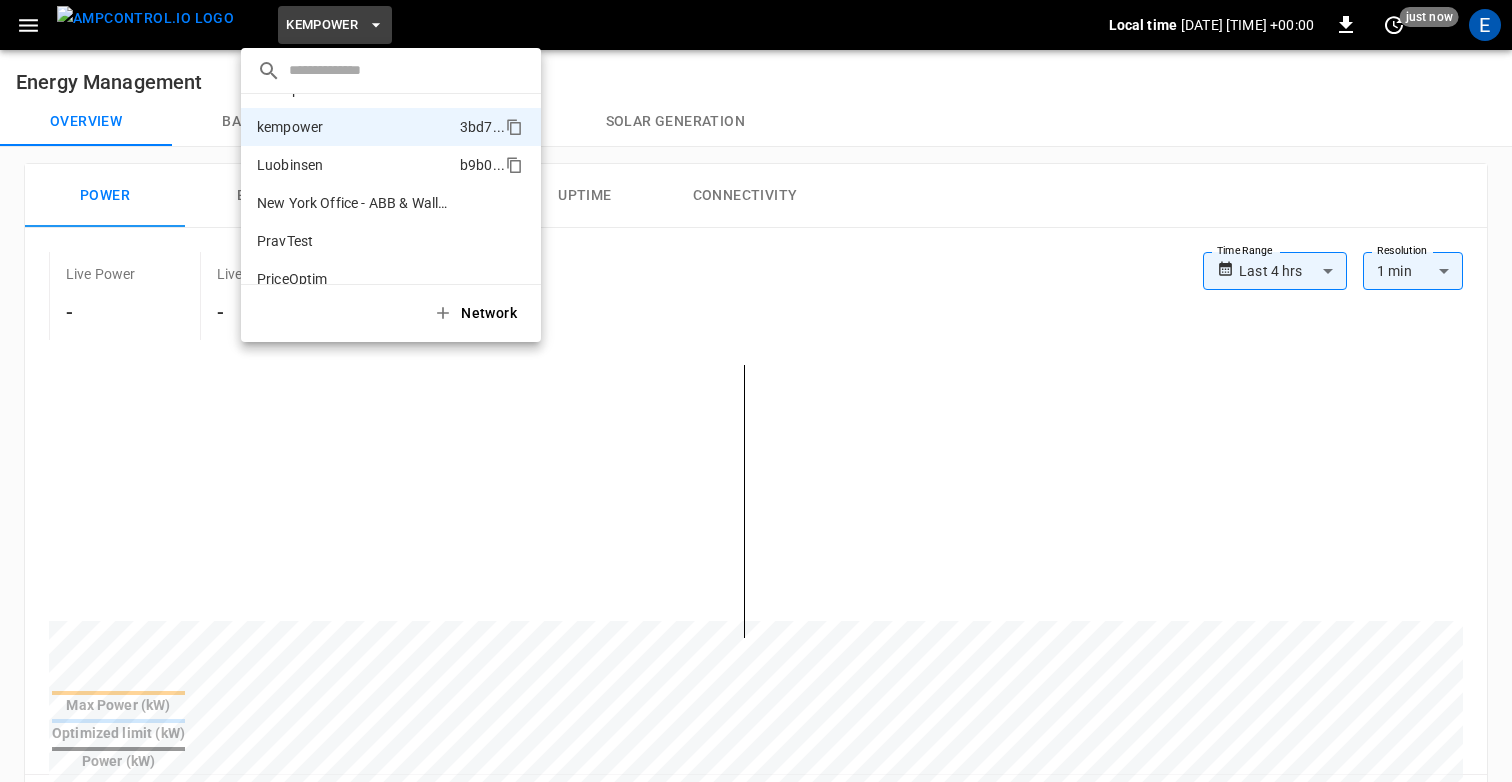 click on "Luobinsen" at bounding box center (290, 165) 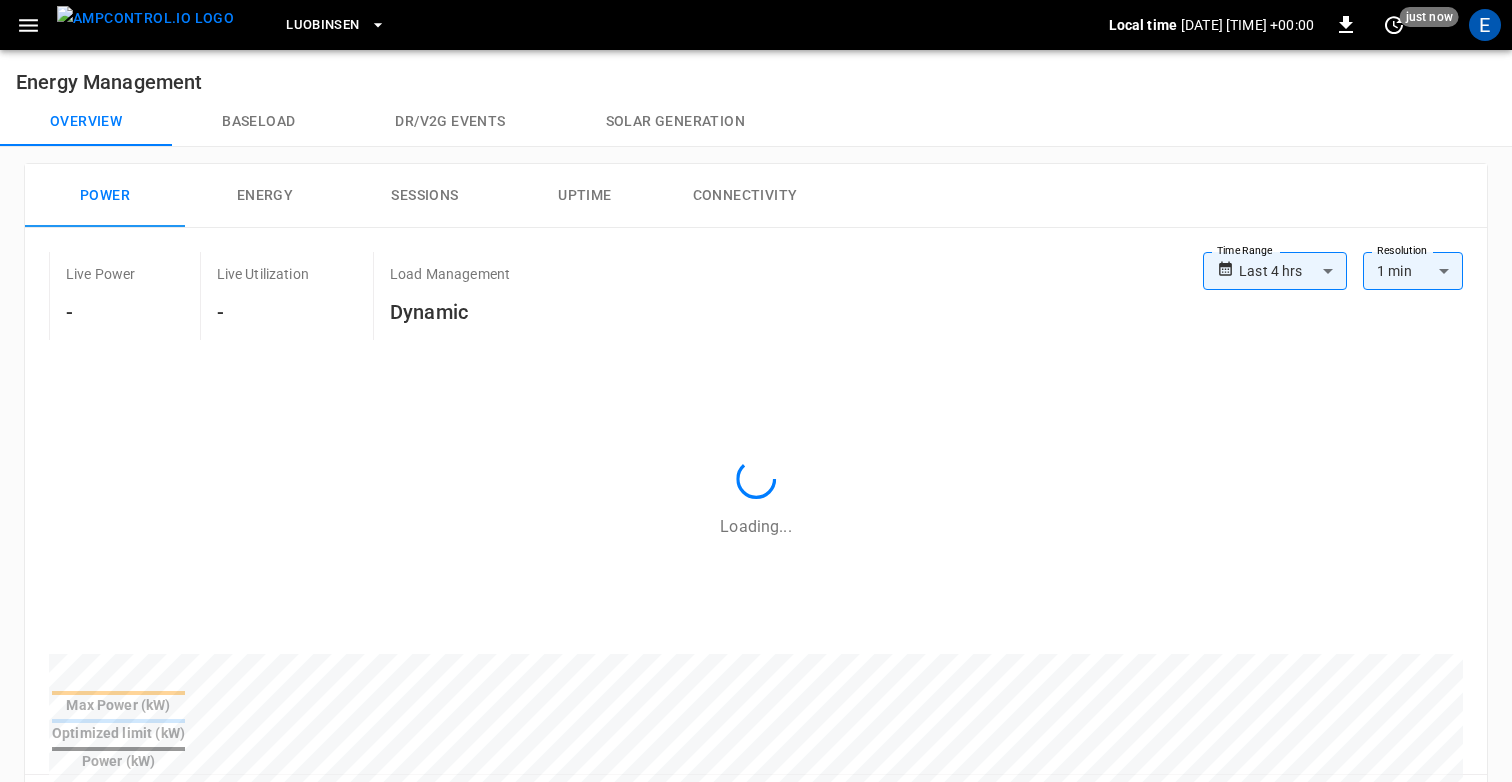 click 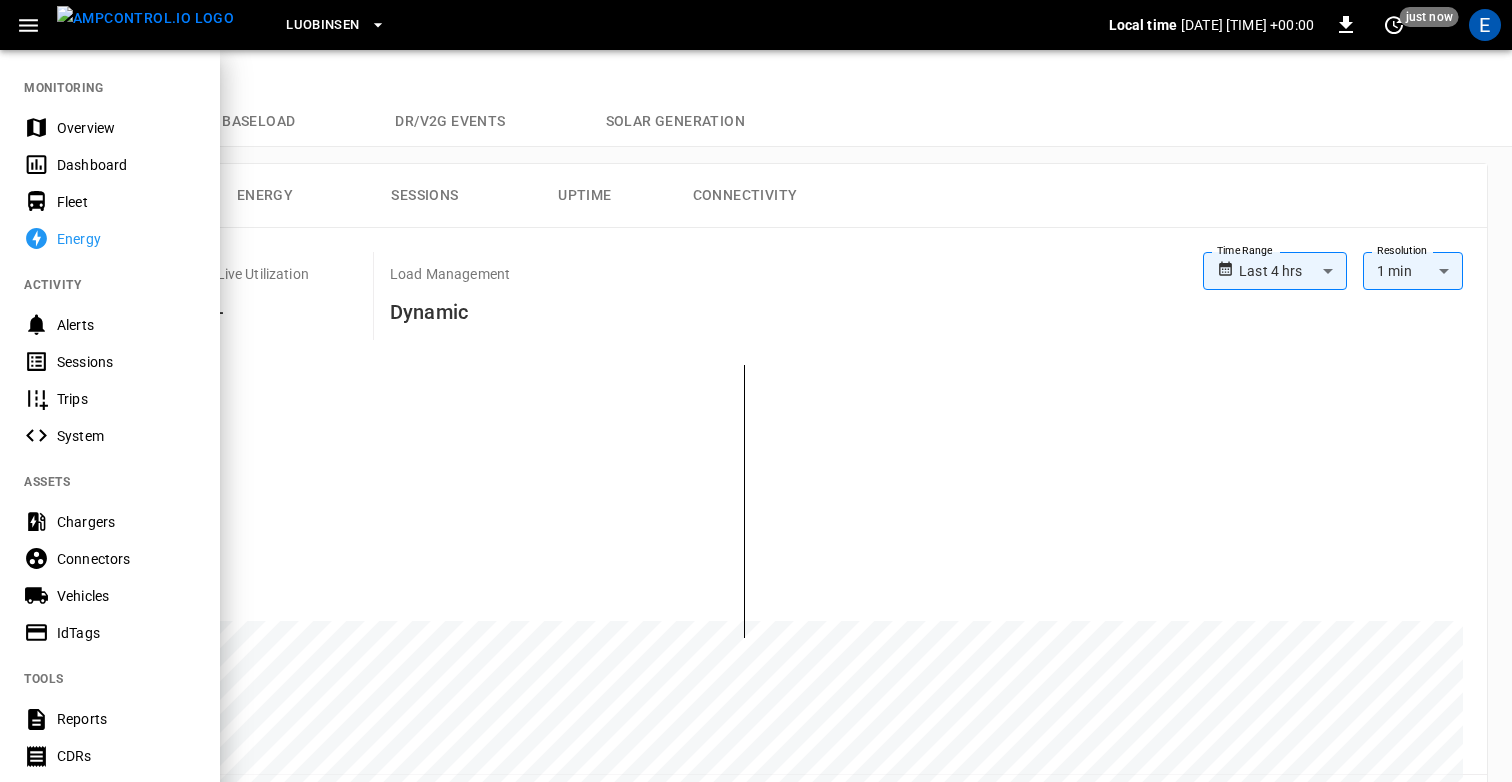 click on "Overview" at bounding box center [126, 128] 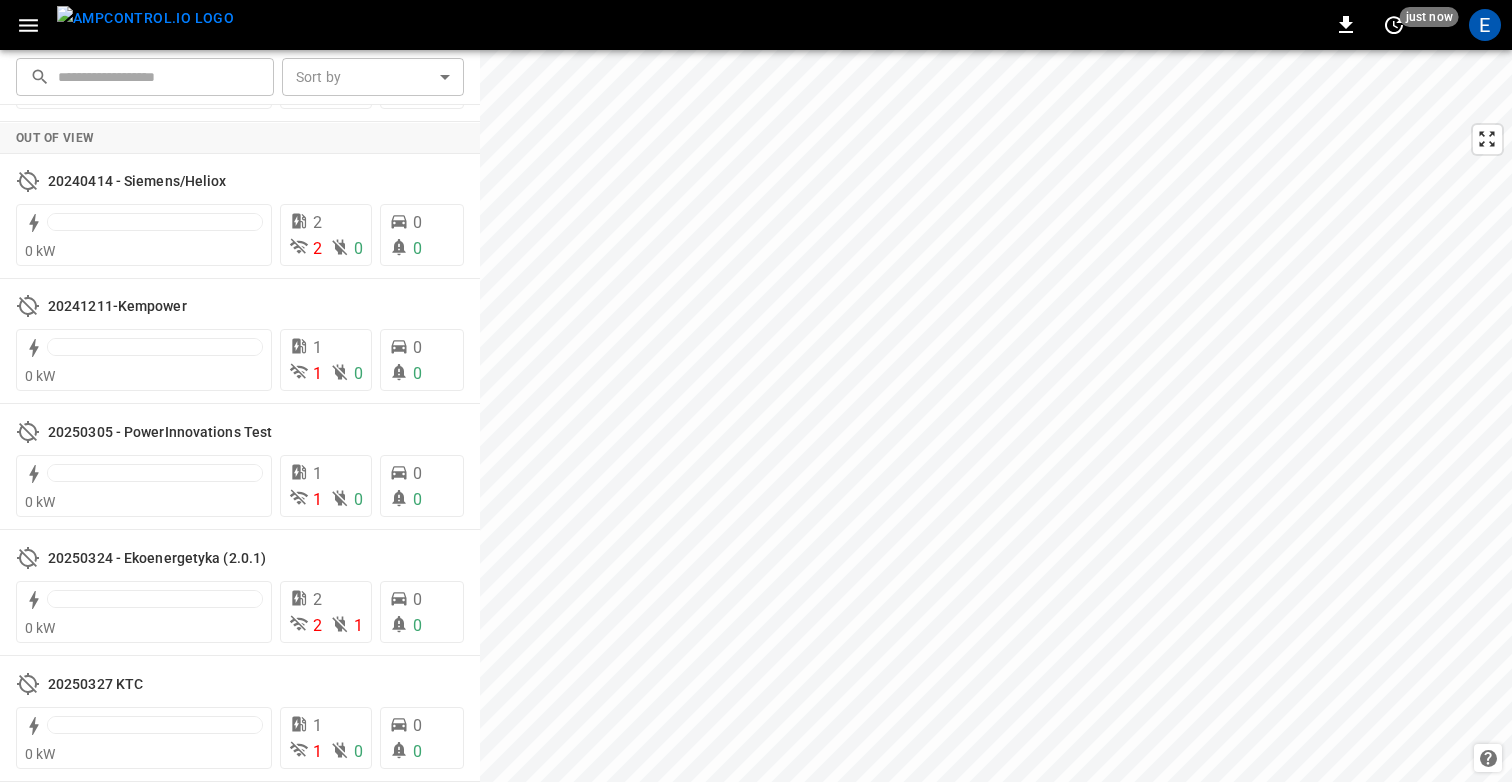 scroll, scrollTop: 1660, scrollLeft: 0, axis: vertical 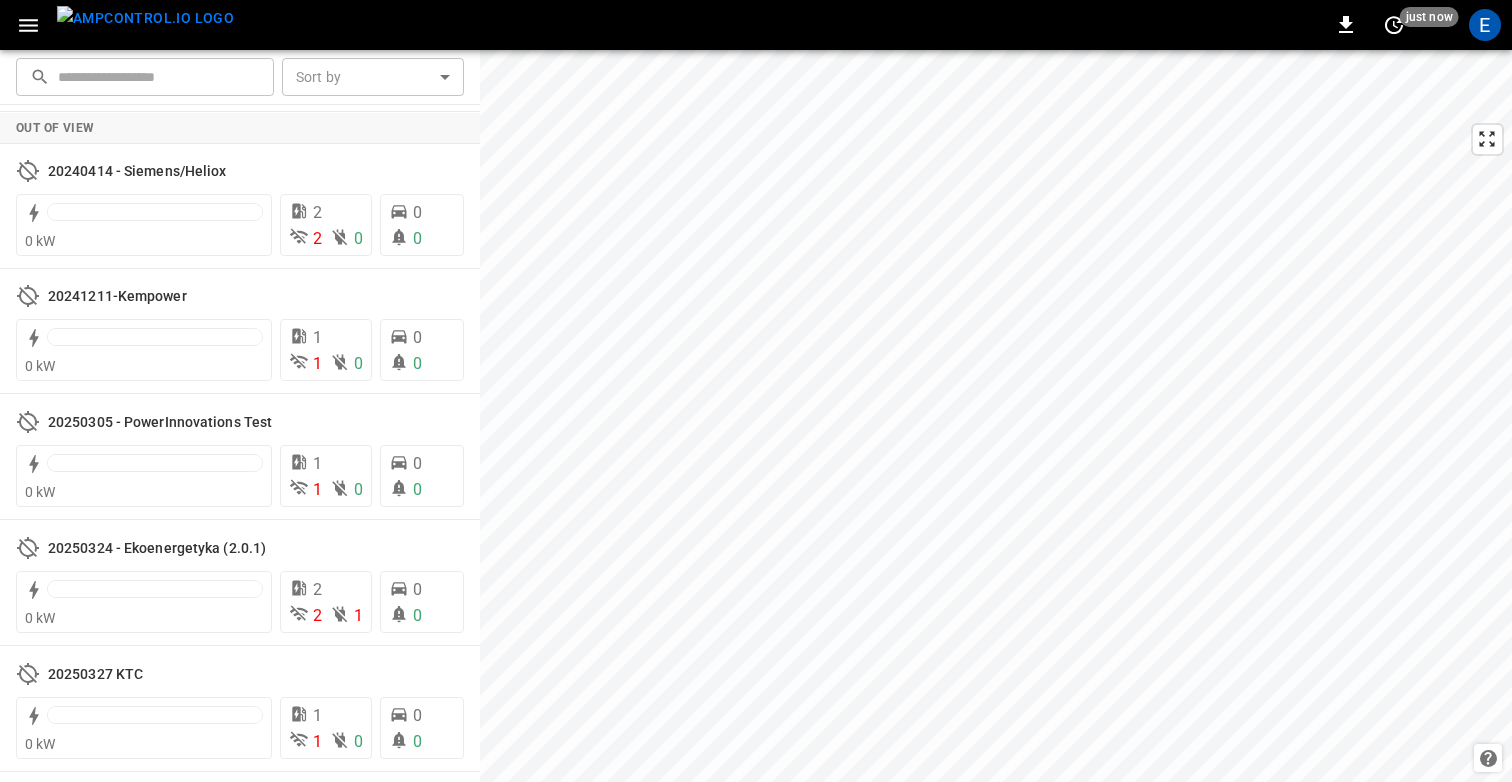 click on "E" at bounding box center (1485, 25) 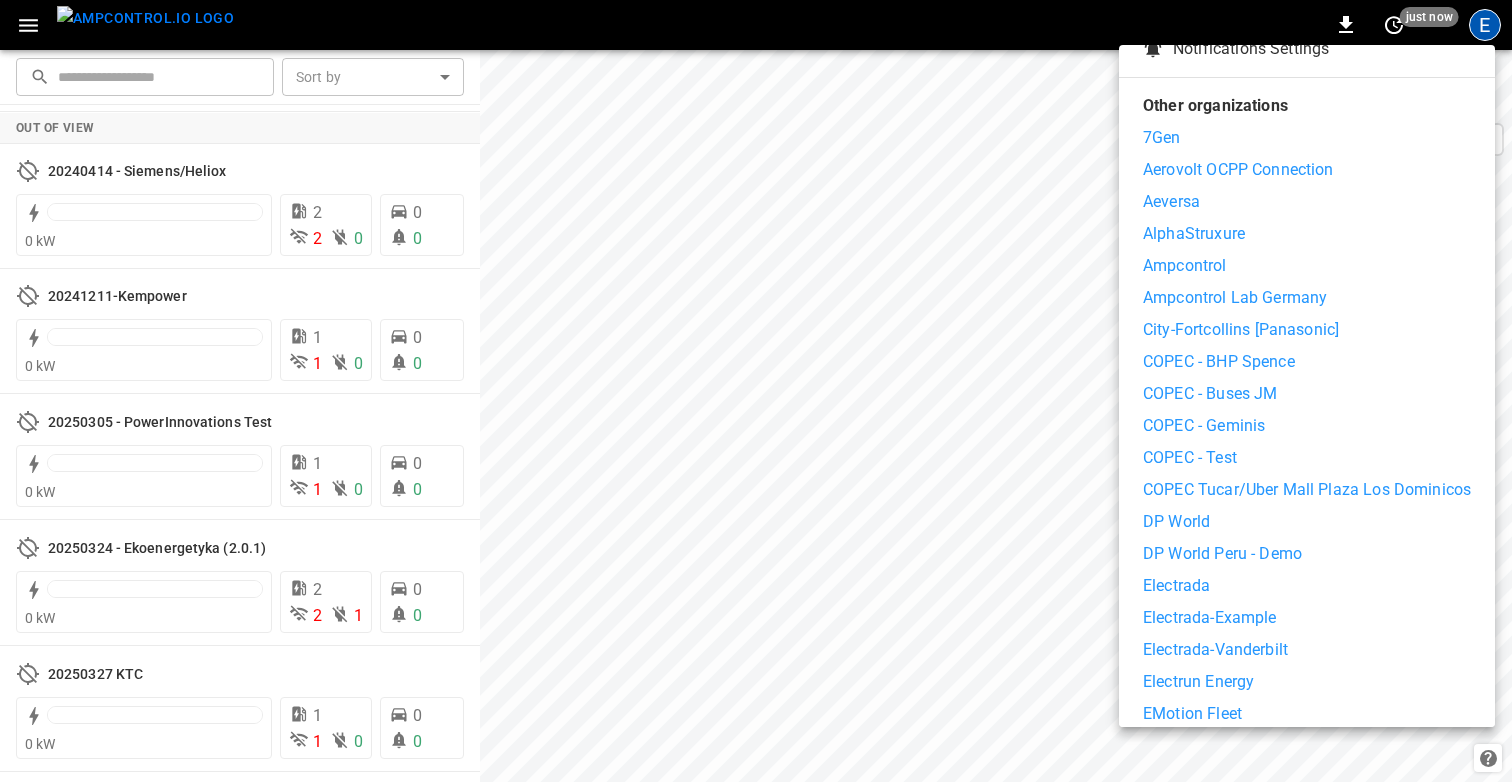 scroll, scrollTop: 264, scrollLeft: 0, axis: vertical 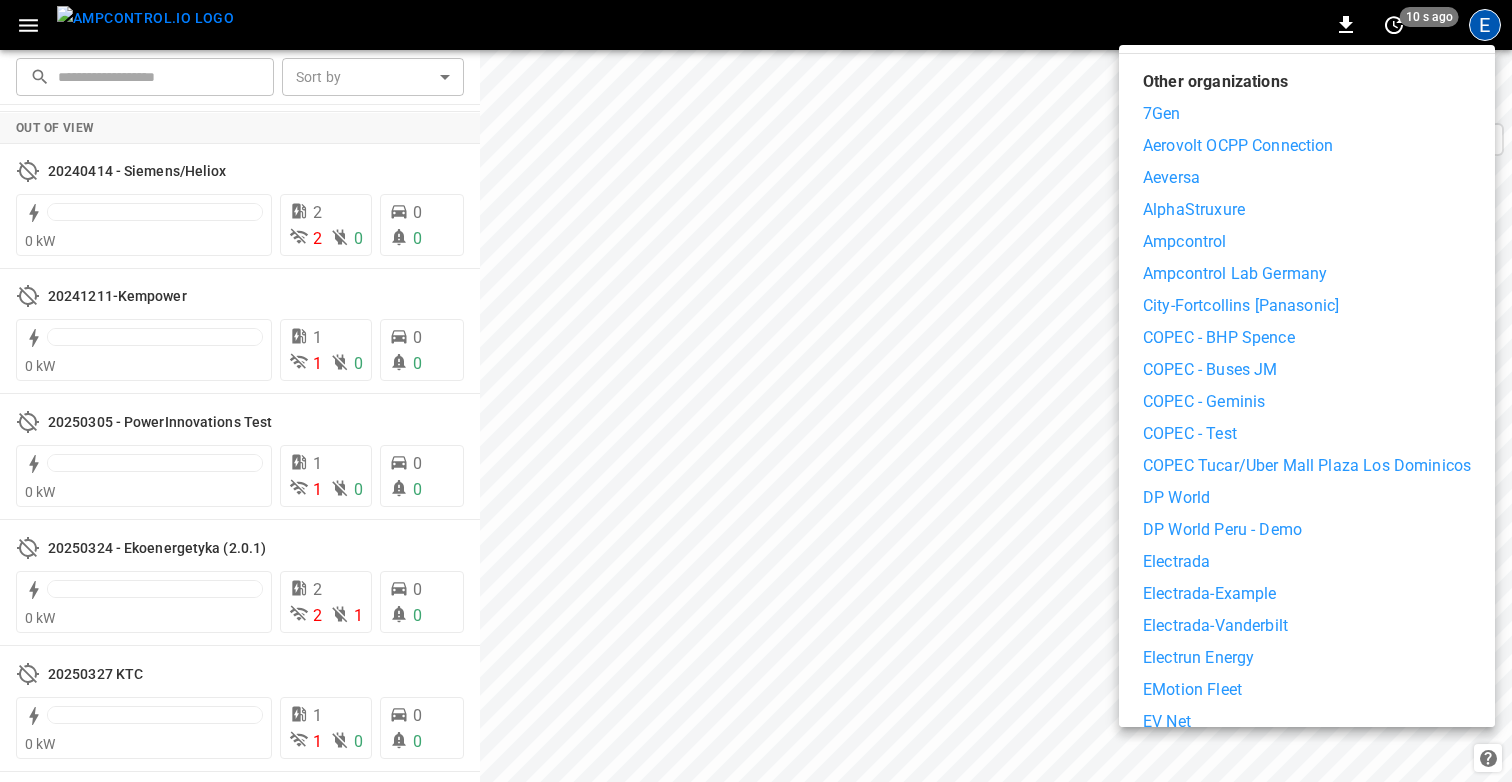click on "Electrada" at bounding box center [1307, 562] 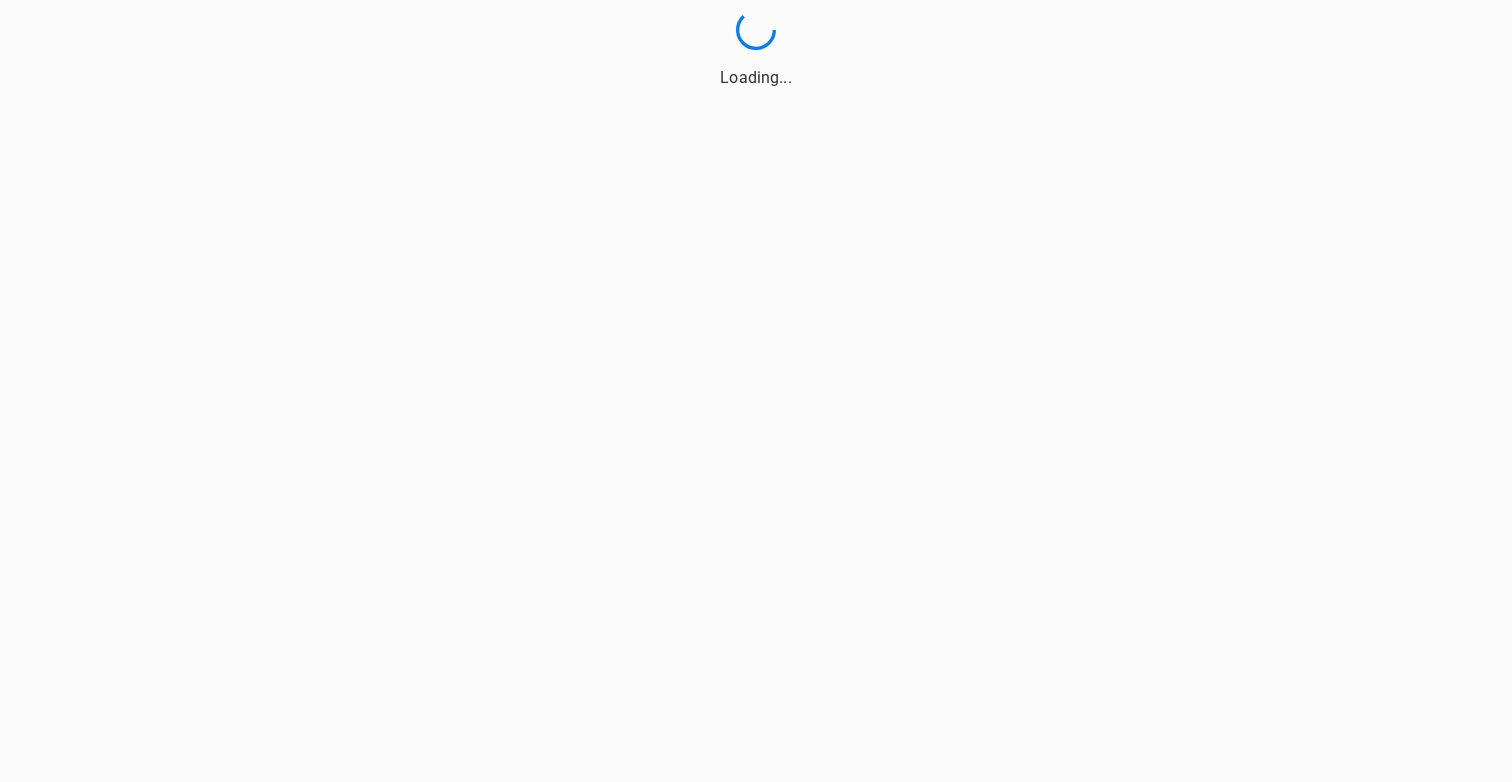 scroll, scrollTop: 0, scrollLeft: 0, axis: both 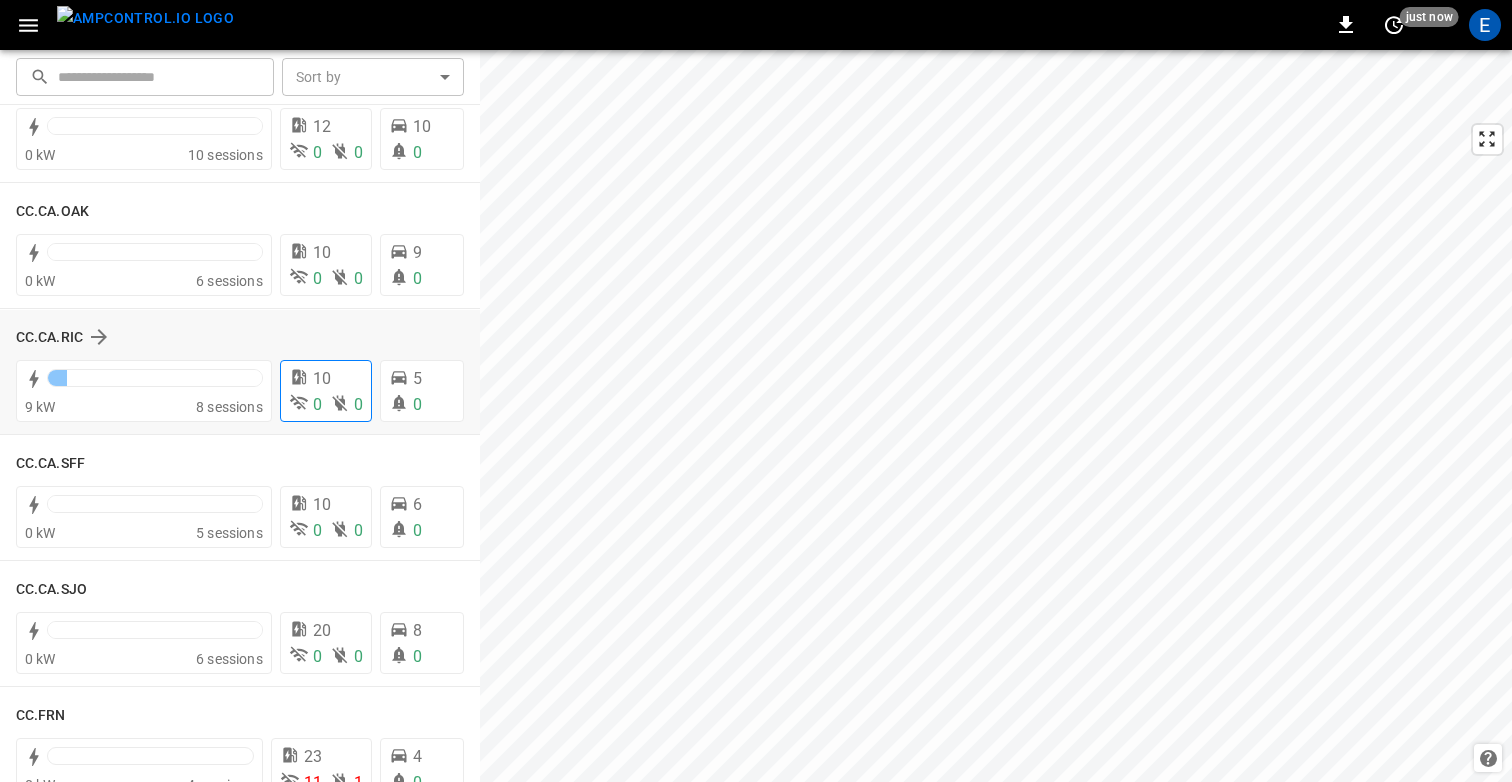 click 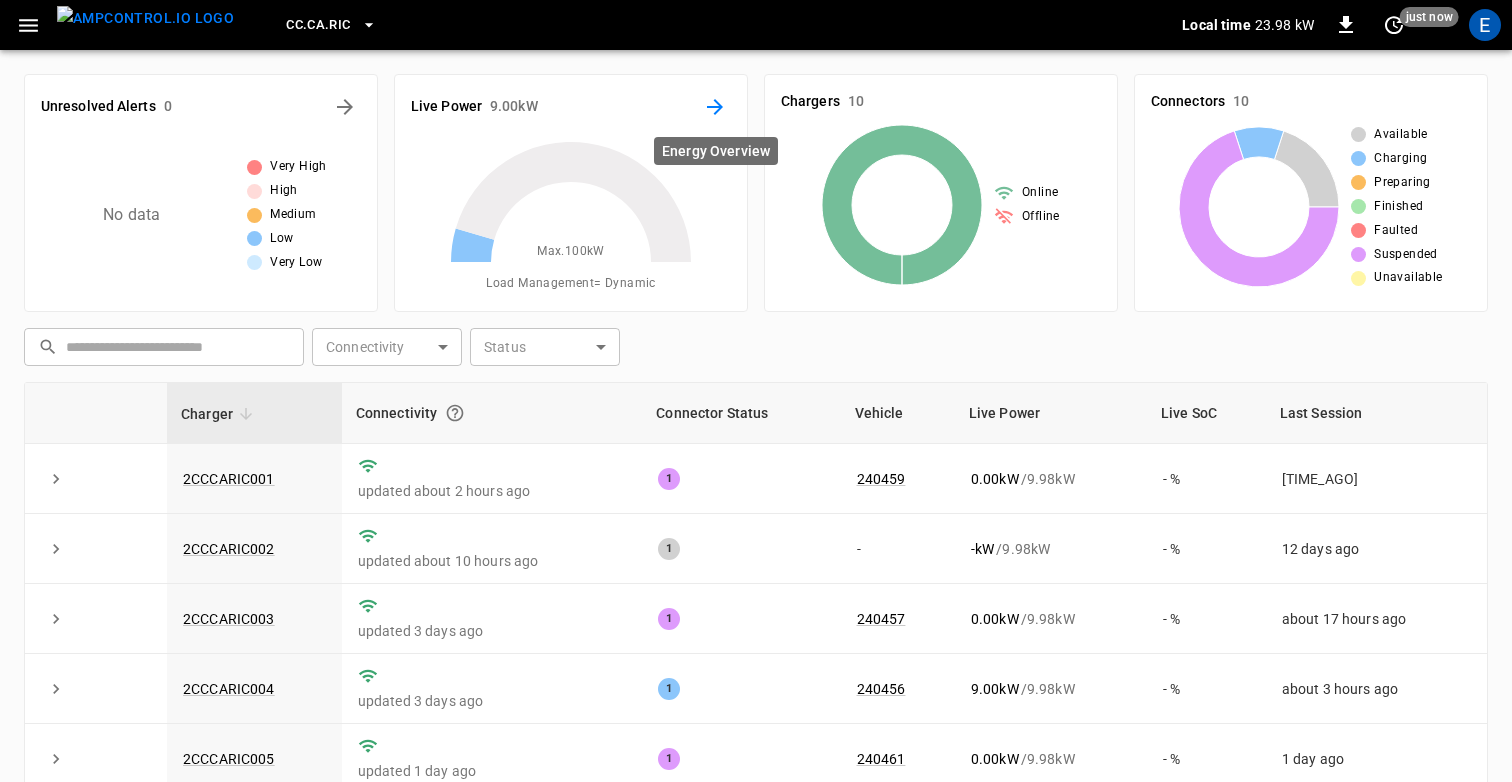 click 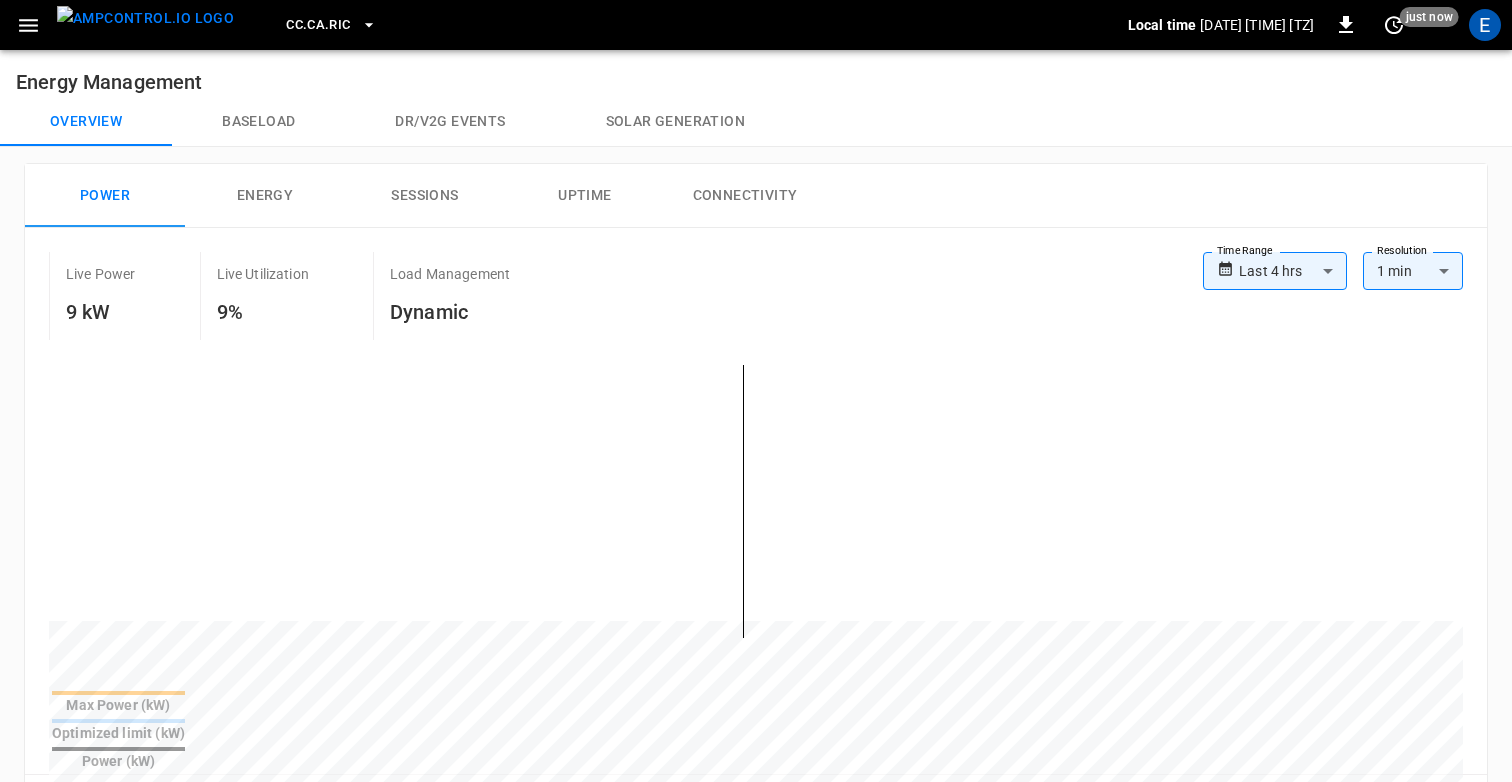 click on "**********" at bounding box center [756, 785] 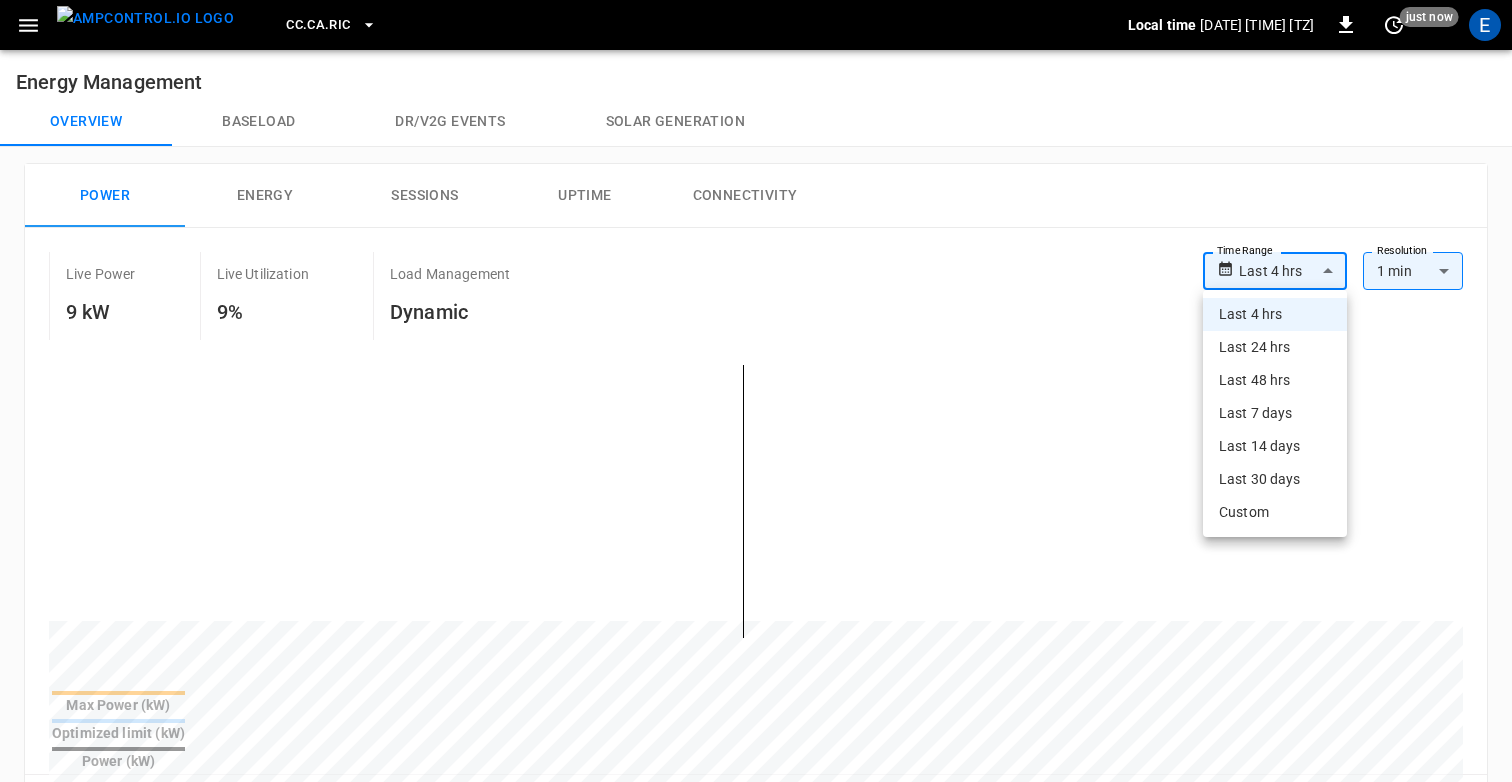 click on "Last 7 days" at bounding box center [1275, 413] 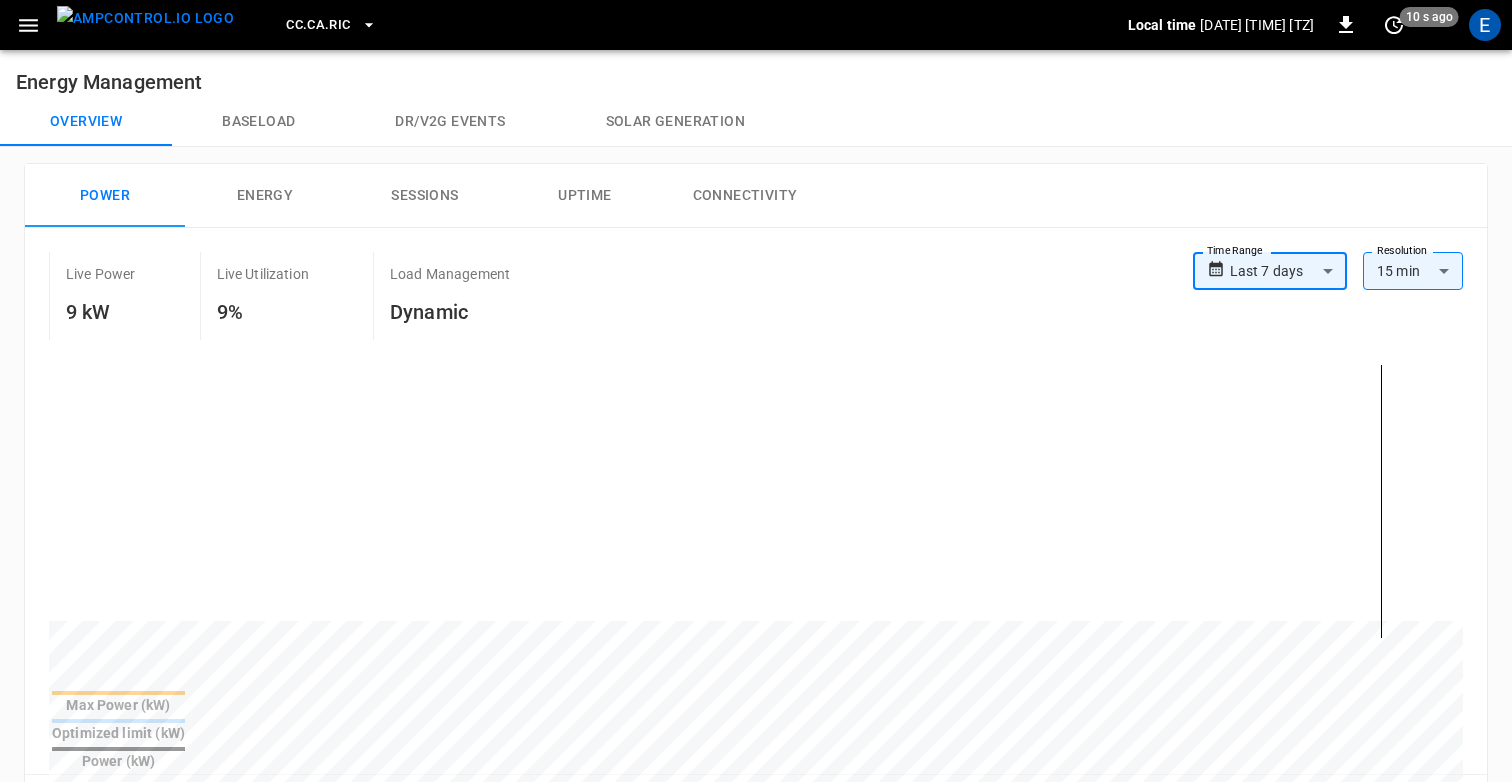 click on "CC.CA.RIC" at bounding box center (318, 25) 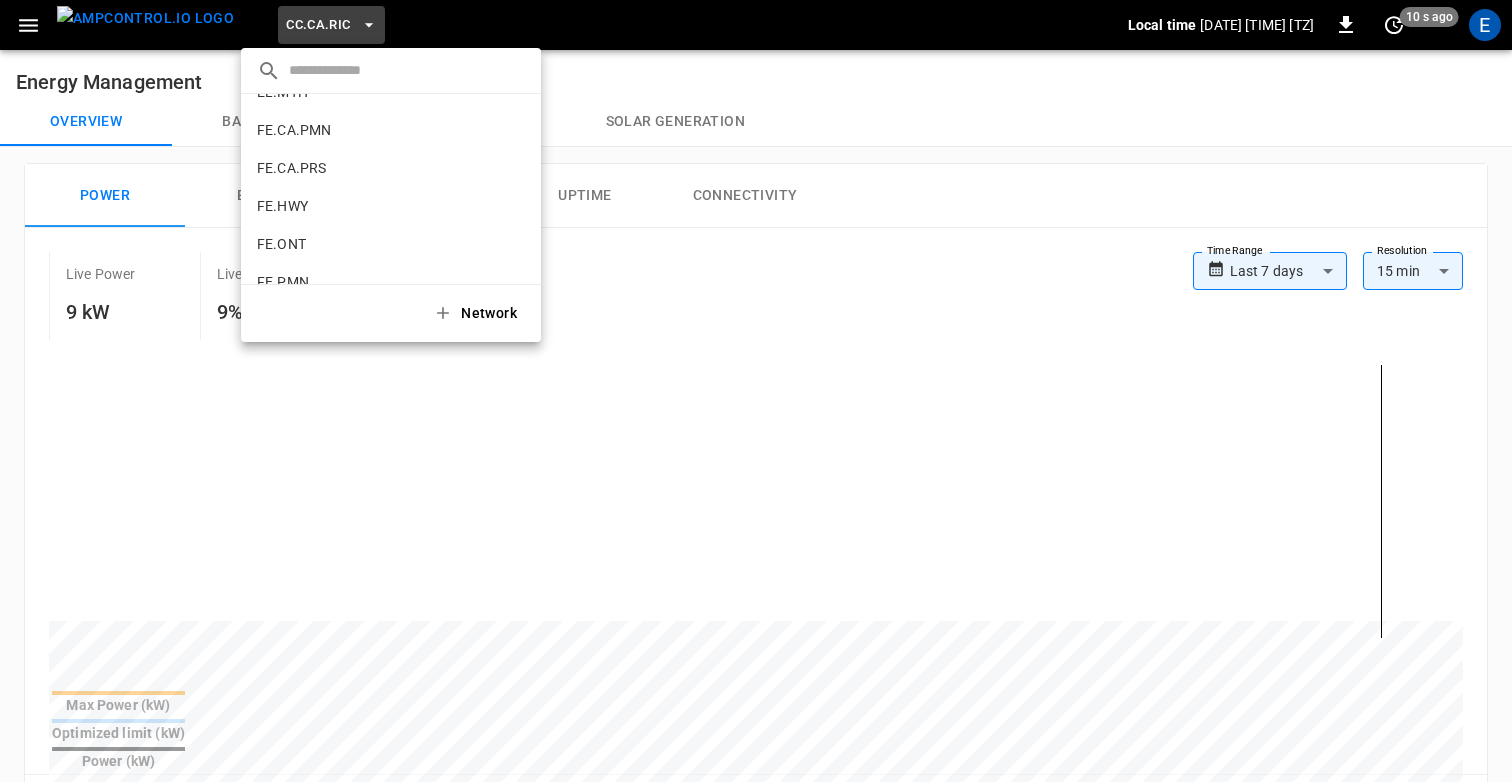 scroll, scrollTop: 677, scrollLeft: 0, axis: vertical 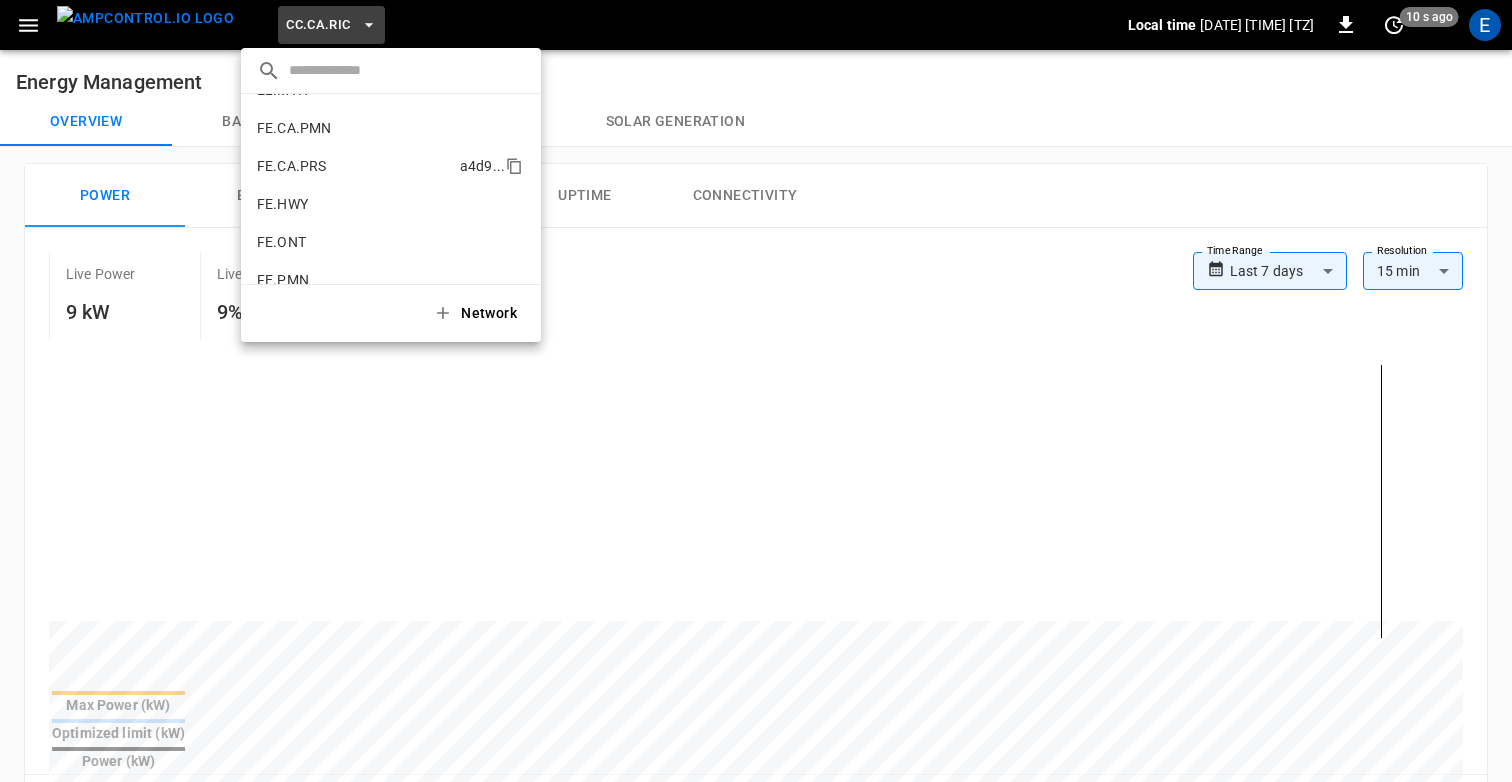 click on "FE.CA.PRS a4d9 ..." at bounding box center [391, 166] 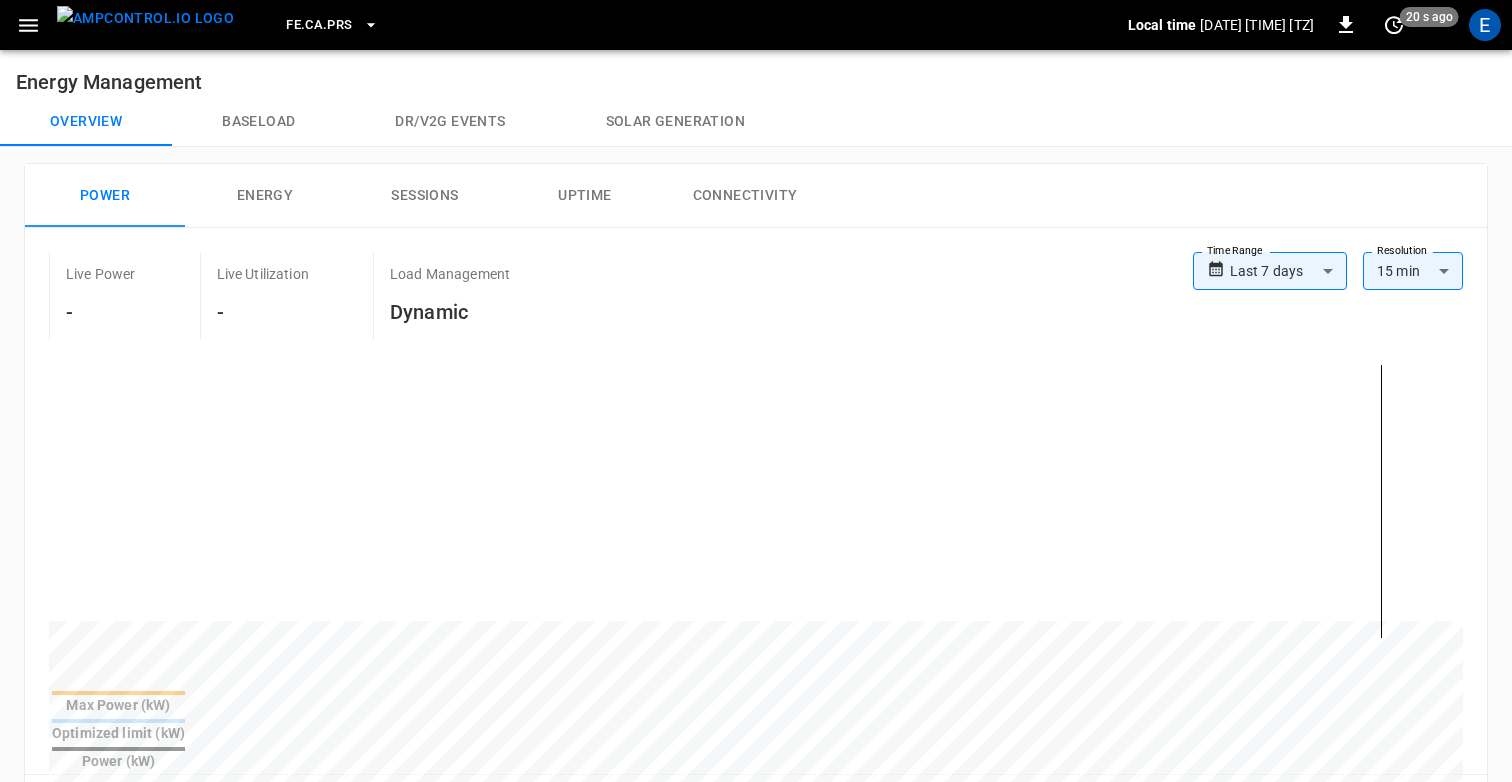 click on "FE.CA.PRS" at bounding box center [319, 25] 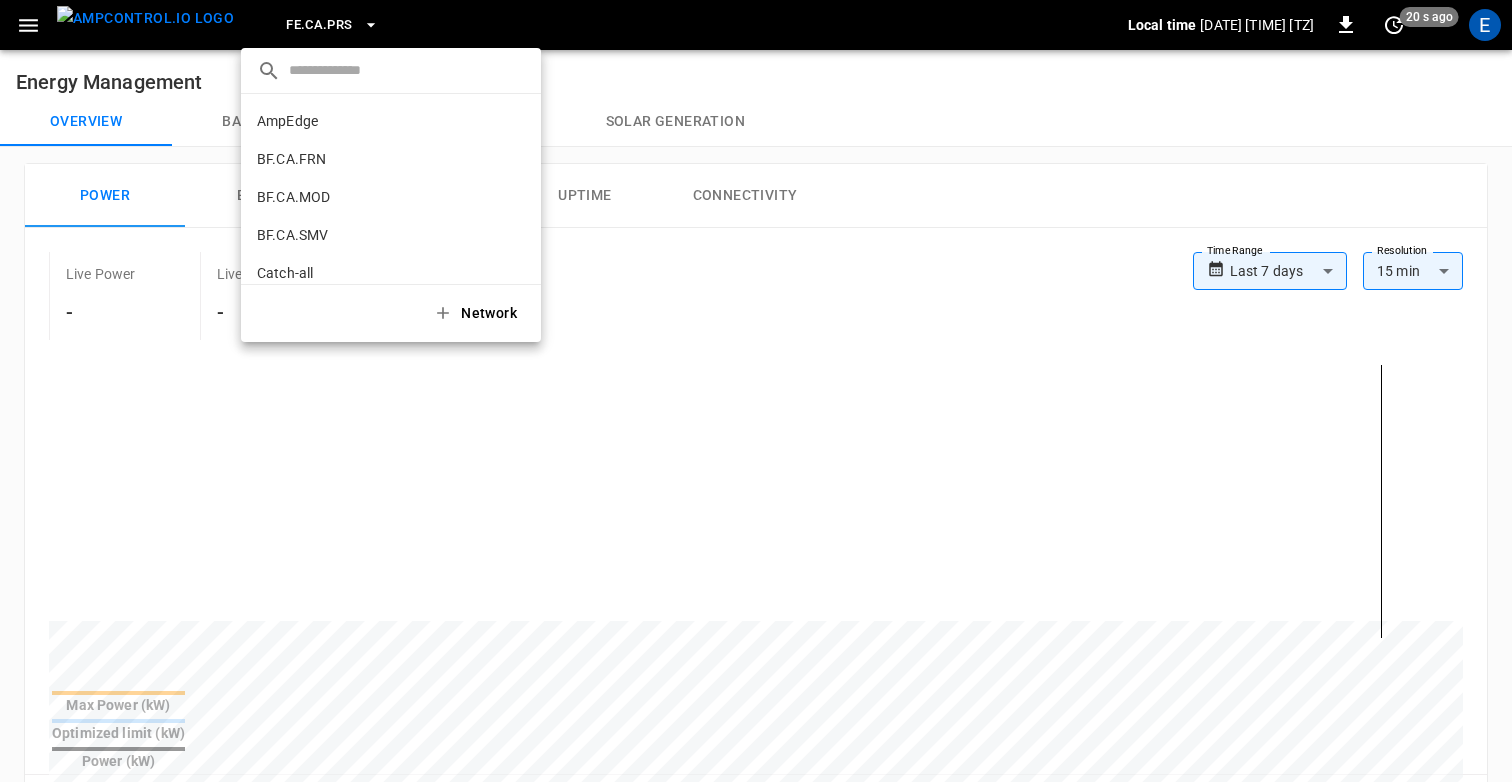 scroll, scrollTop: 716, scrollLeft: 0, axis: vertical 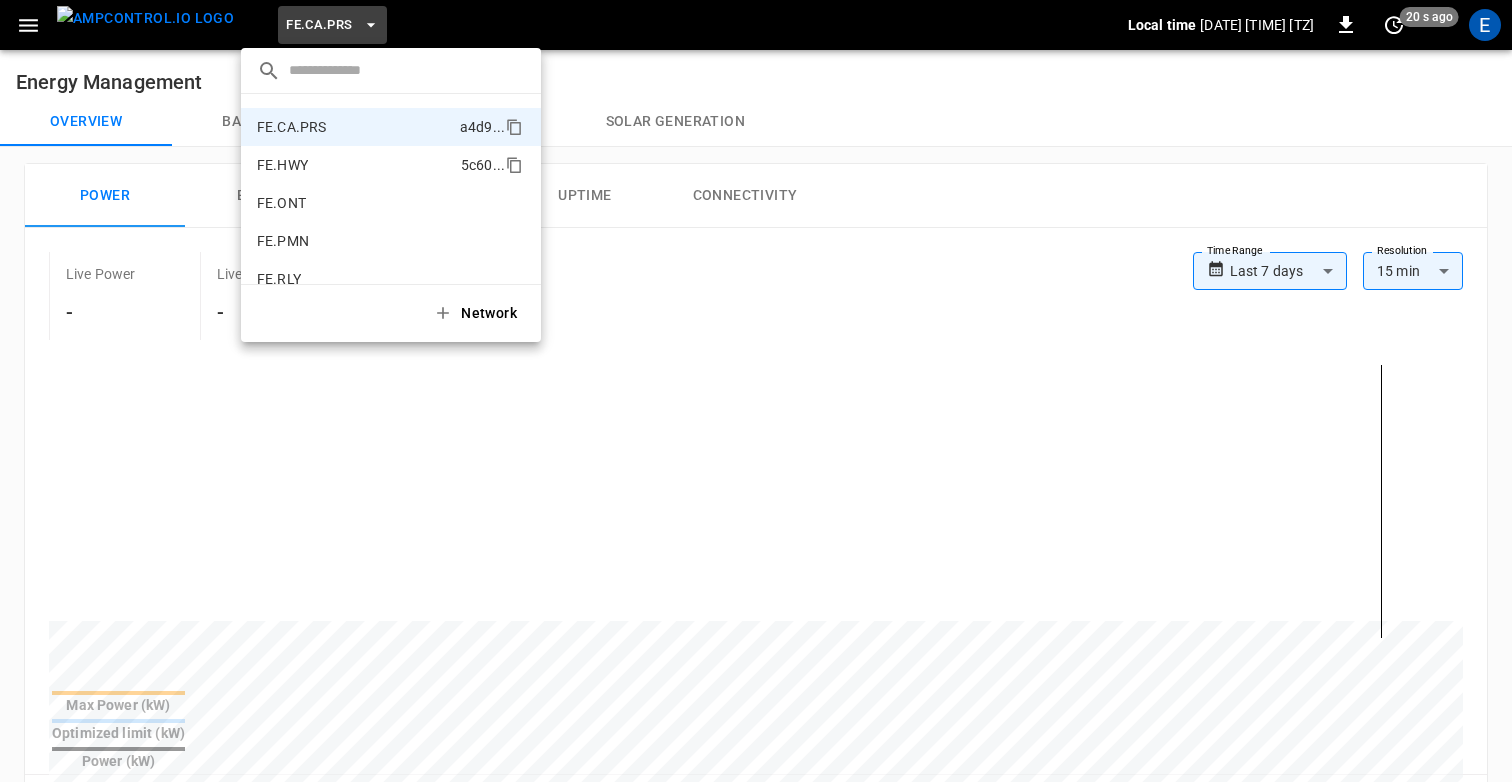 click on "FE.HWY 5c60 ..." at bounding box center (391, 165) 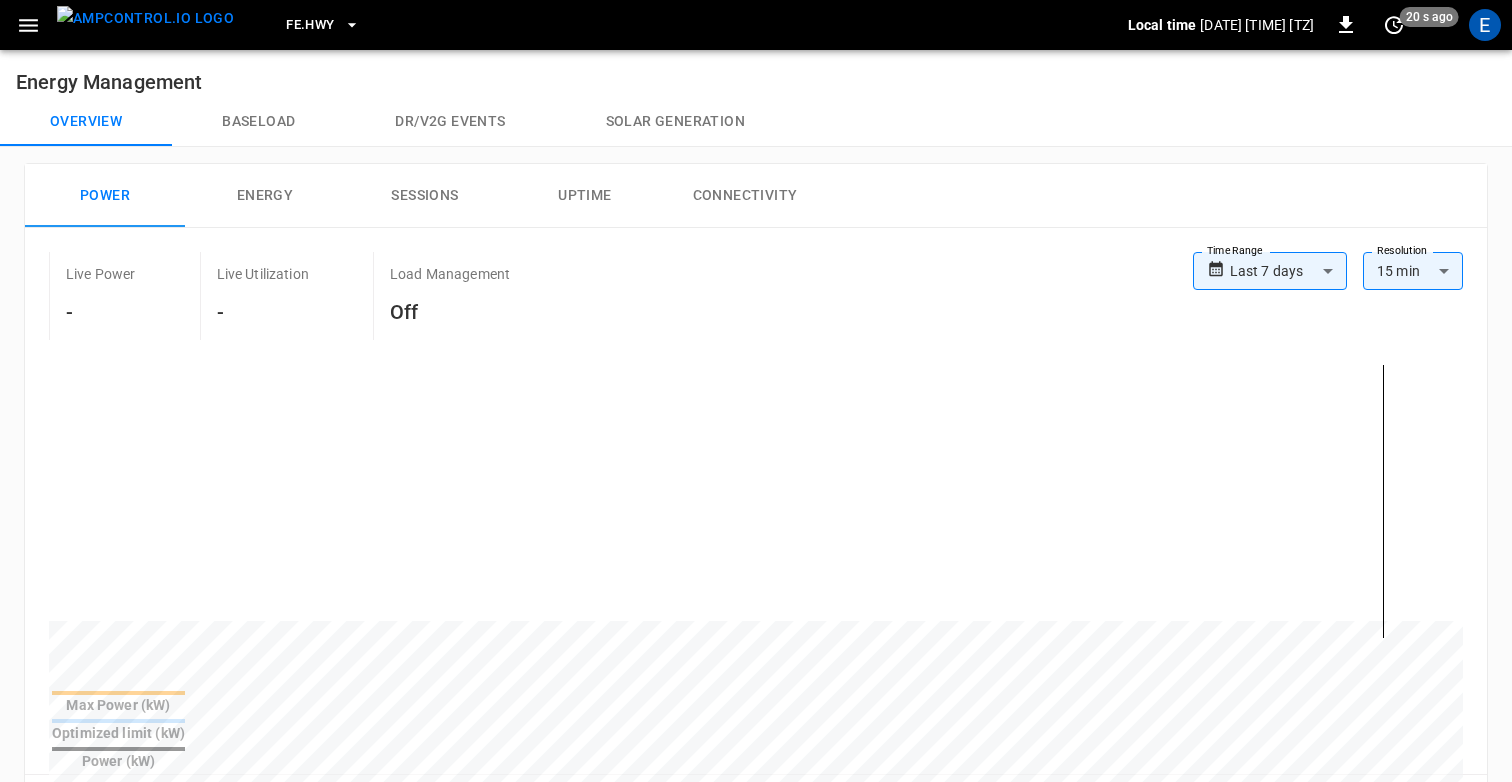 click on "FE.HWY" at bounding box center (310, 25) 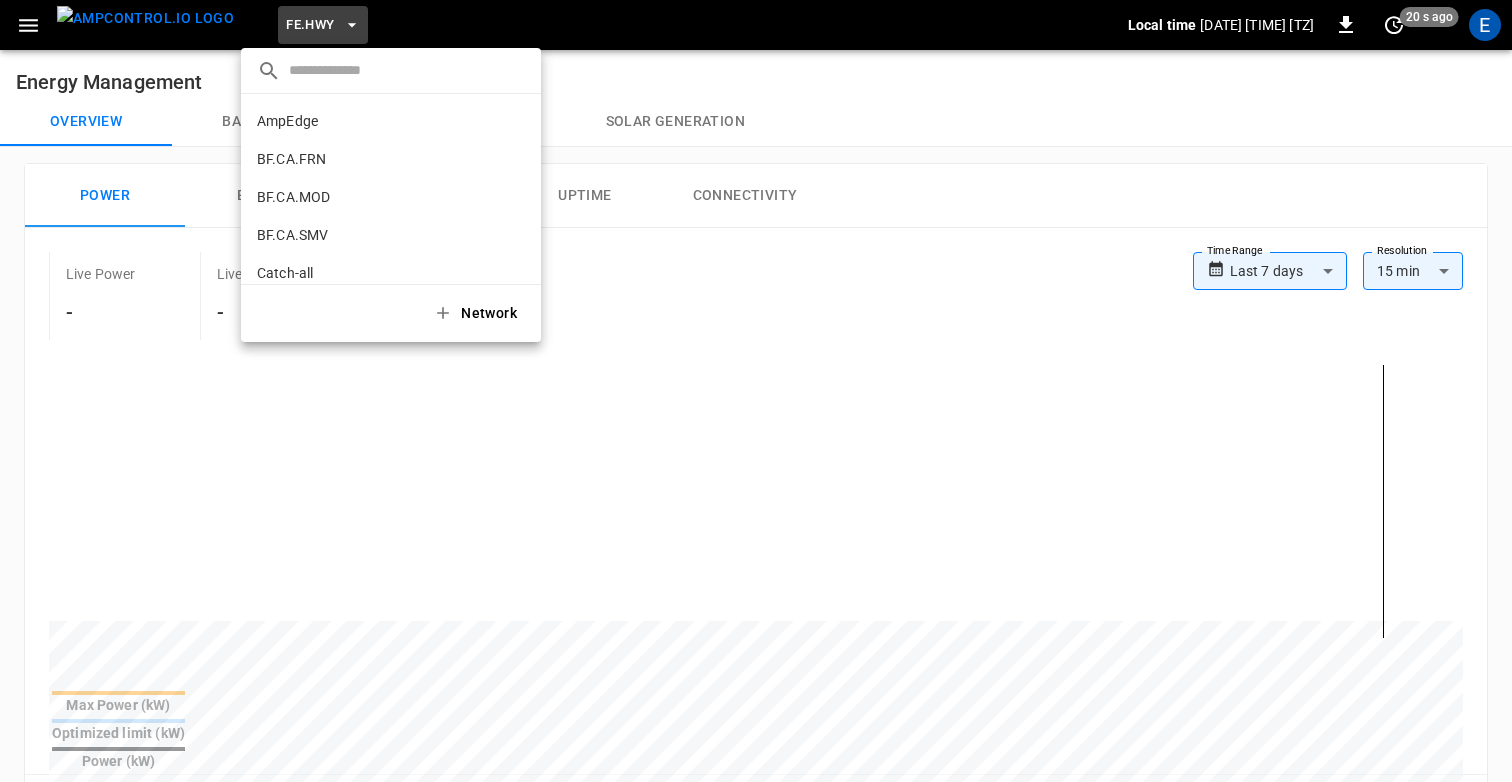 scroll, scrollTop: 754, scrollLeft: 0, axis: vertical 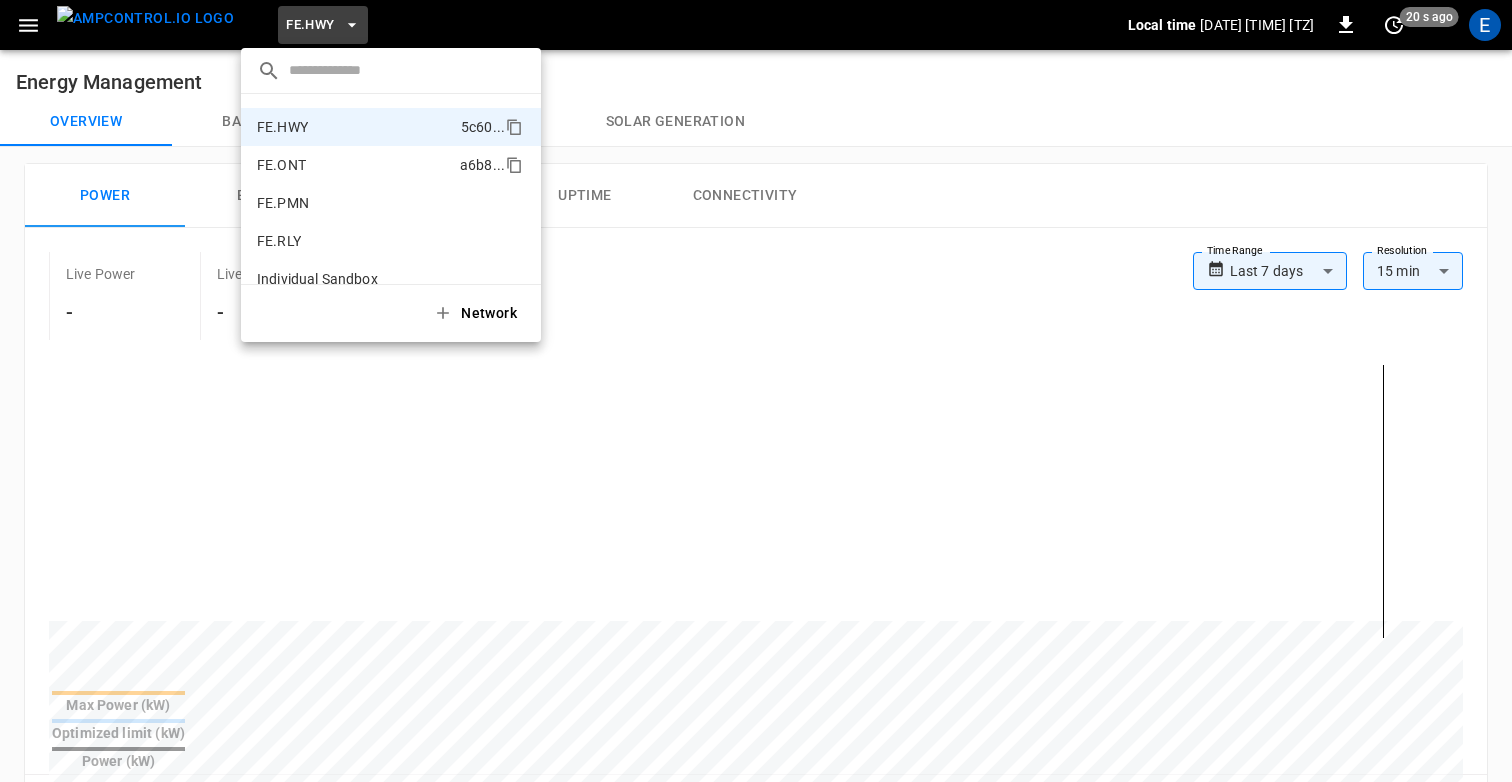click on "FE.ONT a6b8 ..." at bounding box center (391, 165) 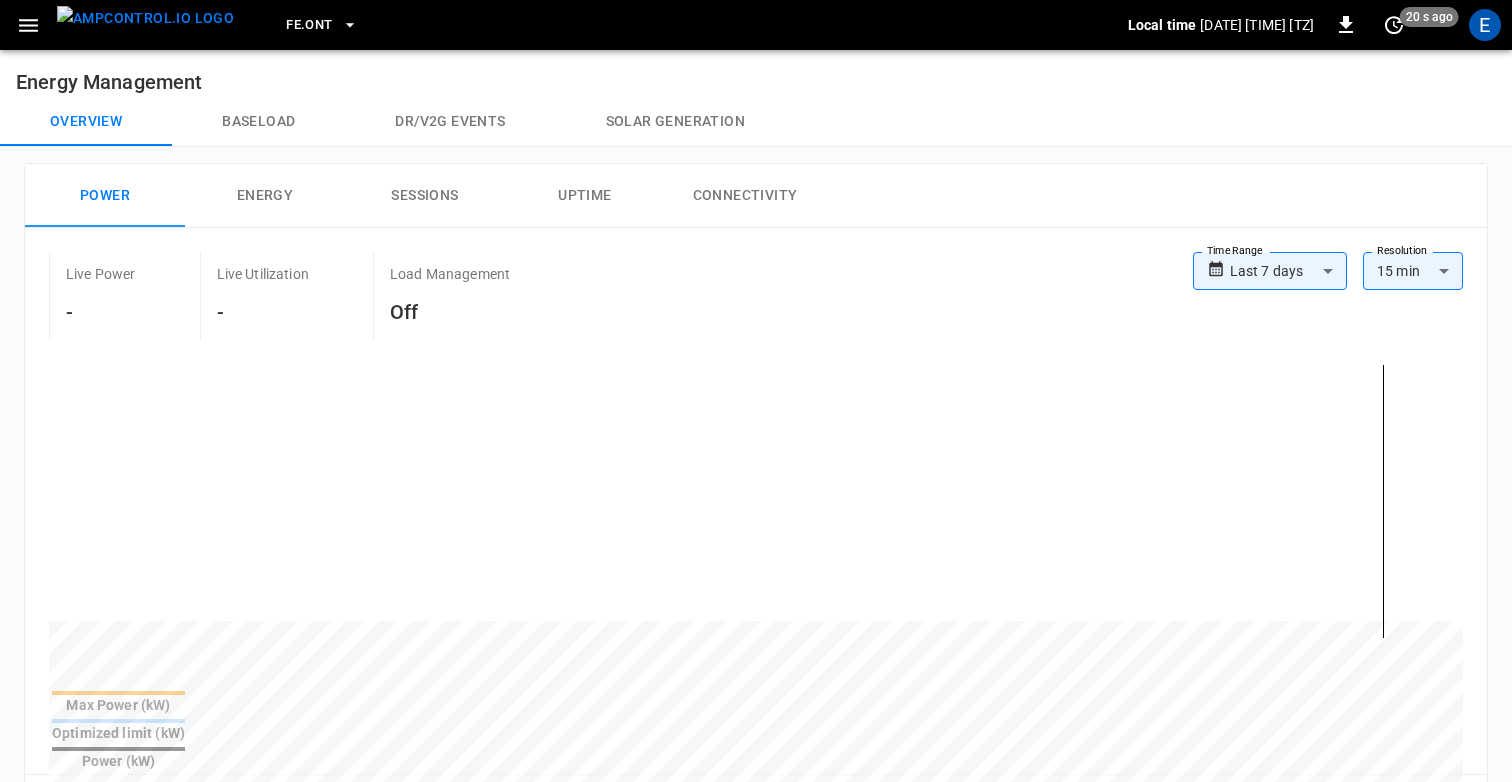 click on "FE.ONT" at bounding box center [309, 25] 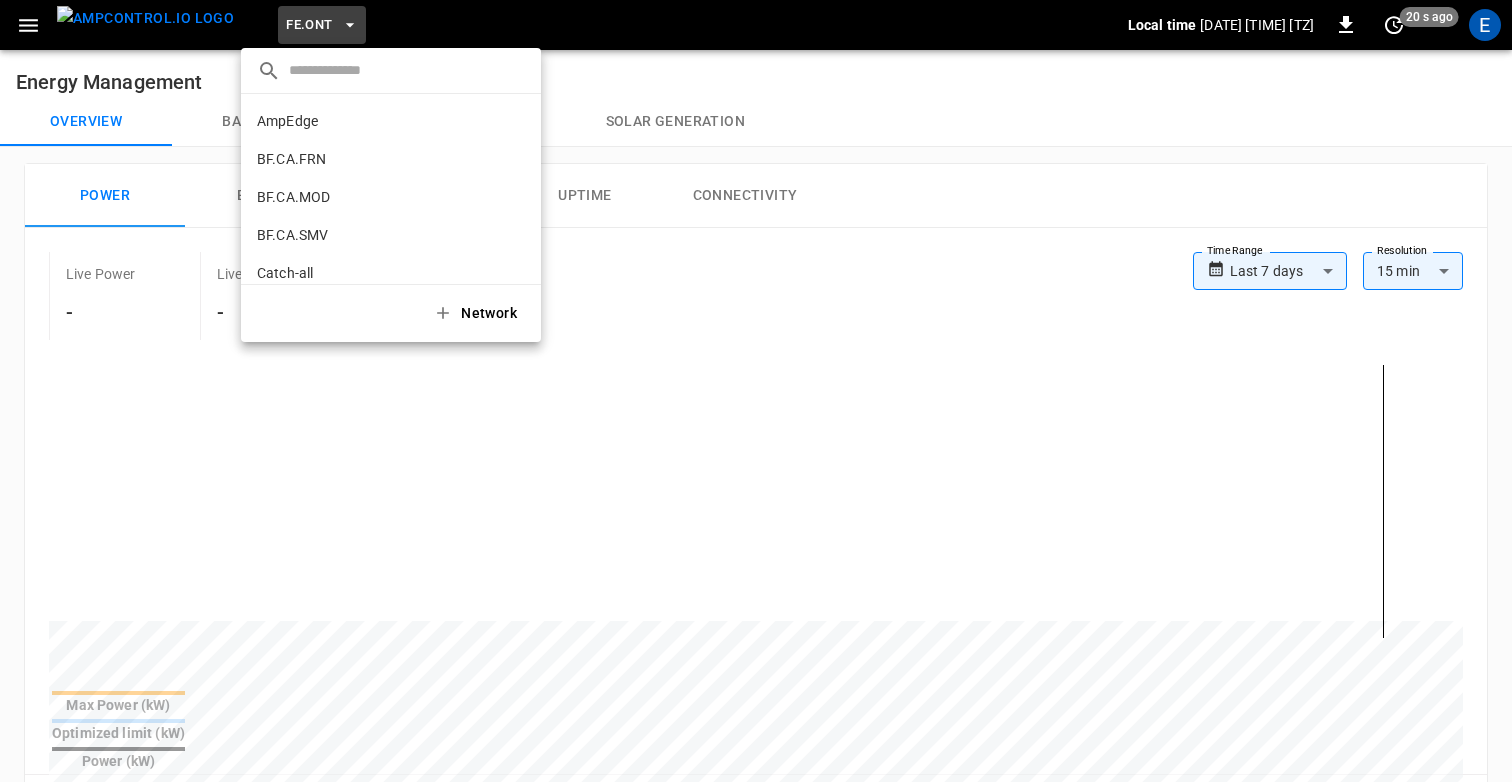scroll, scrollTop: 792, scrollLeft: 0, axis: vertical 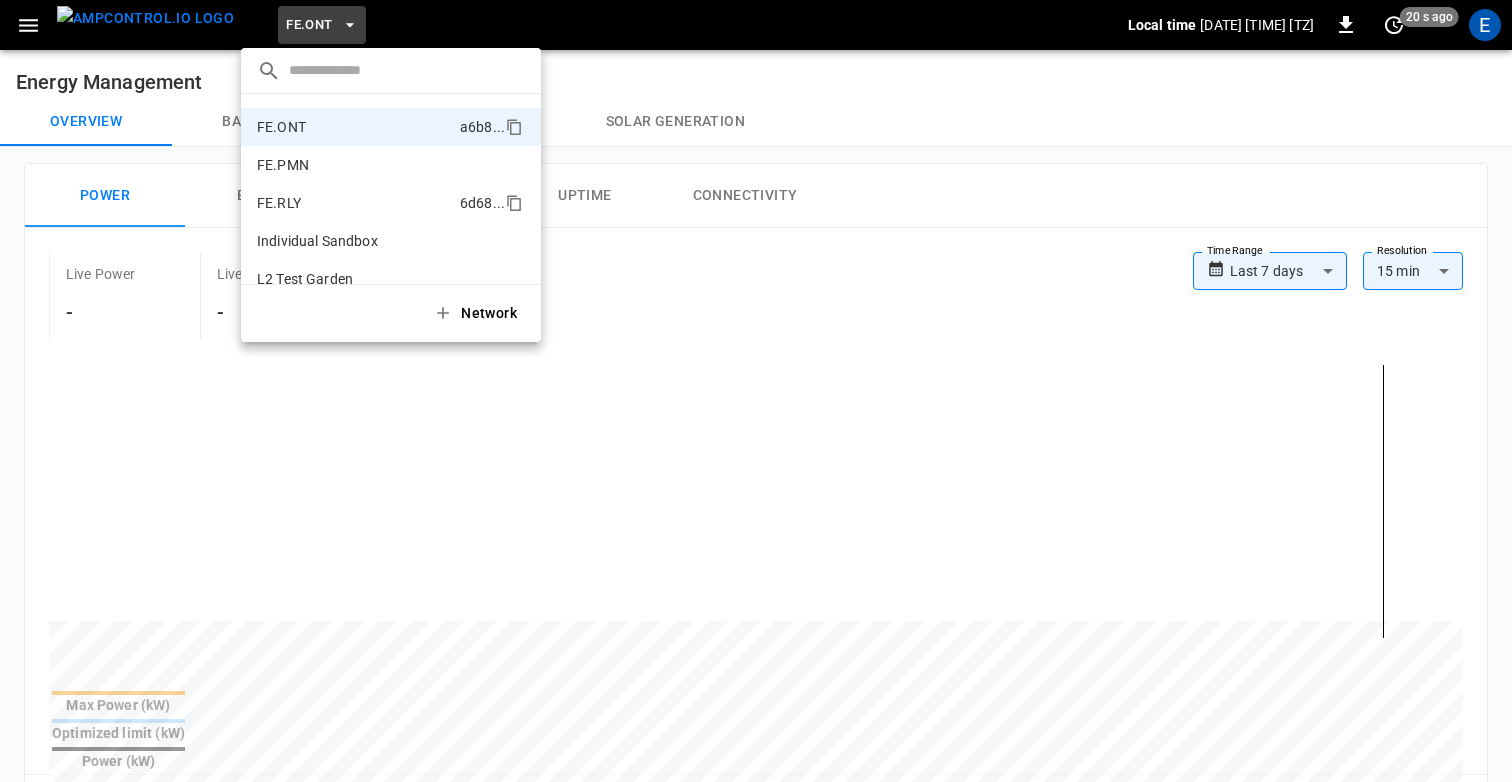 click on "FE.RLY 6d68 ..." at bounding box center (391, 203) 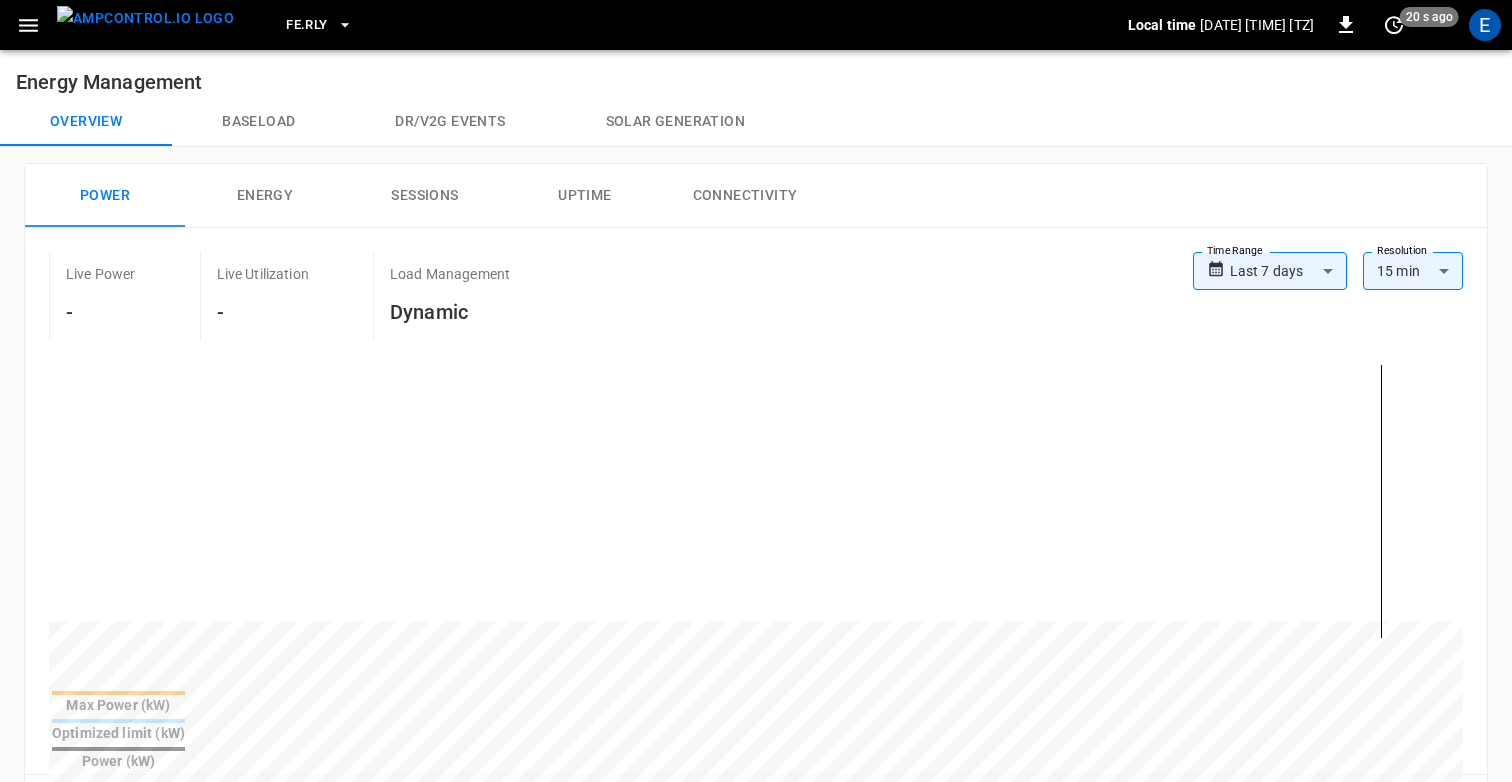 click on "FE.RLY" at bounding box center (306, 25) 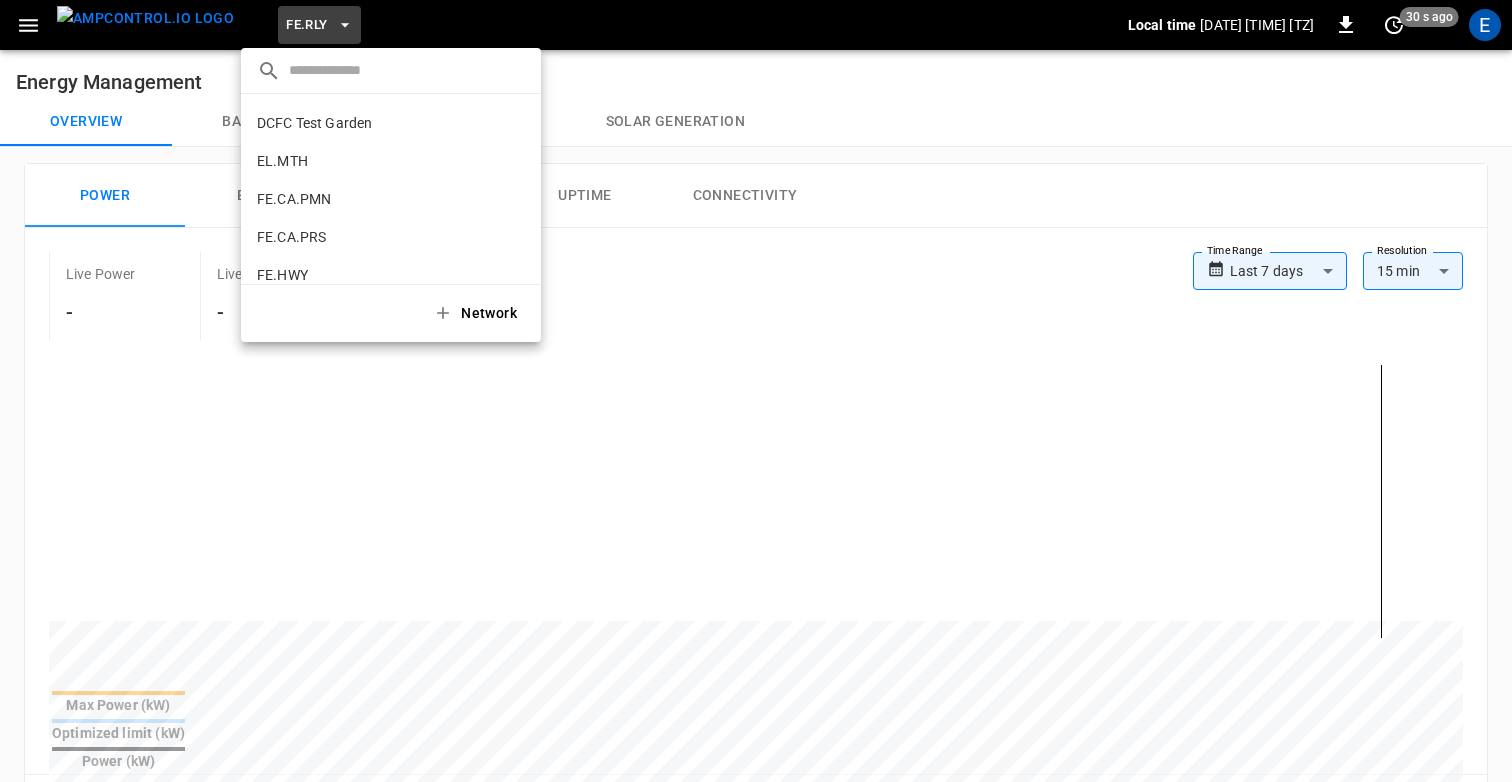scroll, scrollTop: 594, scrollLeft: 0, axis: vertical 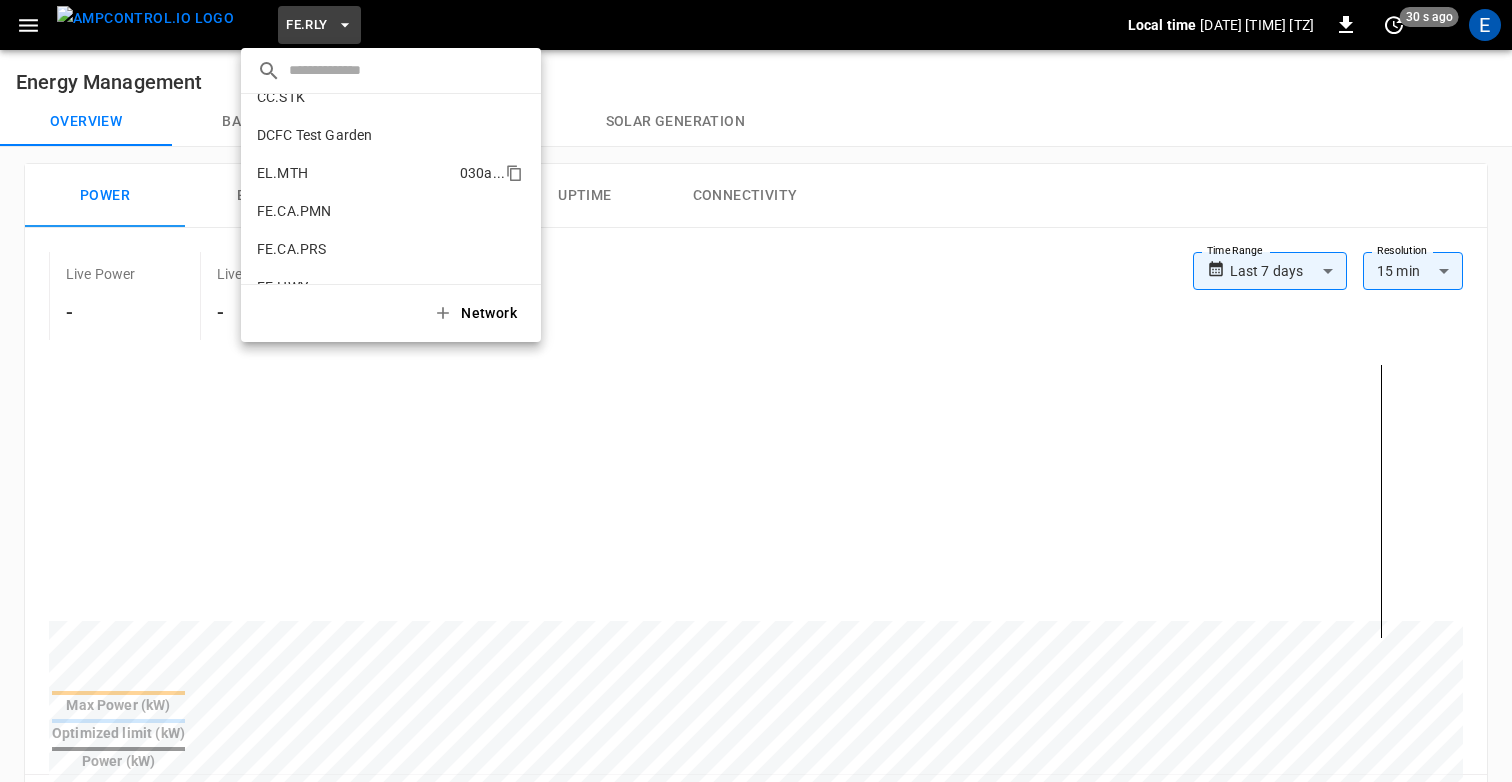 click on "EL.MTH 030a ..." at bounding box center (391, 173) 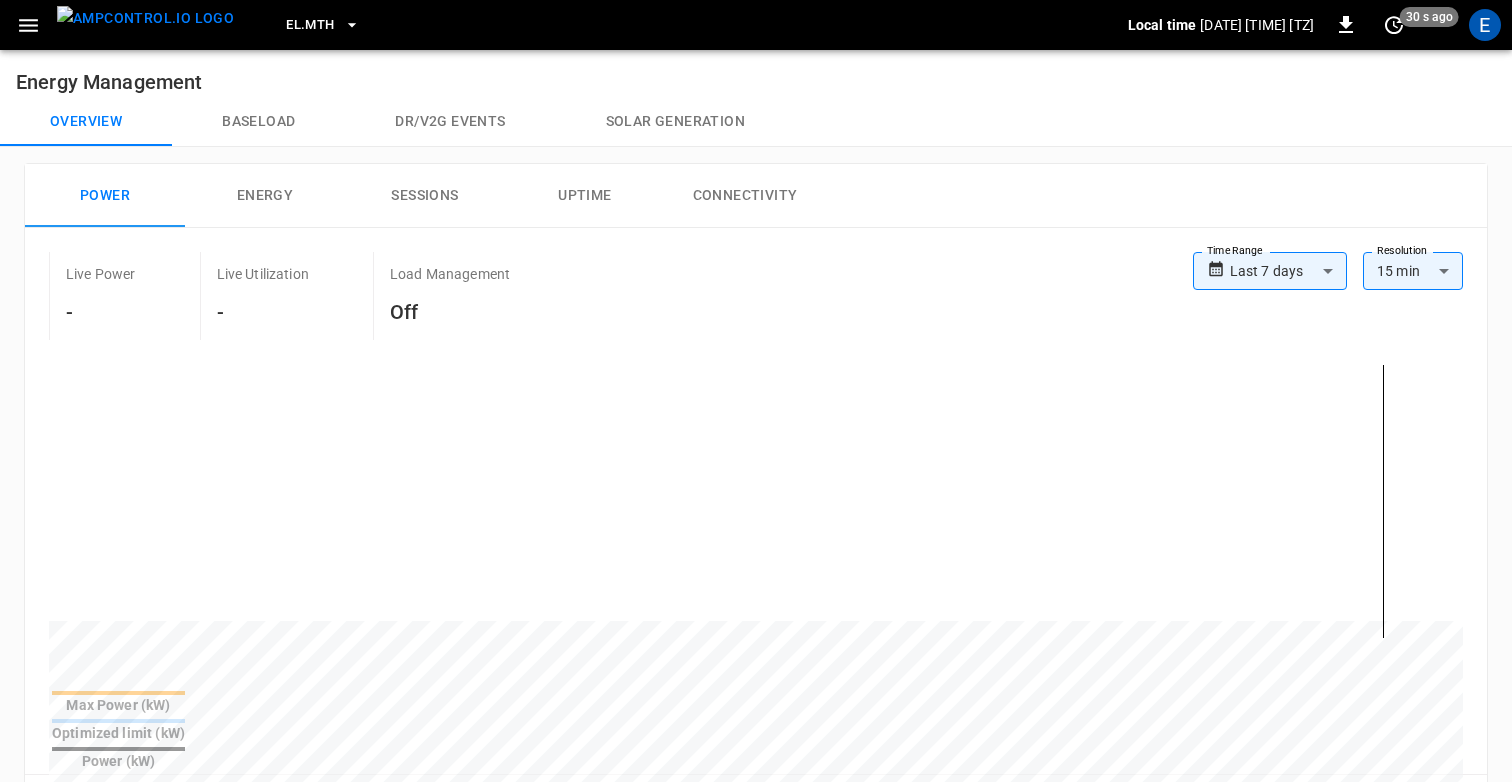 click on "EL.MTH" at bounding box center [310, 25] 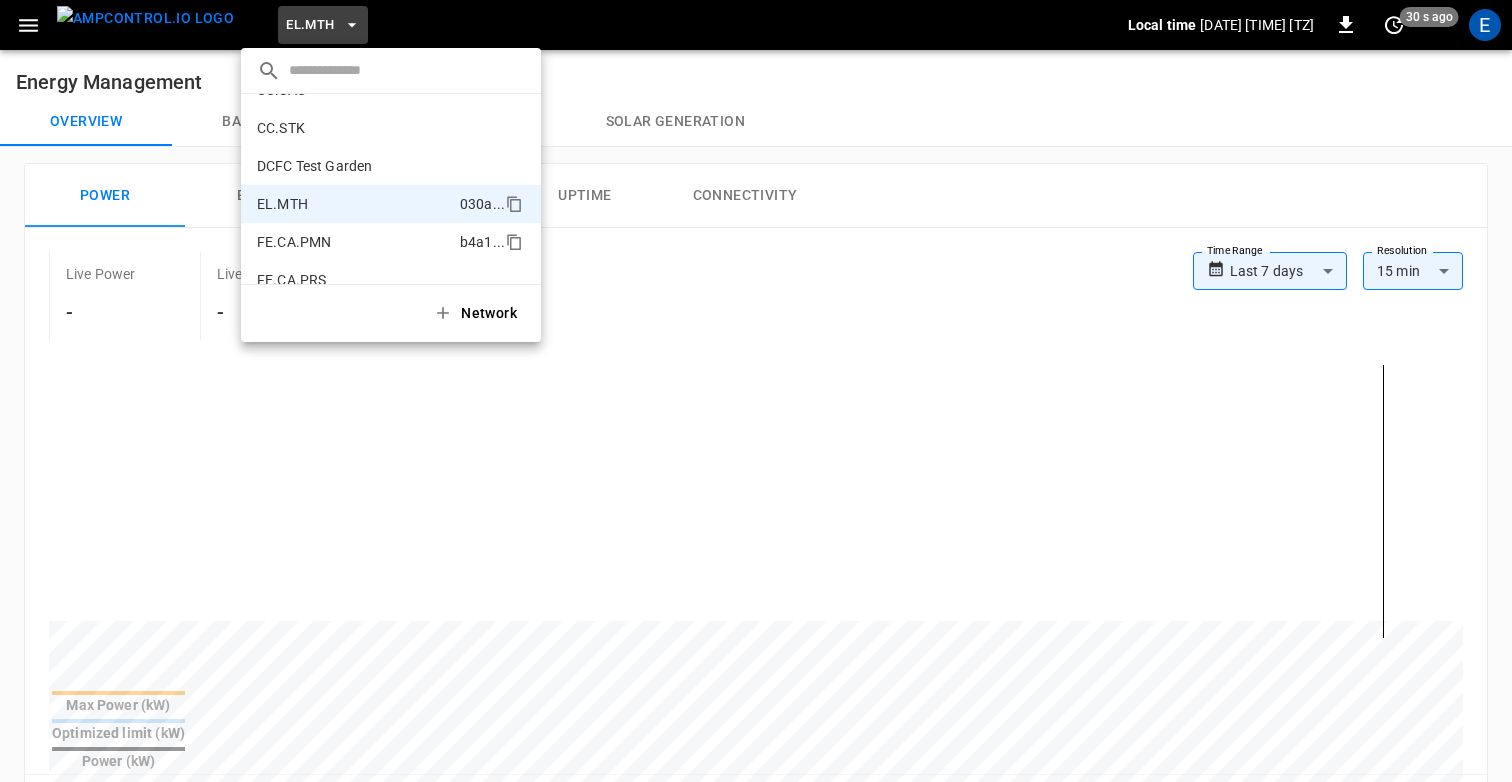 scroll, scrollTop: 557, scrollLeft: 0, axis: vertical 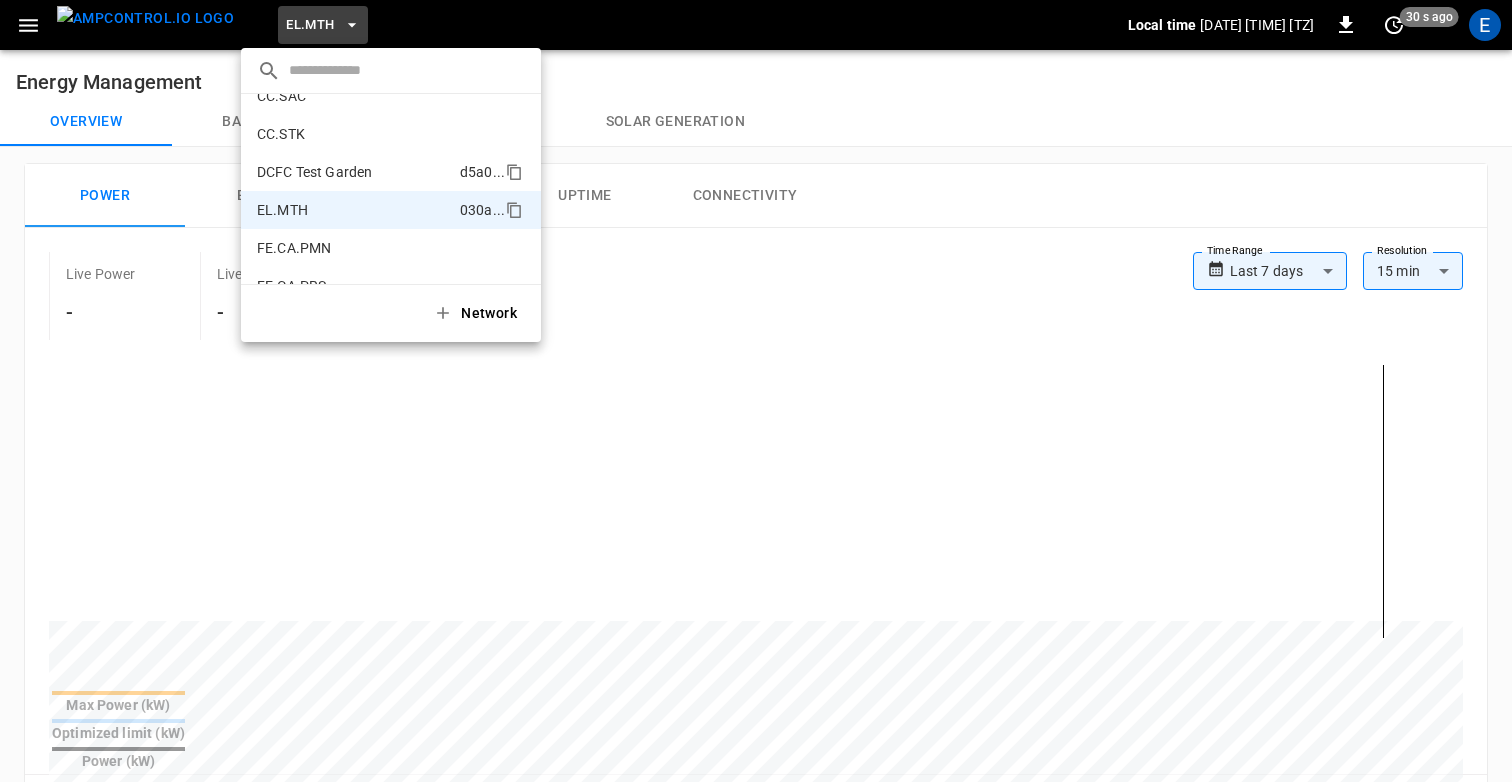 click on "DCFC Test Garden" at bounding box center (314, 172) 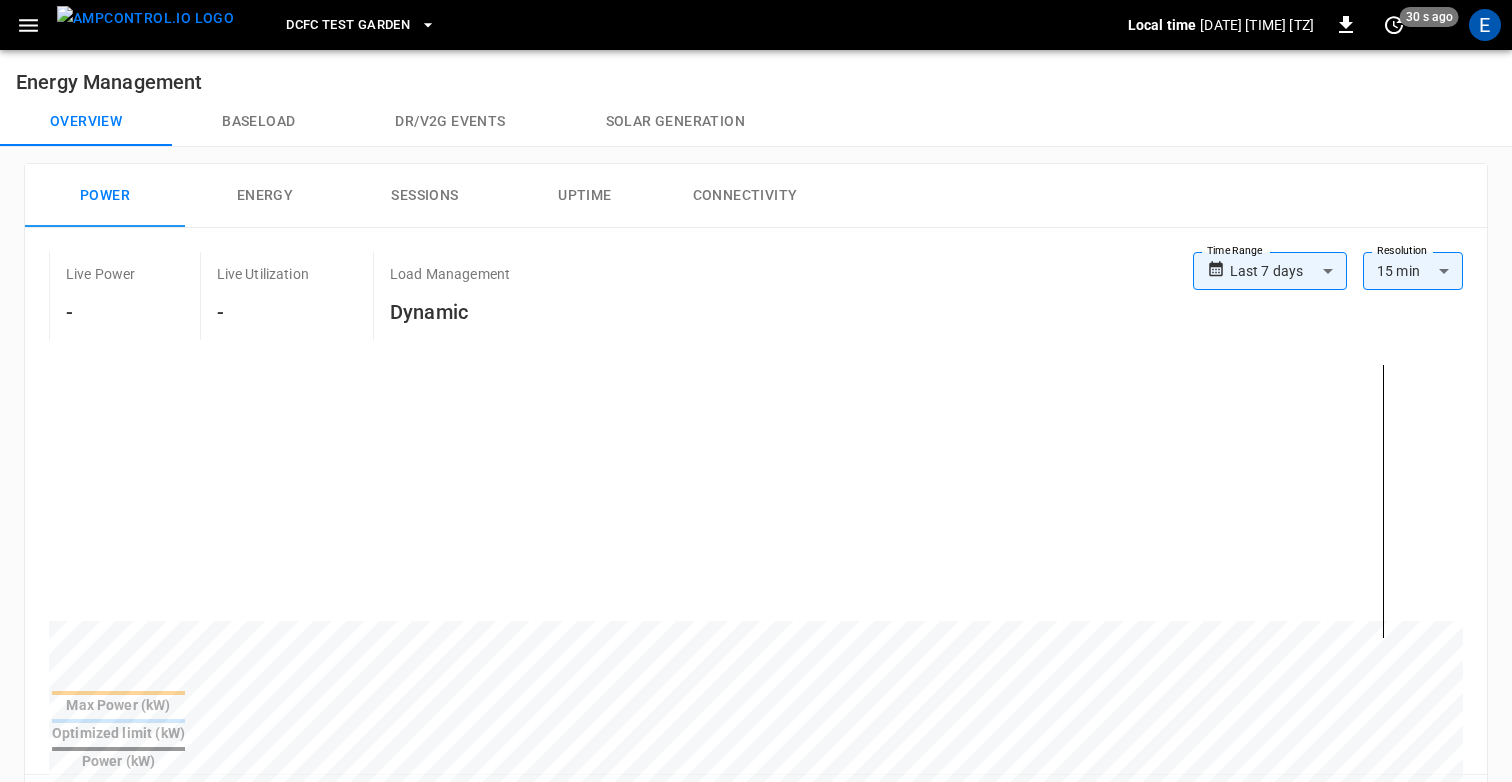 click on "DCFC Test Garden" at bounding box center (348, 25) 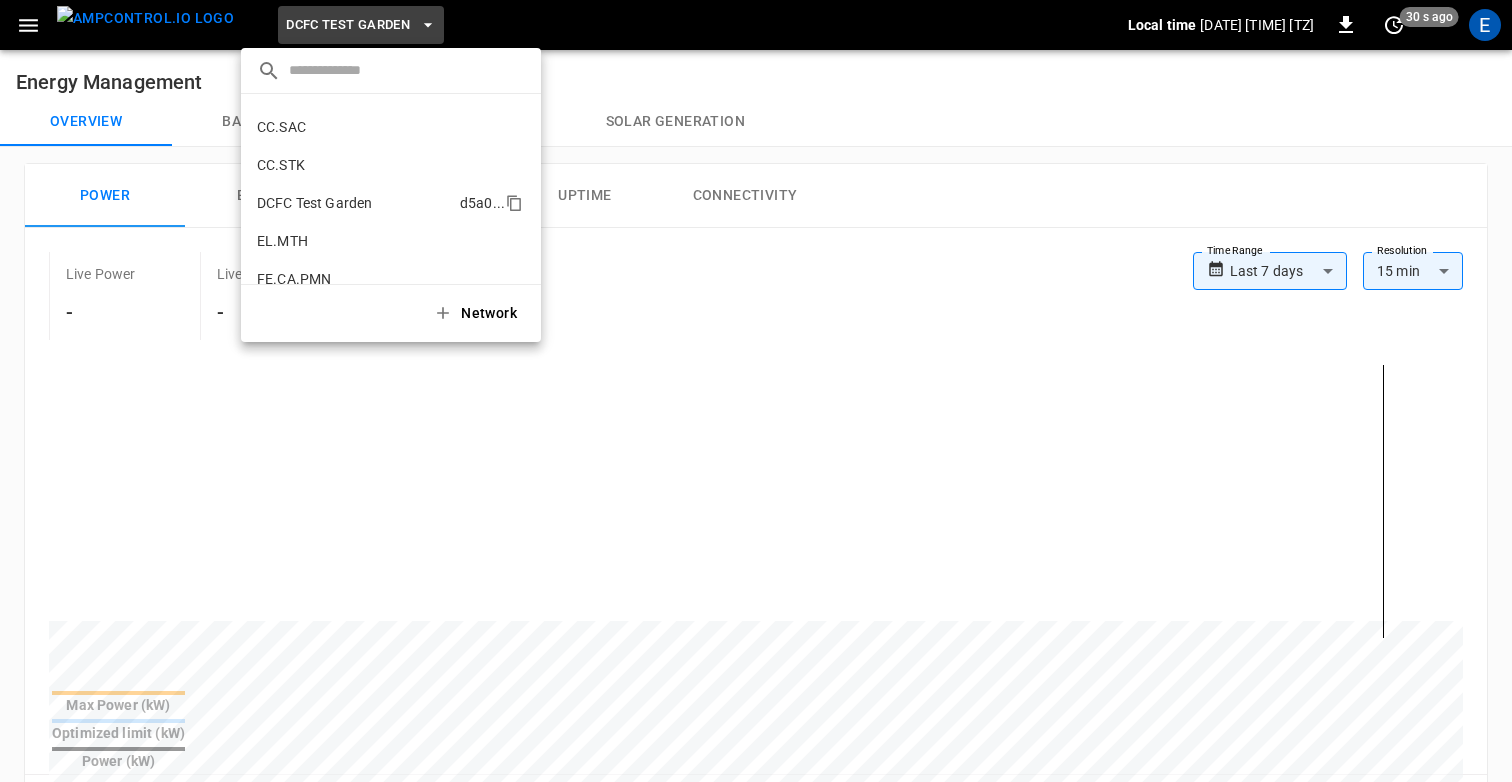 scroll, scrollTop: 516, scrollLeft: 0, axis: vertical 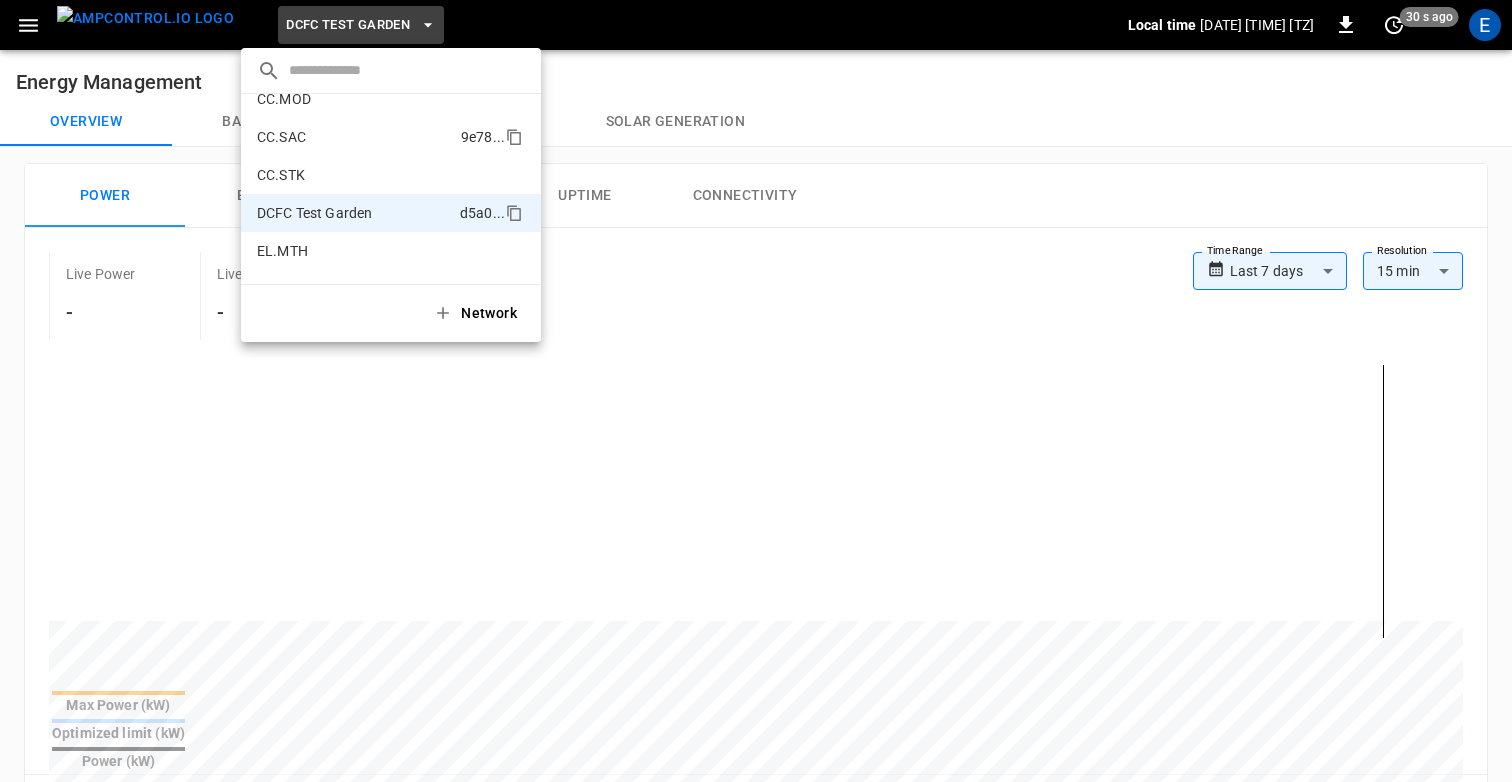click on "CC.SAC 9e78 ..." at bounding box center (391, 137) 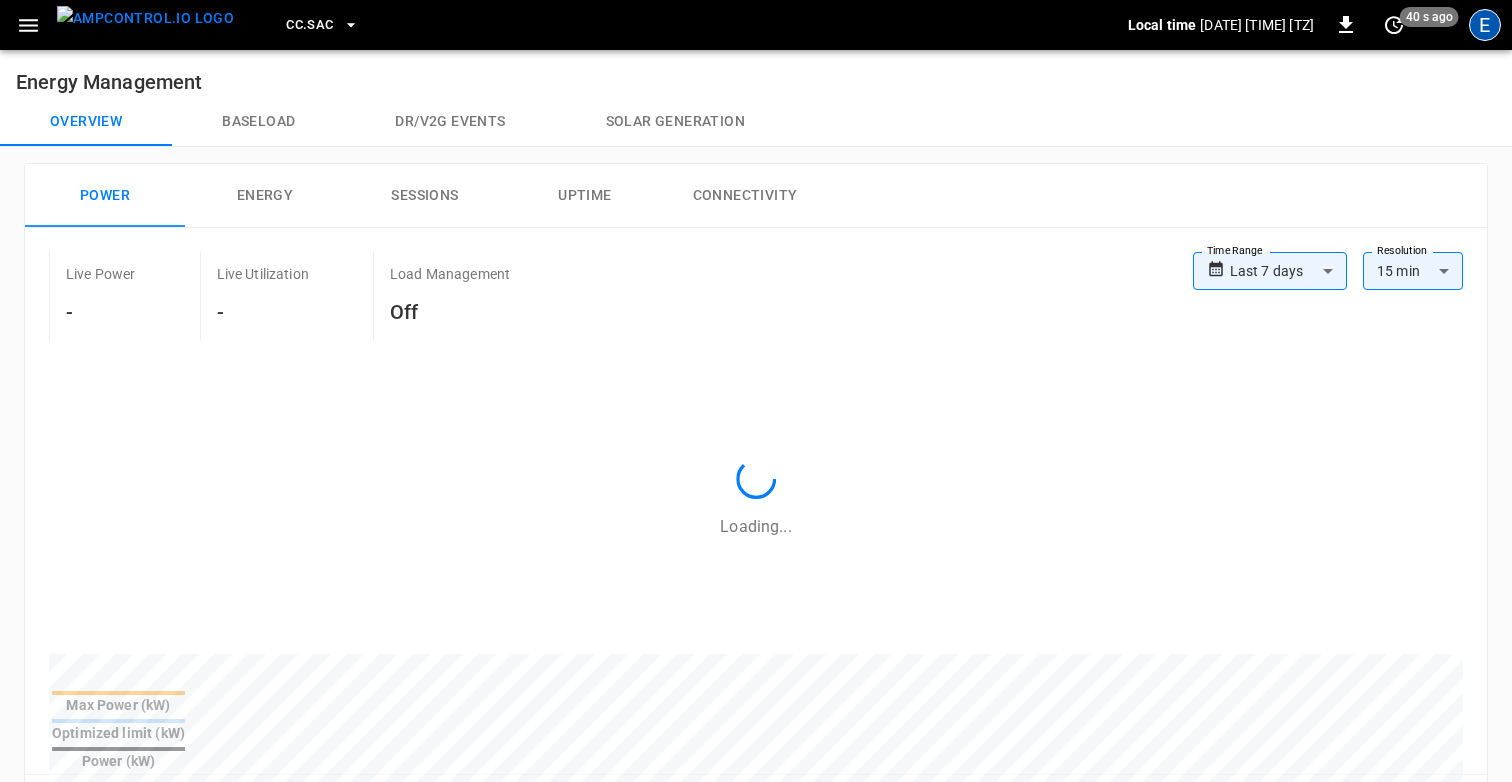 click on "E" at bounding box center [1485, 25] 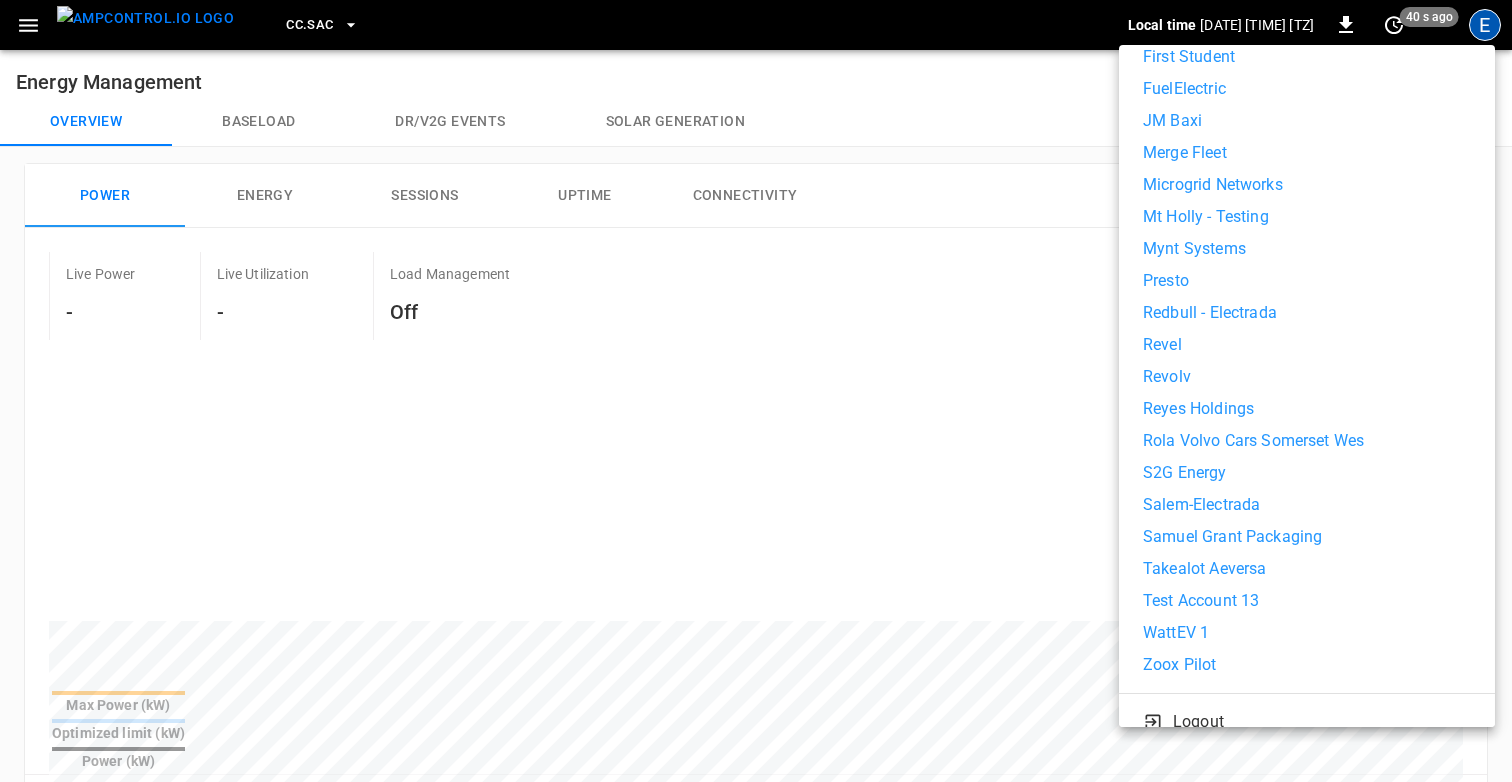 scroll, scrollTop: 984, scrollLeft: 0, axis: vertical 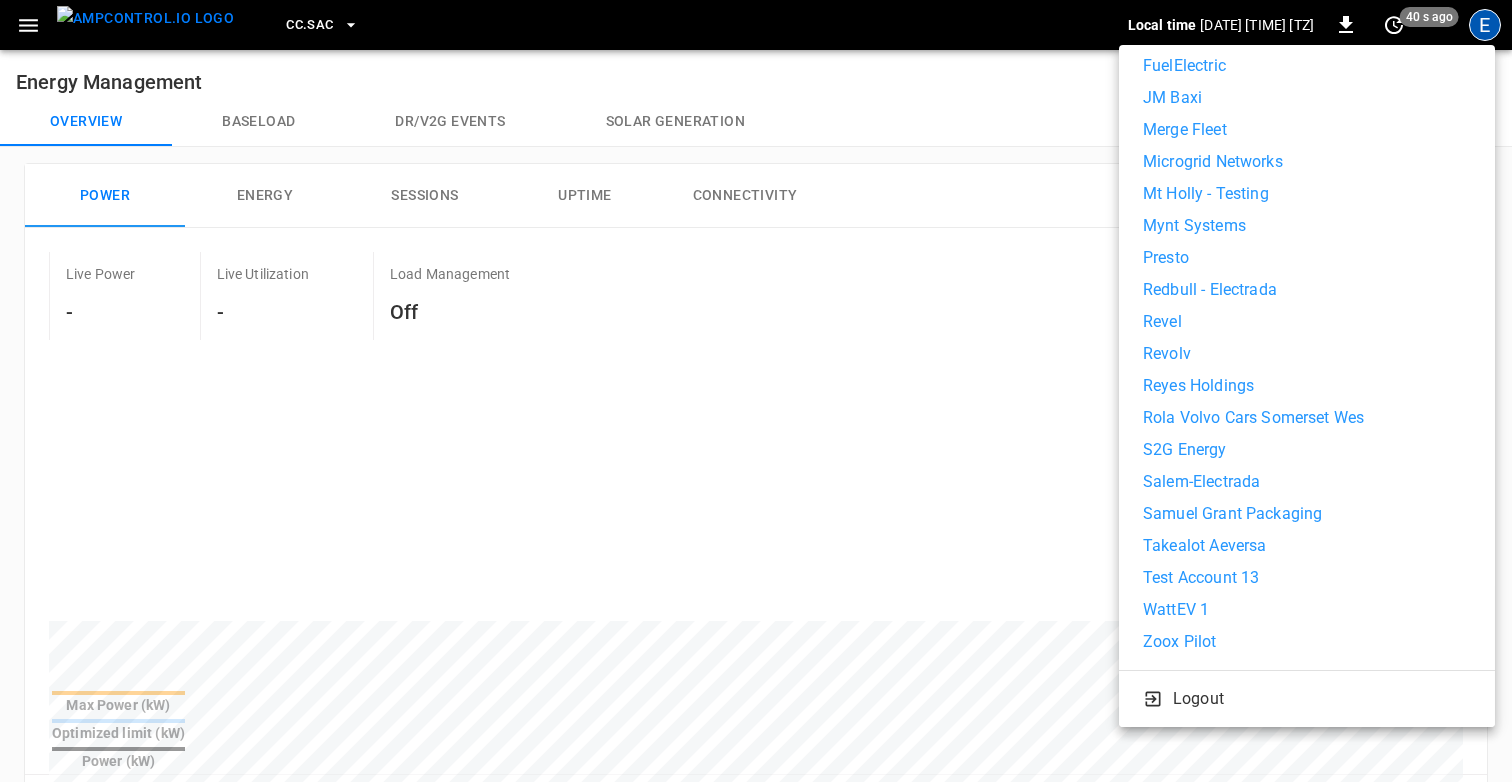 click on "Test Account 13" at bounding box center [1307, 578] 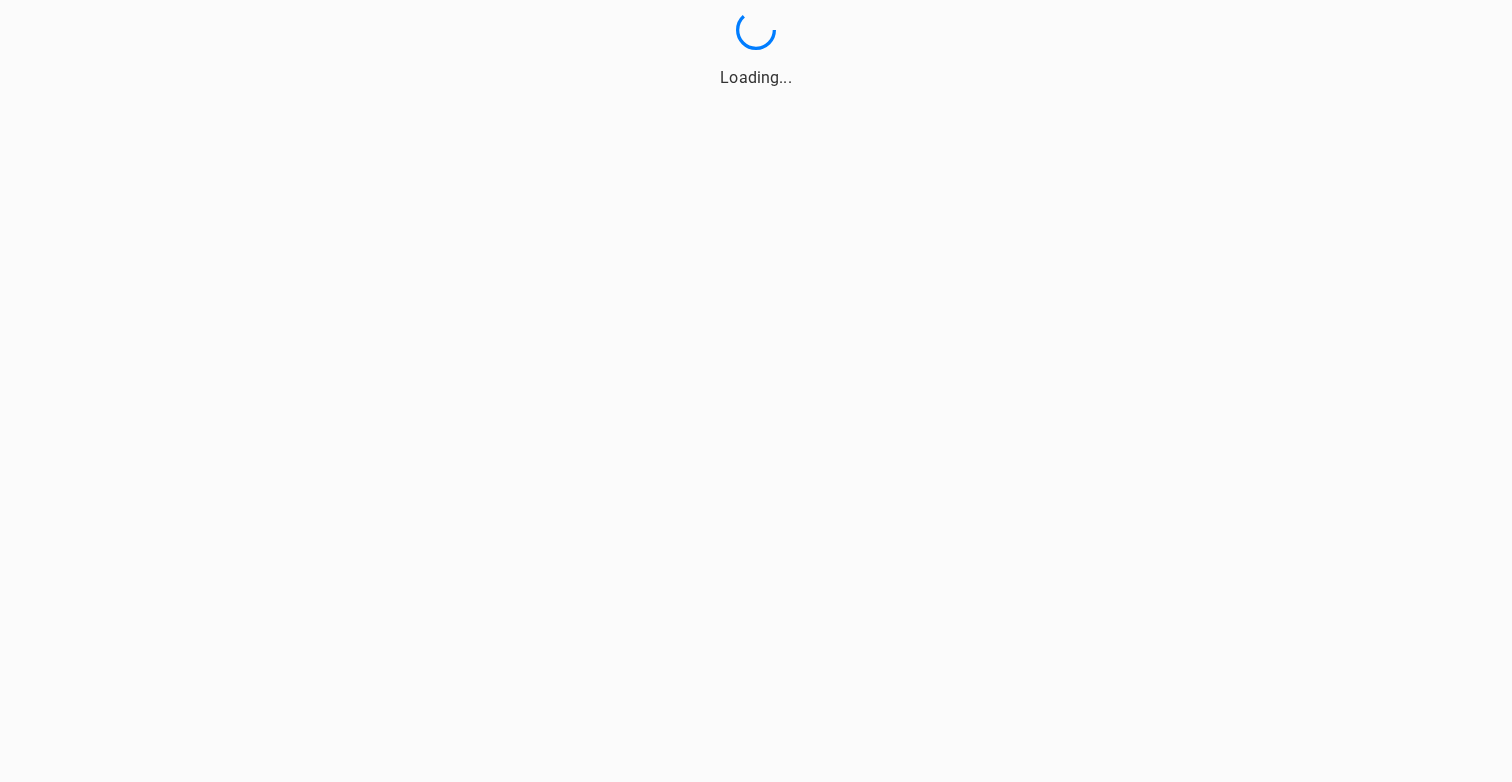 scroll, scrollTop: 0, scrollLeft: 0, axis: both 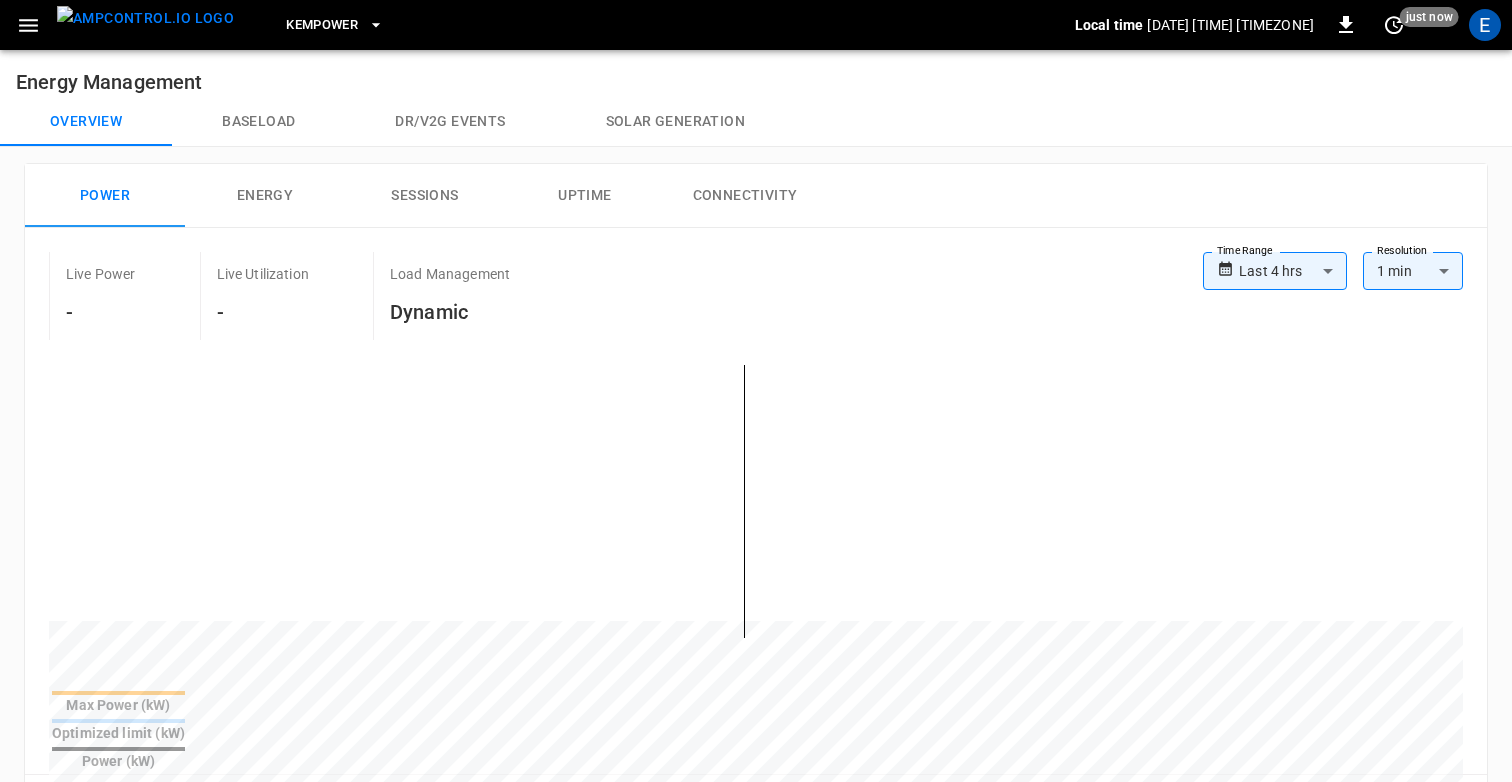 click on "kempower" at bounding box center [322, 25] 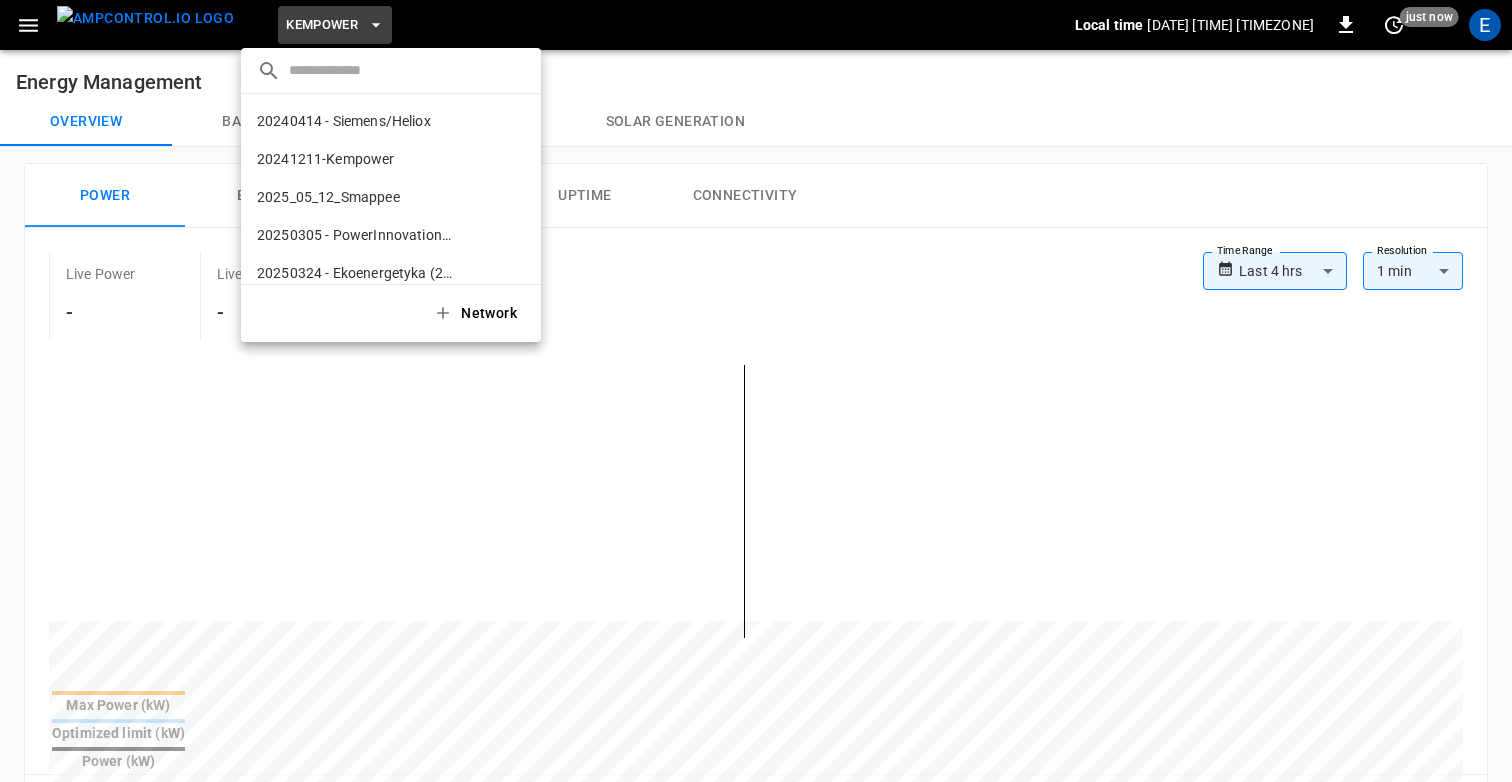 scroll, scrollTop: 1210, scrollLeft: 0, axis: vertical 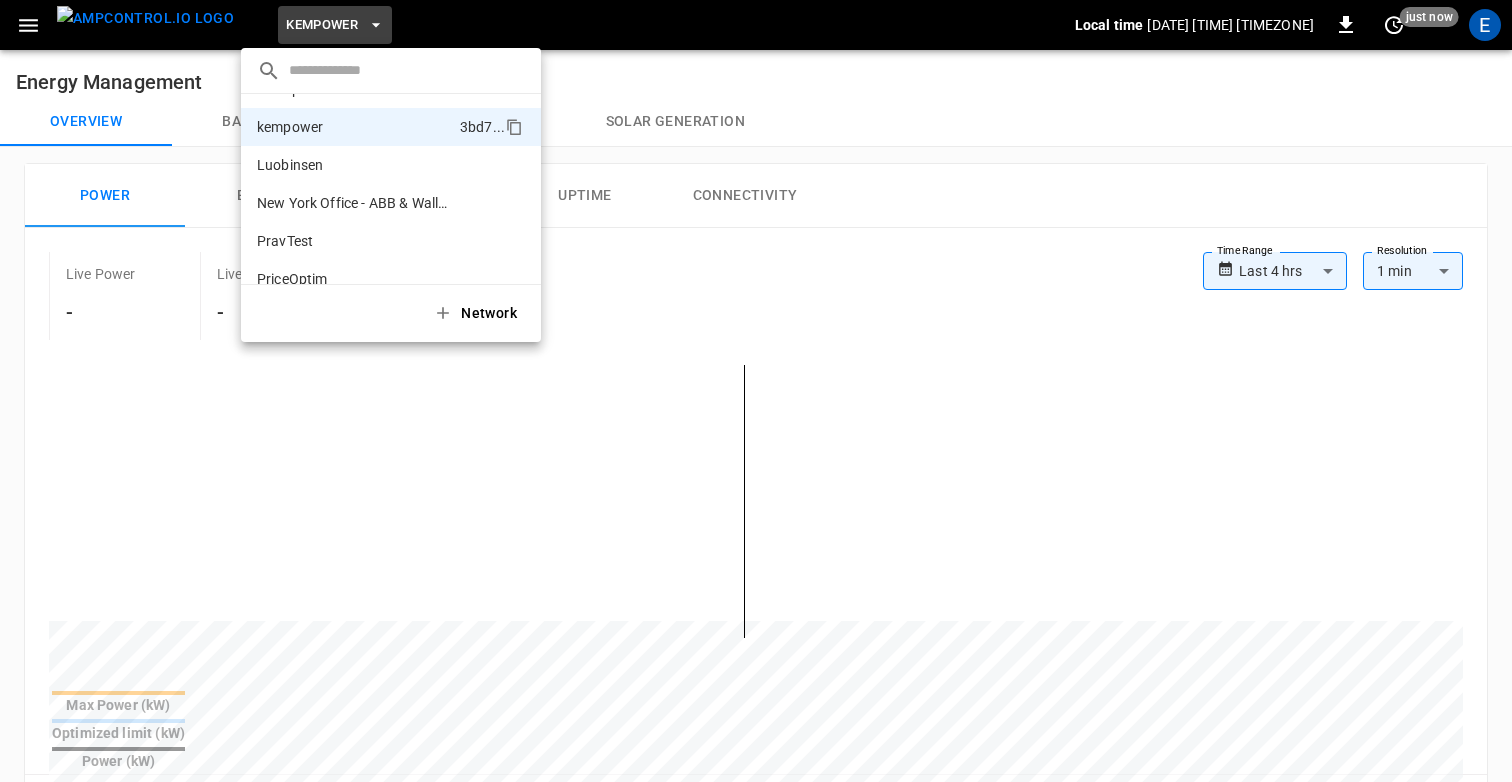 click at bounding box center (756, 391) 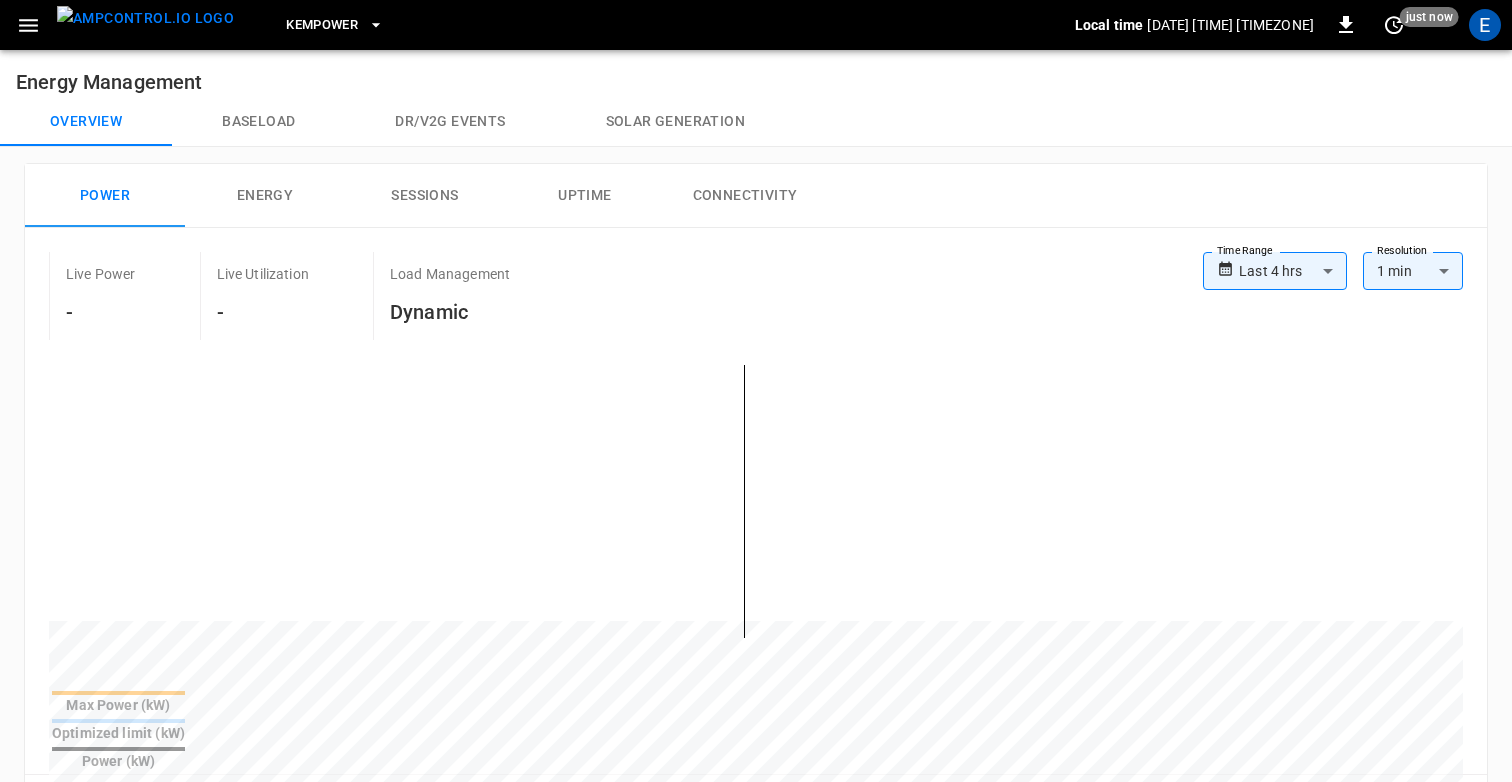 click on "**********" at bounding box center (756, 785) 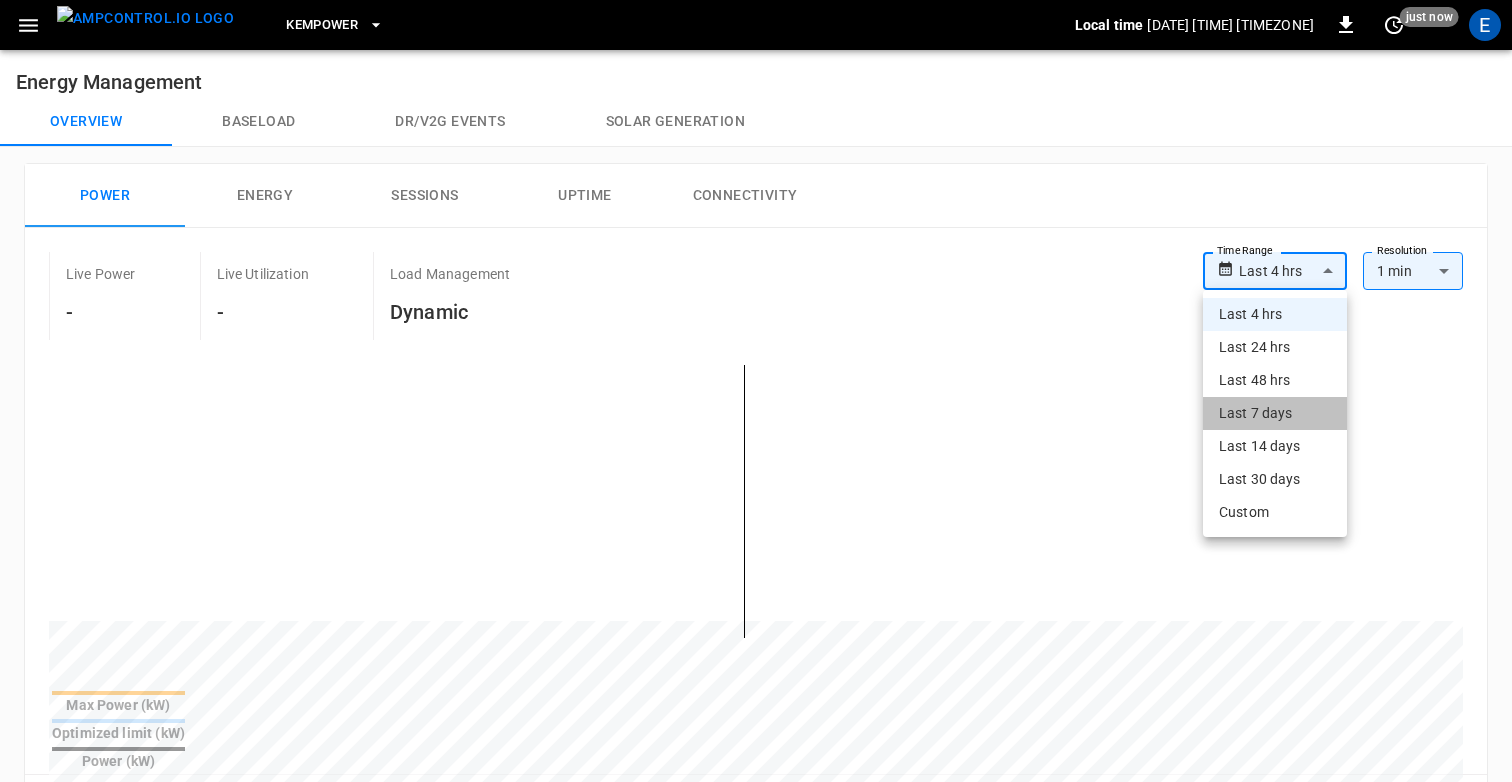click on "Last 7 days" at bounding box center (1275, 413) 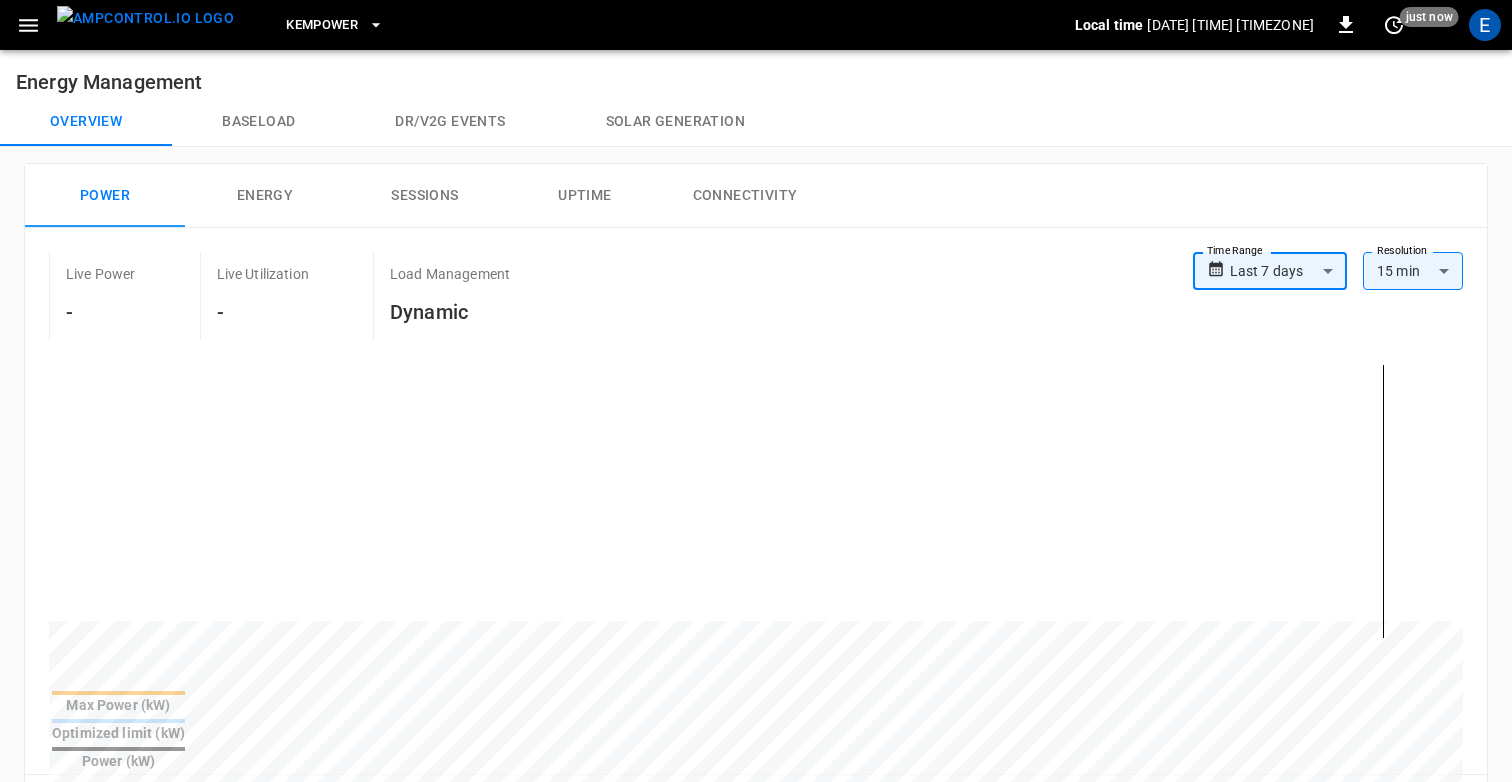 click on "kempower" at bounding box center [322, 25] 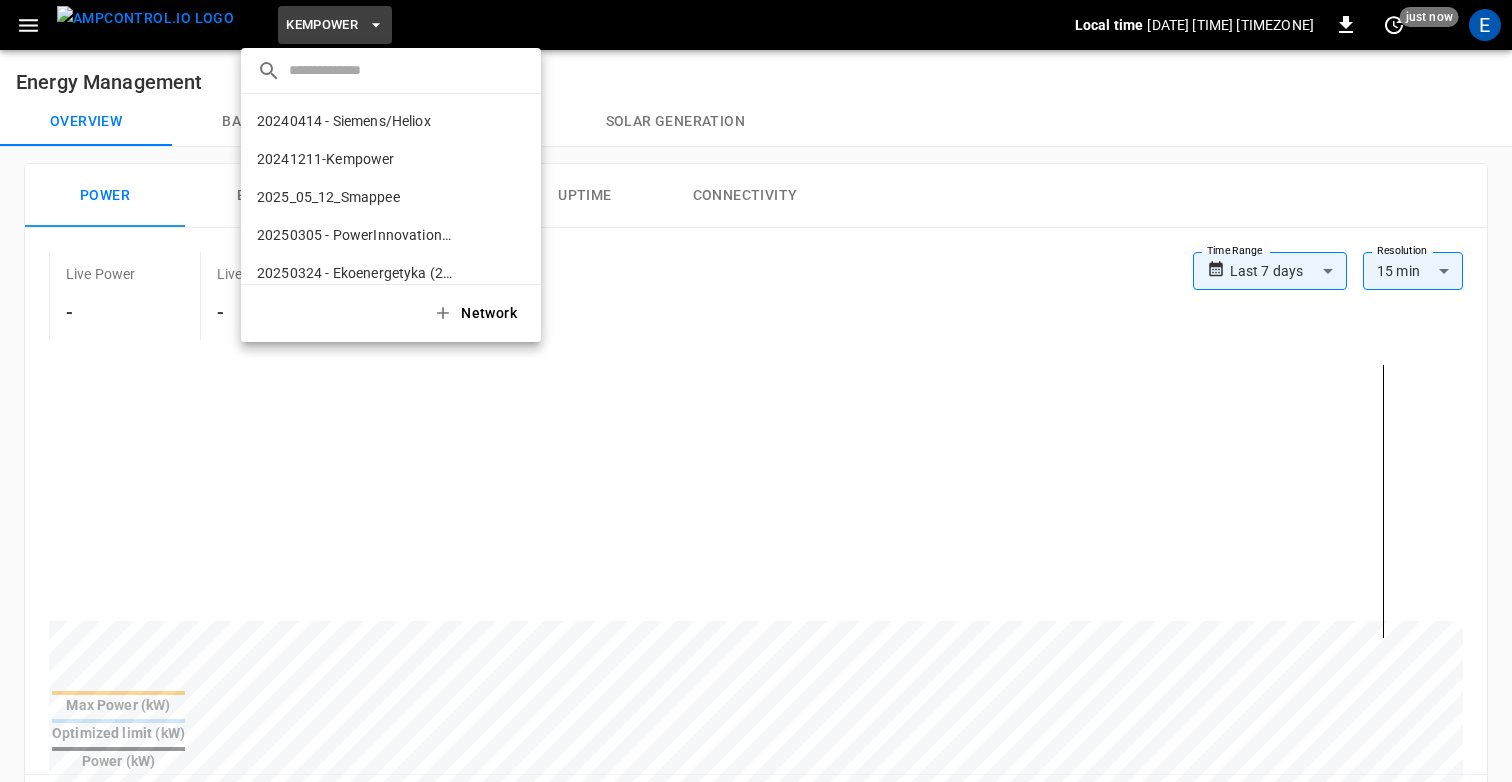 scroll, scrollTop: 1210, scrollLeft: 0, axis: vertical 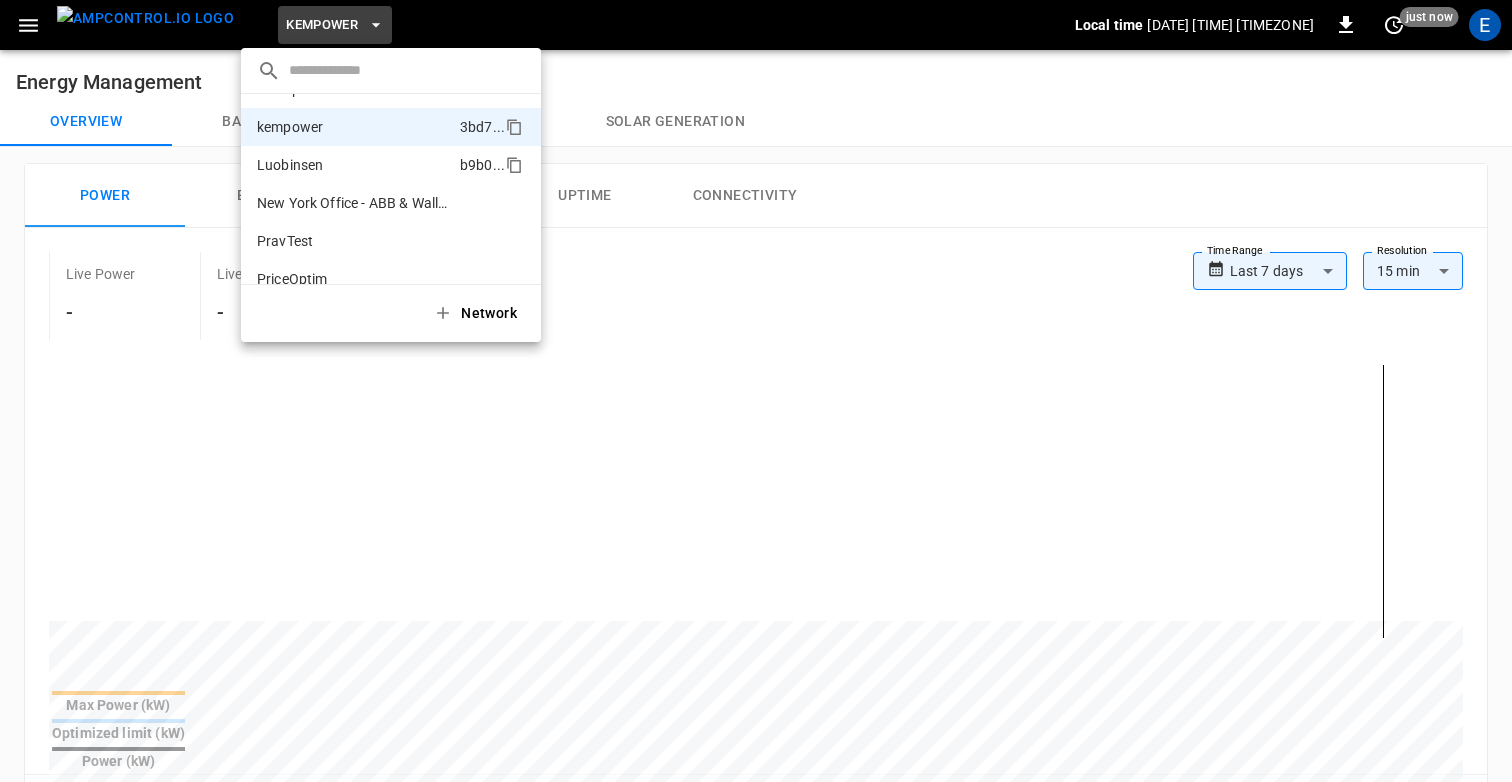 click on "Luobinsen" at bounding box center (290, 165) 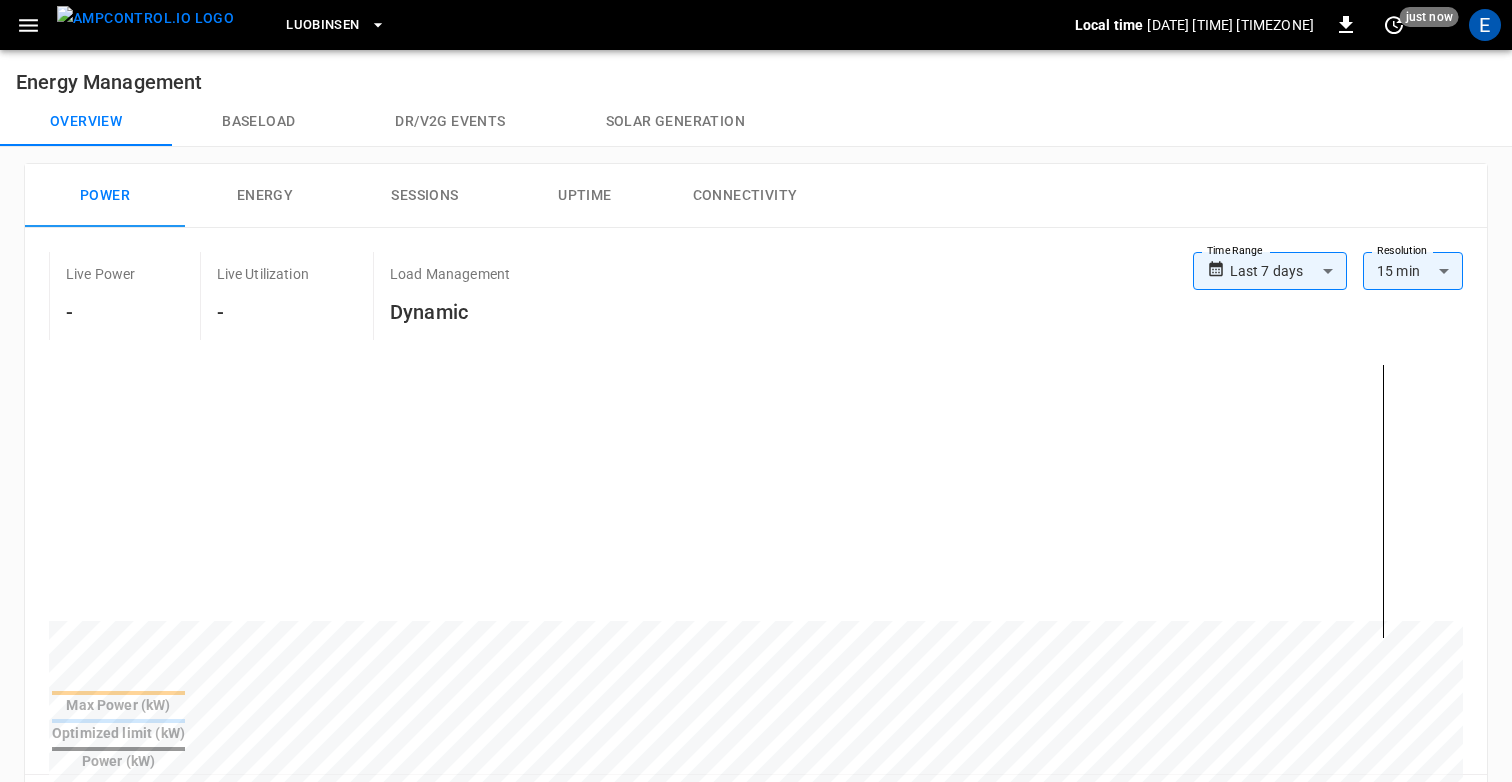 click on "Luobinsen" at bounding box center [335, 25] 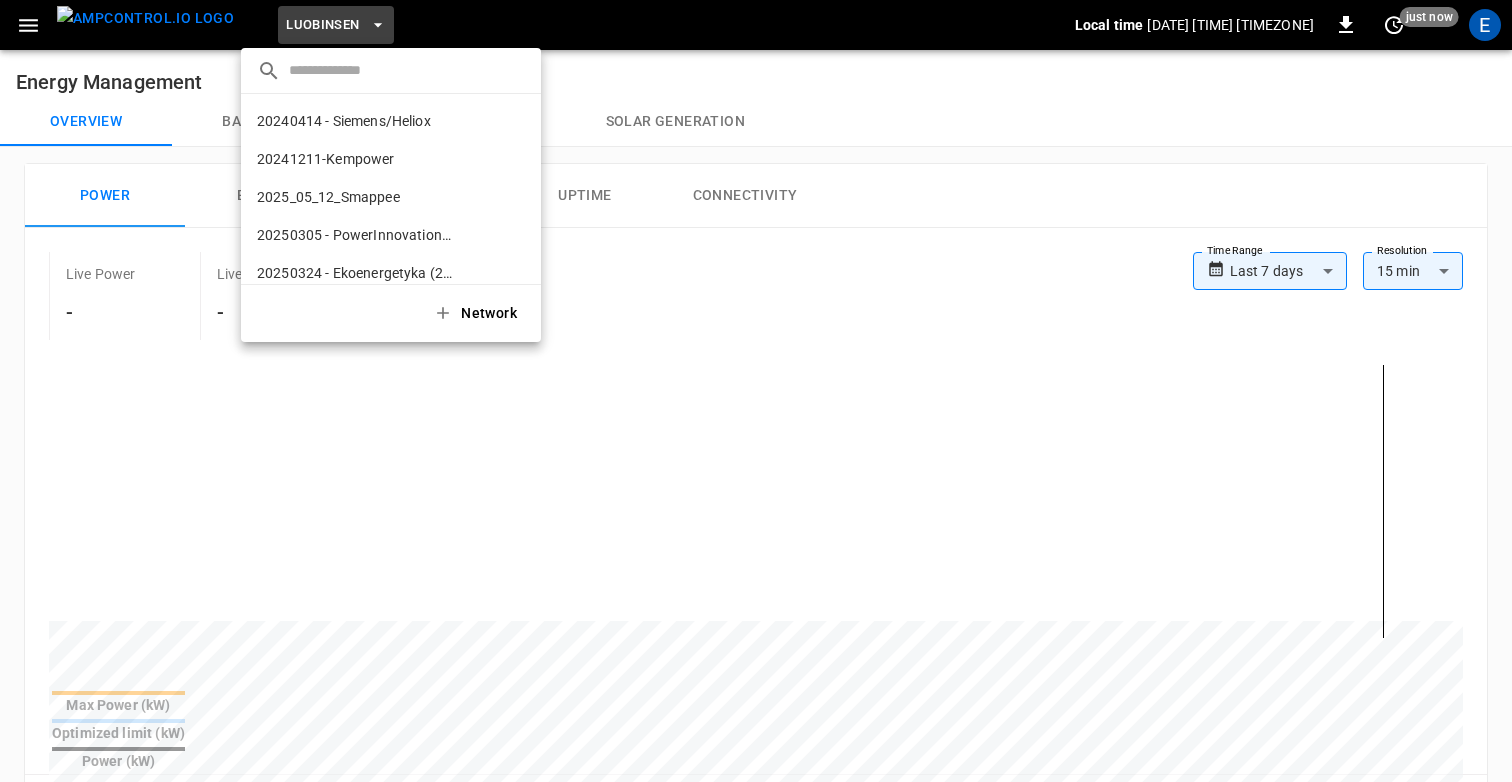 scroll, scrollTop: 1248, scrollLeft: 0, axis: vertical 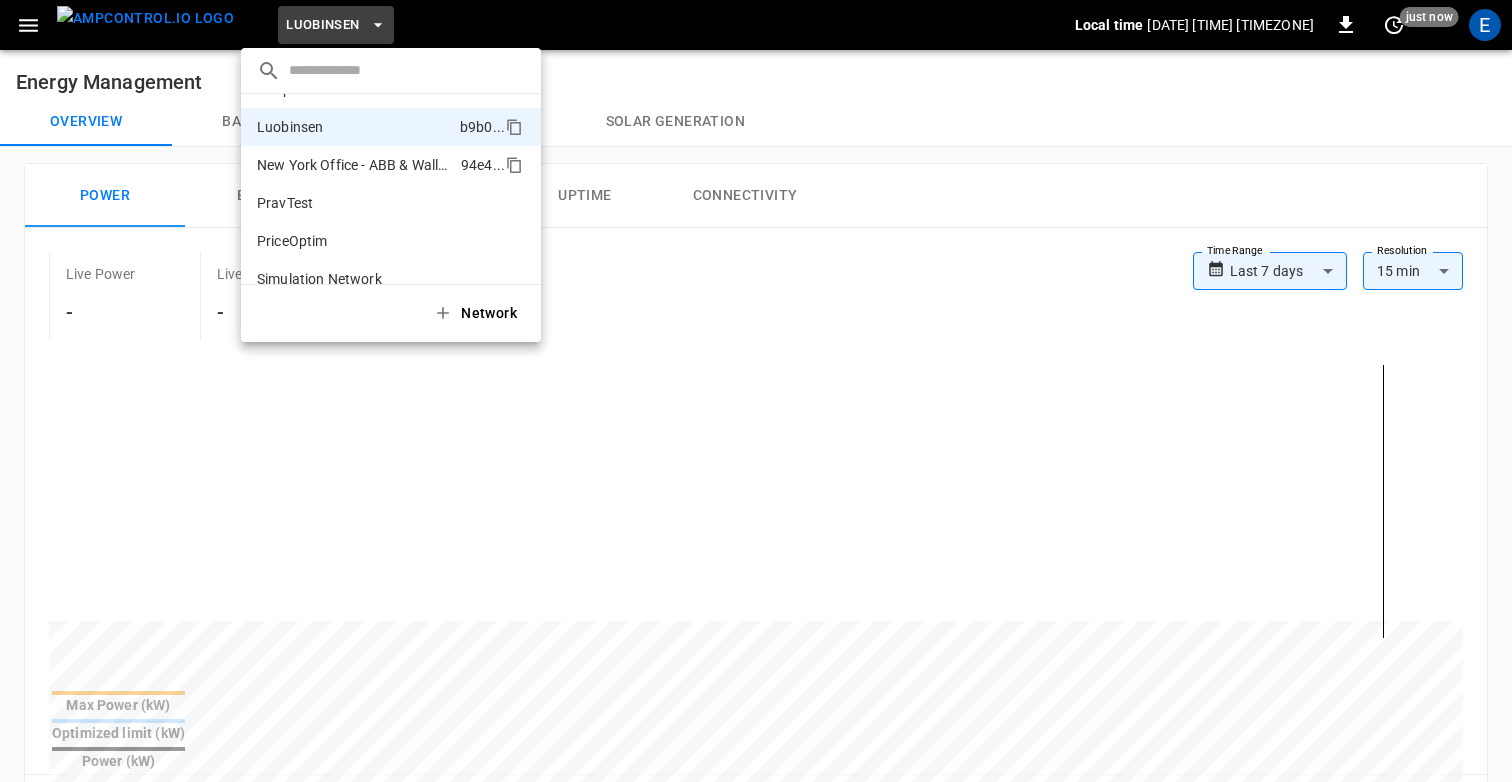click on "New York Office - ABB & Wallbox" at bounding box center (355, 165) 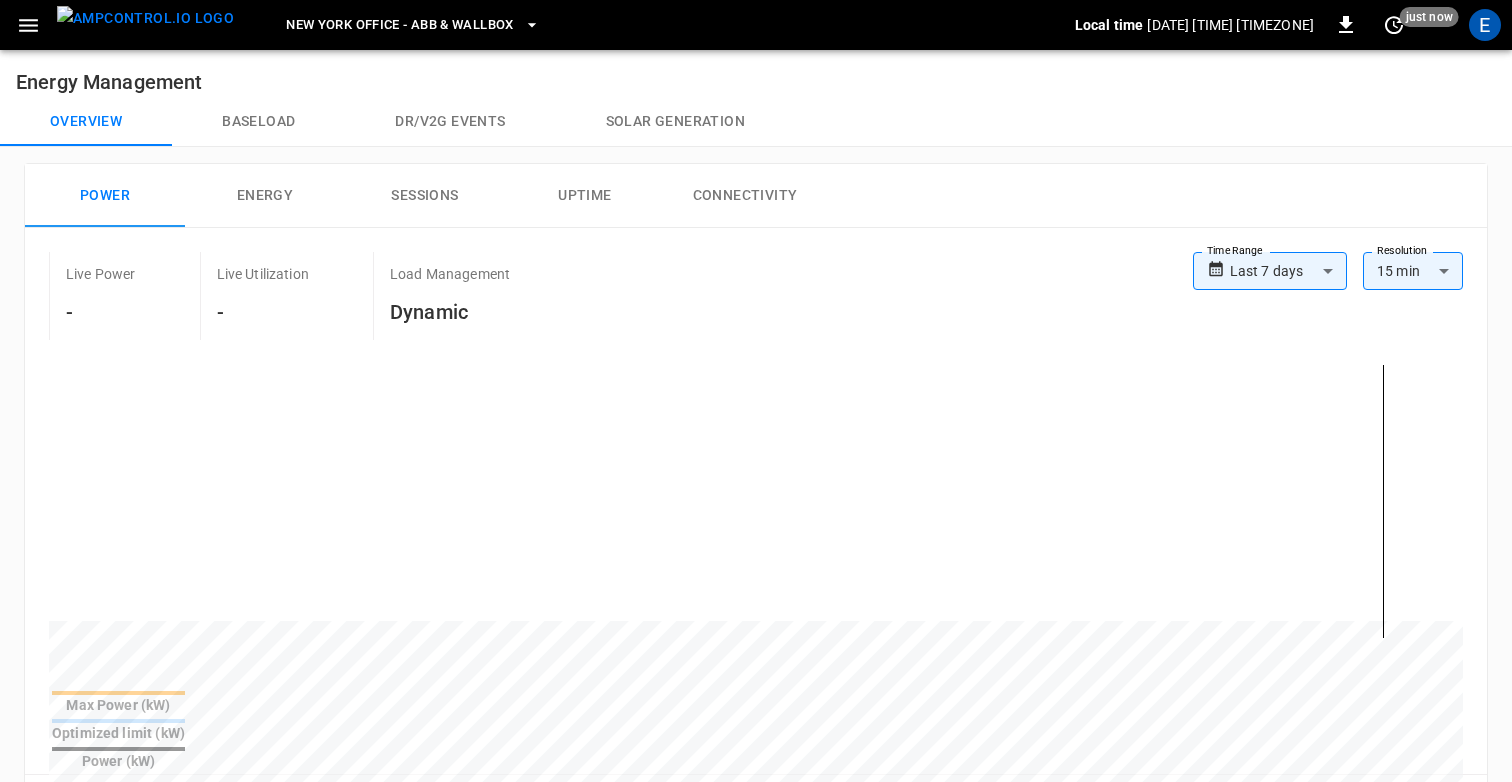 click on "New York Office - ABB & Wallbox" at bounding box center [400, 25] 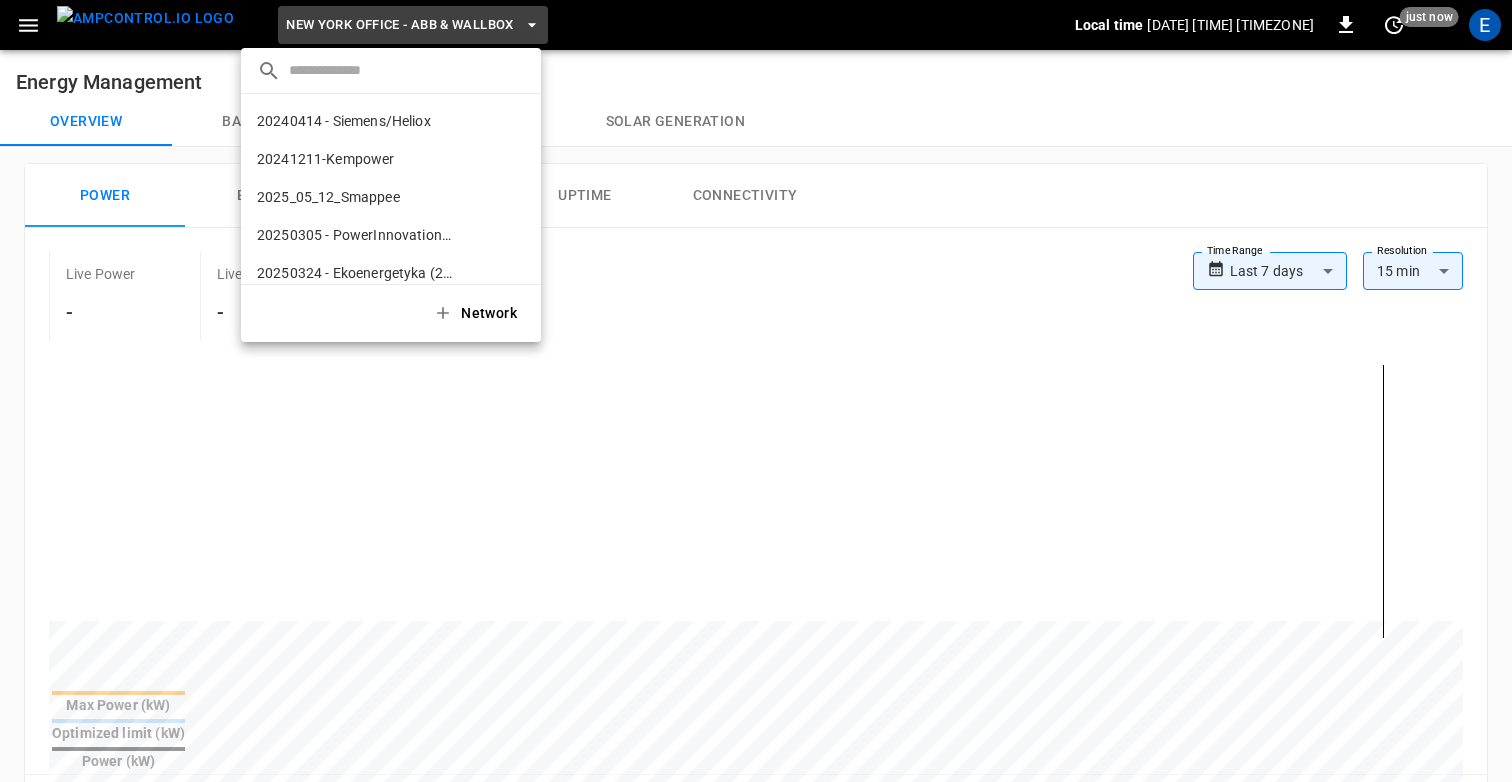 scroll, scrollTop: 1286, scrollLeft: 0, axis: vertical 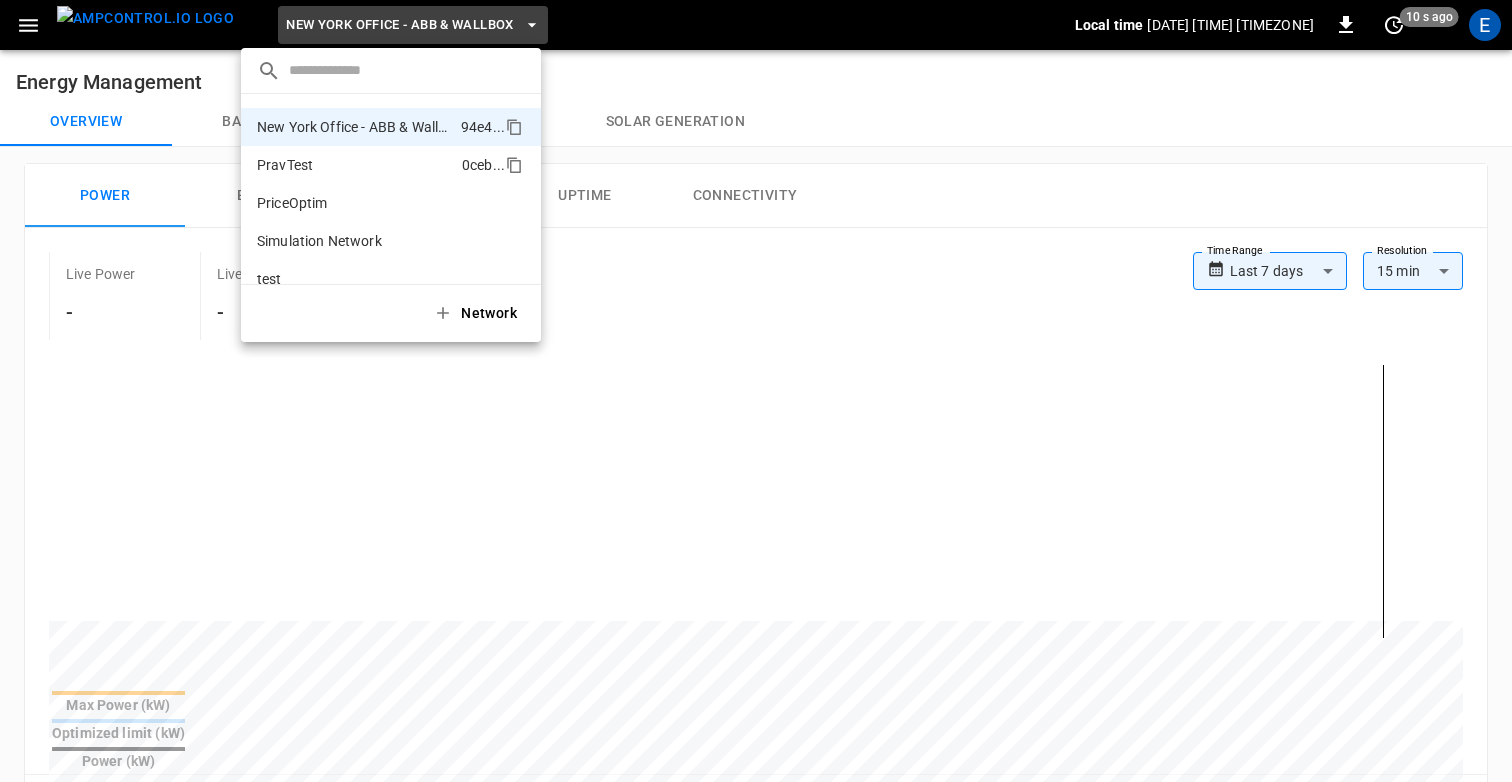 click on "PravTest 0ceb ..." at bounding box center (391, 165) 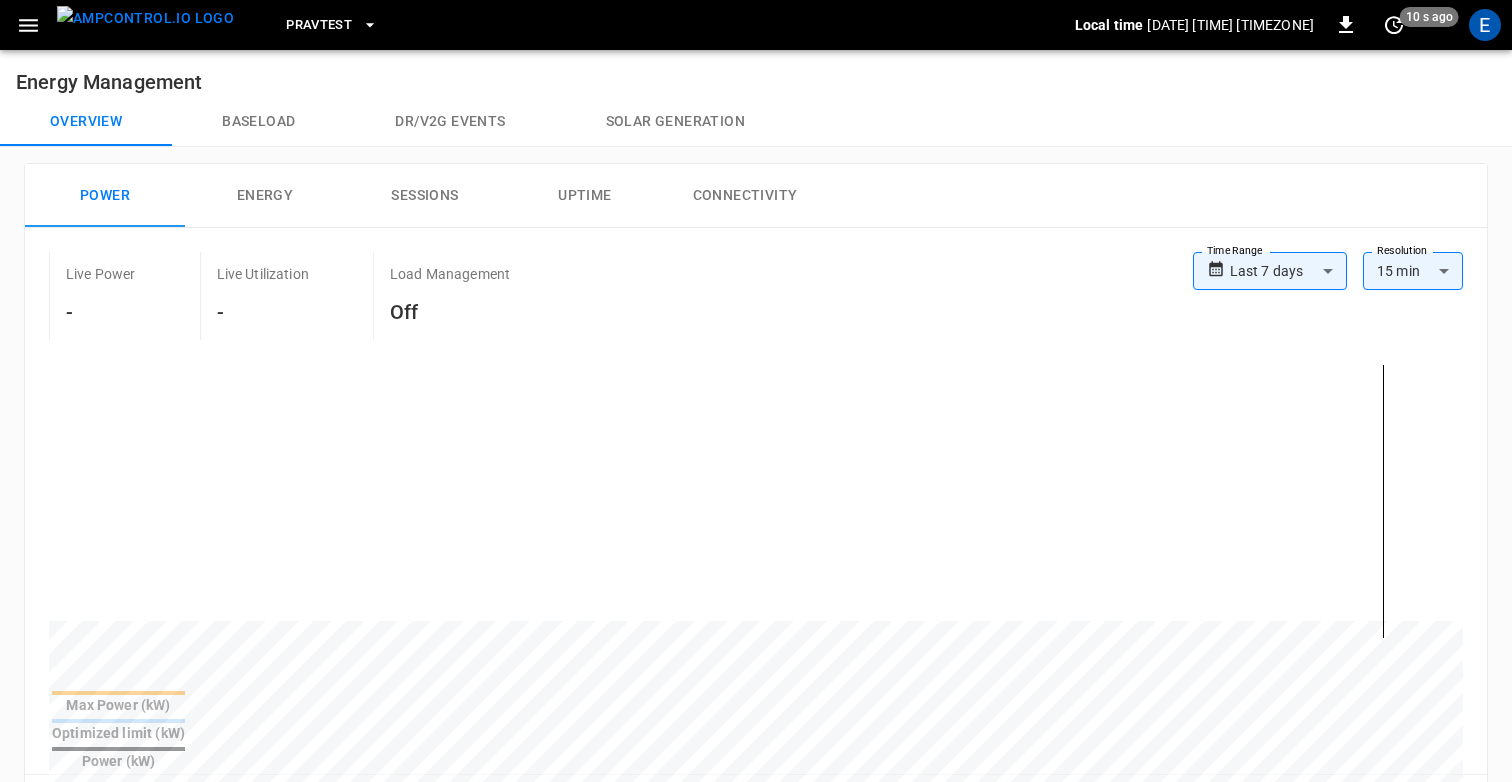 click on "PravTest" at bounding box center [332, 25] 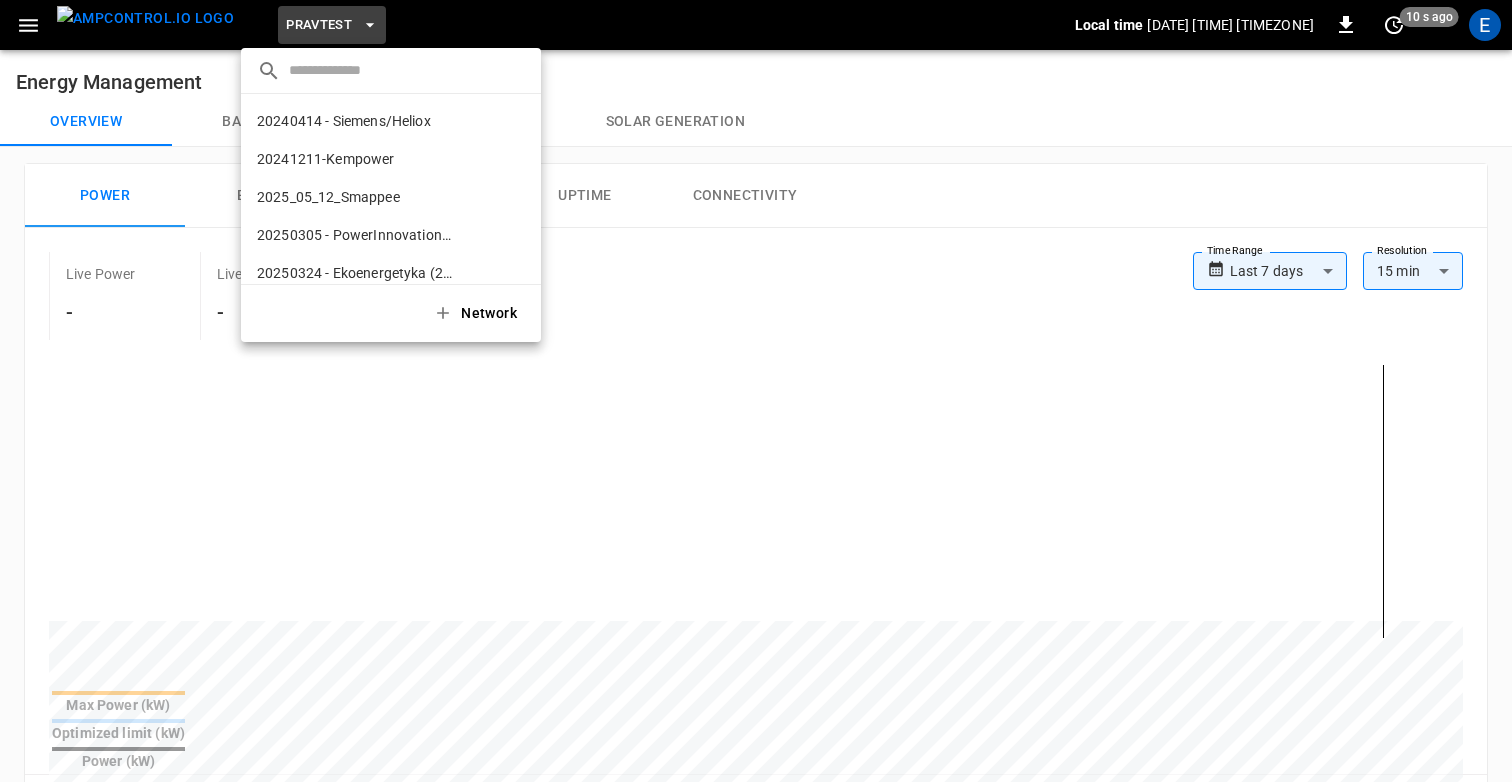 scroll, scrollTop: 1324, scrollLeft: 0, axis: vertical 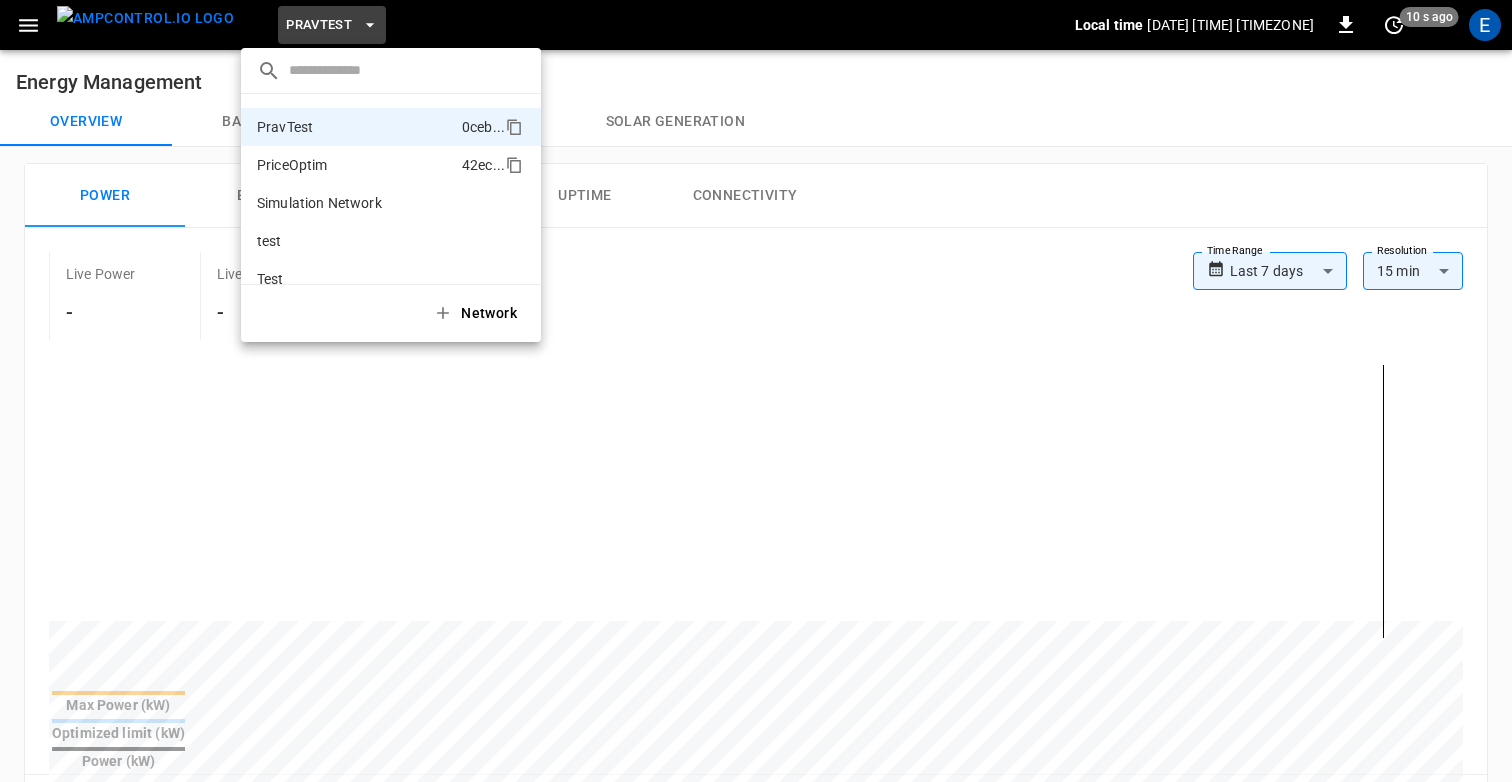 click on "PriceOptim" at bounding box center [292, 165] 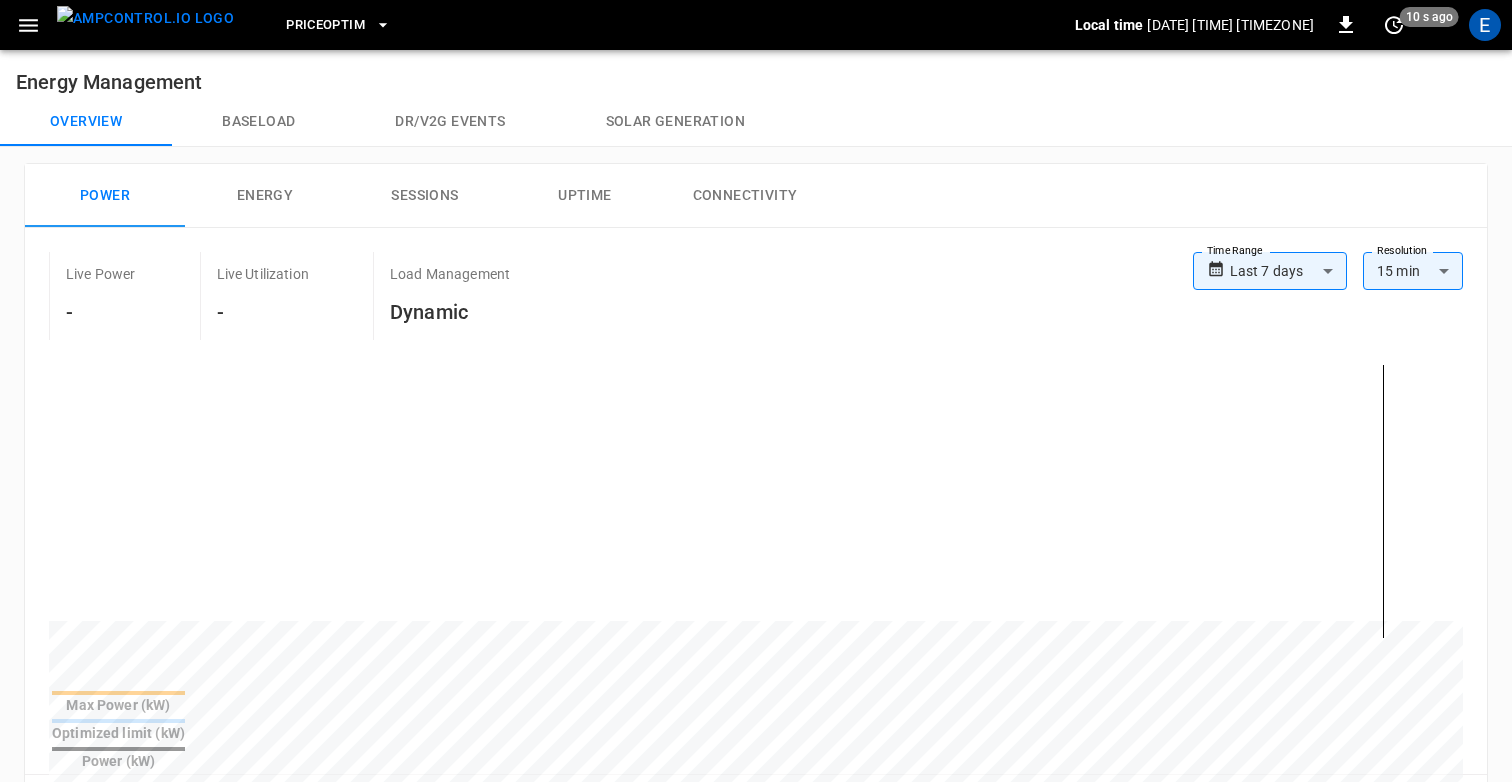 click on "PriceOptim" at bounding box center (325, 25) 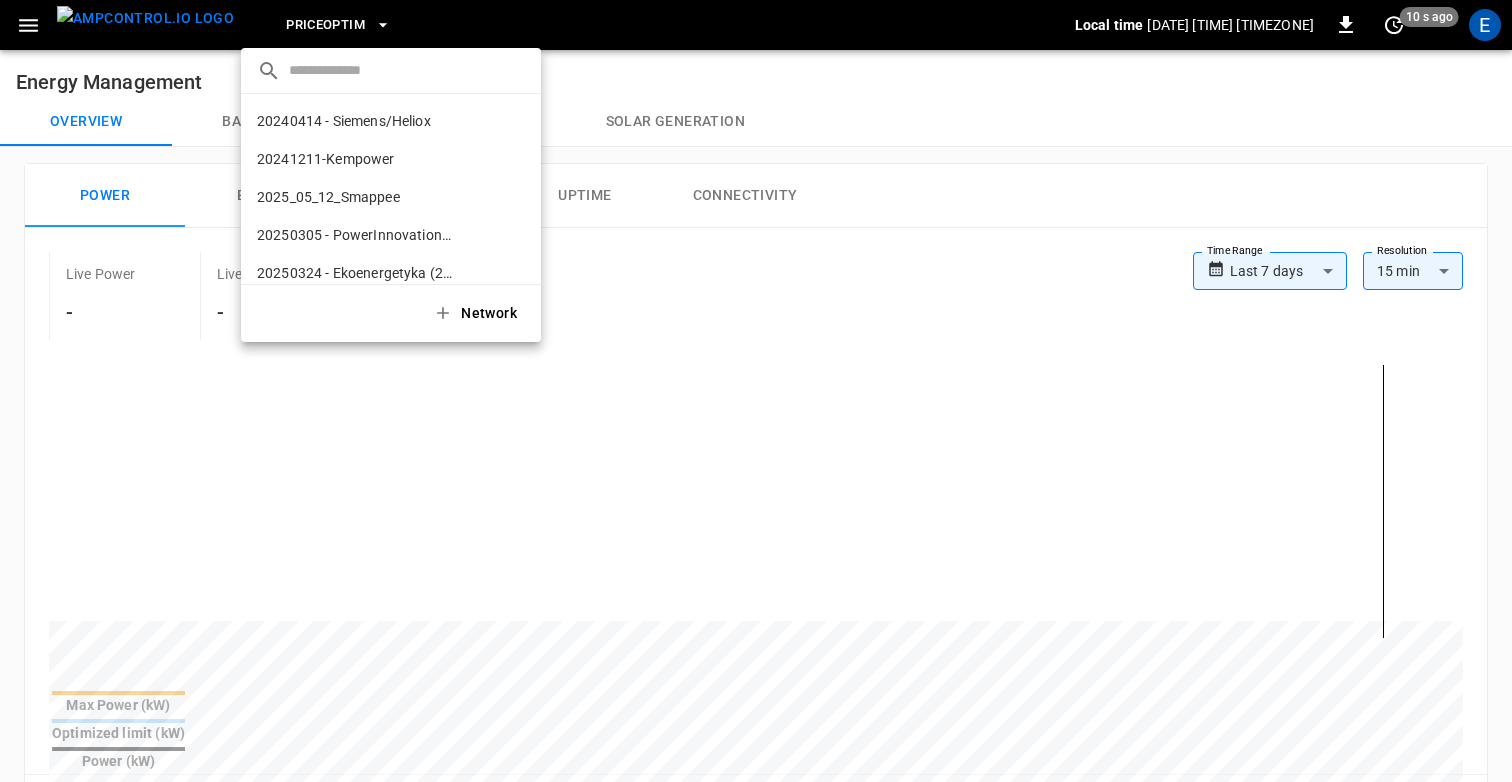 scroll, scrollTop: 1362, scrollLeft: 0, axis: vertical 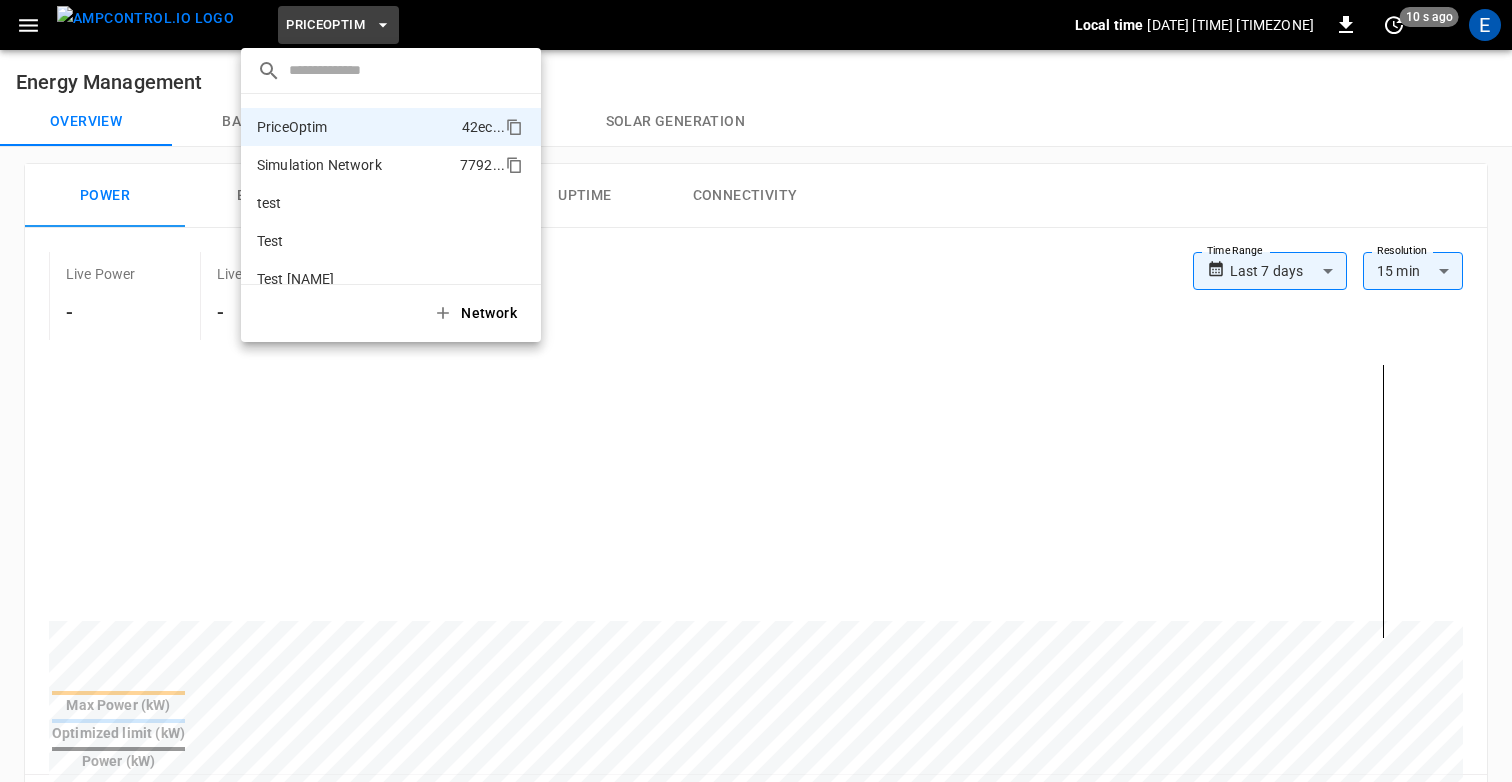 click on "Simulation Network" at bounding box center [319, 165] 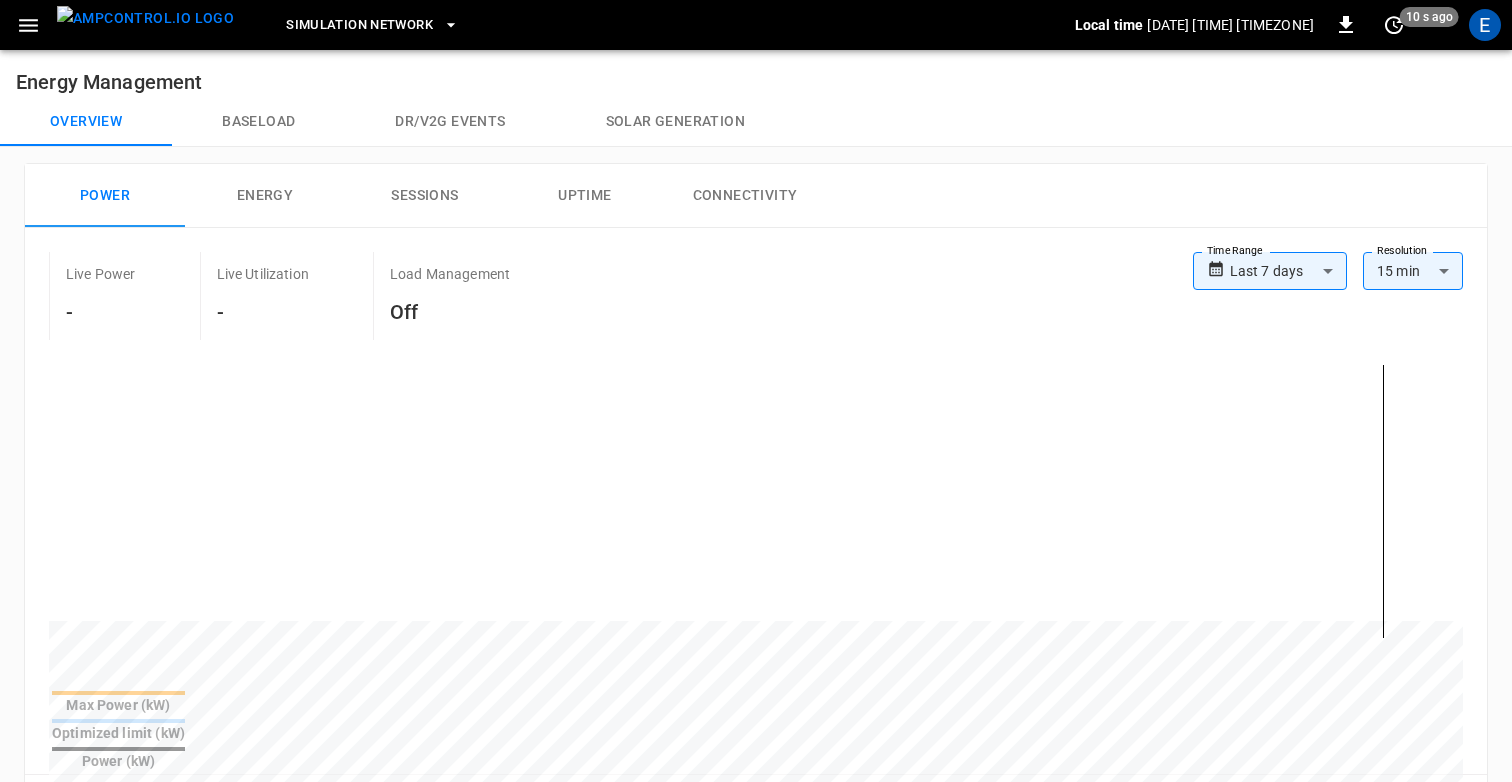 click on "Simulation Network" at bounding box center (359, 25) 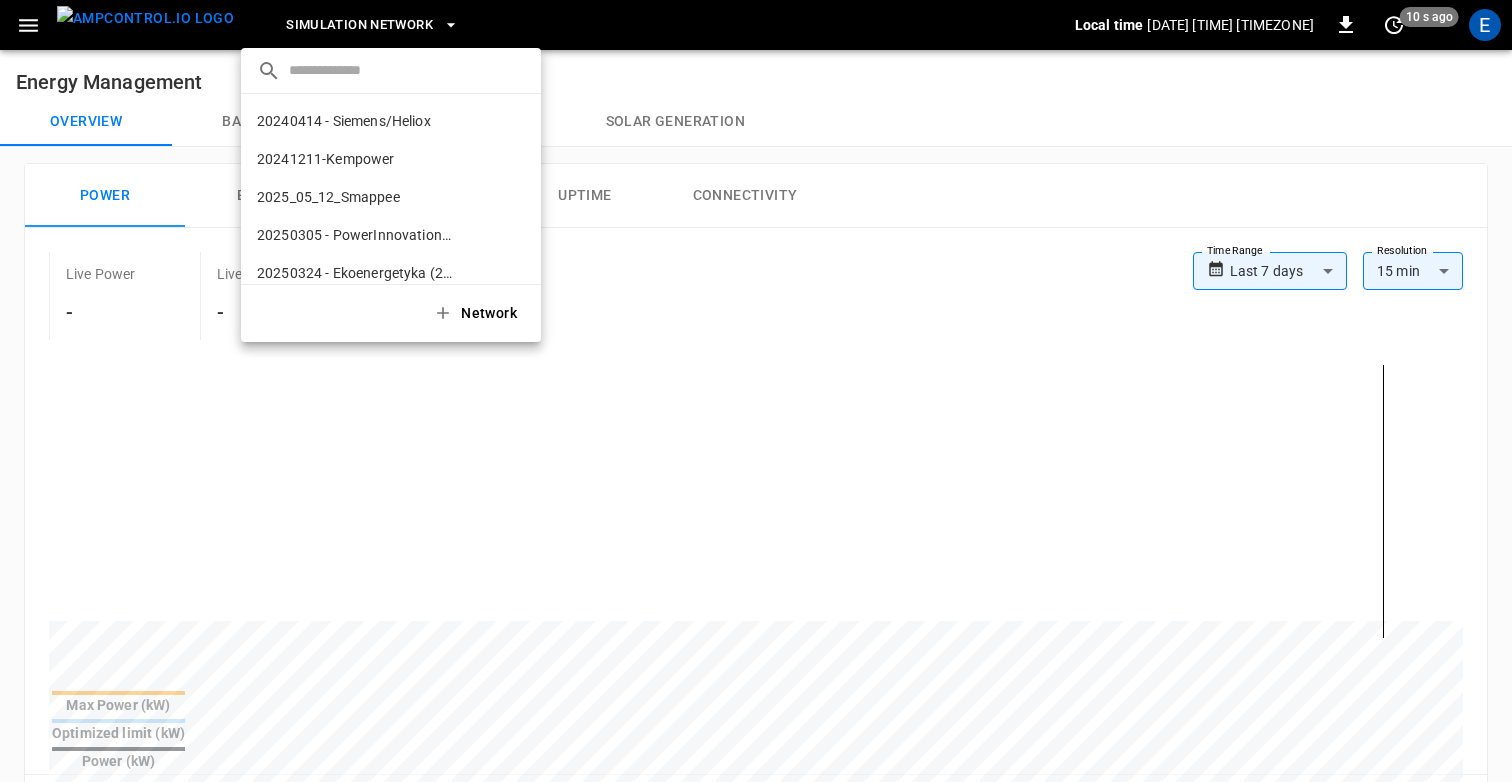 scroll, scrollTop: 1400, scrollLeft: 0, axis: vertical 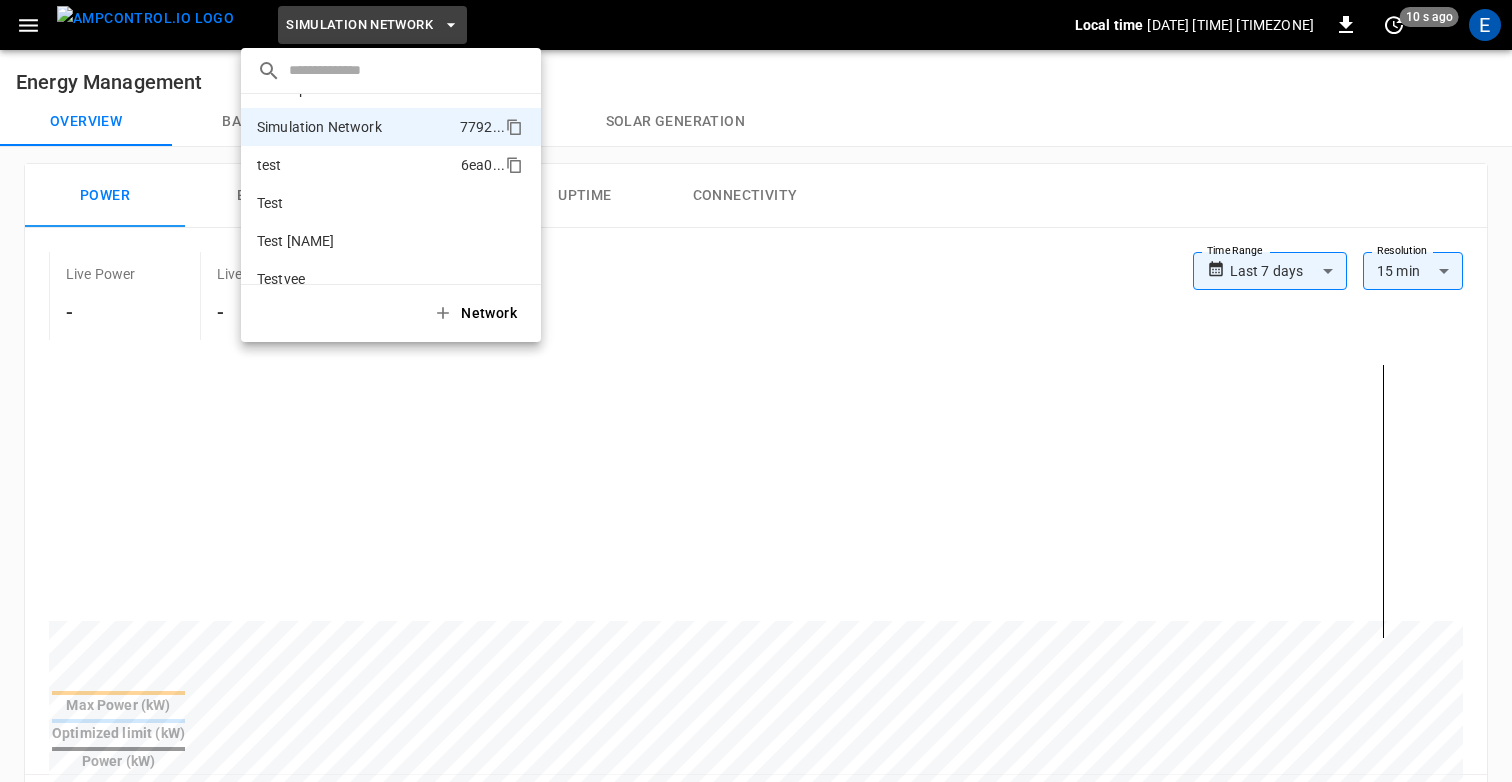 click on "test 6ea0 ..." at bounding box center (391, 165) 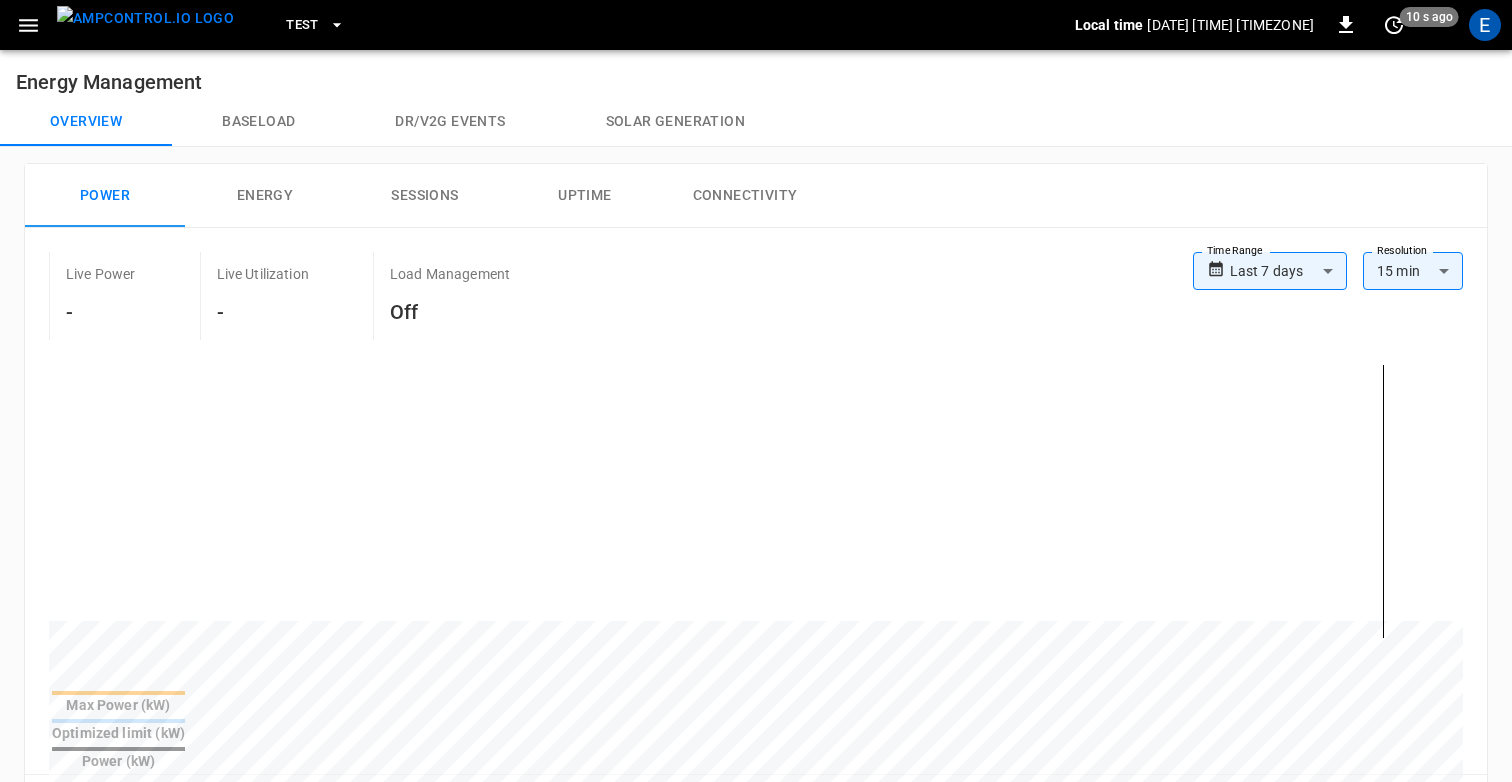 click on "test" at bounding box center [315, 25] 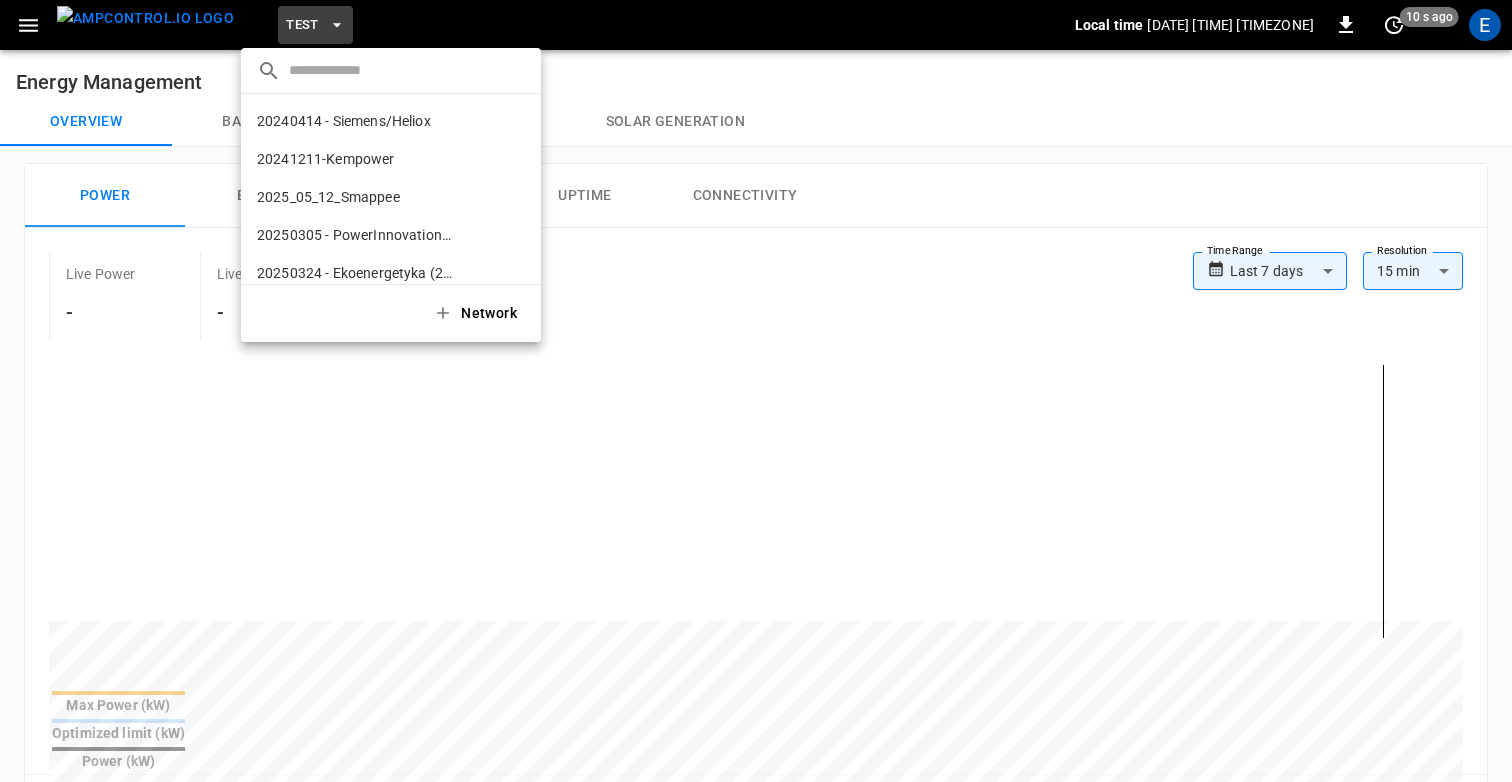scroll, scrollTop: 1438, scrollLeft: 0, axis: vertical 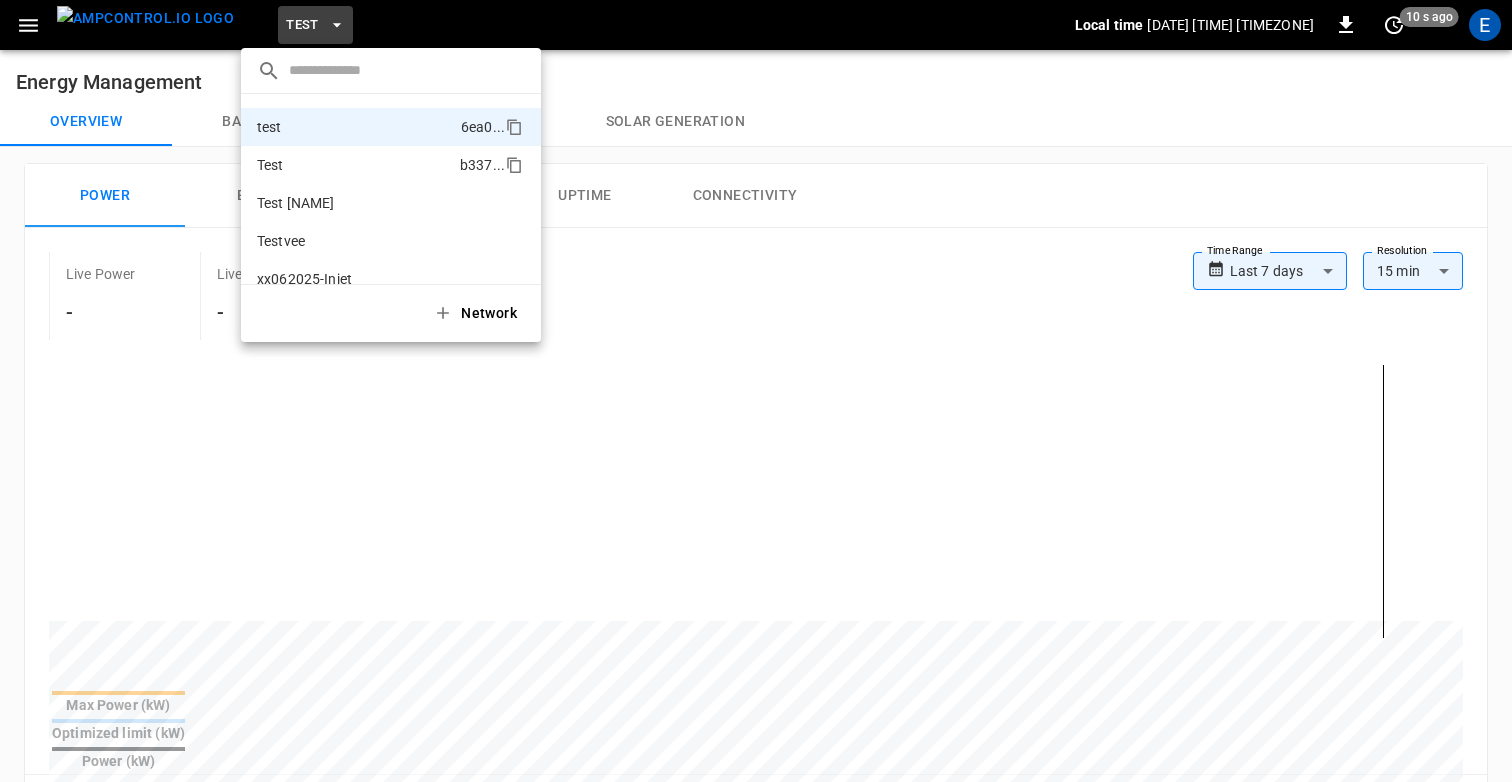 click on "Test b337 ..." at bounding box center [391, 165] 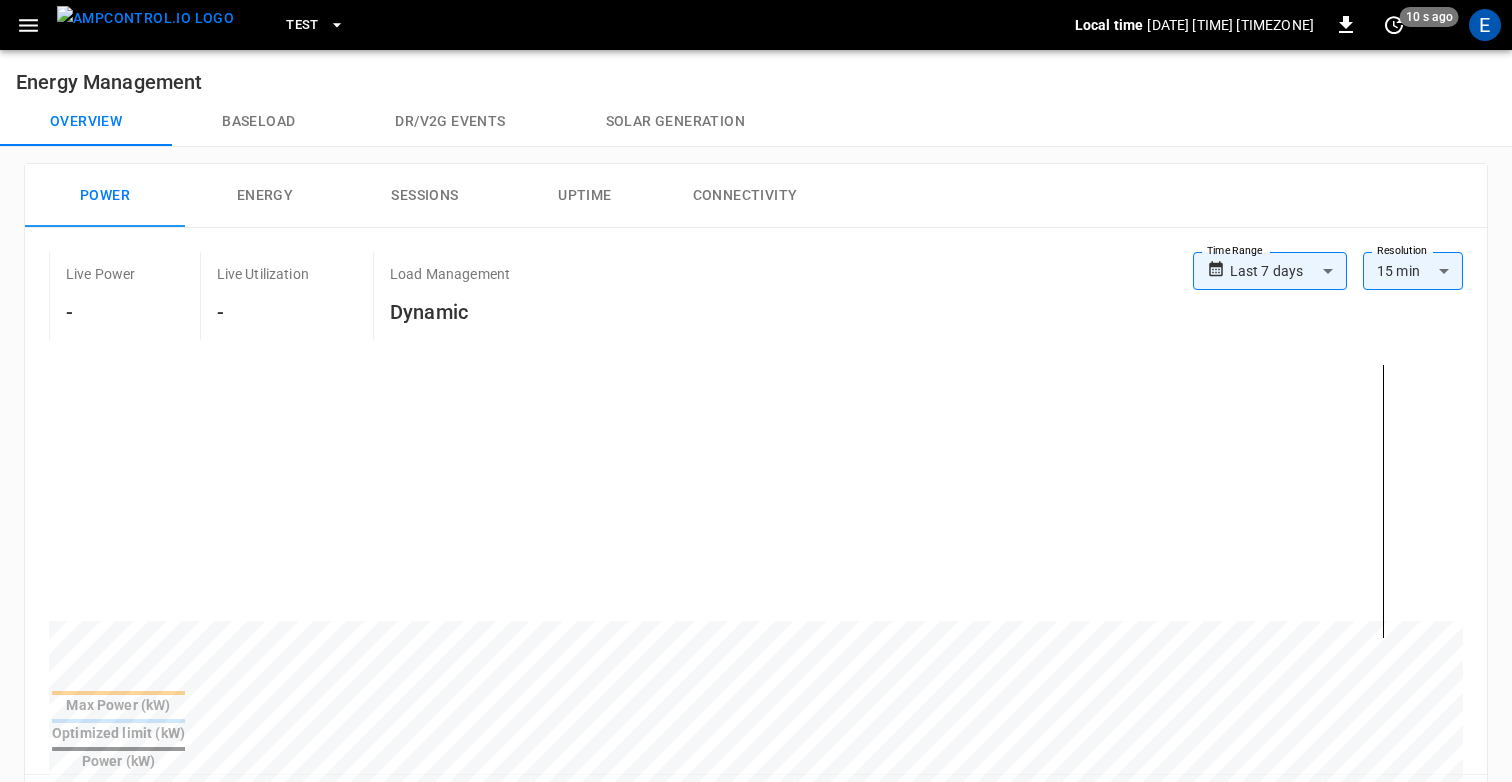 click on "Test" at bounding box center [302, 25] 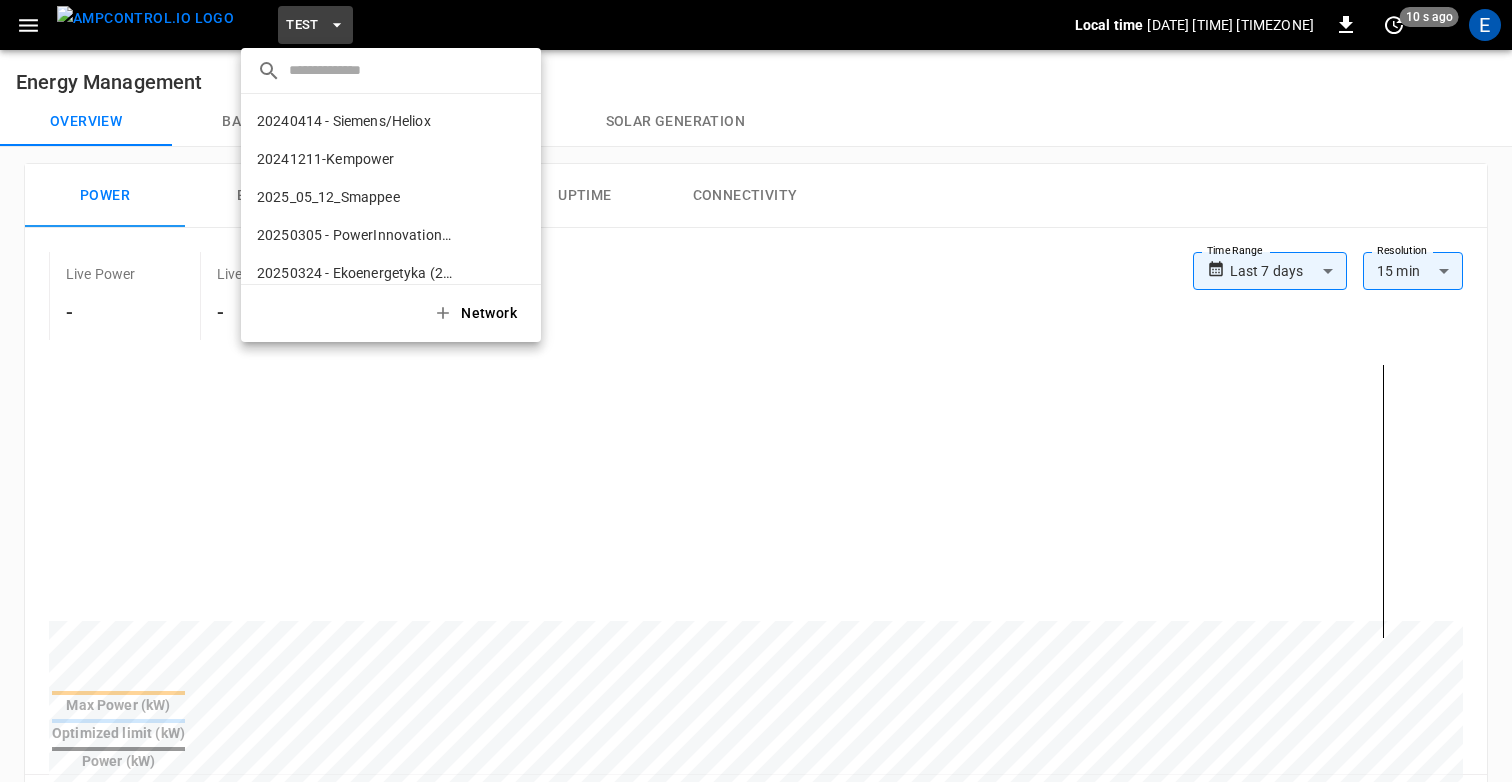 scroll, scrollTop: 1460, scrollLeft: 0, axis: vertical 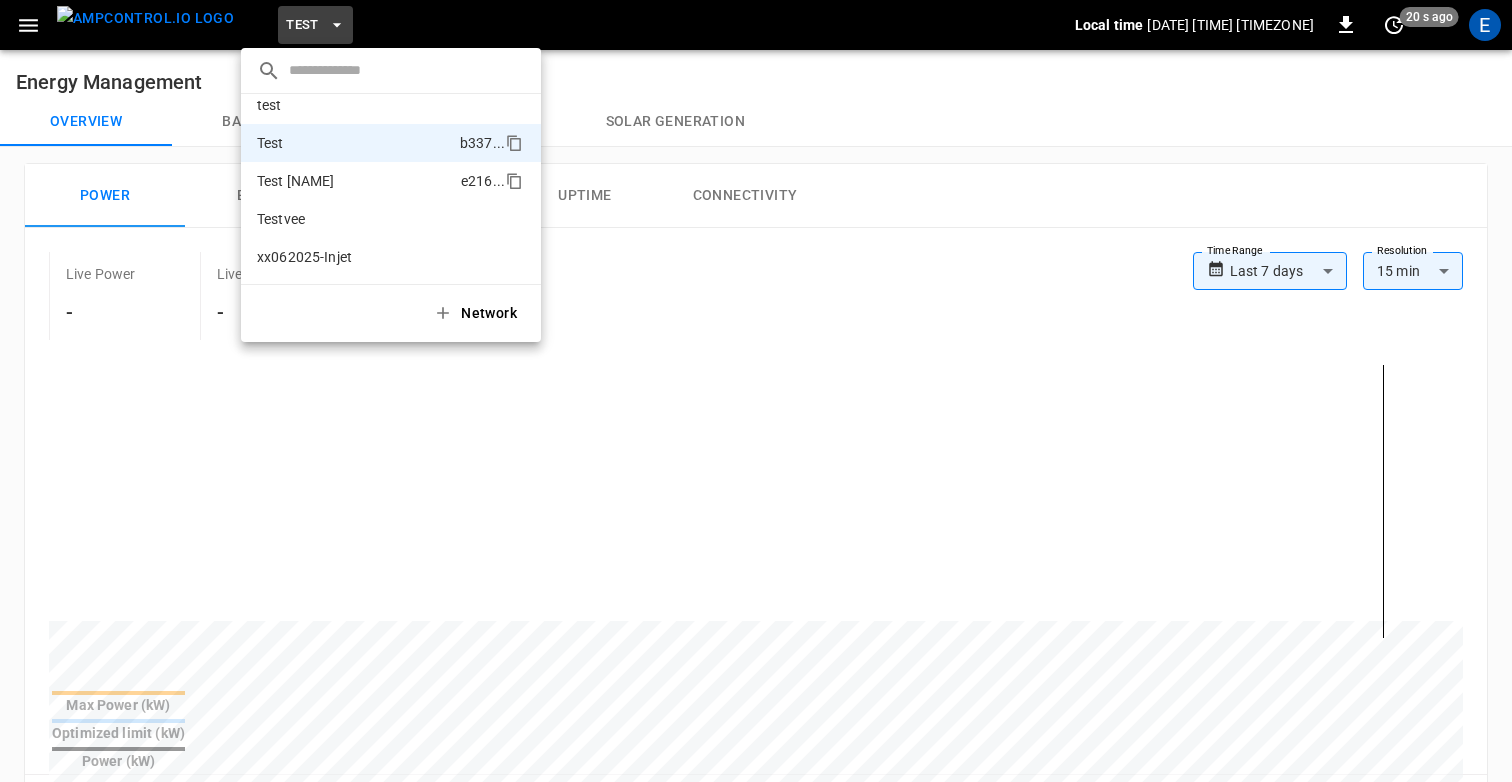 click on "Test tomas" at bounding box center (296, 181) 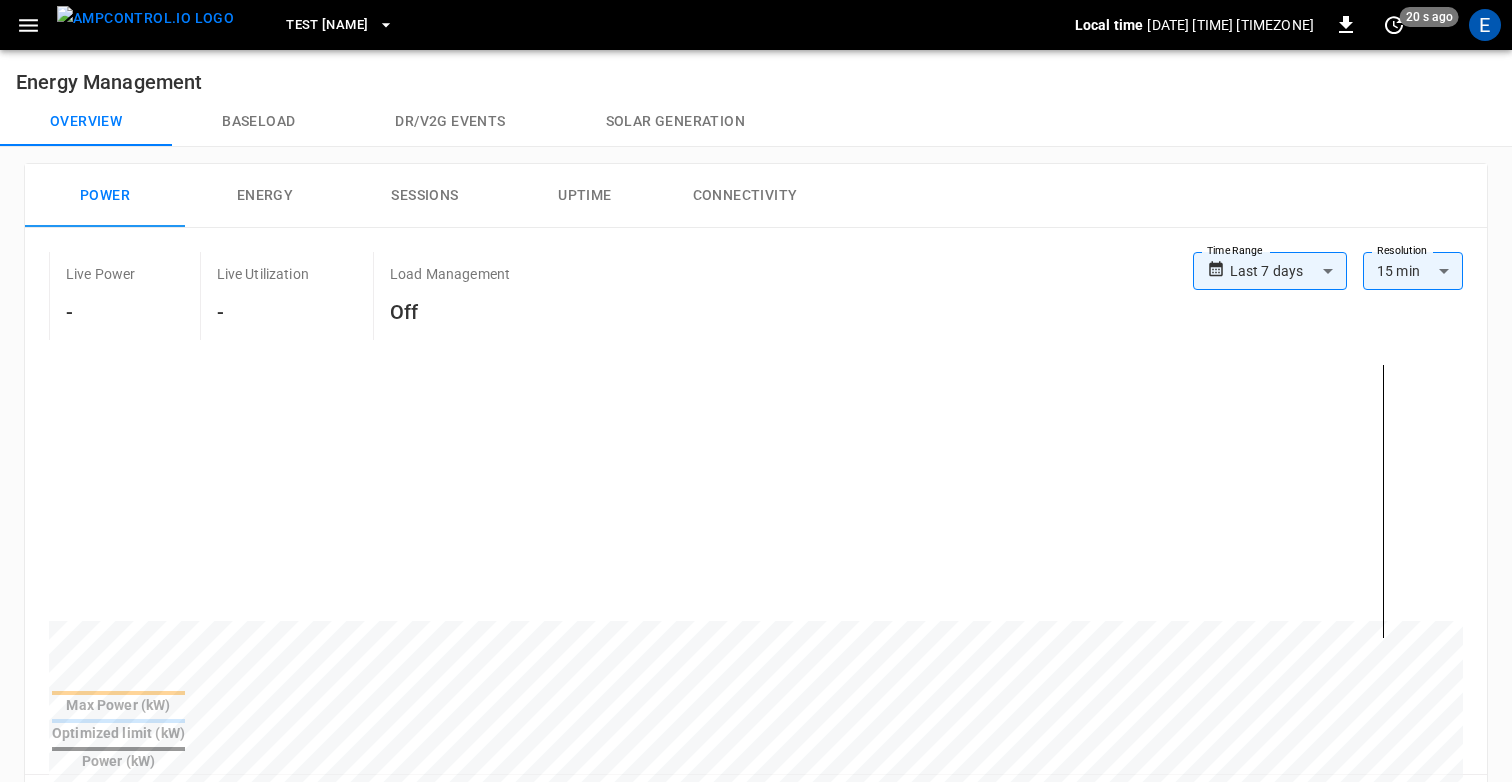click on "Test tomas" at bounding box center [327, 25] 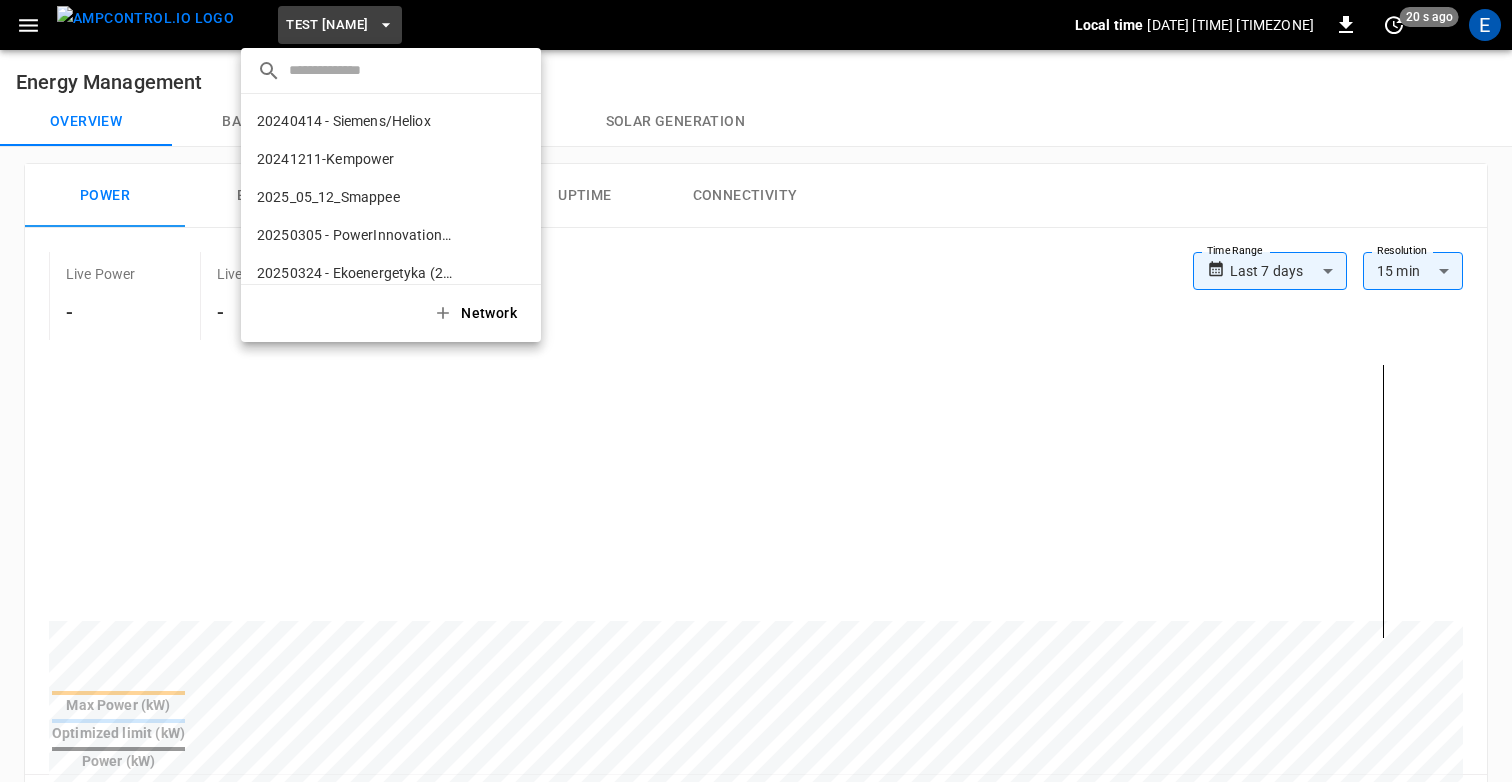 scroll, scrollTop: 1460, scrollLeft: 0, axis: vertical 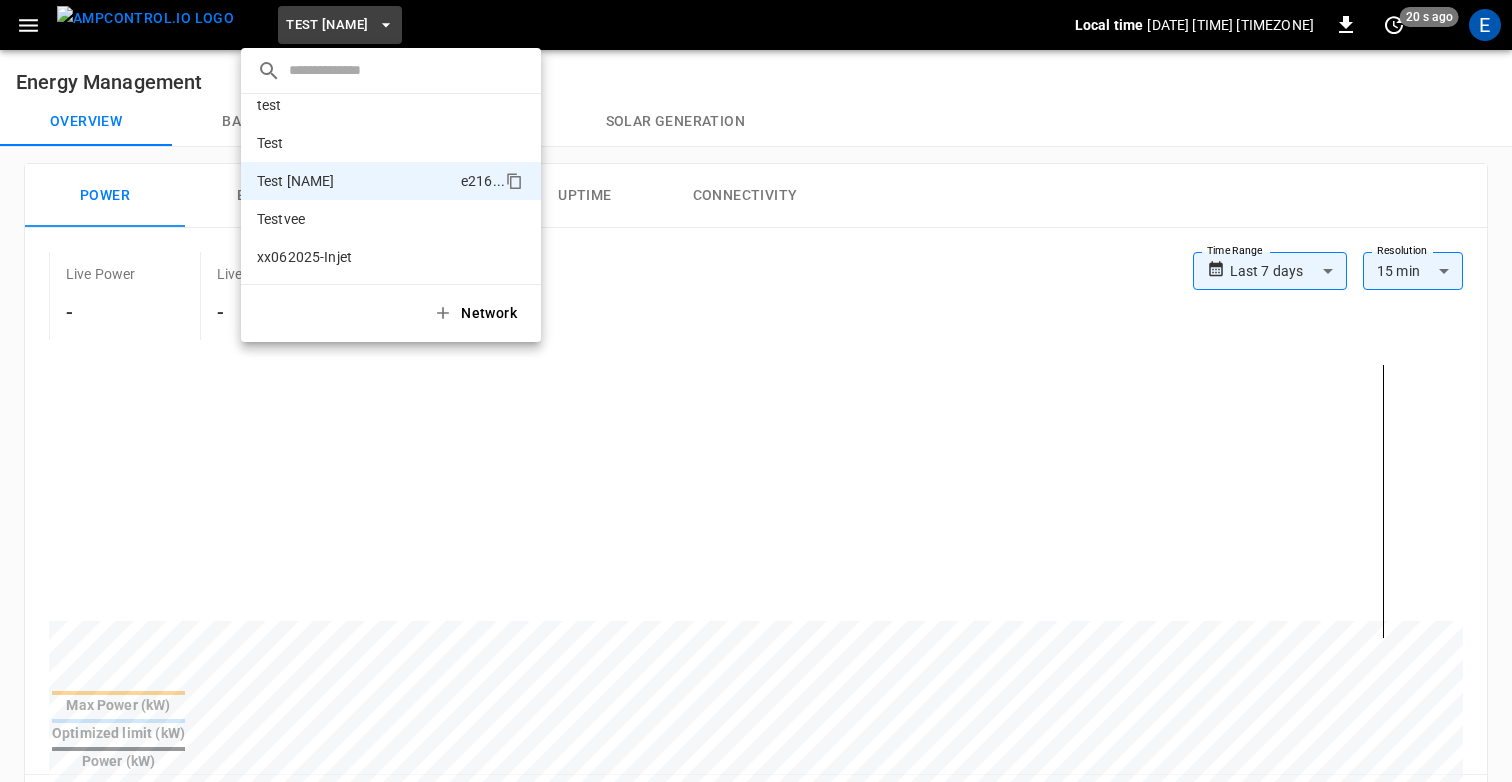 click at bounding box center [756, 391] 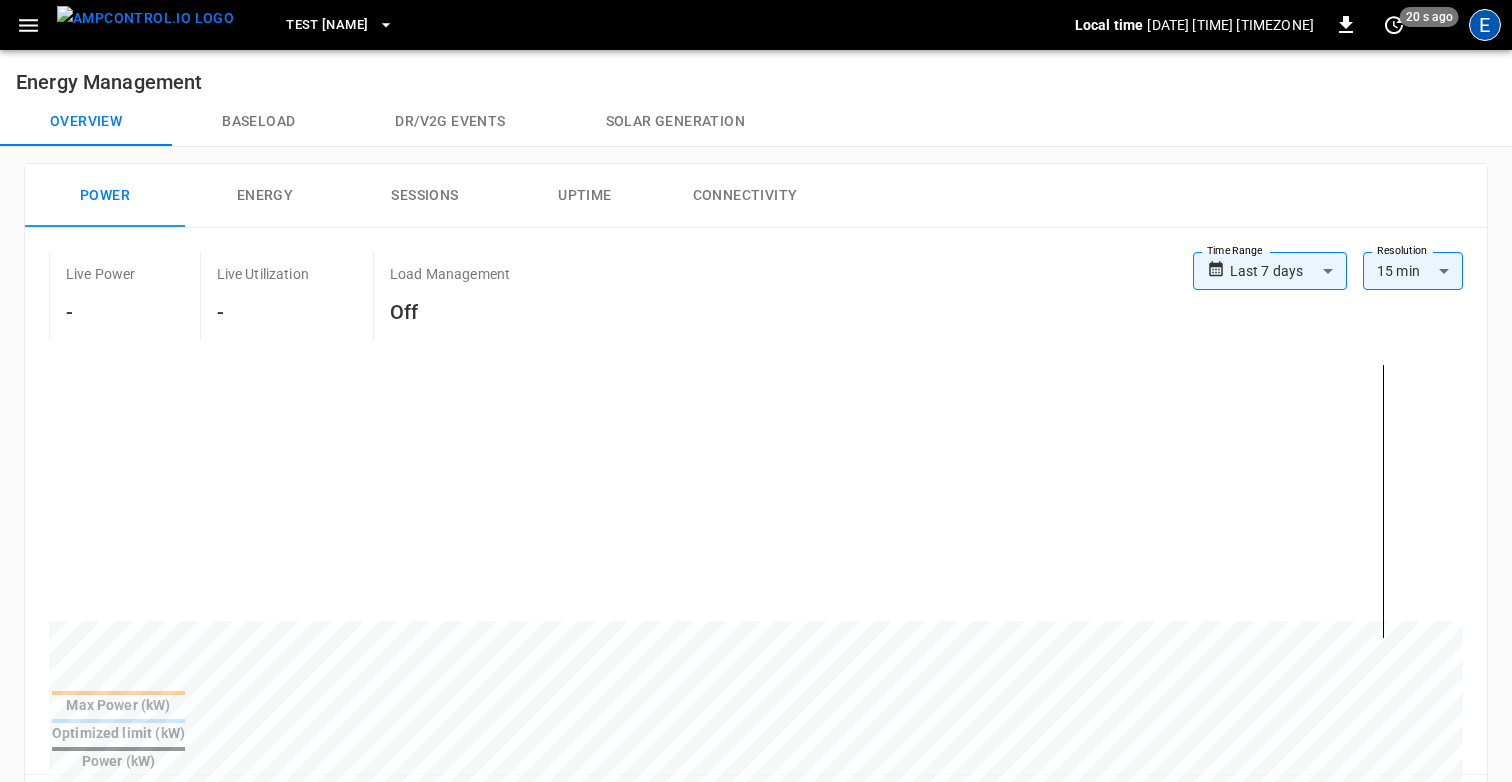 click on "E" at bounding box center [1485, 25] 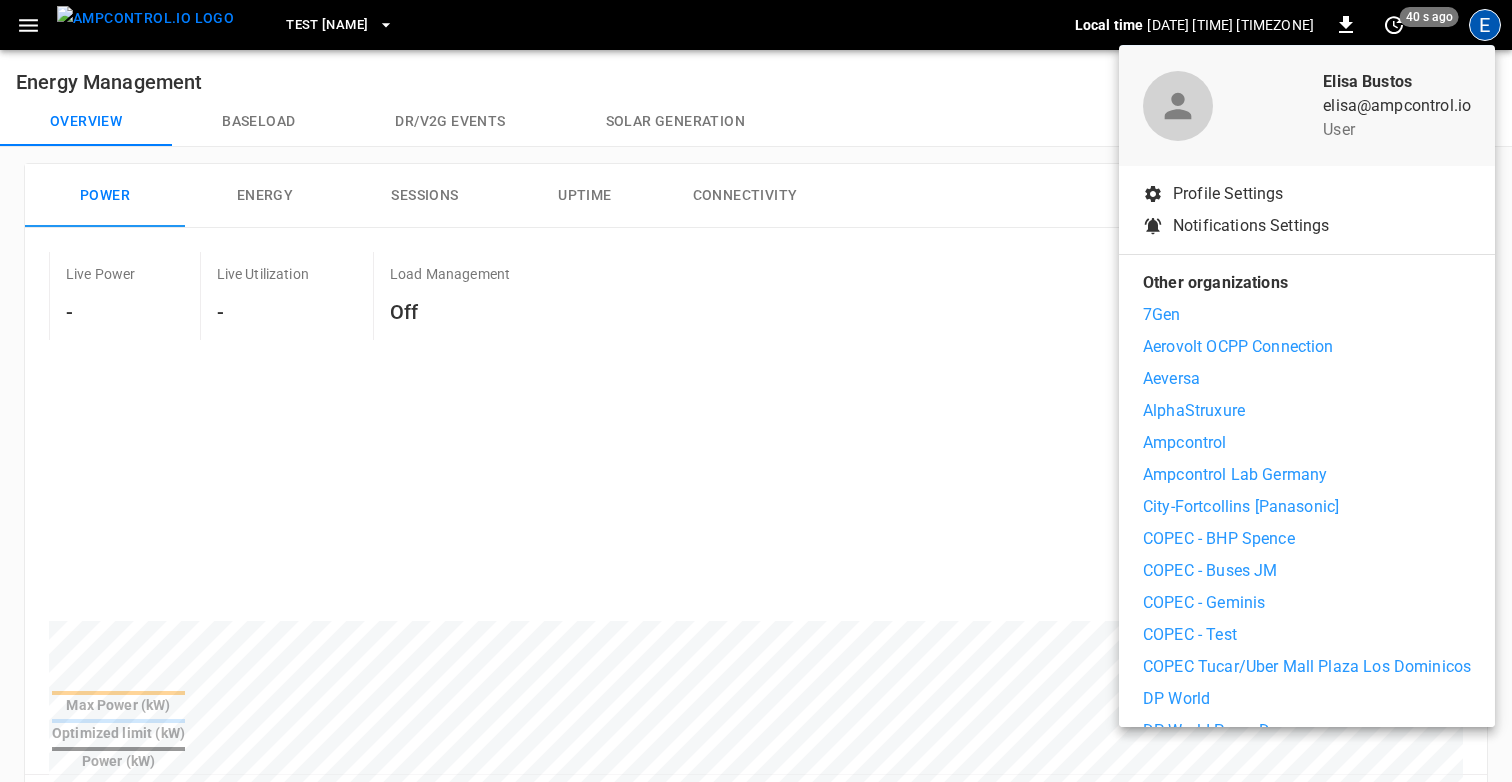 scroll, scrollTop: 66, scrollLeft: 0, axis: vertical 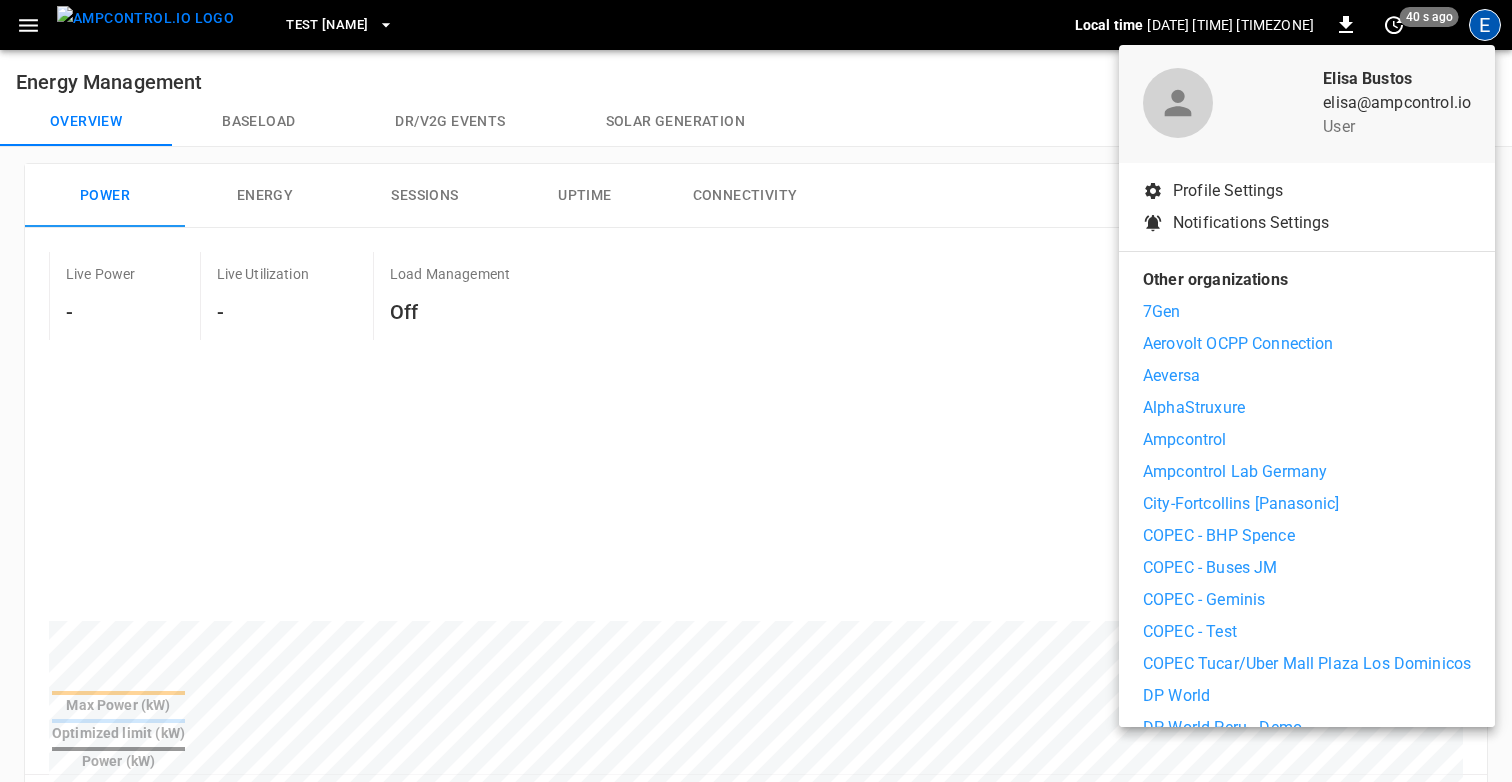 click on "Ampcontrol Lab Germany" at bounding box center (1235, 472) 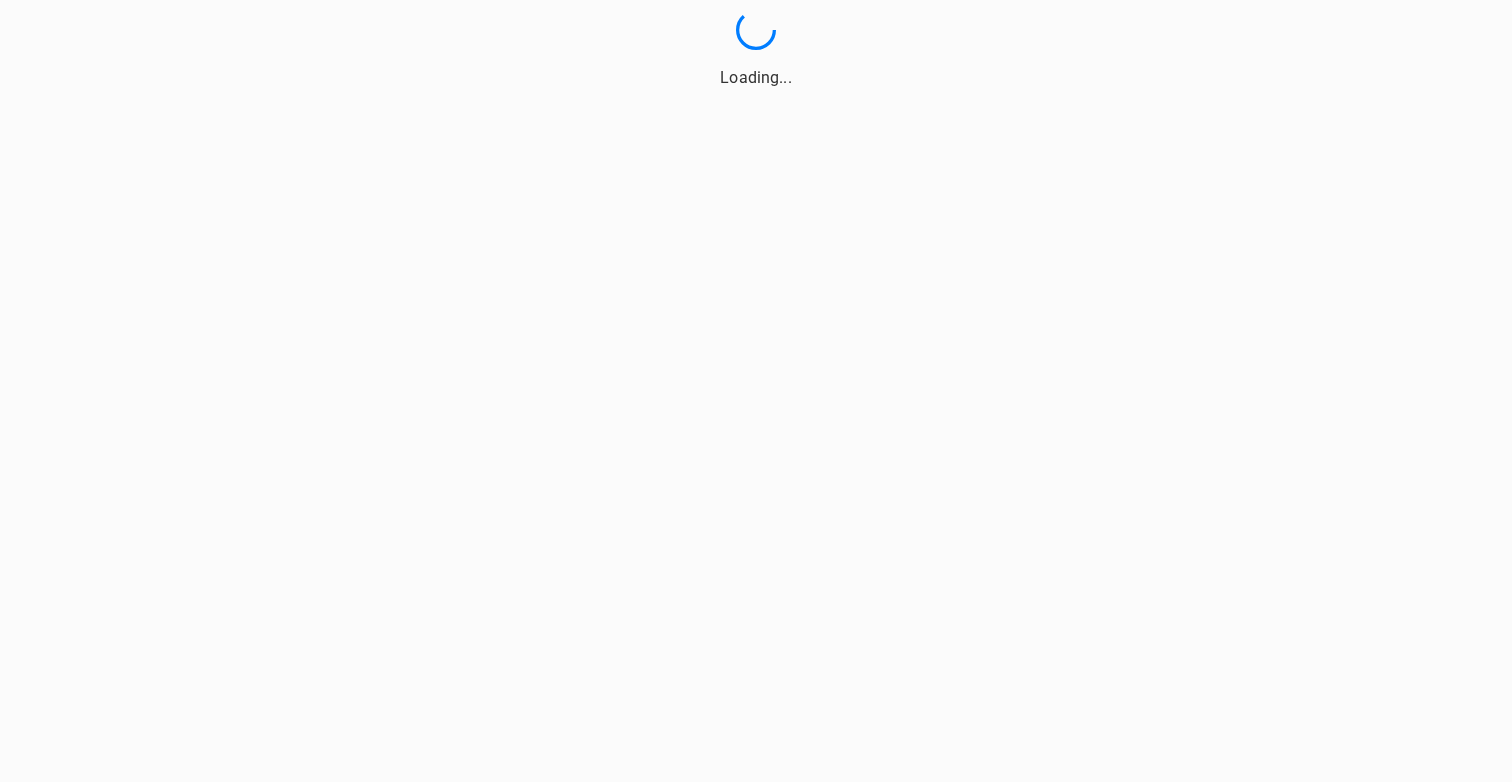 scroll, scrollTop: 0, scrollLeft: 0, axis: both 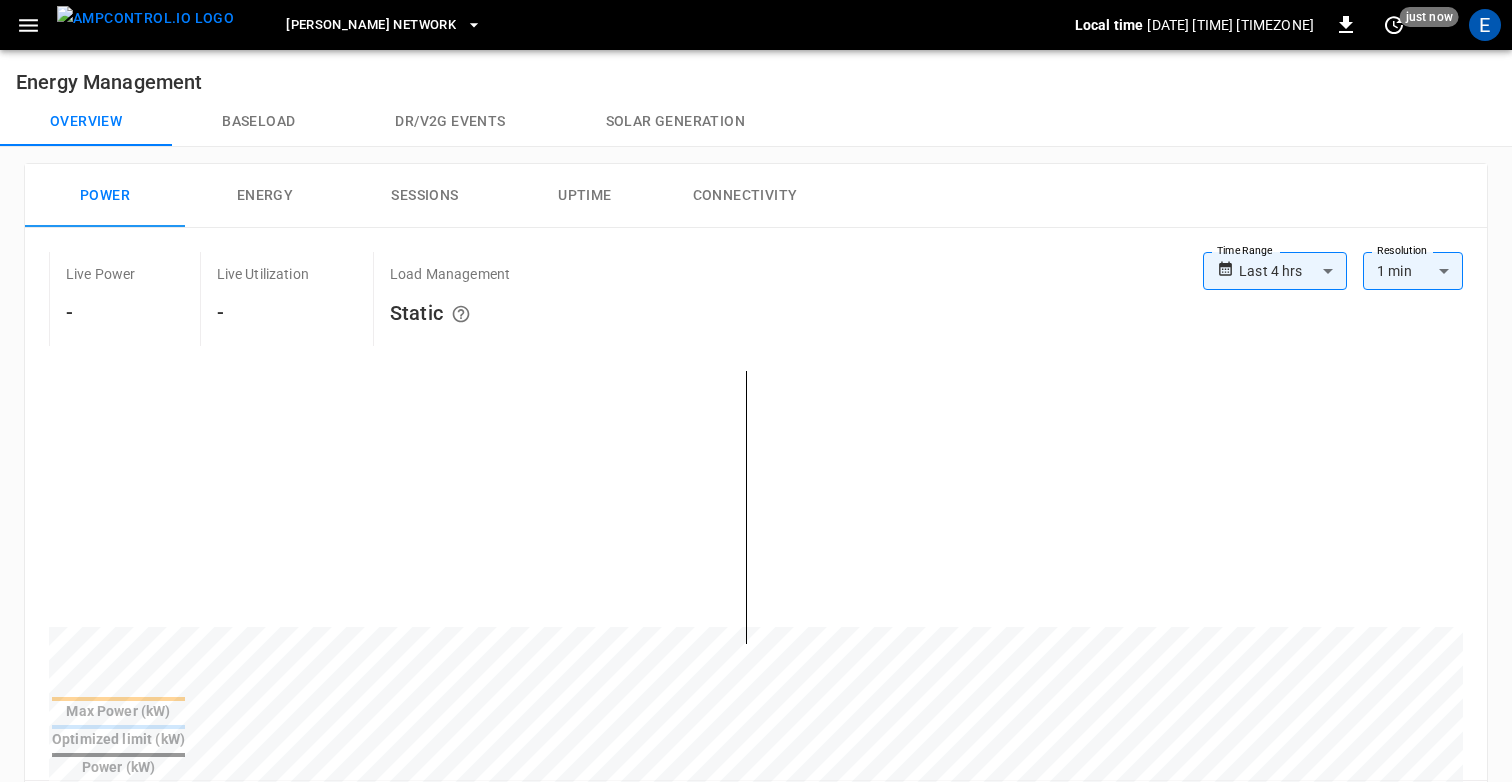 click on "**********" at bounding box center [756, 788] 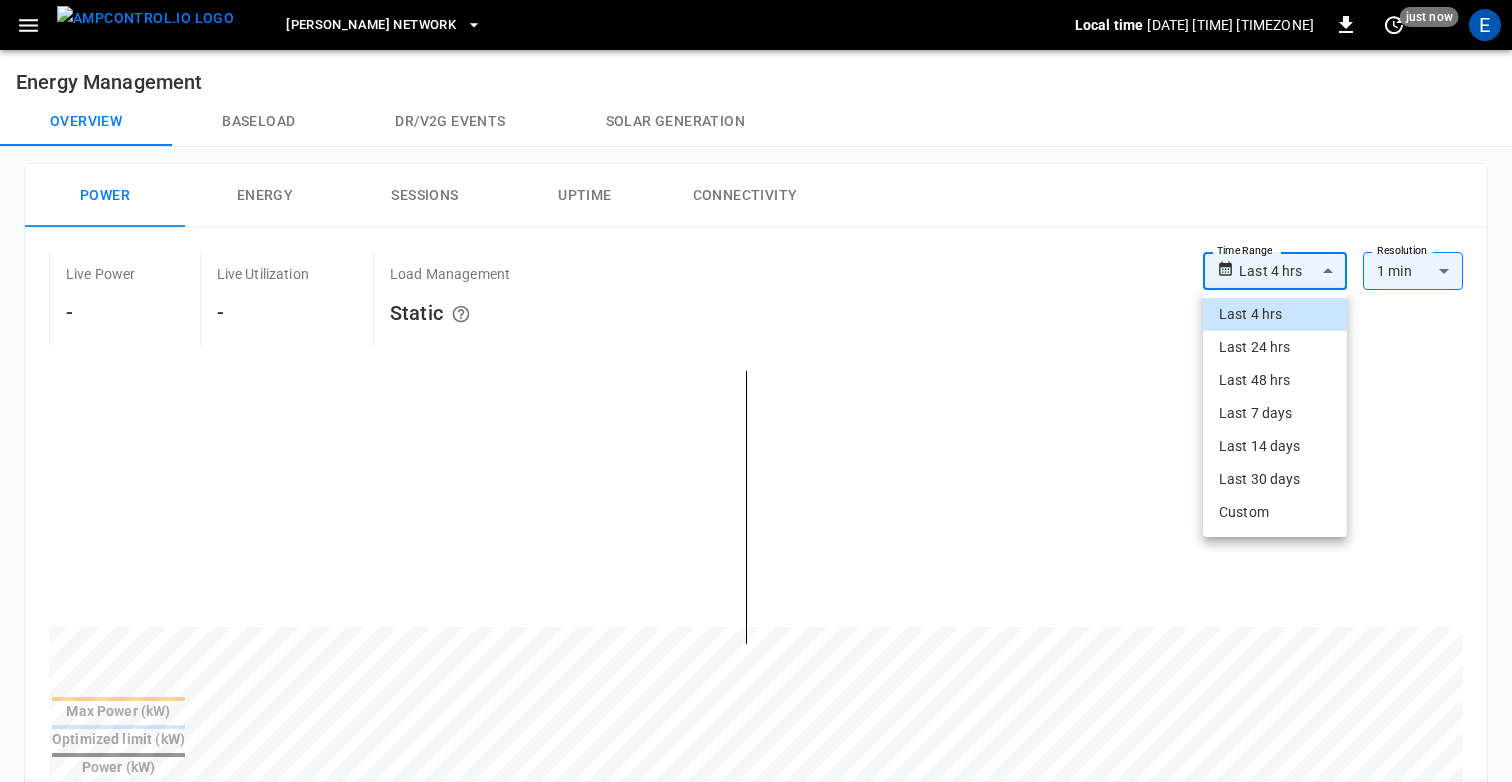 click on "Last 30 days" at bounding box center (1275, 479) 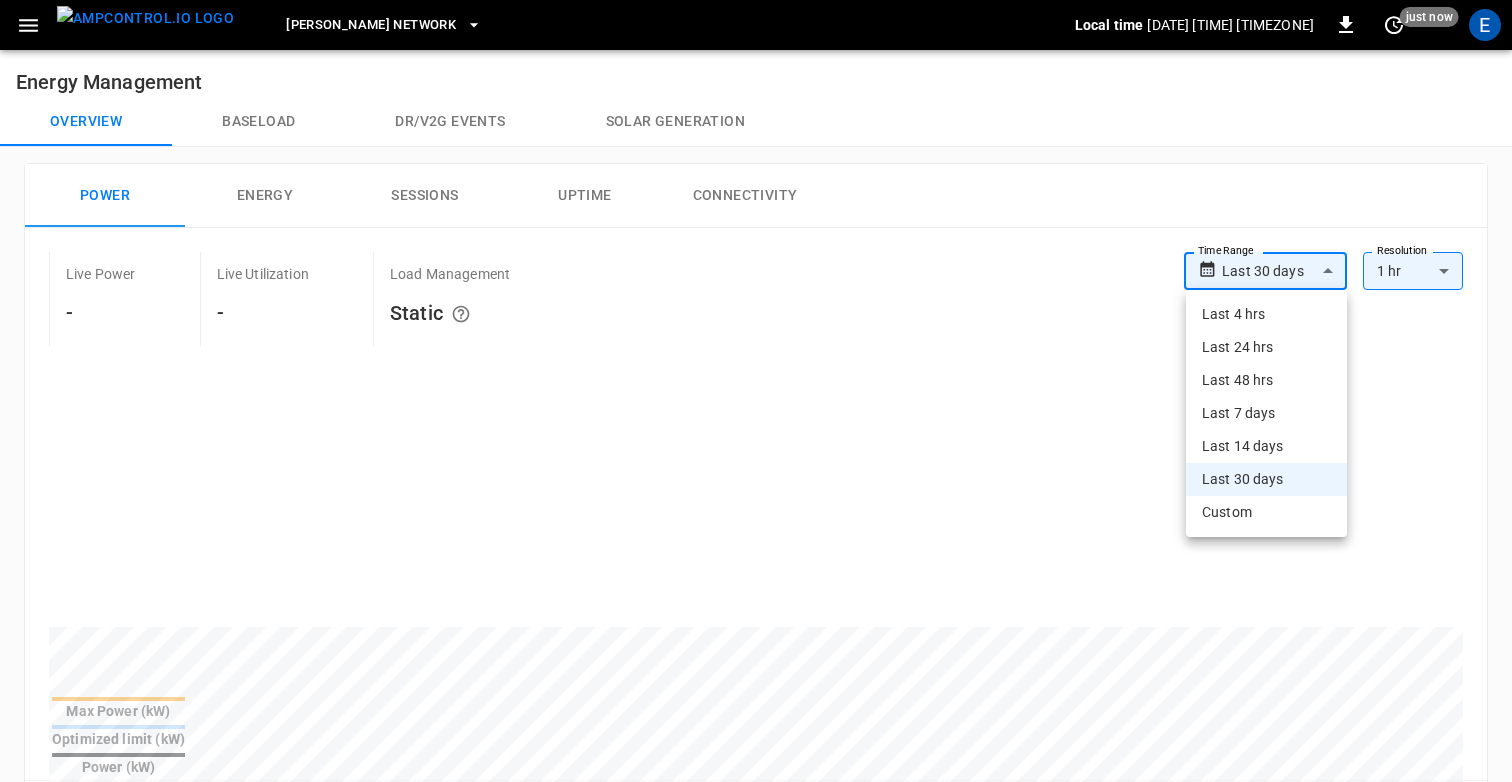 click on "charger-simulator-11 - charger-simulator-11 Not Active 2 months - Tesla DC 2 Yes 20  kW   True None - TLS Encrypted [HASH] ... Copy 1–1 of 1 Refresh now Update every 5 sec Update every 30 sec Off Ampcontrol Lab Germany [PERSON_NAME] [EMAIL] user 7Gen" at bounding box center [756, 788] 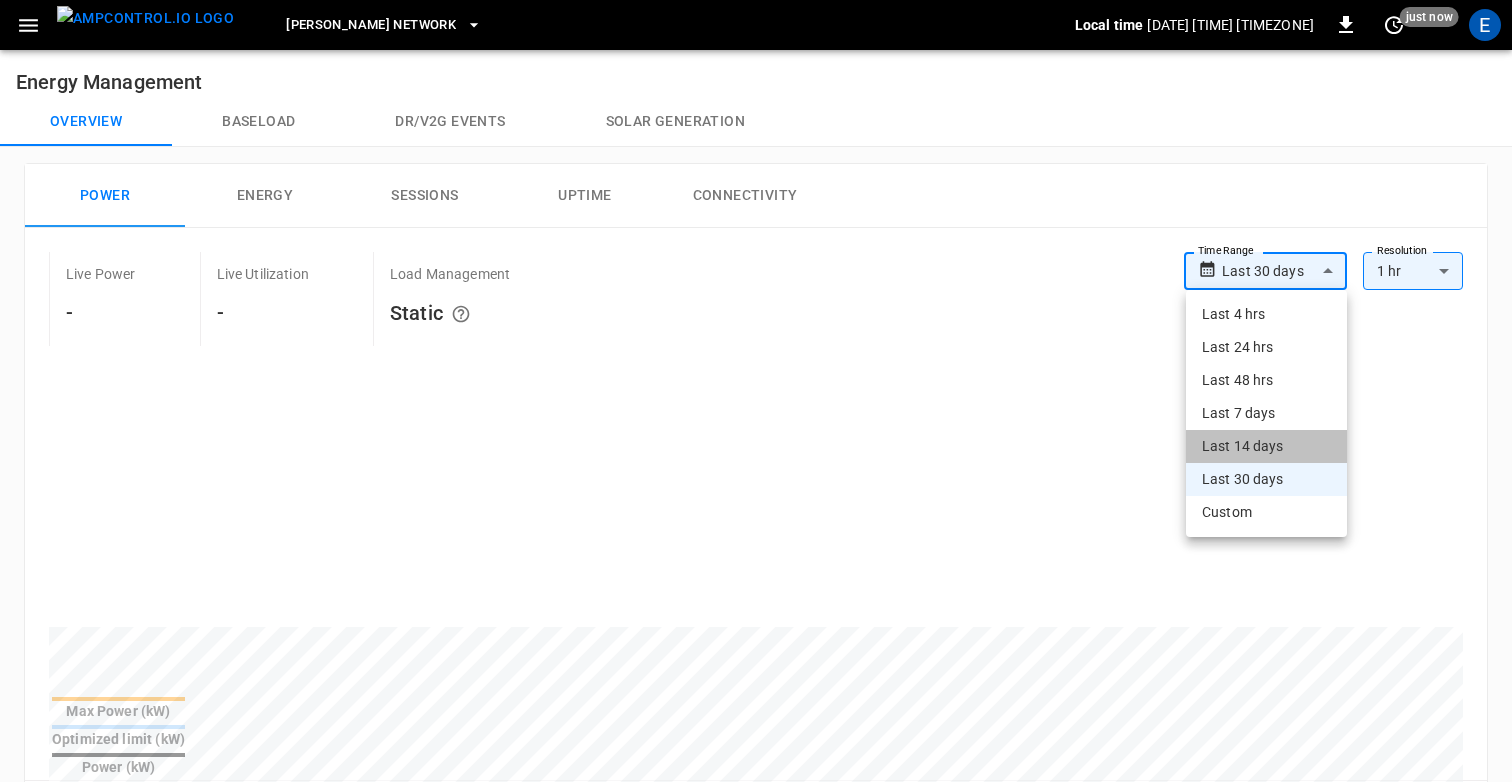 click on "Last 14 days" at bounding box center (1266, 446) 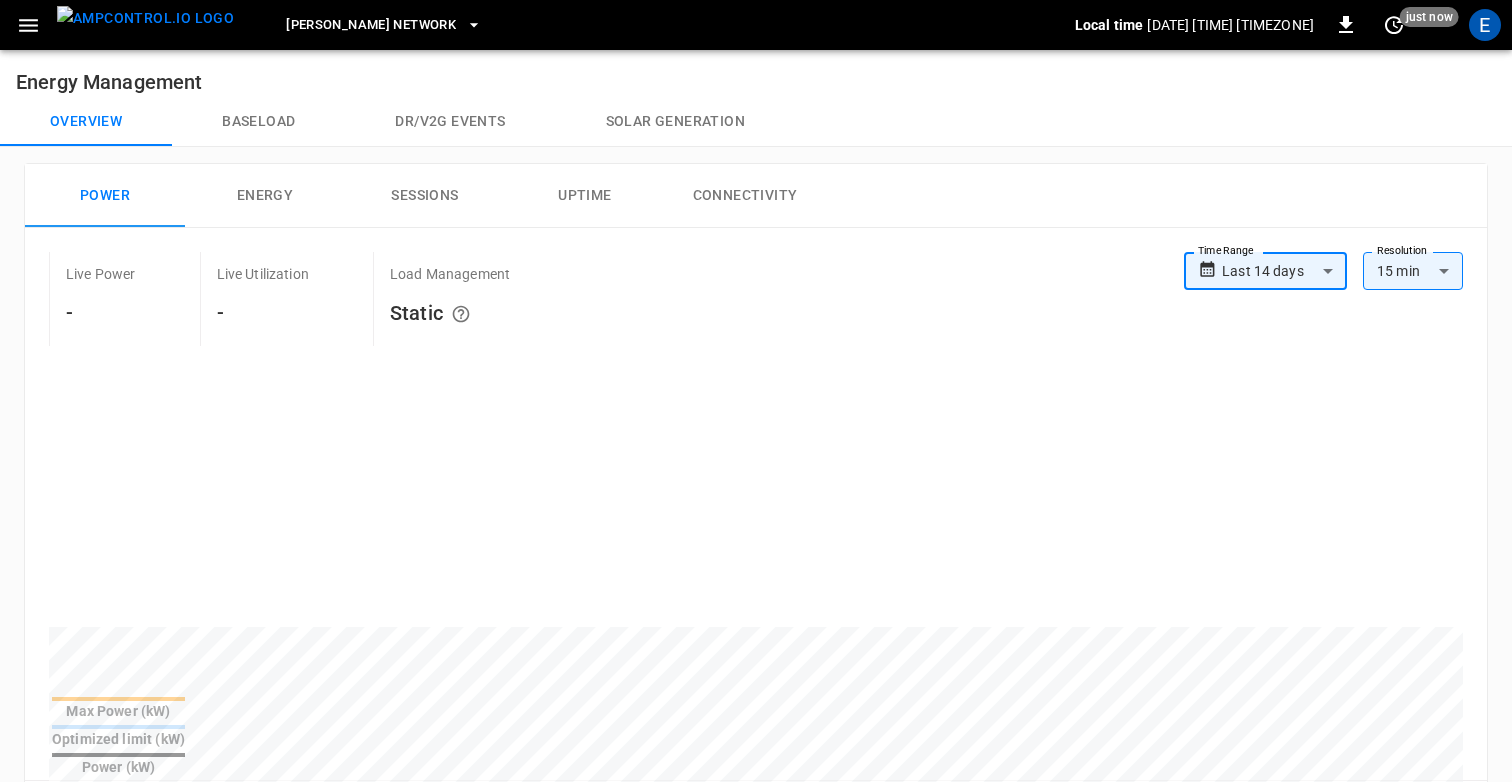 click on "[PERSON_NAME] Network" at bounding box center (371, 25) 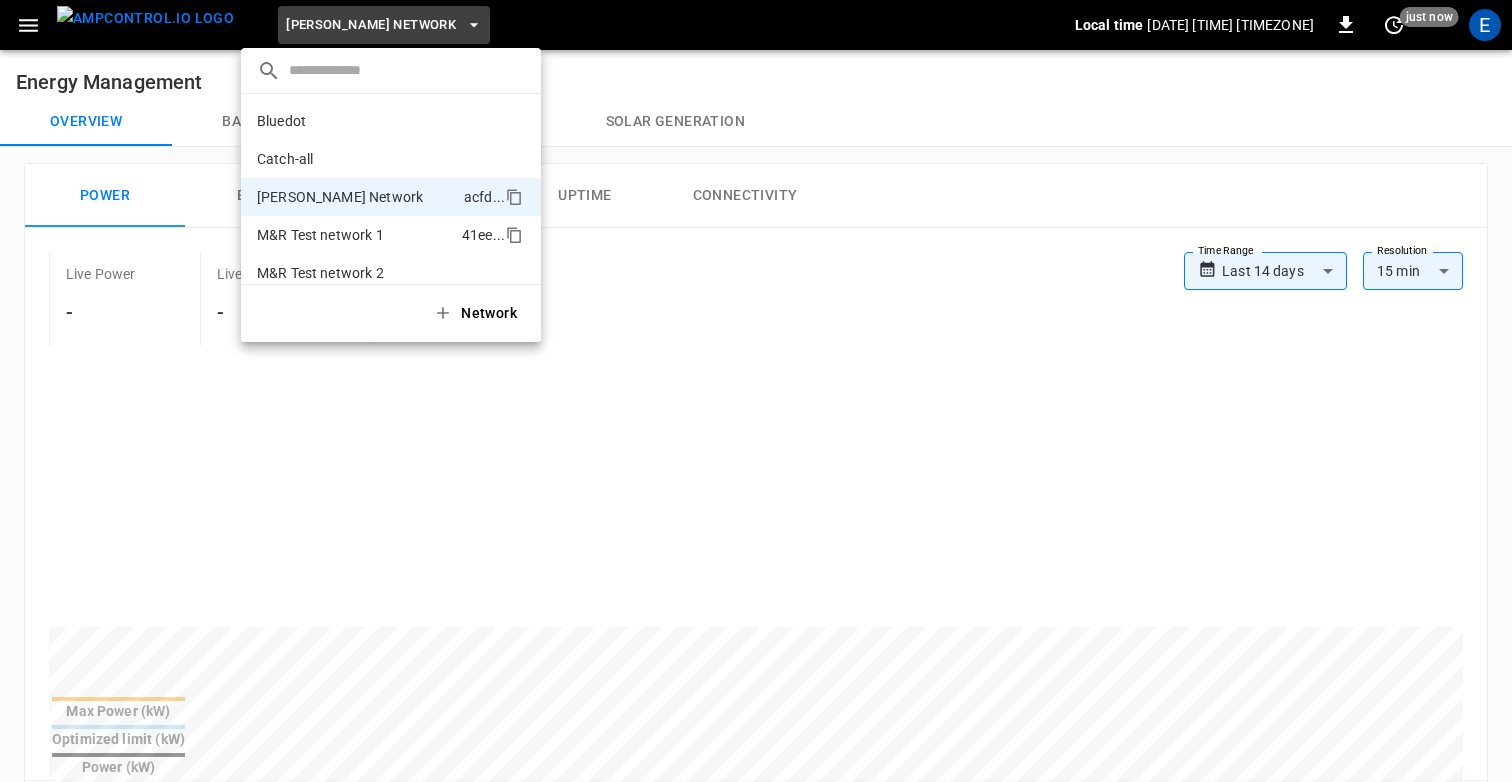 scroll, scrollTop: 70, scrollLeft: 0, axis: vertical 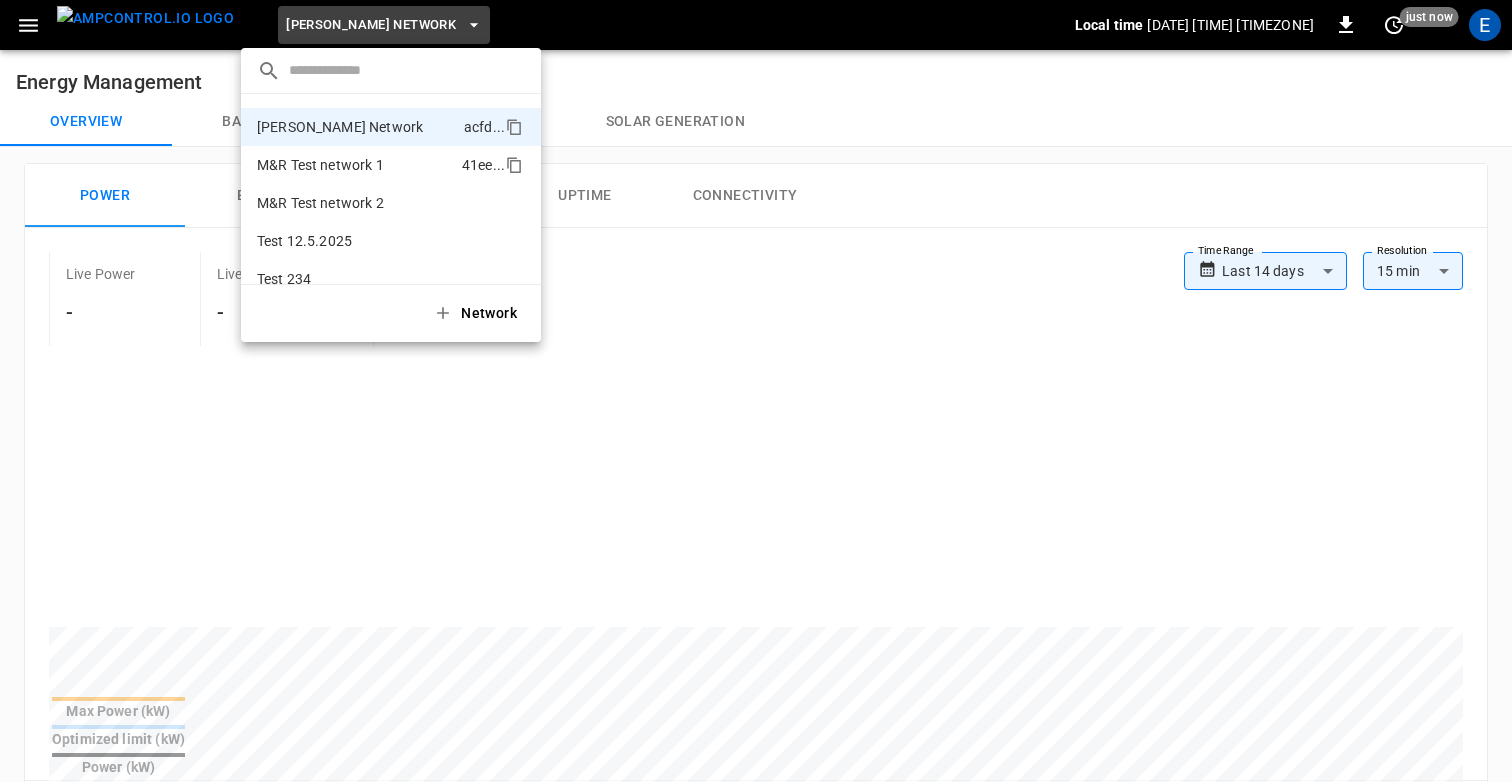 click on "M&R Test network 1" at bounding box center [320, 165] 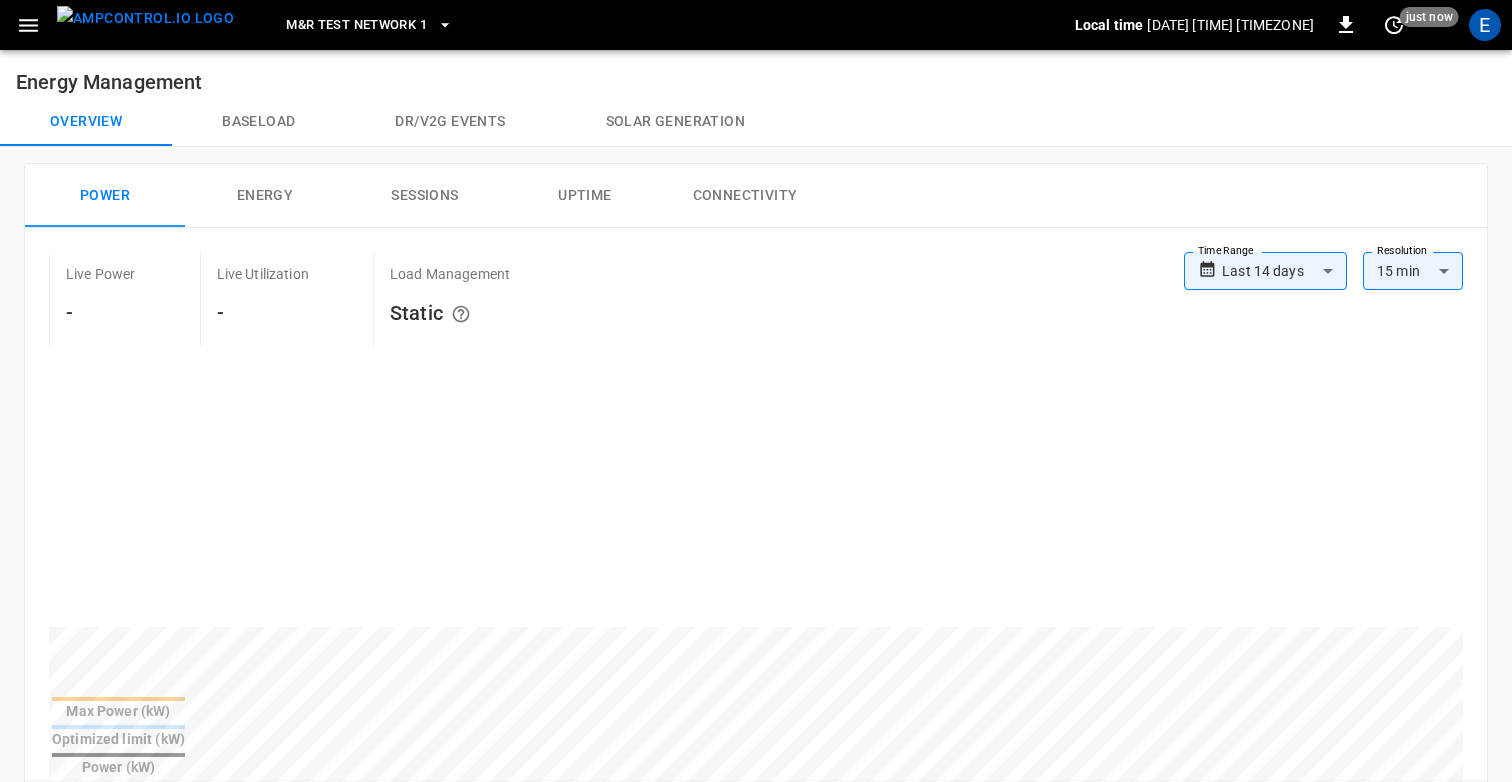 click on "M&R Test network 1" at bounding box center (356, 25) 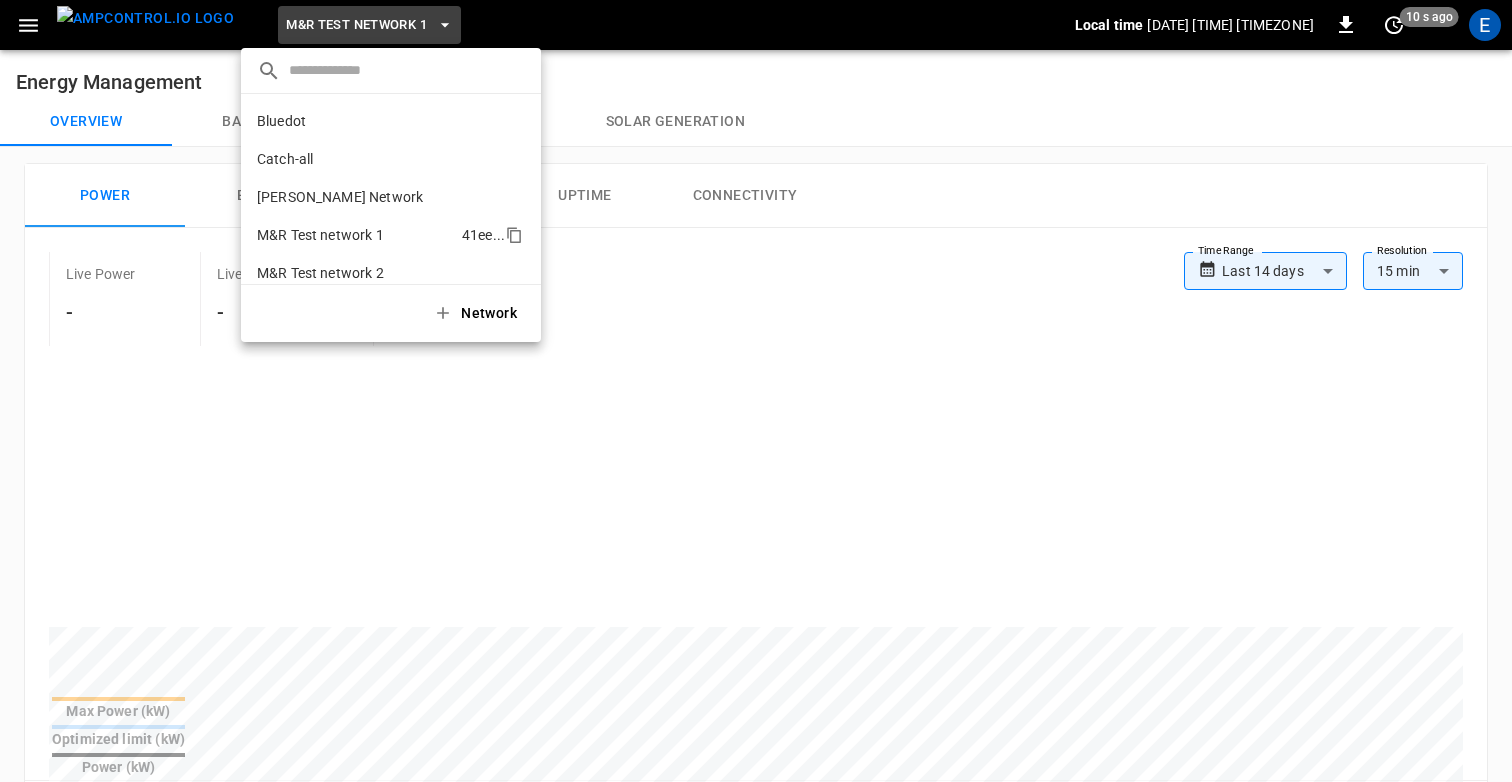 scroll, scrollTop: 108, scrollLeft: 0, axis: vertical 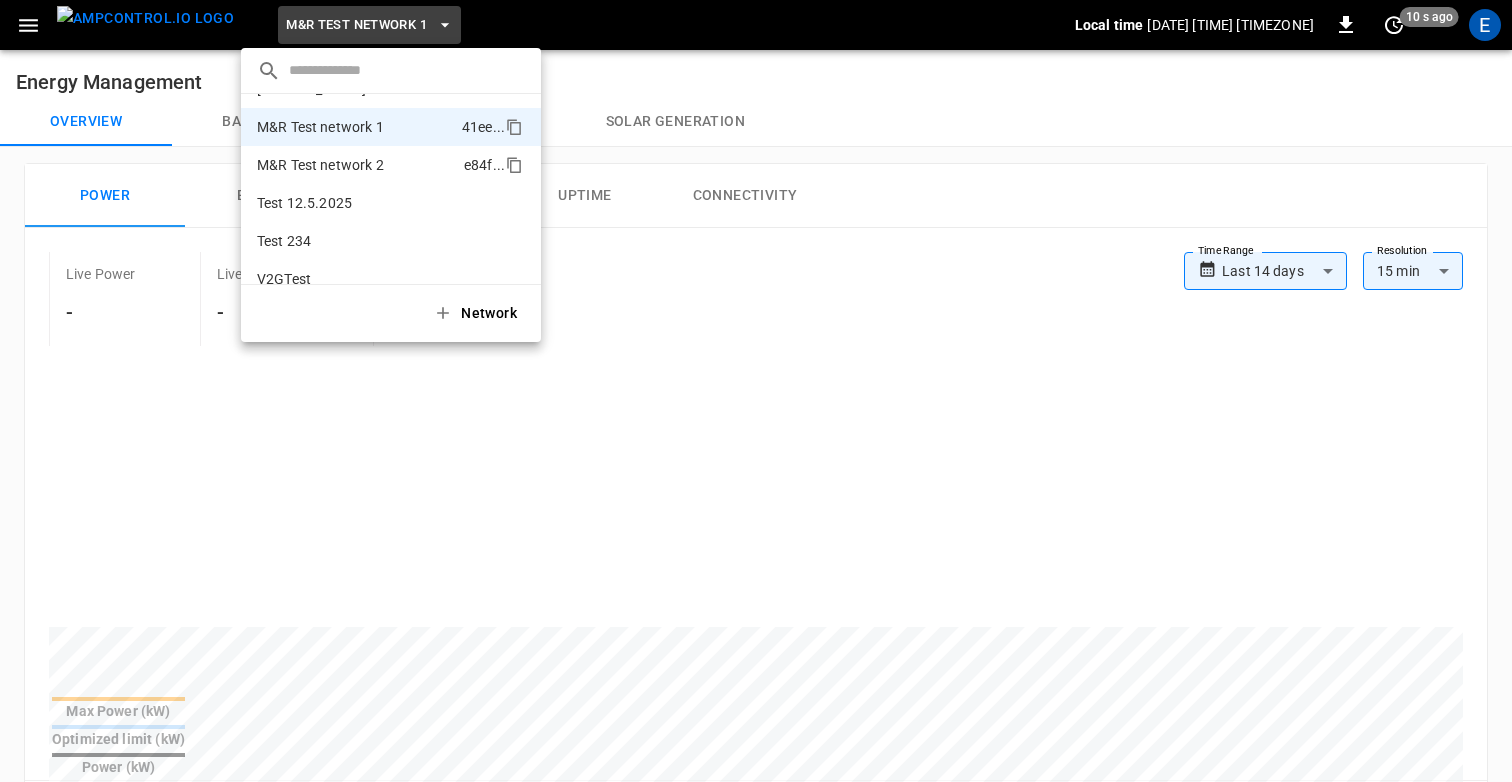 click on "M&R Test network 2 [HASH] ..." at bounding box center [391, 165] 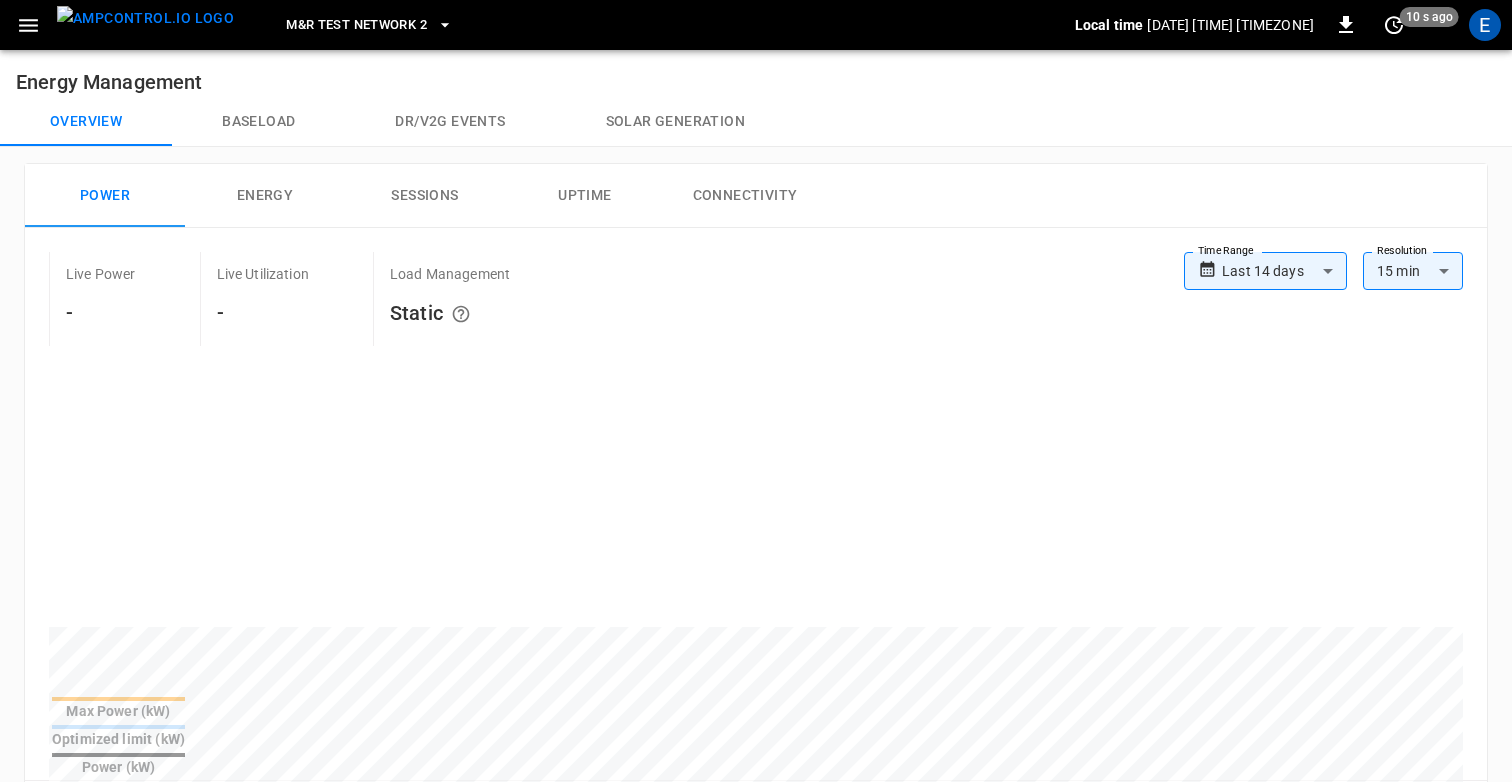 click on "M&R Test network 2" at bounding box center [356, 25] 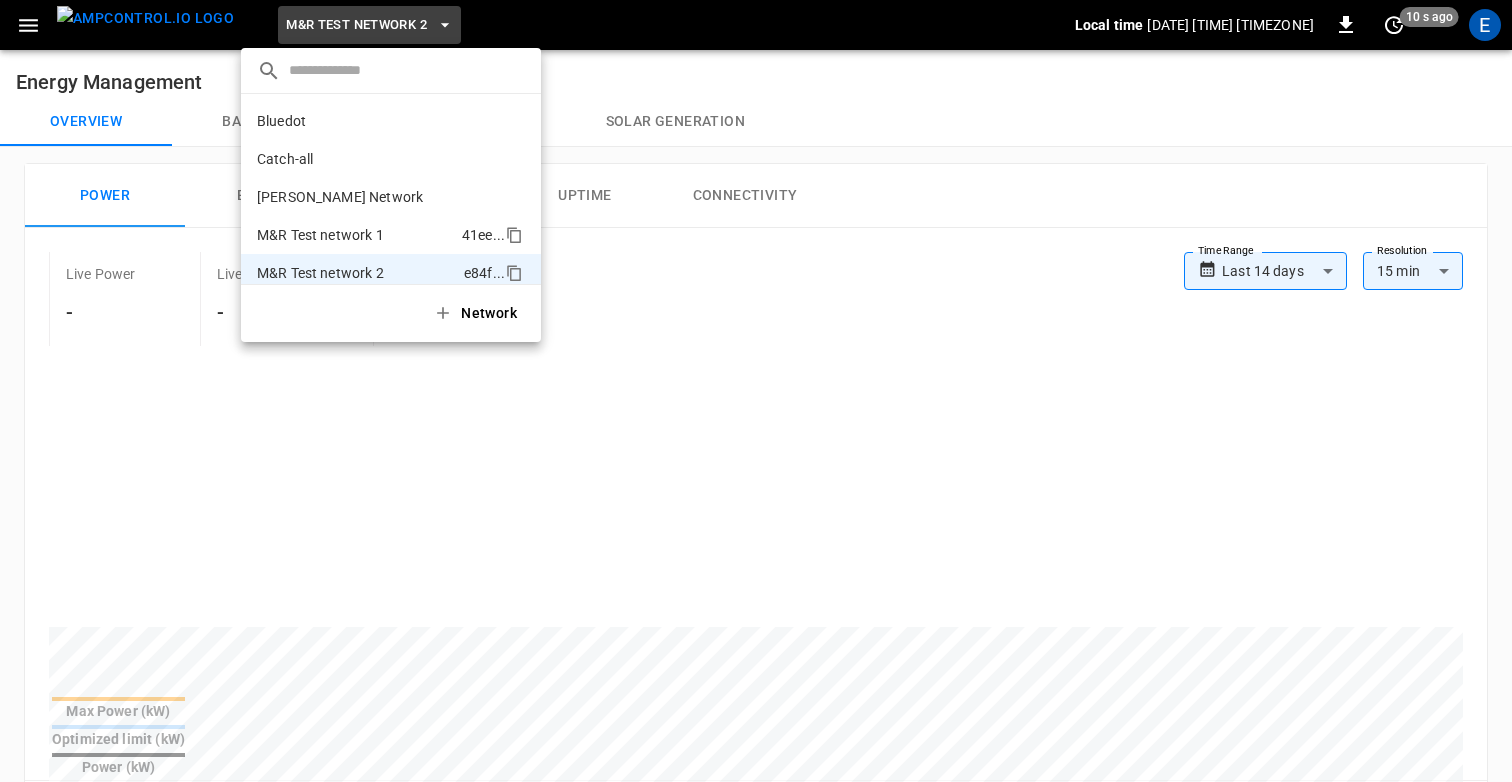 scroll, scrollTop: 130, scrollLeft: 0, axis: vertical 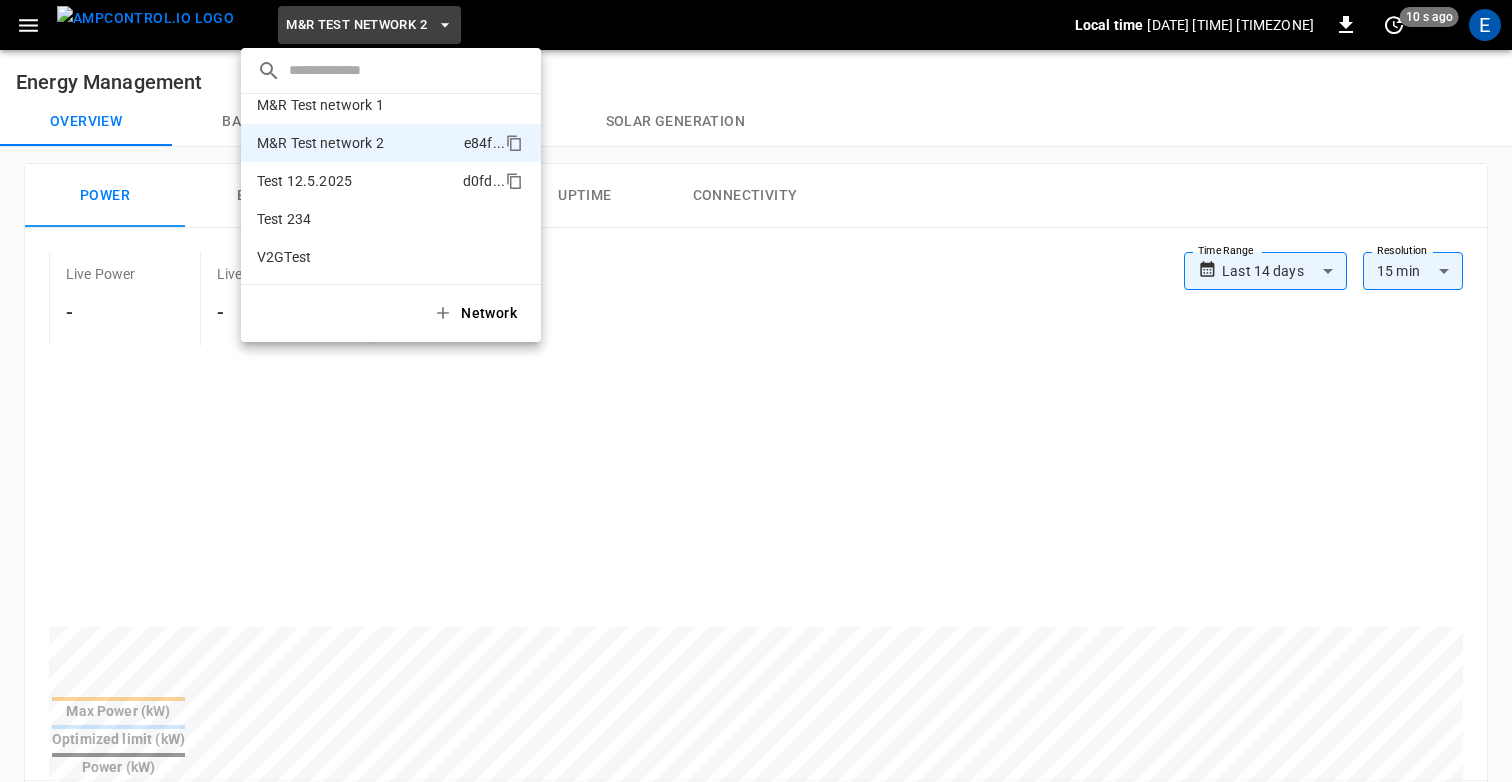 click on "Test 12.5.2025" at bounding box center [304, 181] 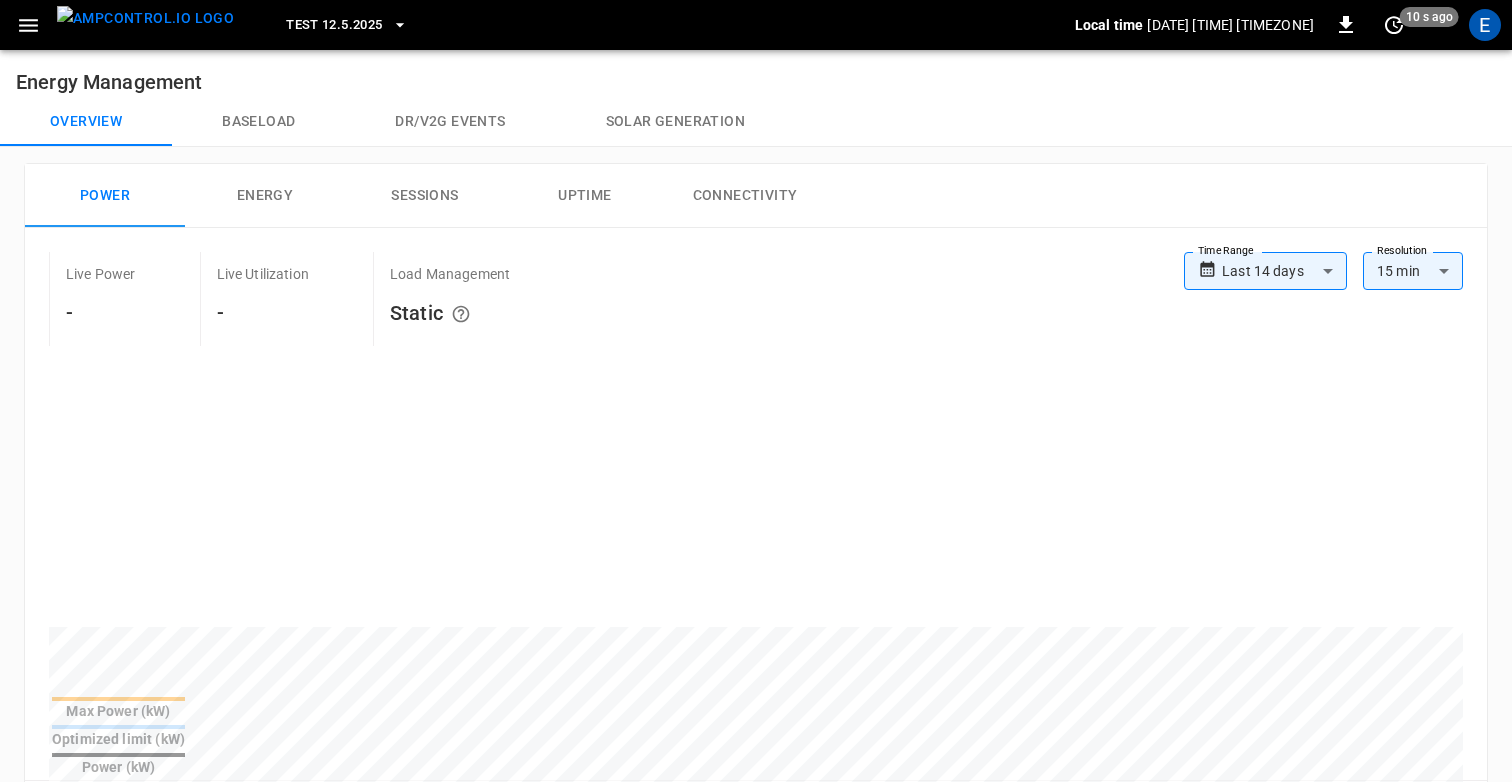 click on "Test 12.5.2025" at bounding box center [334, 25] 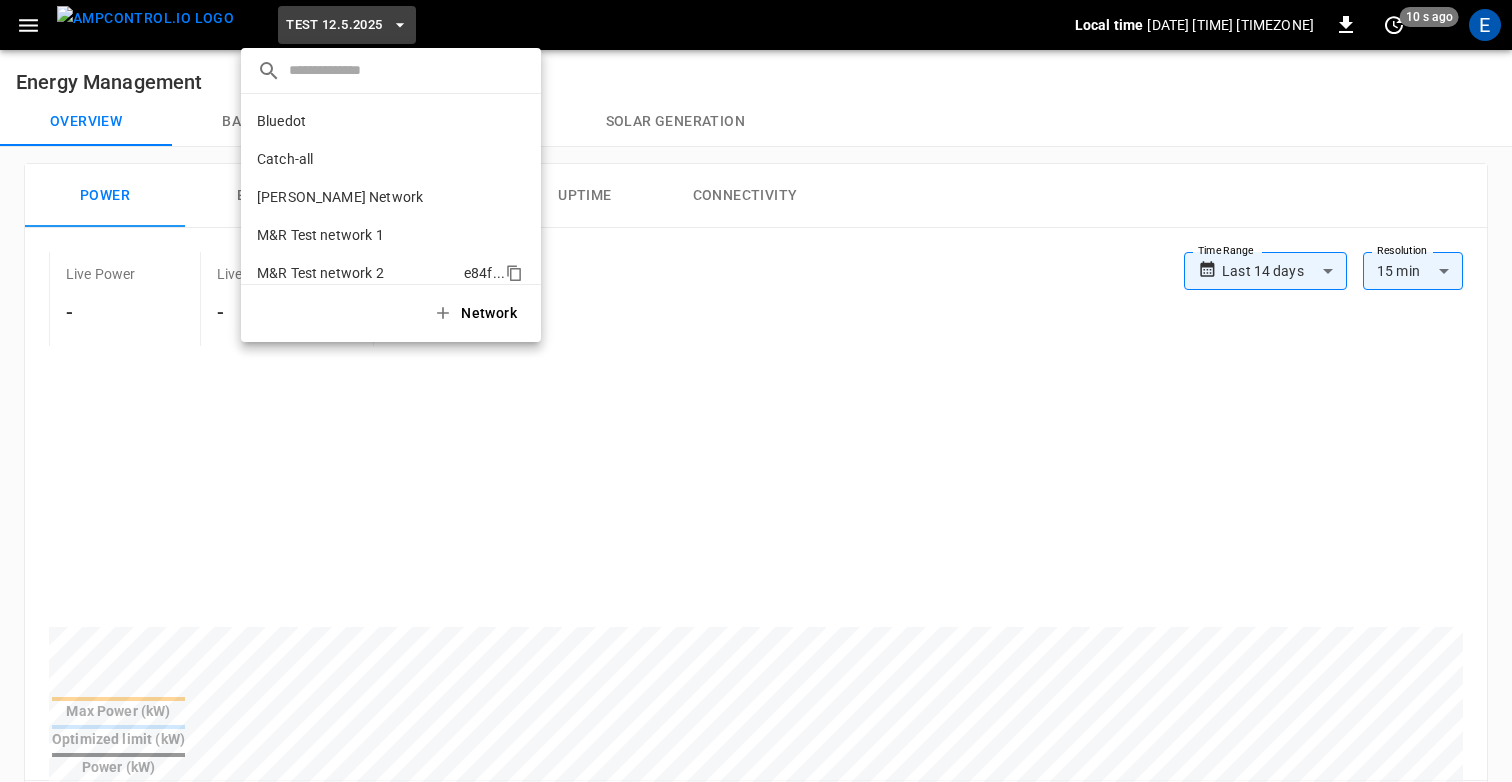 scroll, scrollTop: 130, scrollLeft: 0, axis: vertical 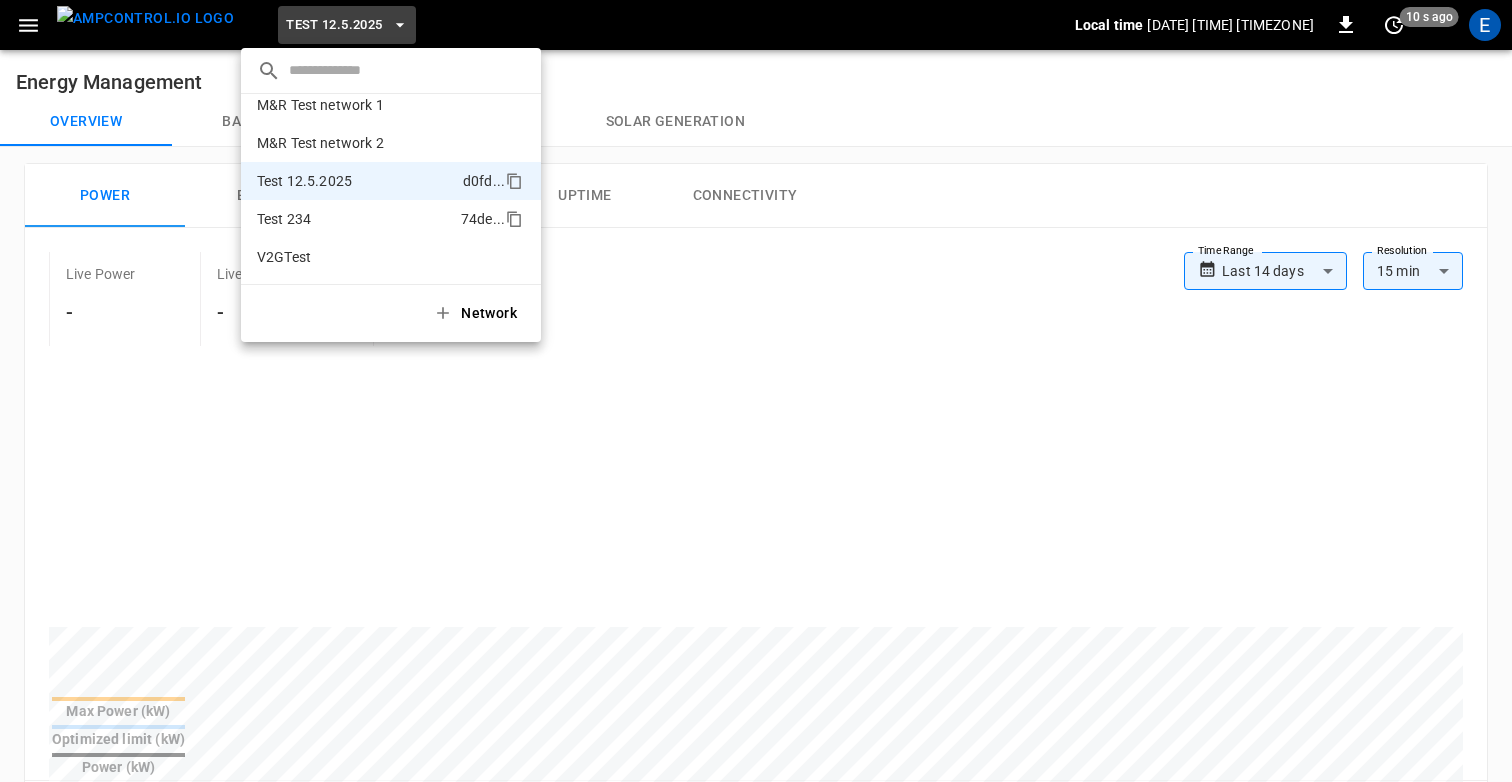 click on "Test [NUMBER] [HASH] ..." at bounding box center (391, 219) 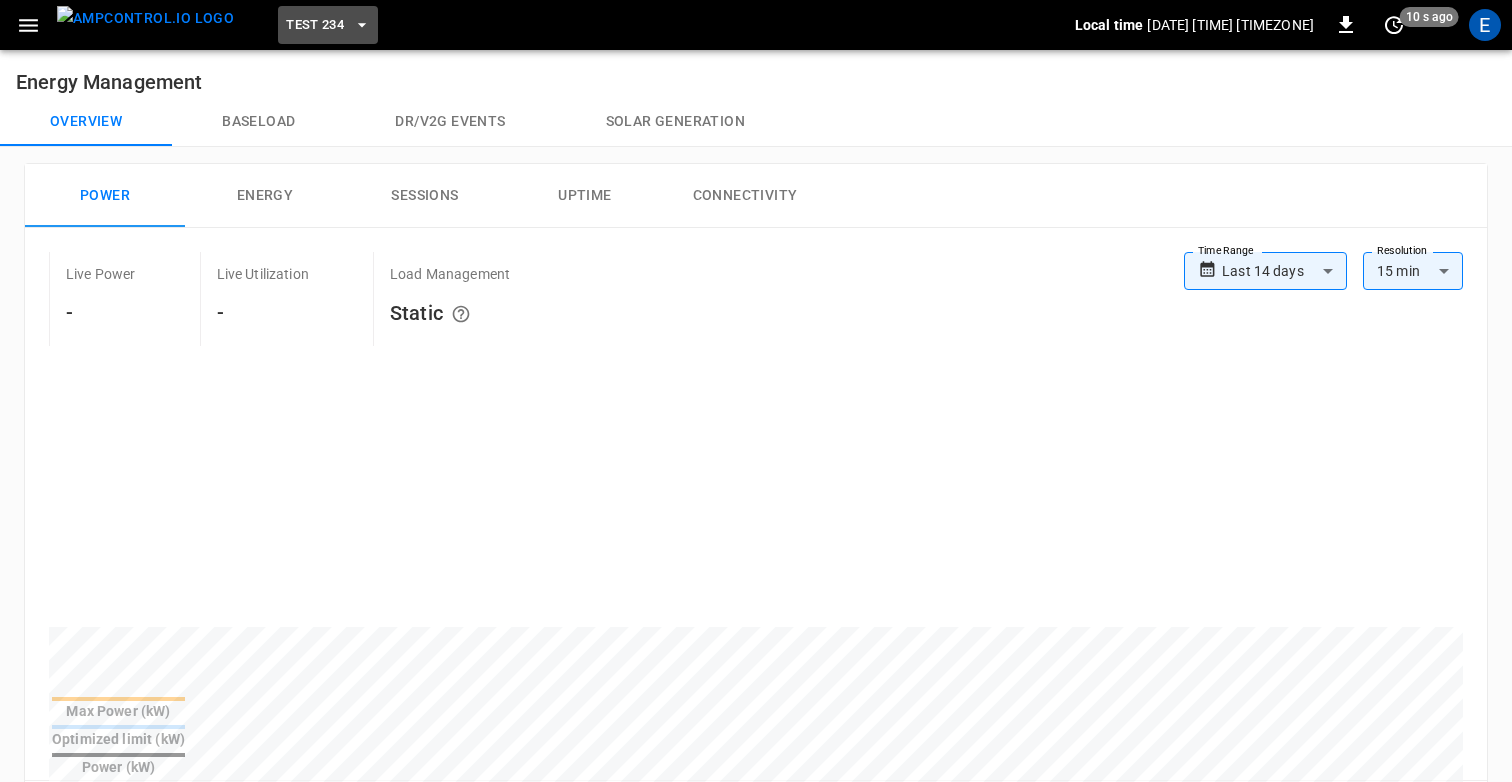 click on "Test 234" at bounding box center (315, 25) 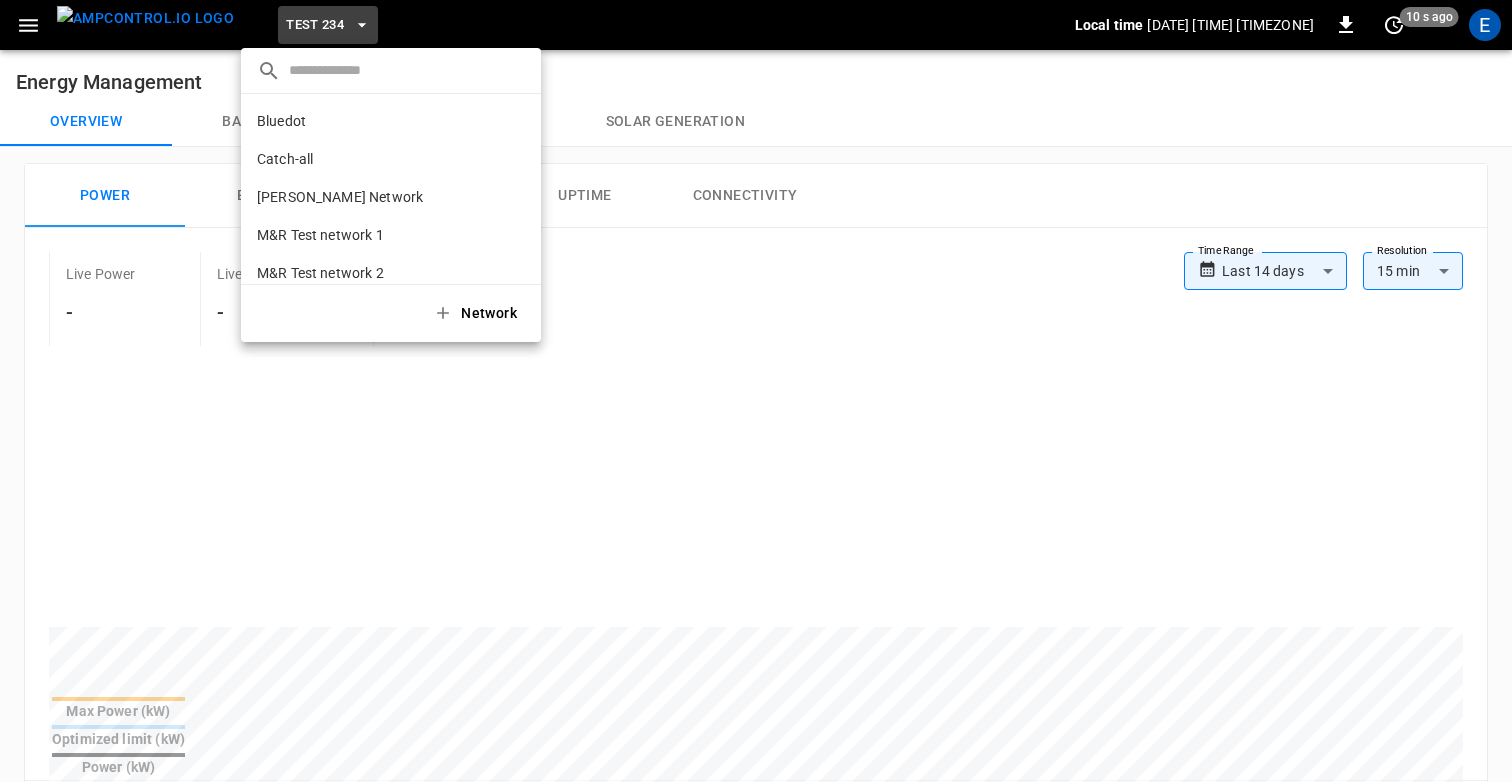 scroll, scrollTop: 130, scrollLeft: 0, axis: vertical 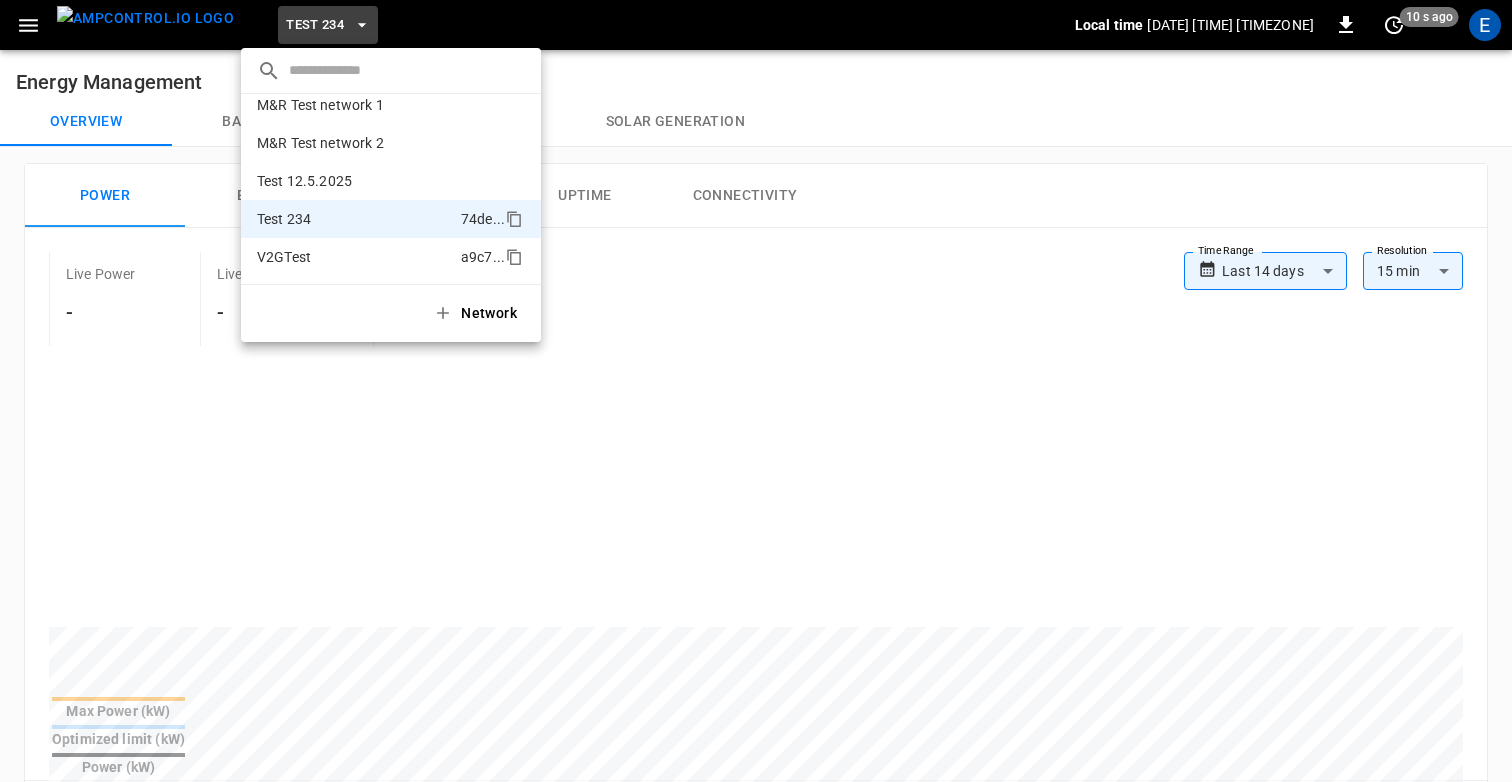 click on "V2GTest a9c7 ..." at bounding box center (391, 257) 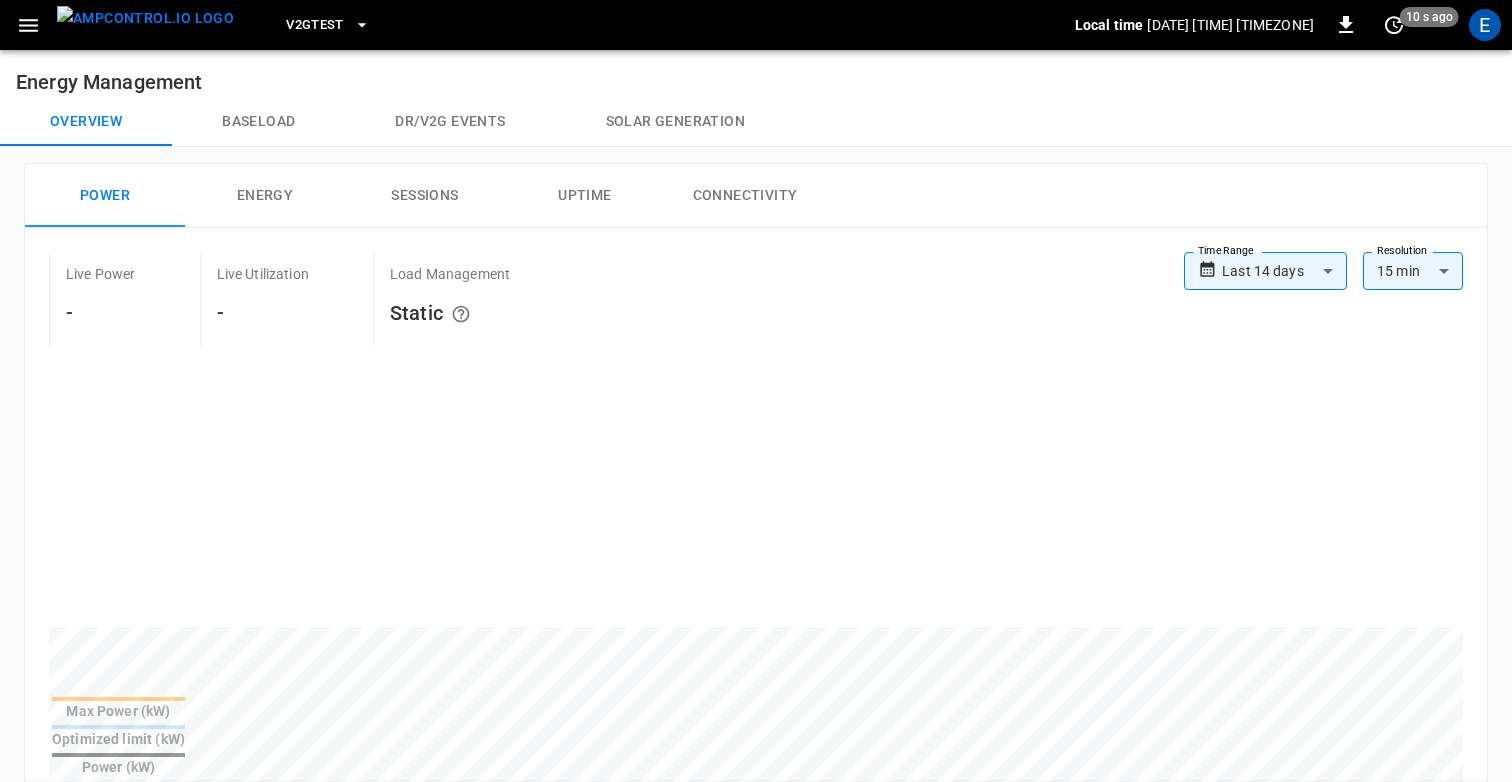 click on "V2GTest" at bounding box center [315, 25] 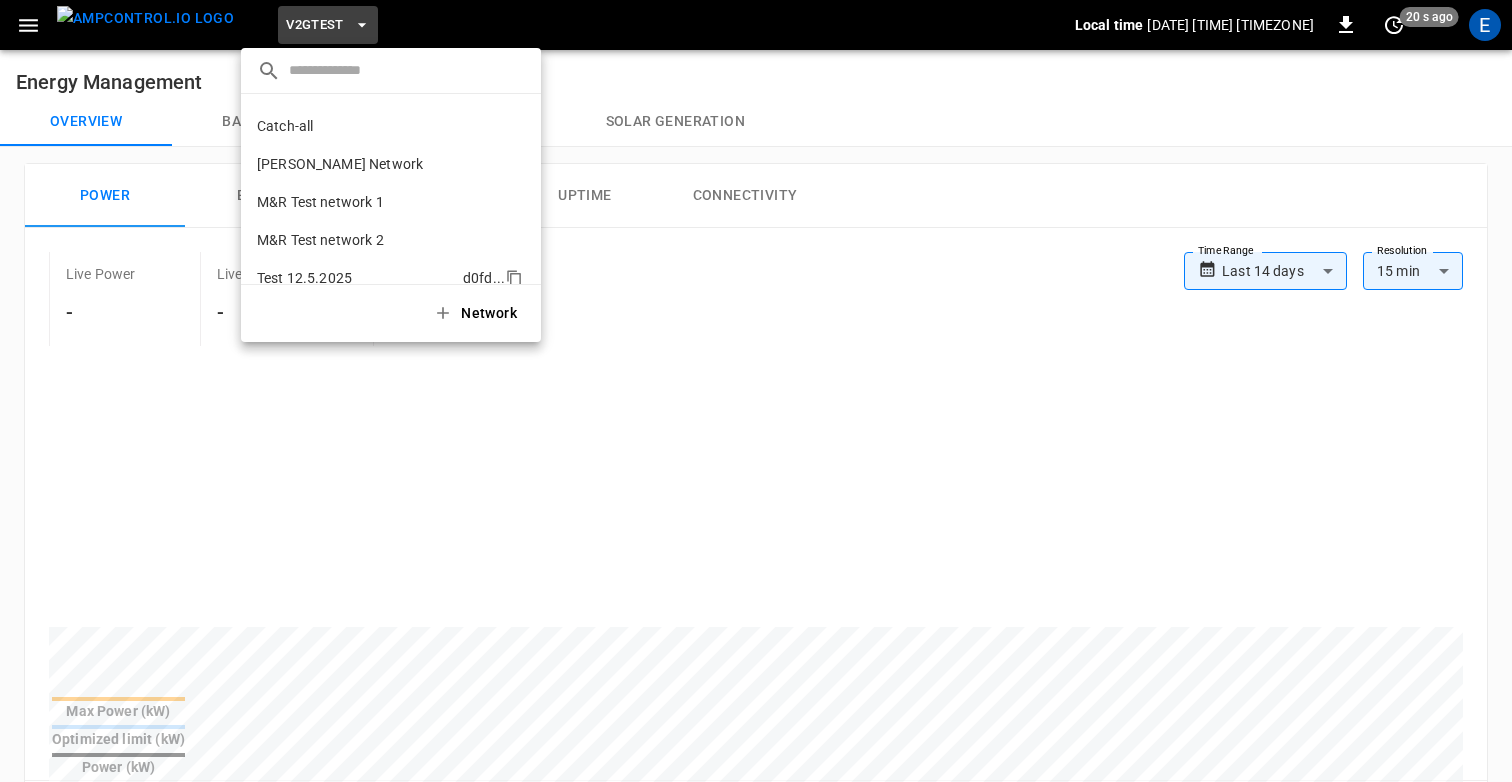 scroll, scrollTop: 0, scrollLeft: 0, axis: both 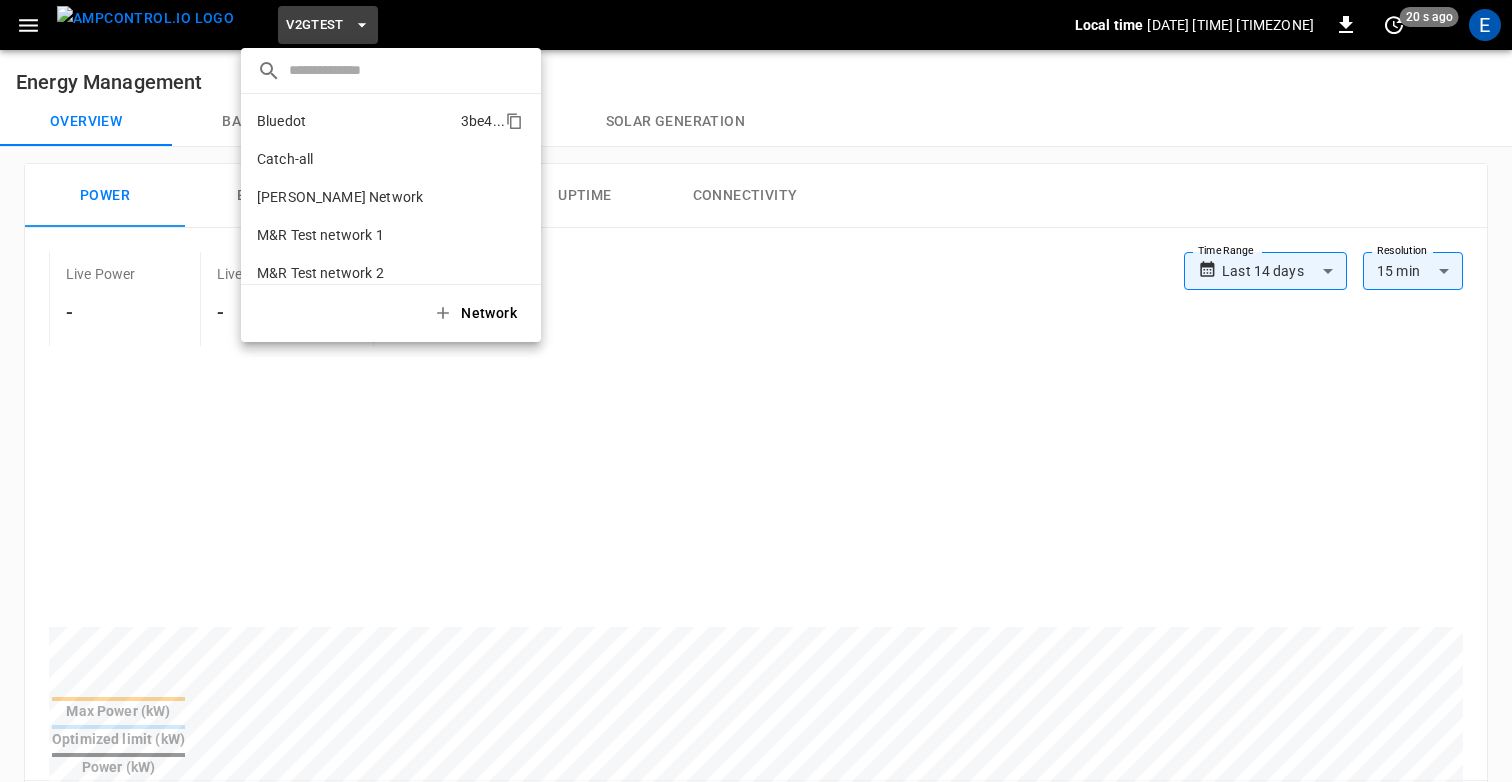 click on "Bluedot 3be4 ..." at bounding box center [391, 121] 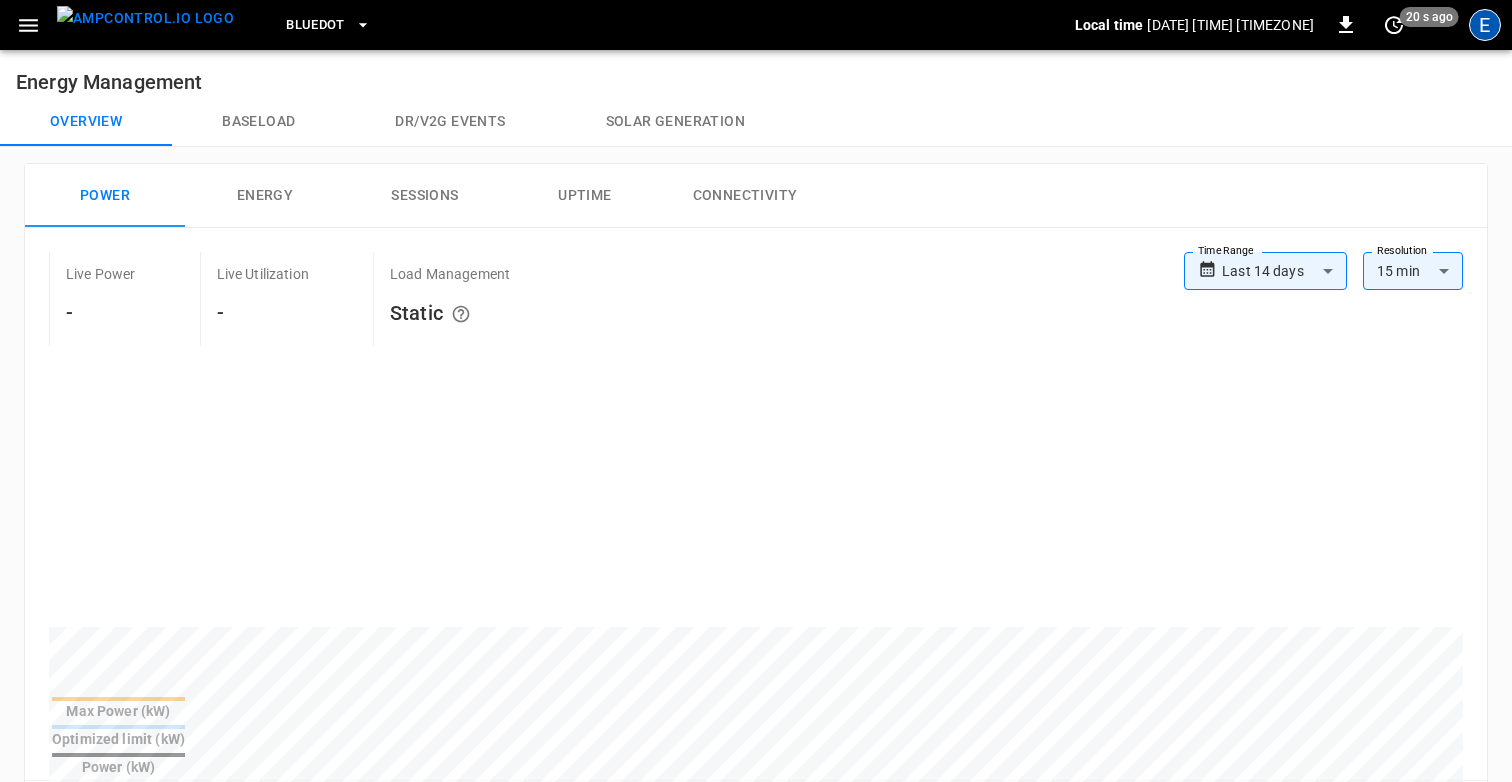 click on "E" at bounding box center (1485, 25) 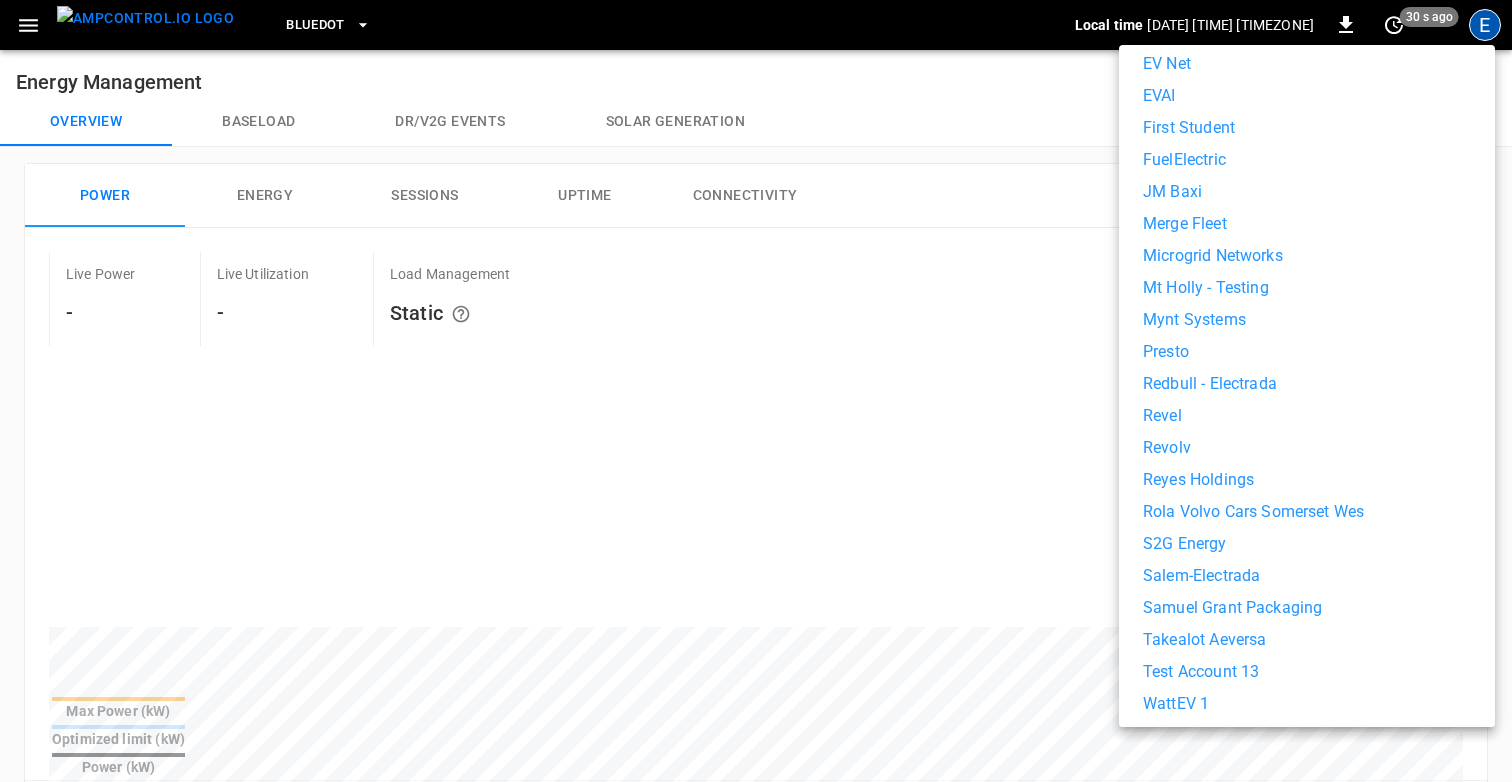 scroll, scrollTop: 886, scrollLeft: 0, axis: vertical 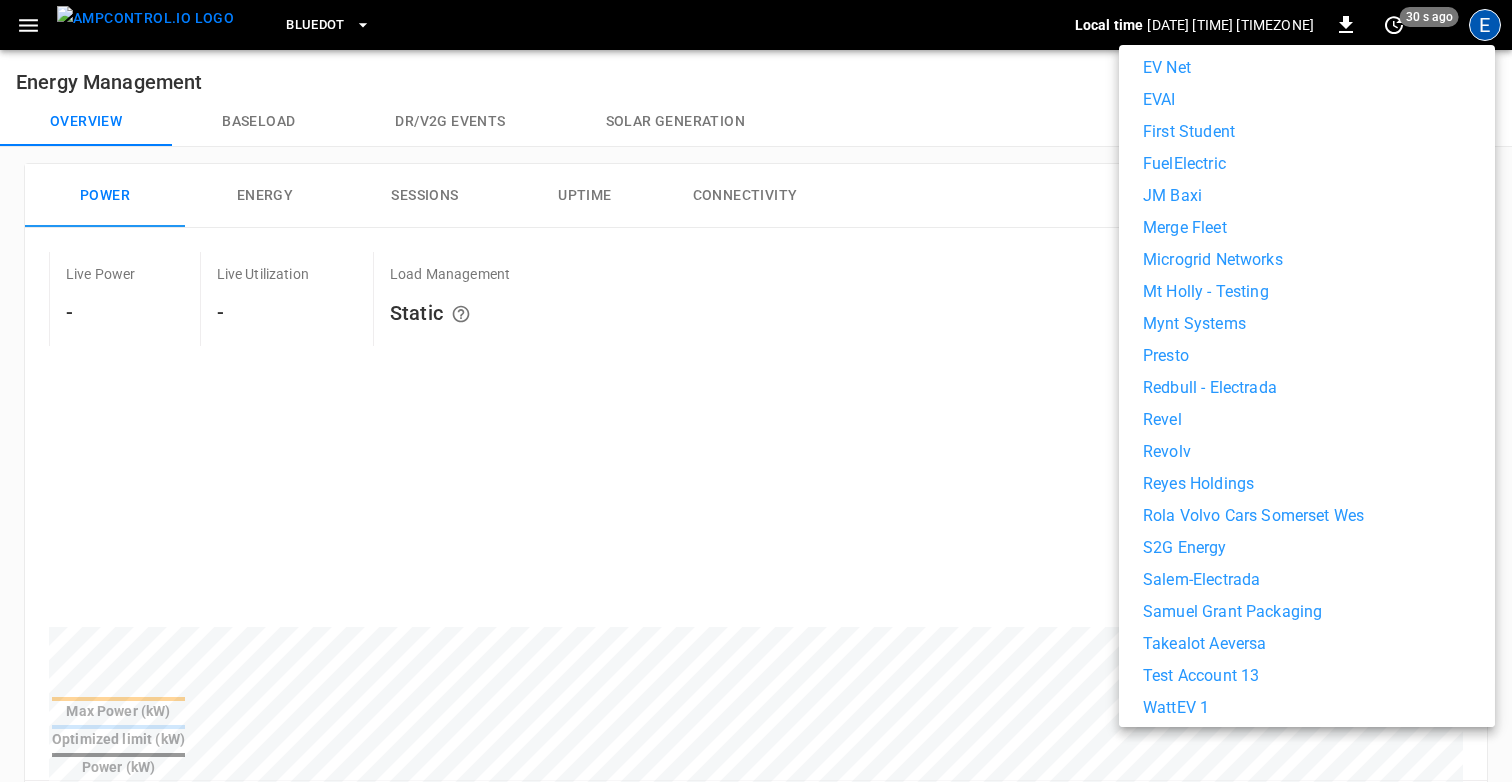 click on "Takealot Aeversa" at bounding box center [1204, 644] 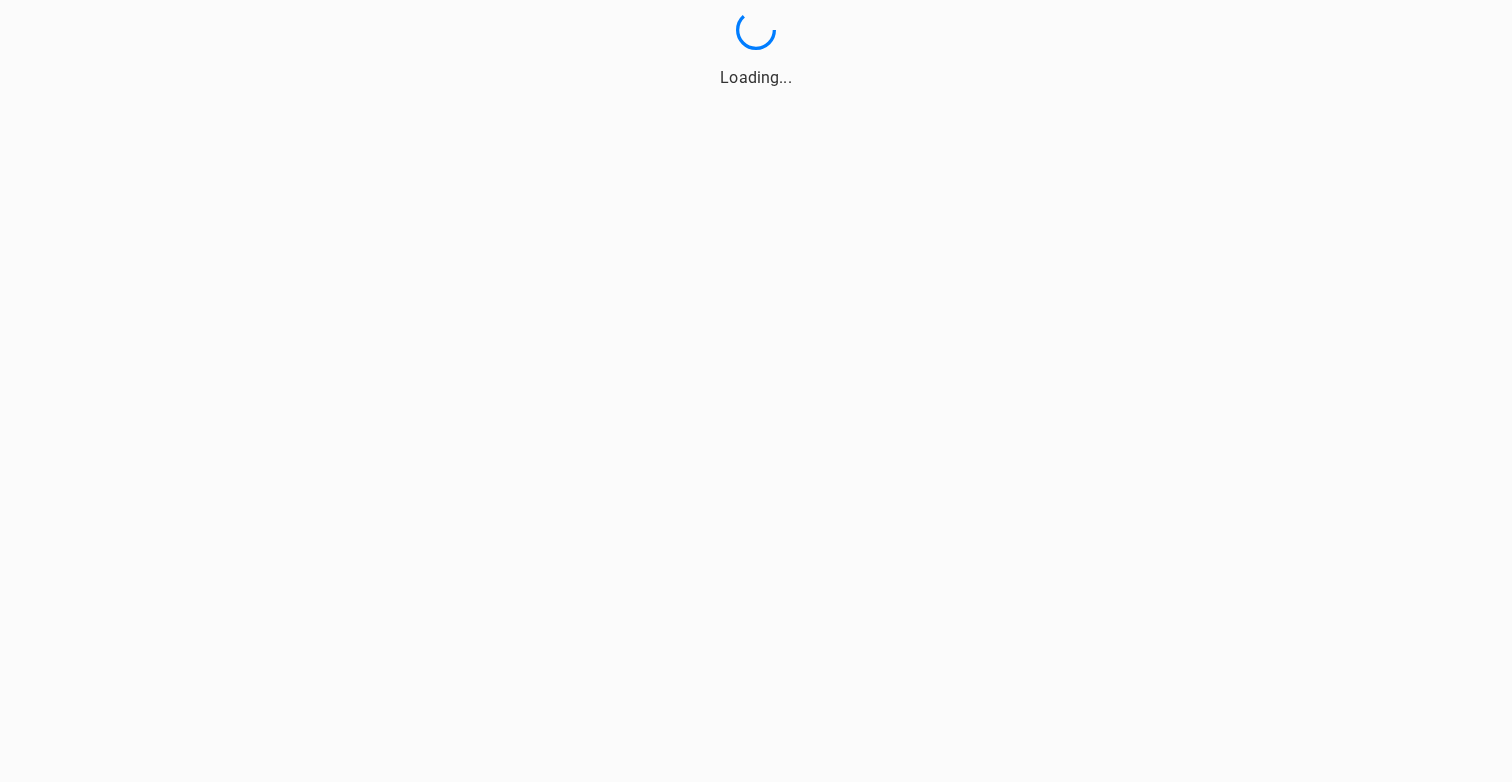 scroll, scrollTop: 0, scrollLeft: 0, axis: both 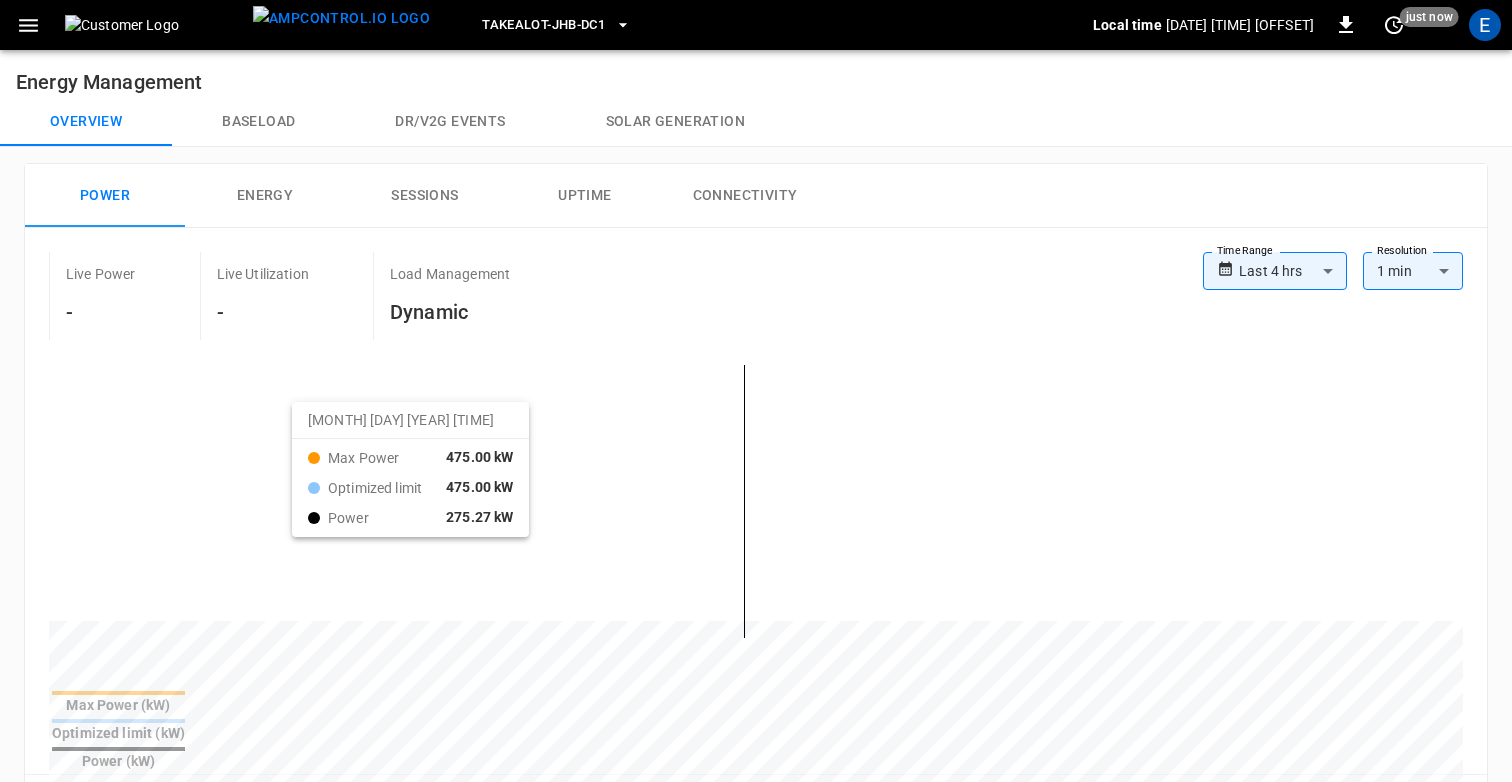 drag, startPoint x: 298, startPoint y: 419, endPoint x: 506, endPoint y: 453, distance: 210.76053 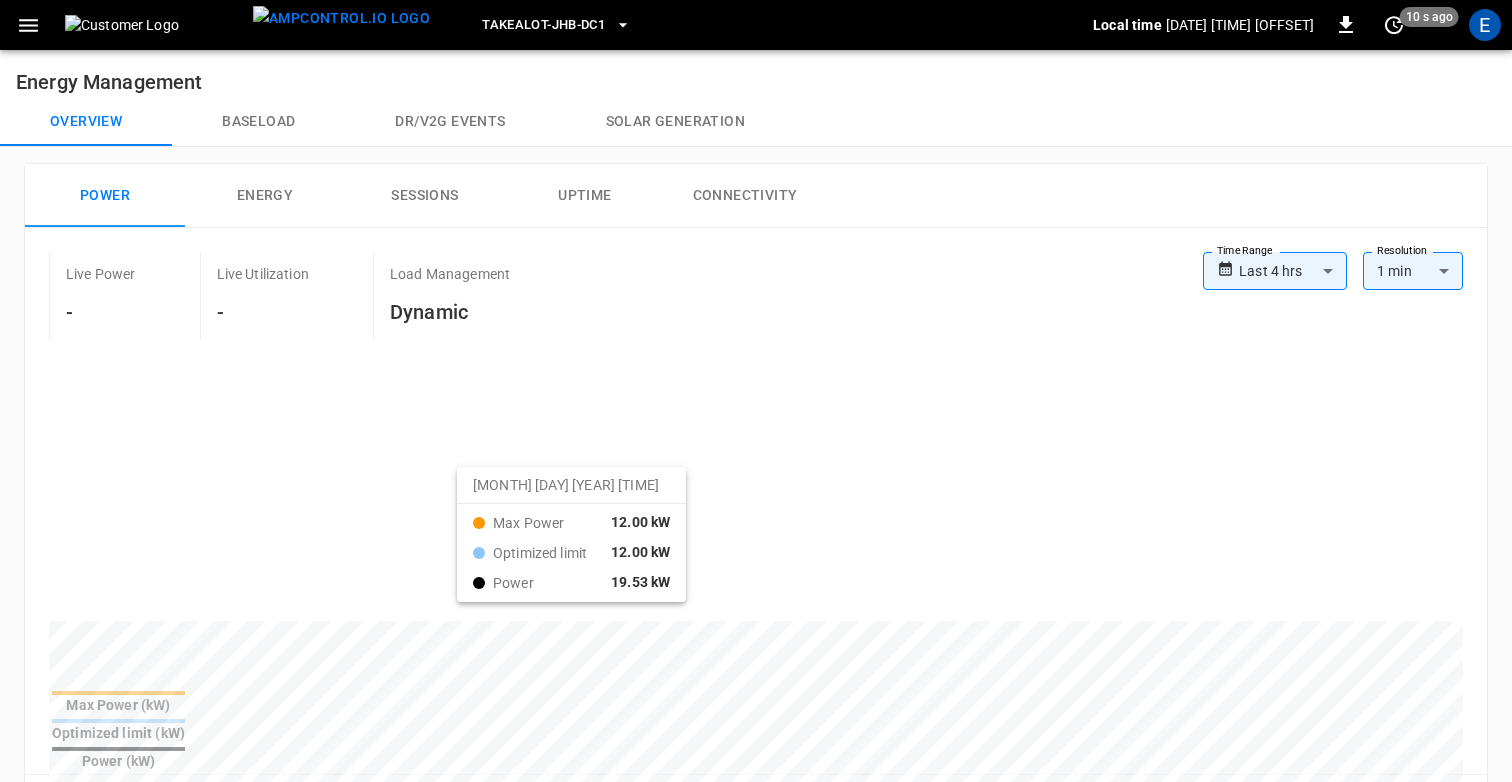 drag, startPoint x: 312, startPoint y: 467, endPoint x: 482, endPoint y: 483, distance: 170.75128 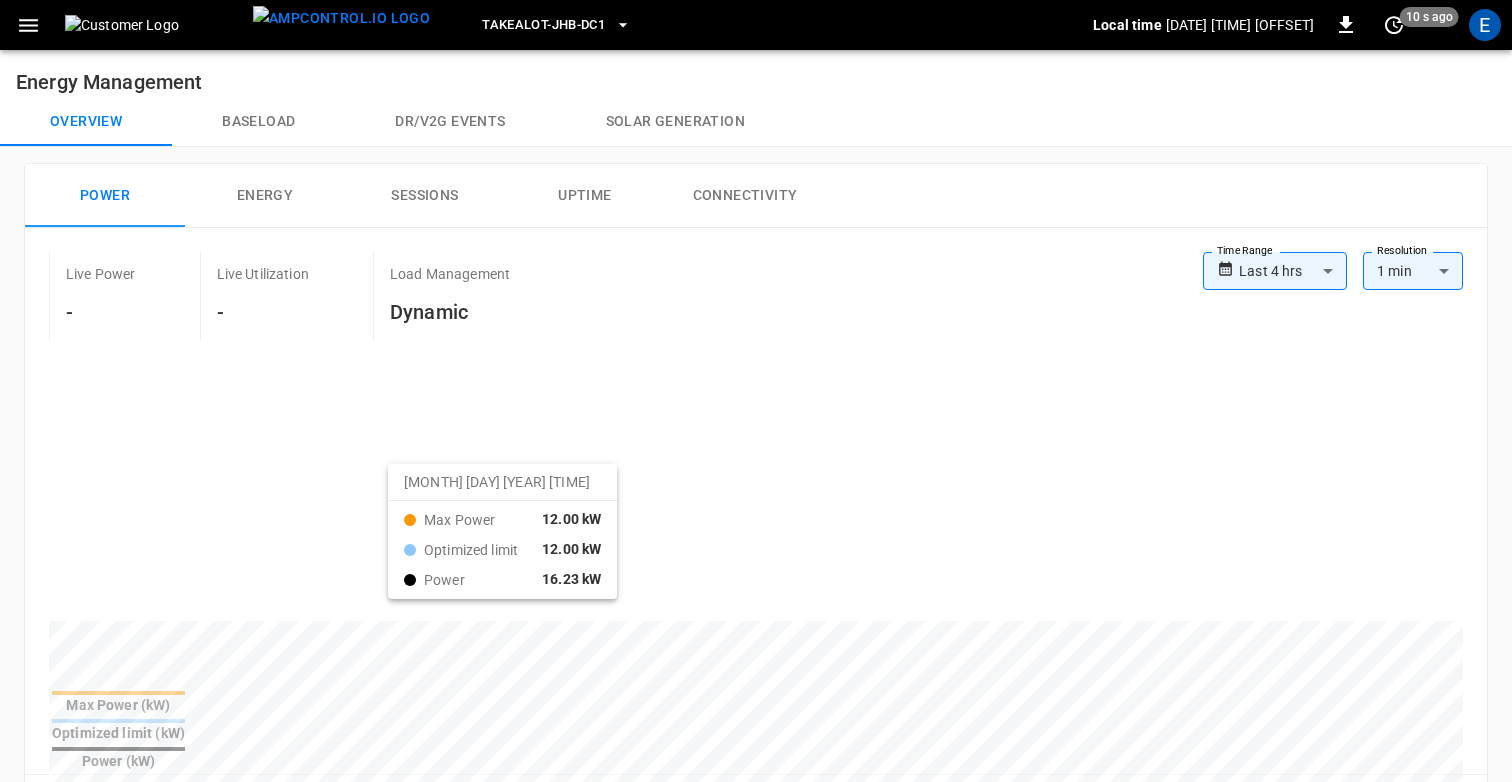click at bounding box center (718, 1099) 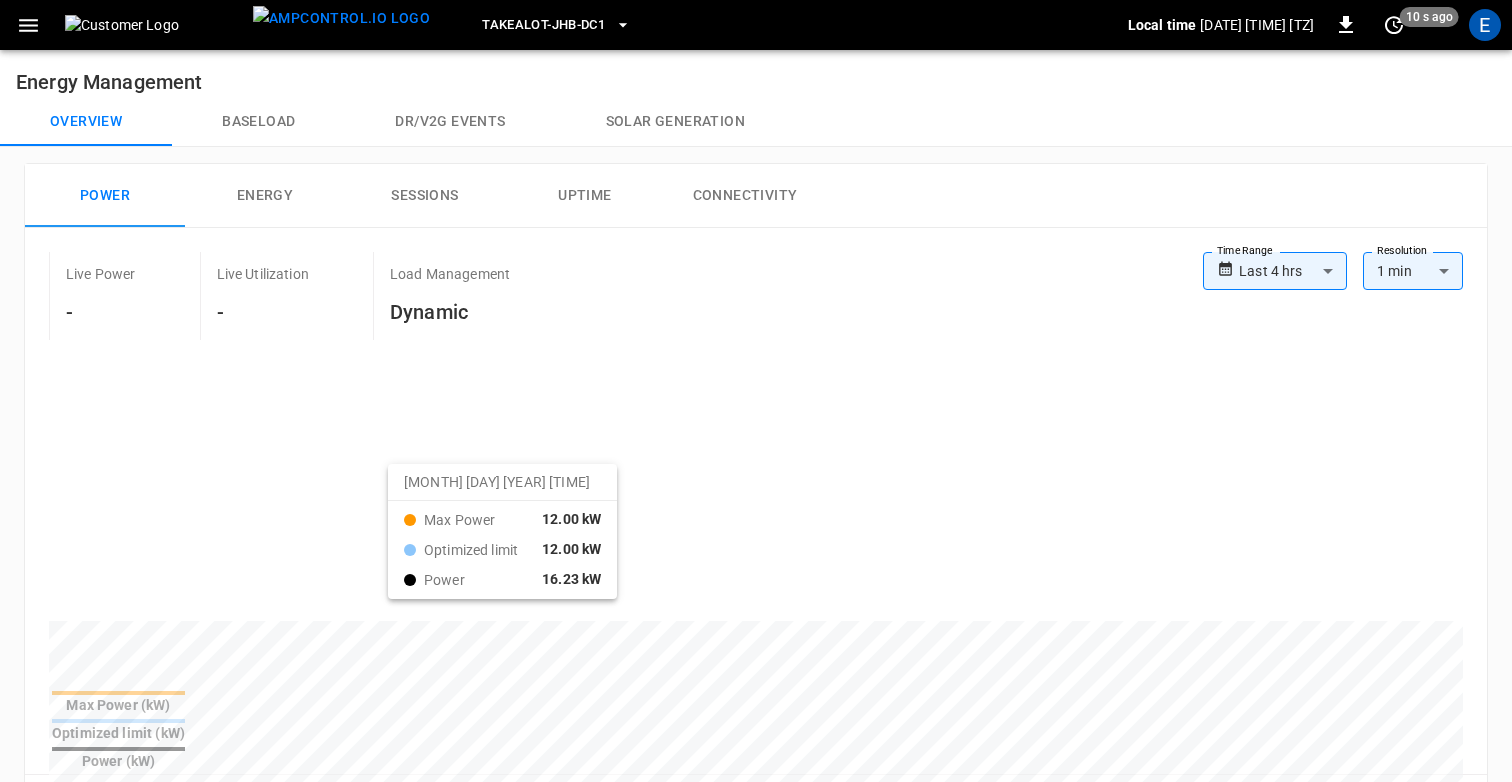 click at bounding box center (718, 1099) 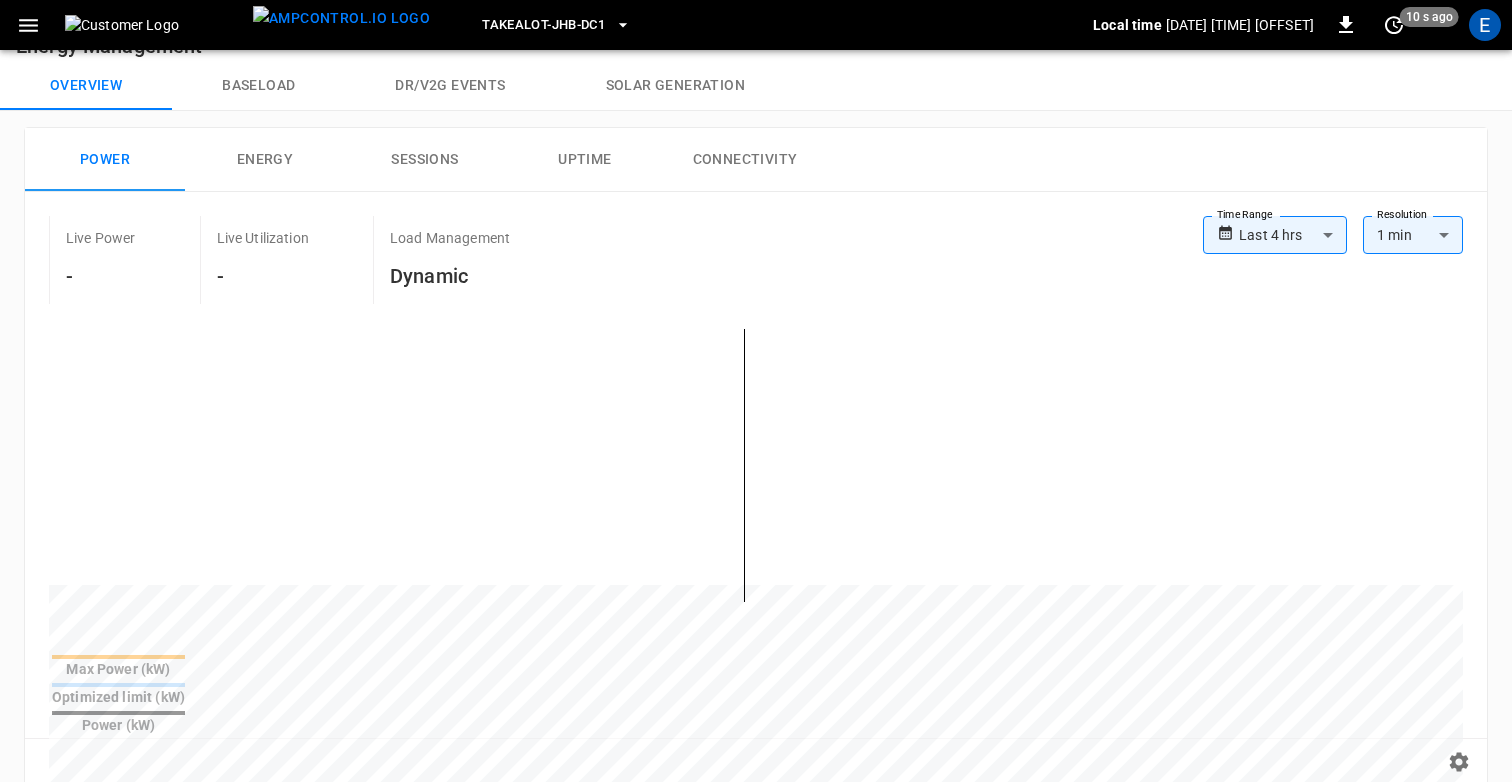 scroll, scrollTop: 30, scrollLeft: 0, axis: vertical 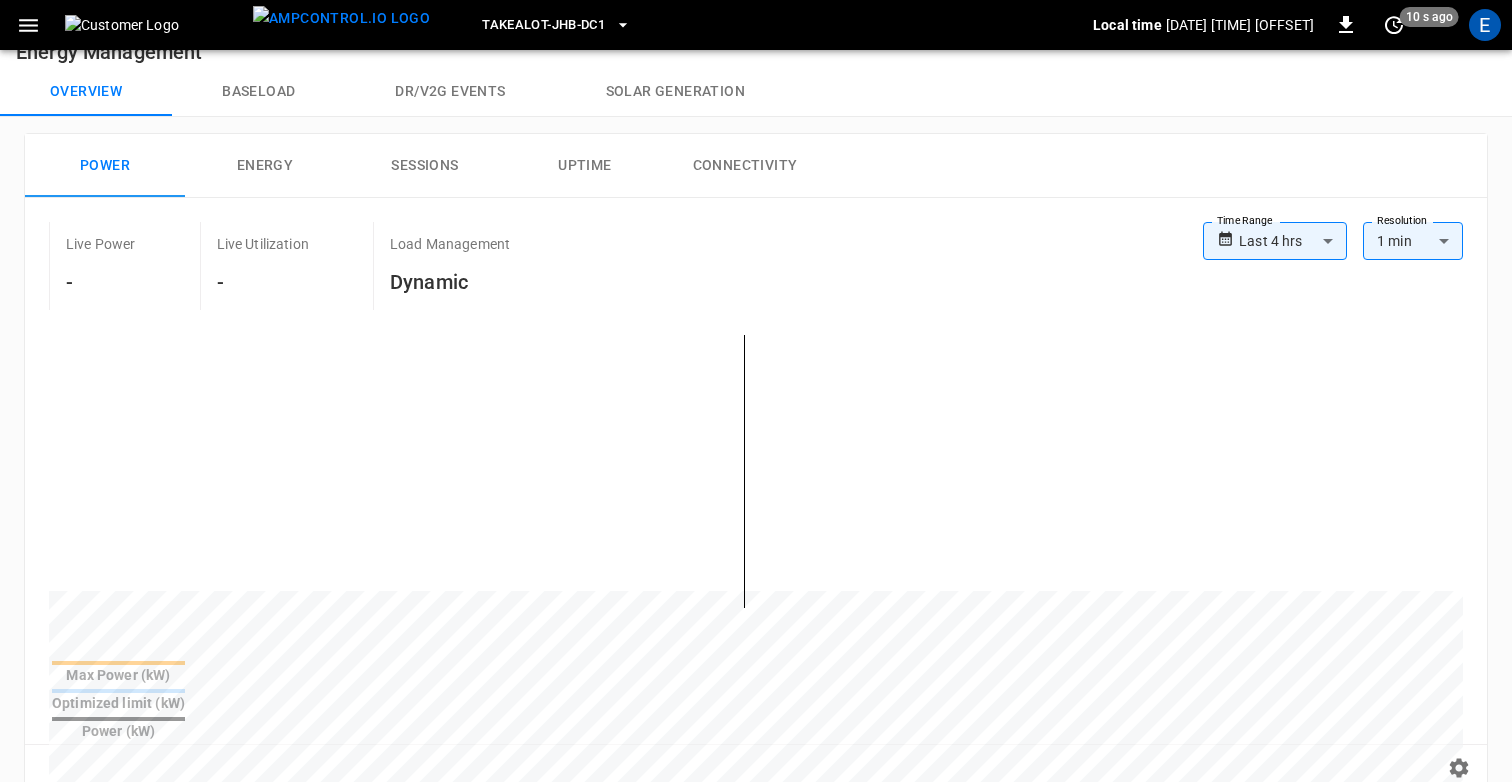 click on "**********" at bounding box center [756, 755] 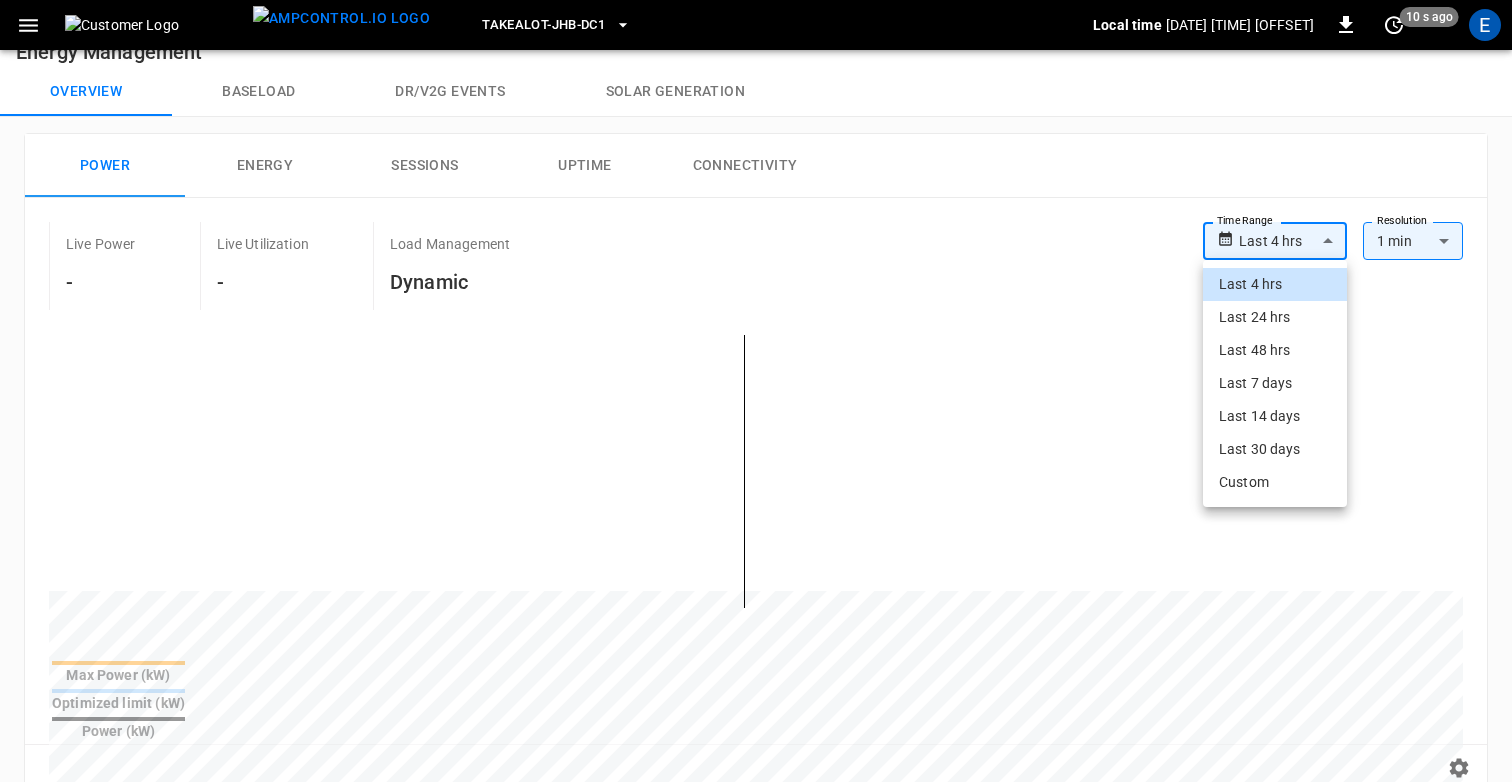 click on "Last 14 days" at bounding box center [1275, 416] 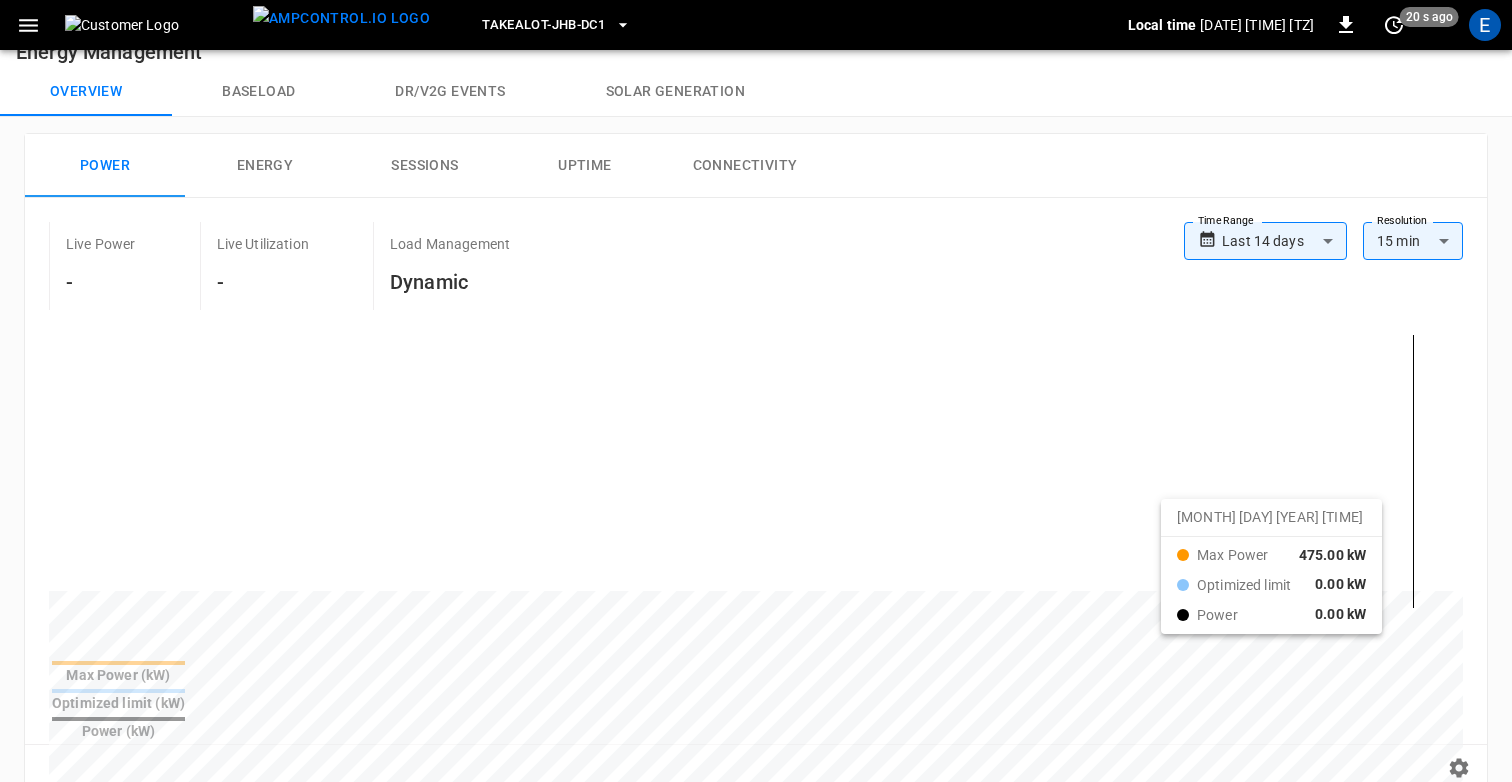 drag, startPoint x: 1164, startPoint y: 516, endPoint x: 1280, endPoint y: 516, distance: 116 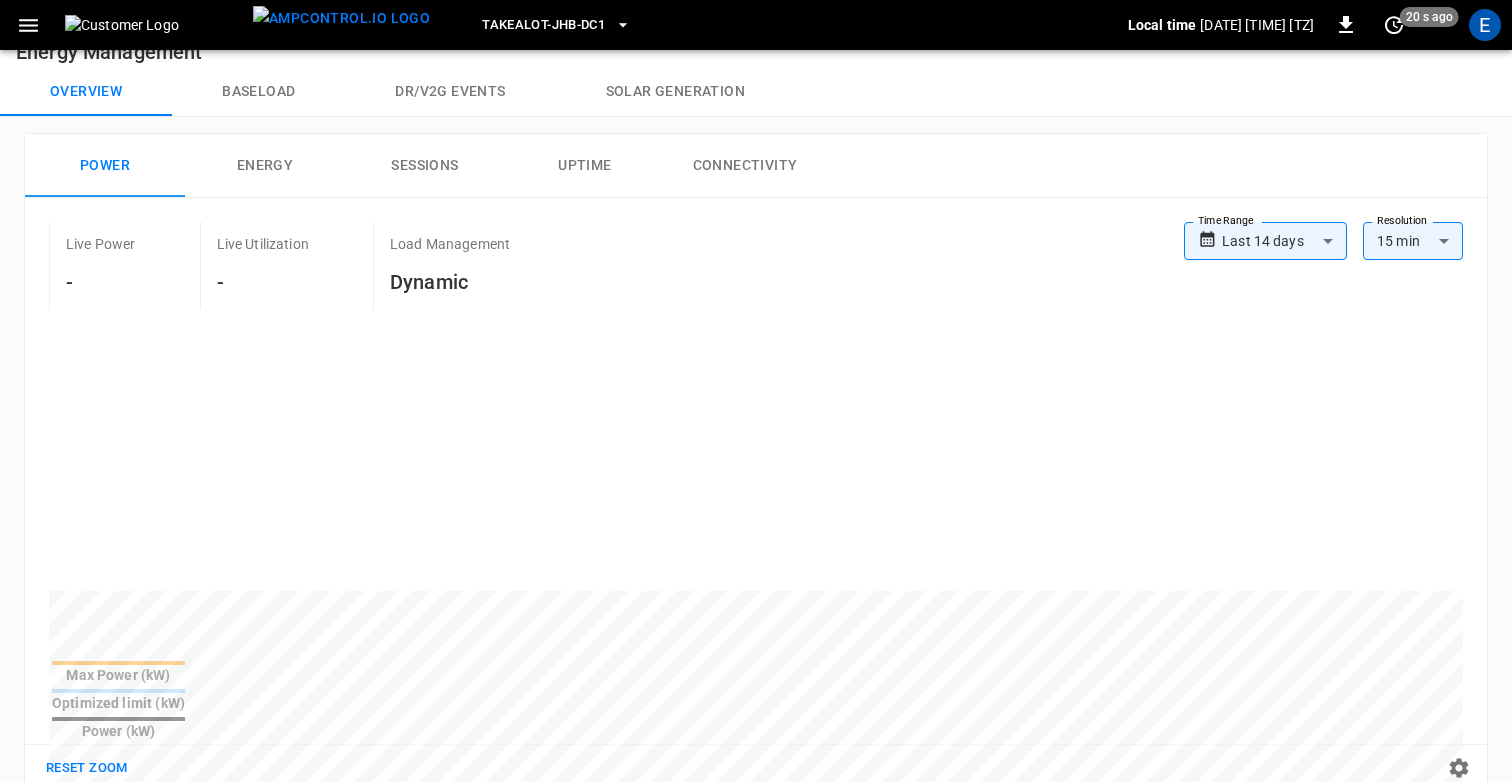 click on "**********" at bounding box center [756, 755] 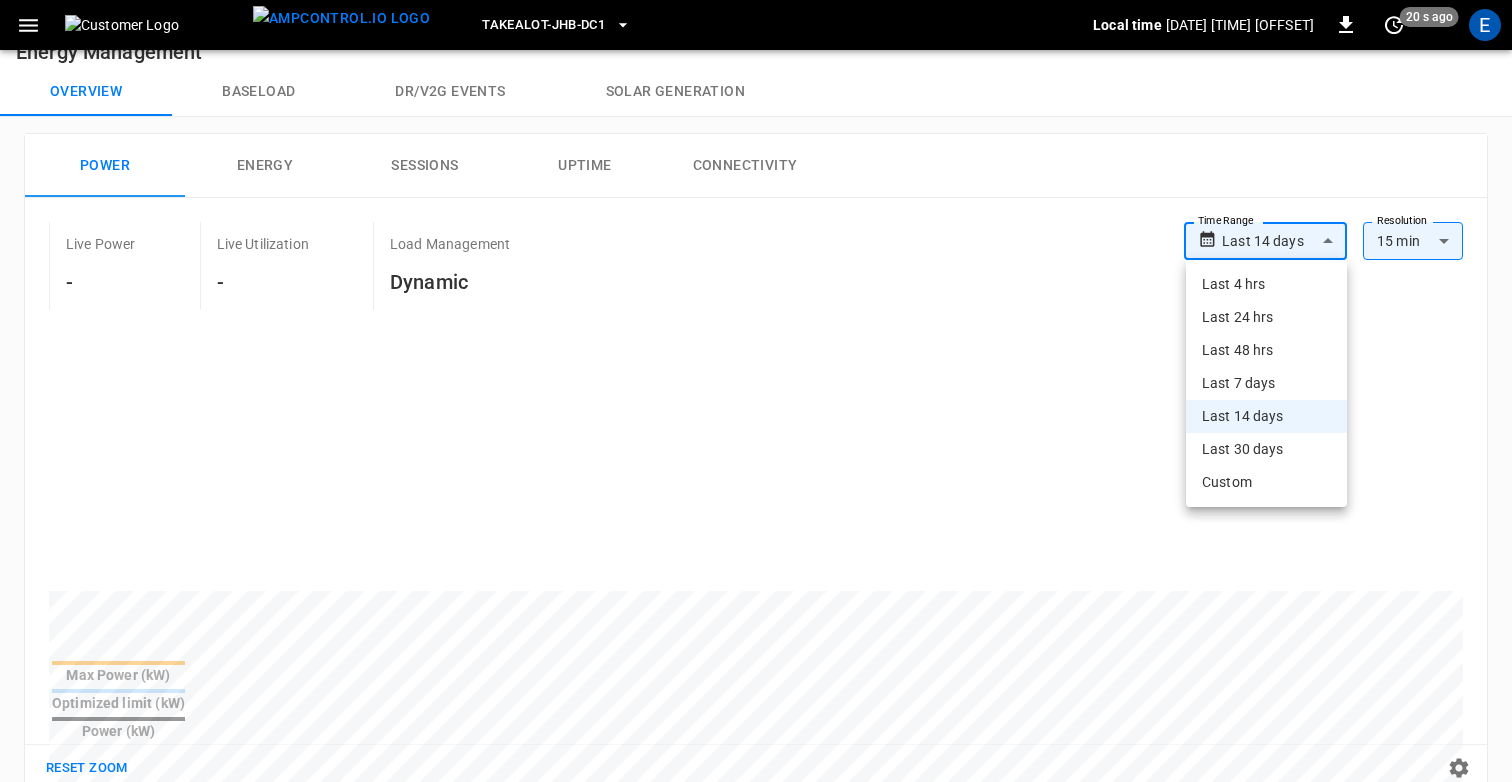 click on "Last 7 days" at bounding box center [1266, 383] 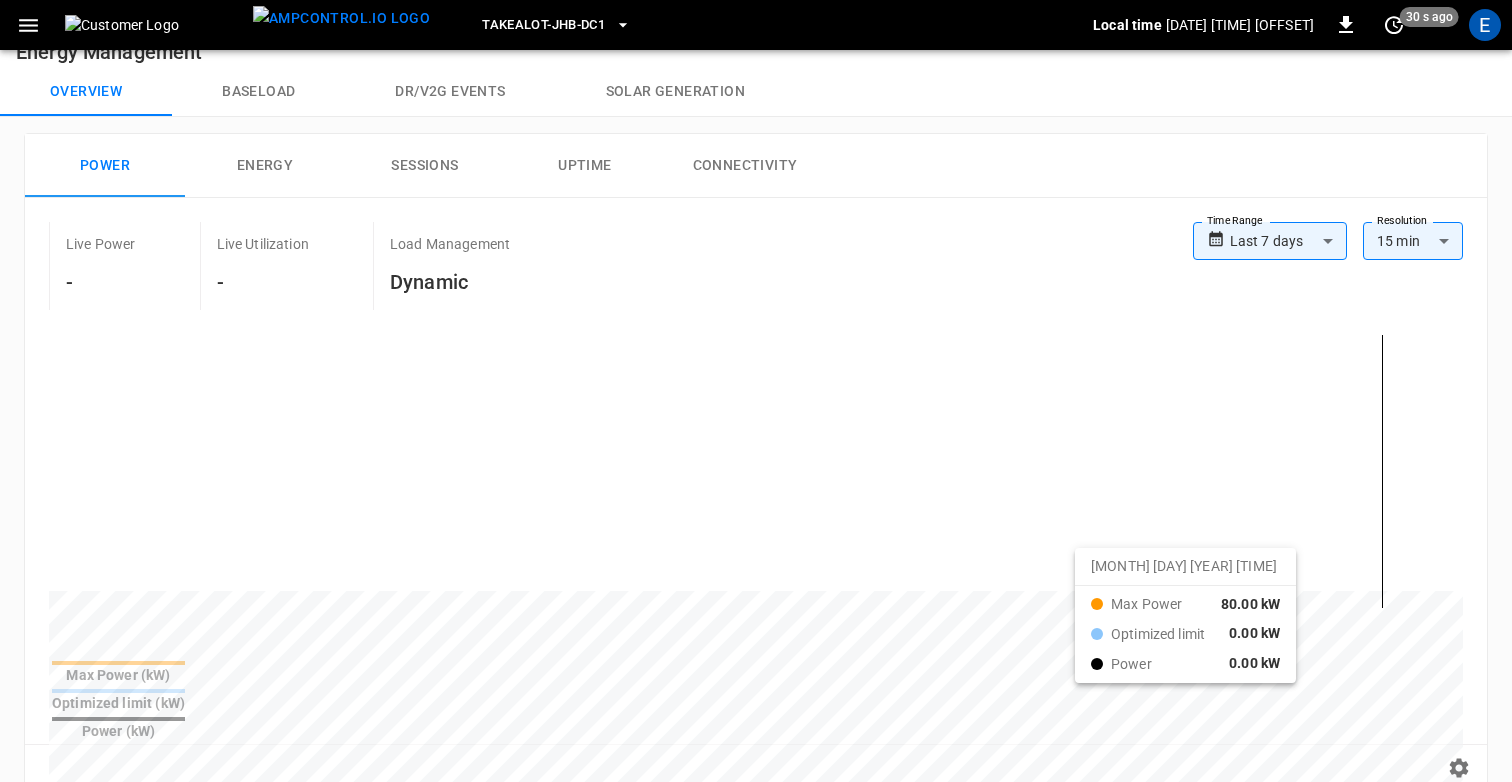 drag, startPoint x: 1090, startPoint y: 565, endPoint x: 1169, endPoint y: 569, distance: 79.101204 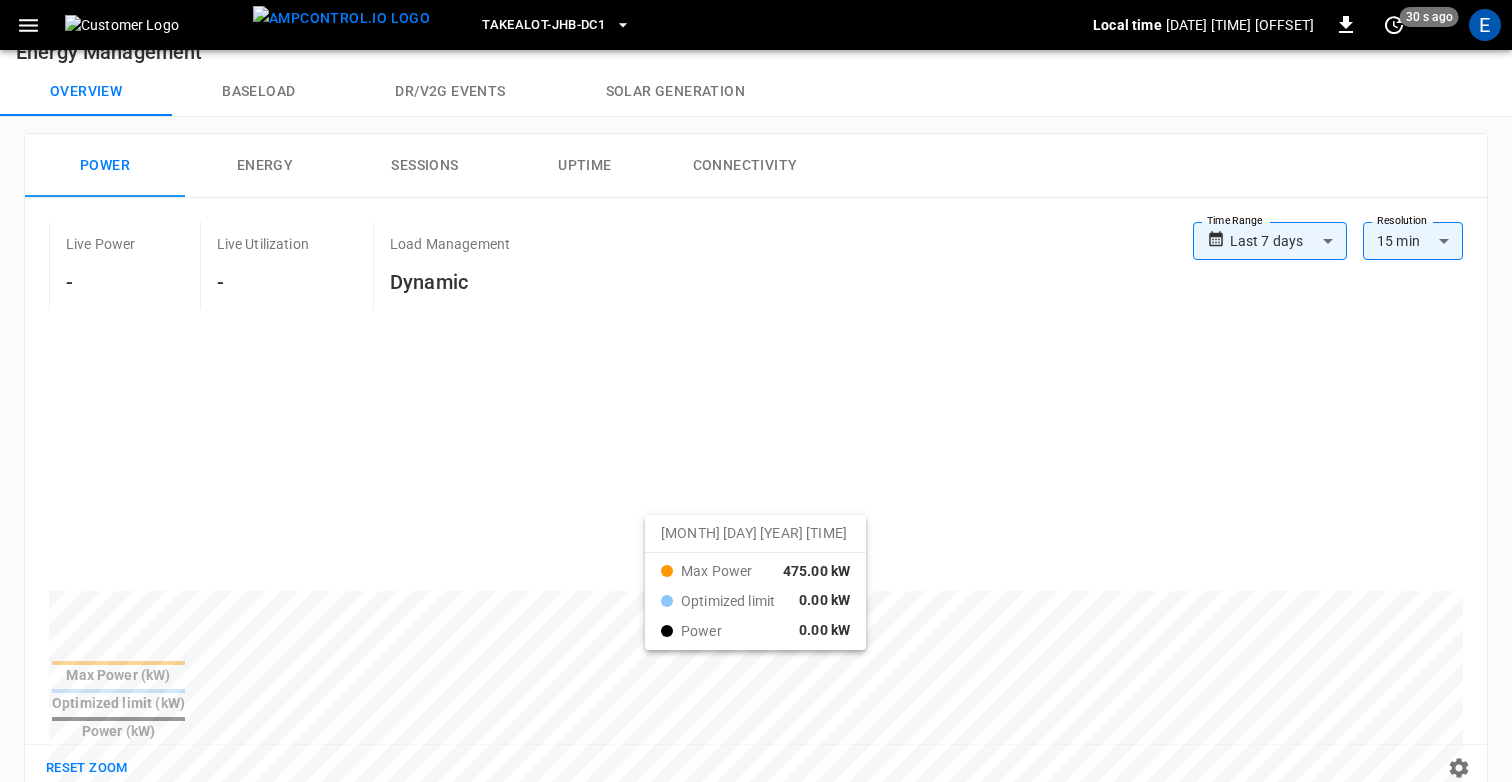 click at bounding box center (718, 1069) 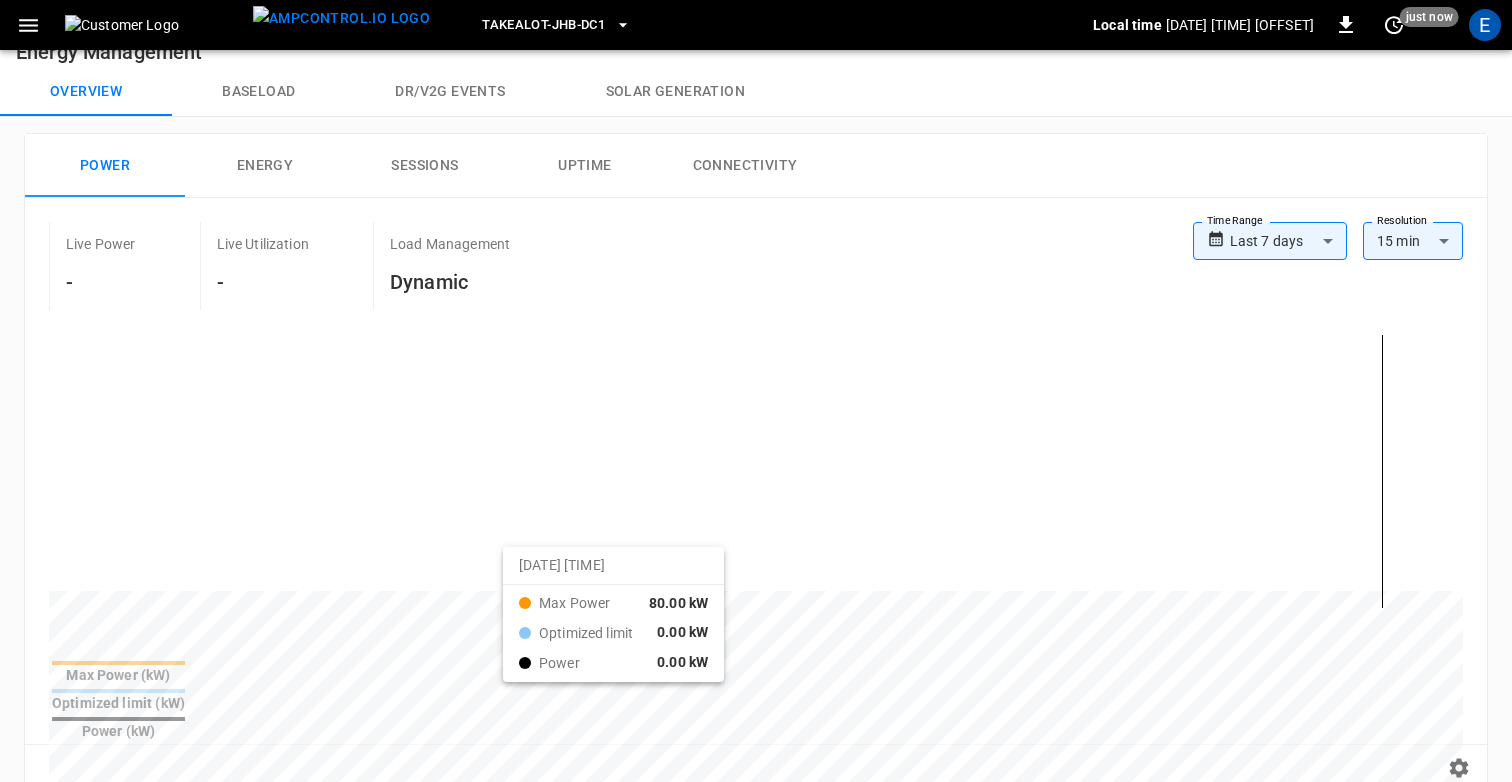 drag, startPoint x: 528, startPoint y: 564, endPoint x: 640, endPoint y: 564, distance: 112 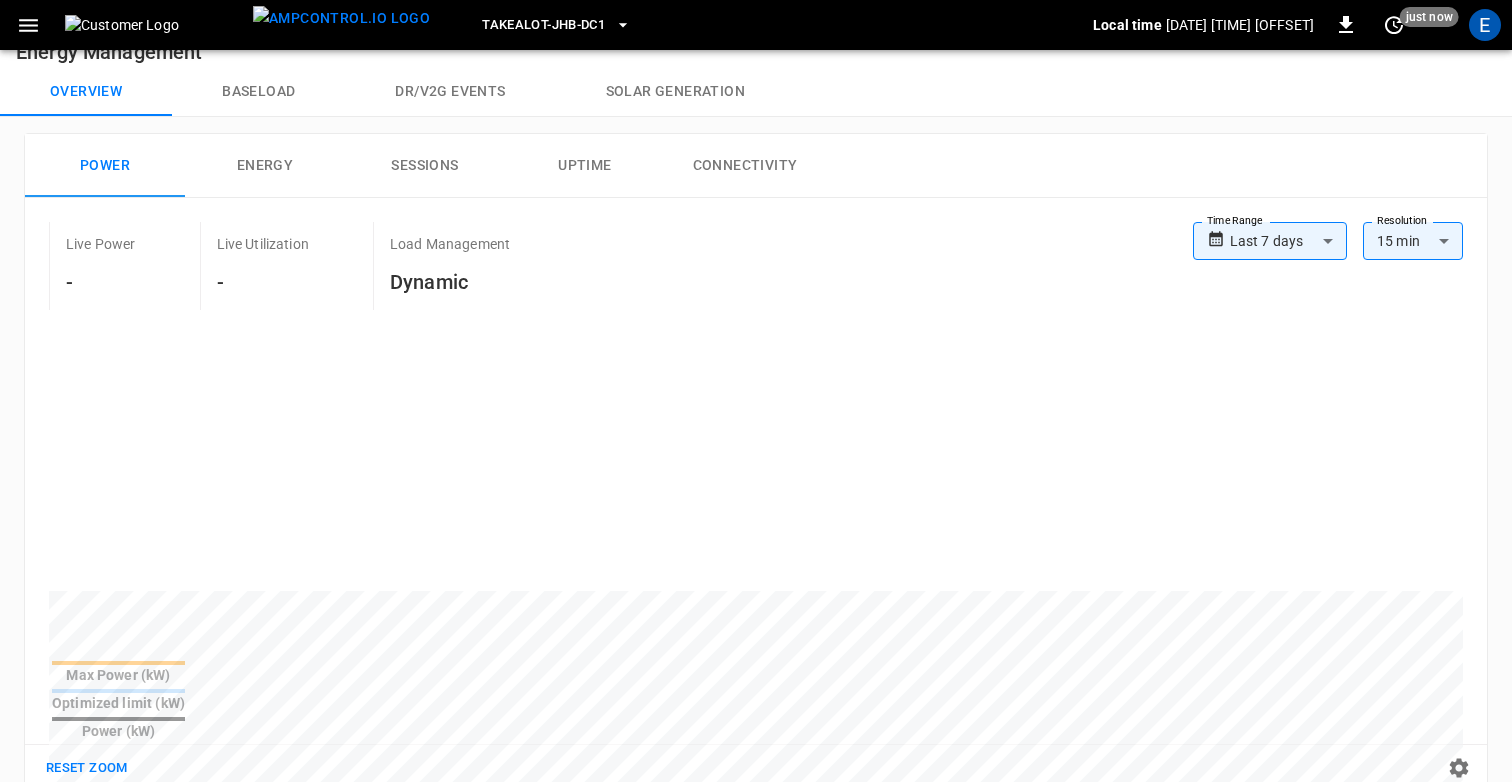 click on "**********" at bounding box center [756, 755] 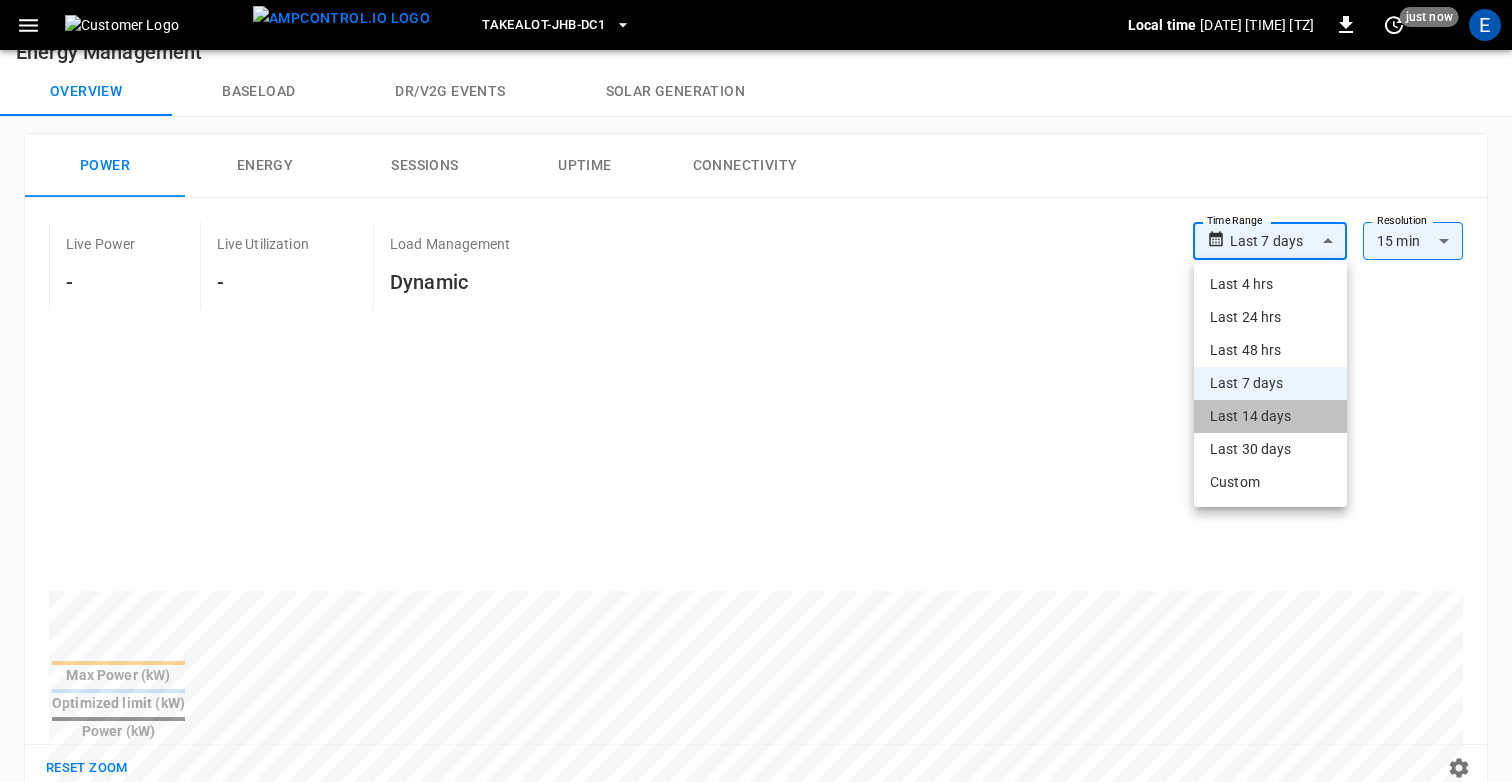 click on "Last 14 days" at bounding box center [1270, 416] 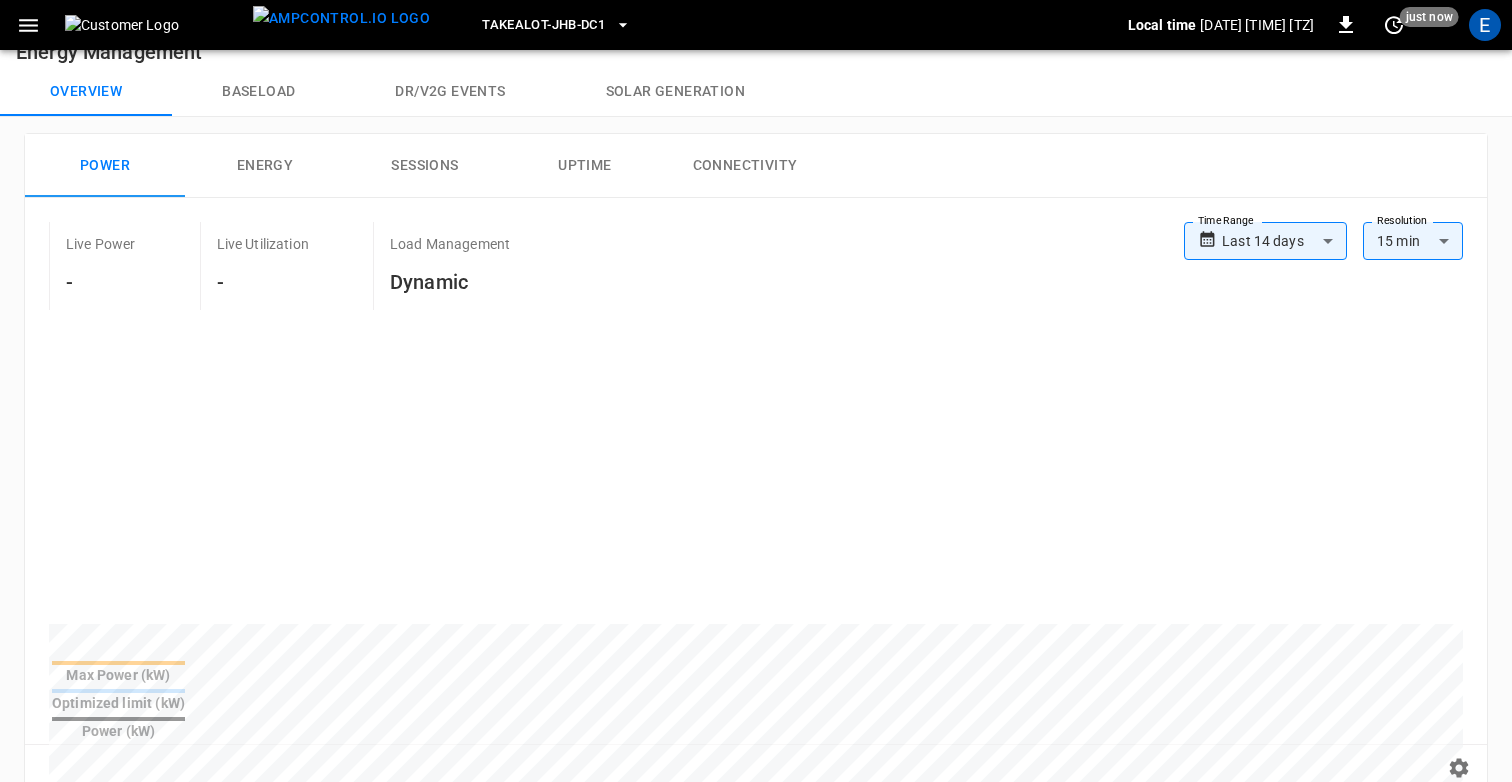click on "Last 4 hrs Last 24 hrs Last 48 hrs Last 7 days Last 14 days Last 30 days Custom" at bounding box center (1270, 329) 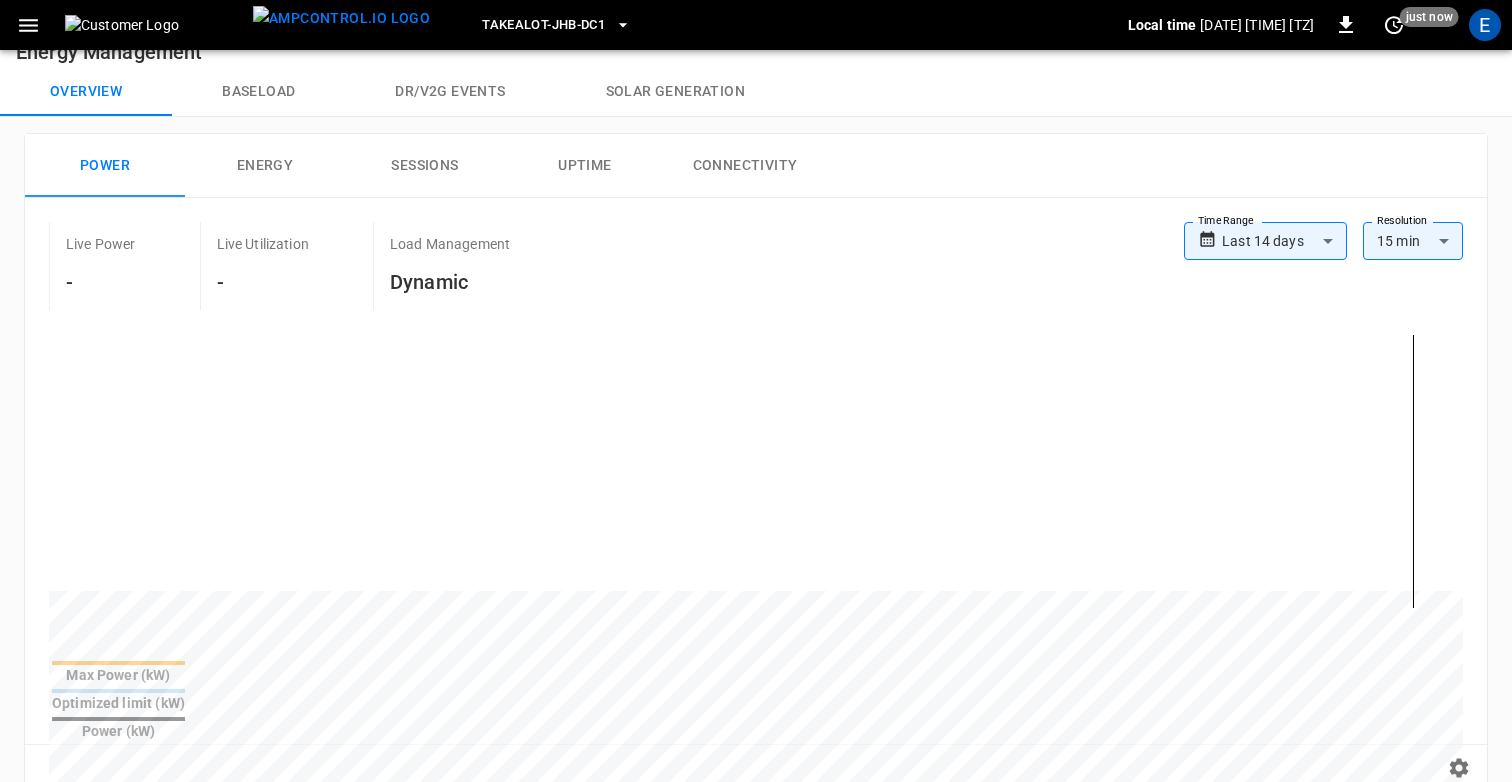 click on "**********" at bounding box center (756, 755) 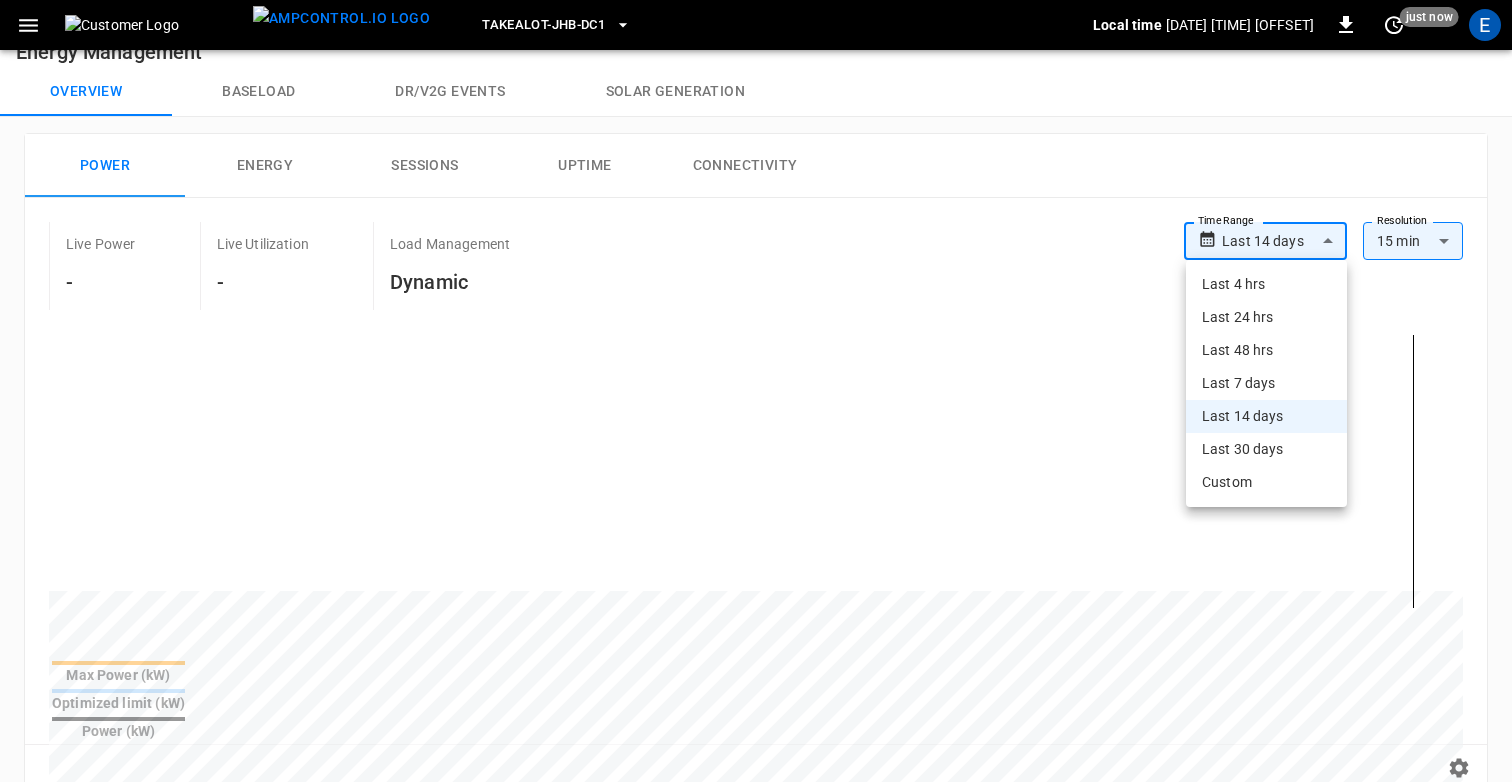 click on "Last 7 days" at bounding box center (1266, 383) 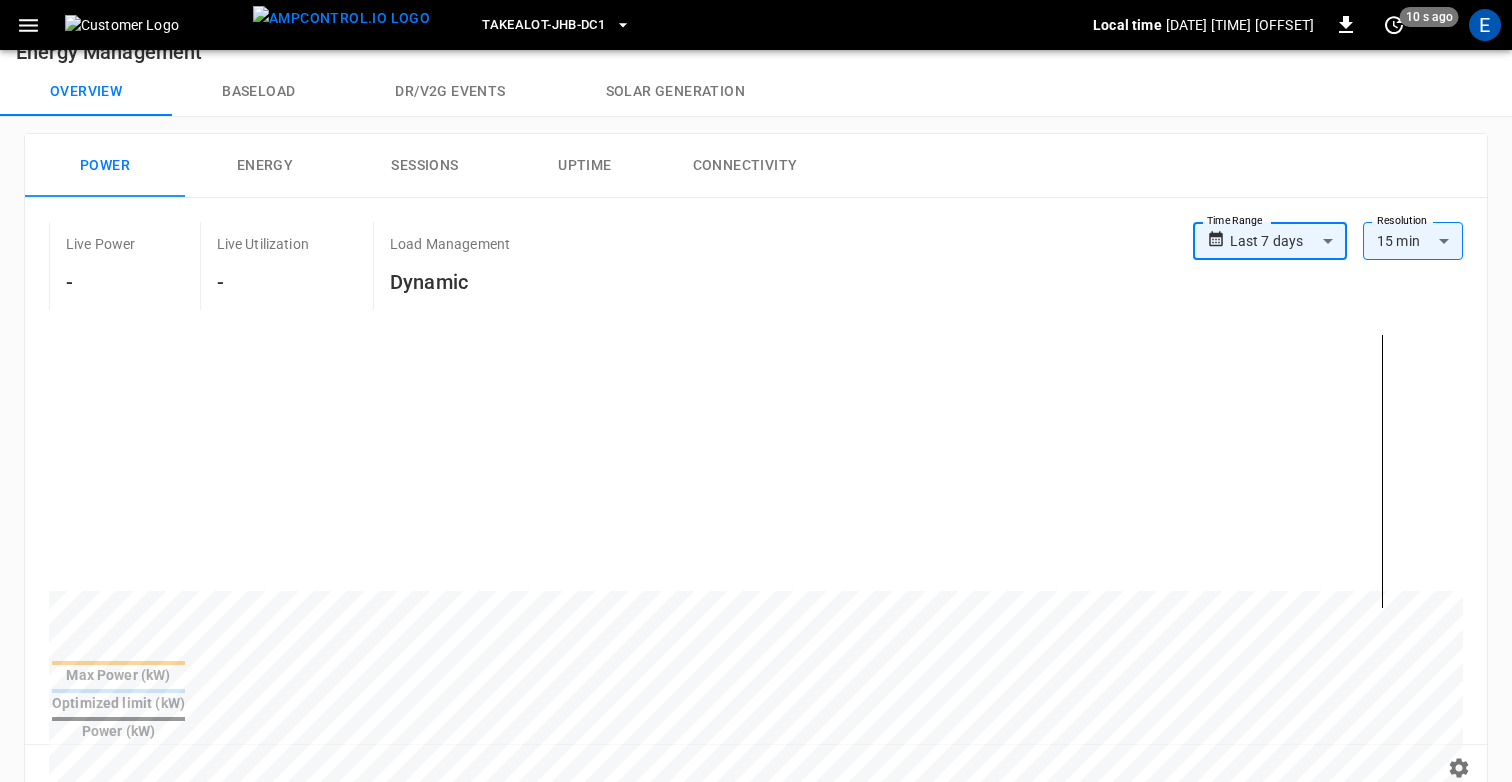 click on "Takealot-JHB-DC1" at bounding box center (556, 25) 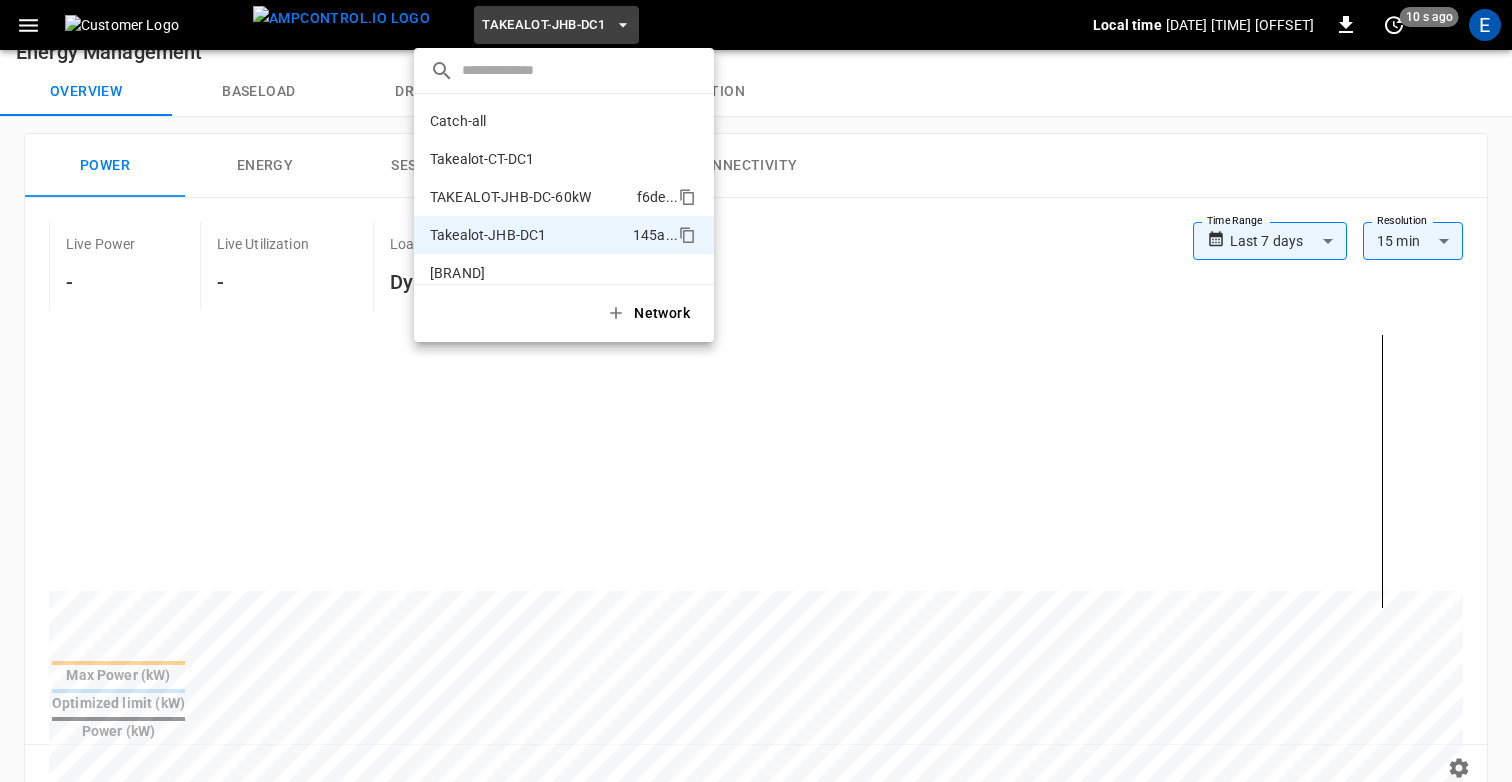 scroll, scrollTop: 16, scrollLeft: 0, axis: vertical 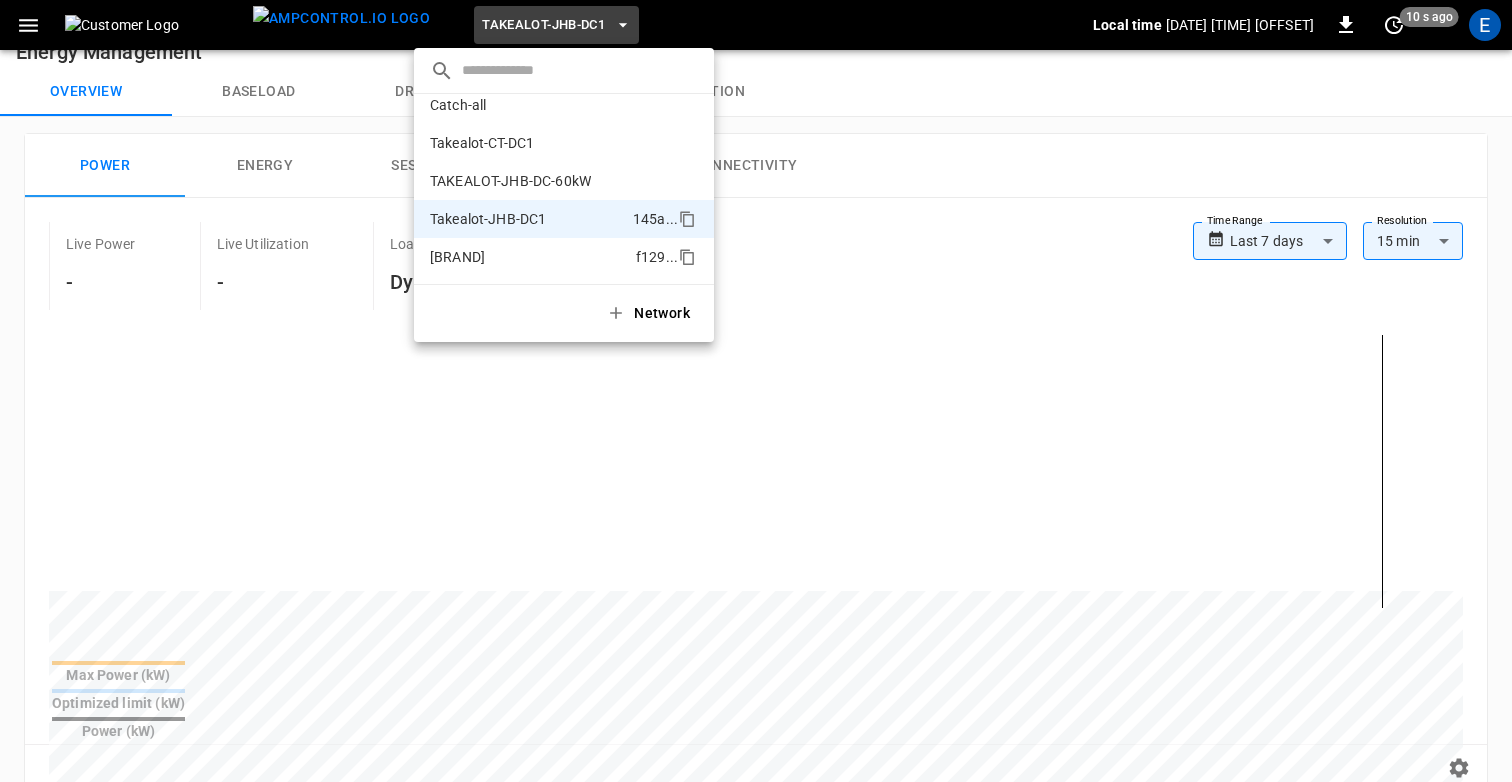 click on "TAKEALOT-JHB-DC1-AC" at bounding box center [457, 257] 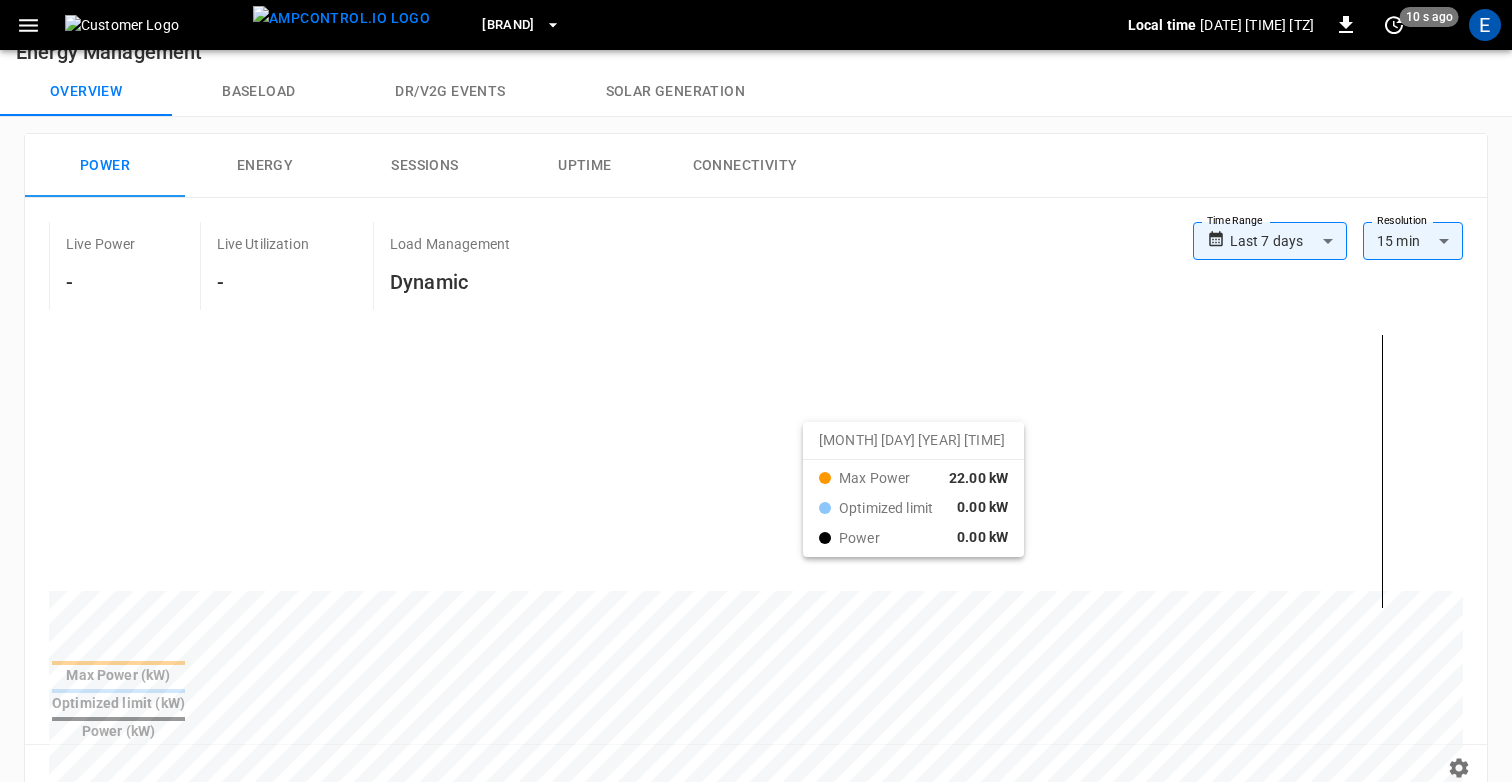 drag, startPoint x: 828, startPoint y: 439, endPoint x: 953, endPoint y: 448, distance: 125.32358 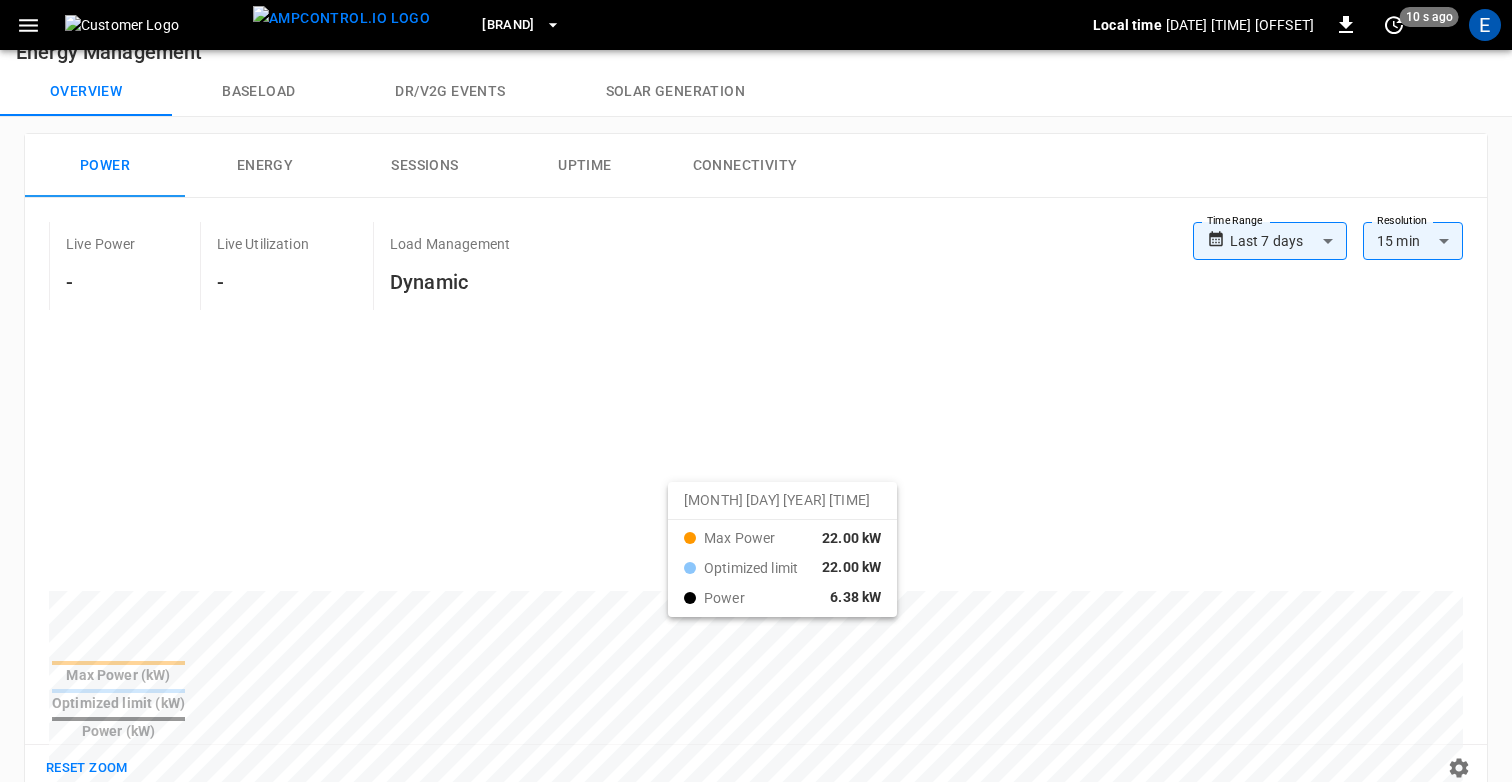 drag, startPoint x: 617, startPoint y: 490, endPoint x: 730, endPoint y: 509, distance: 114.58621 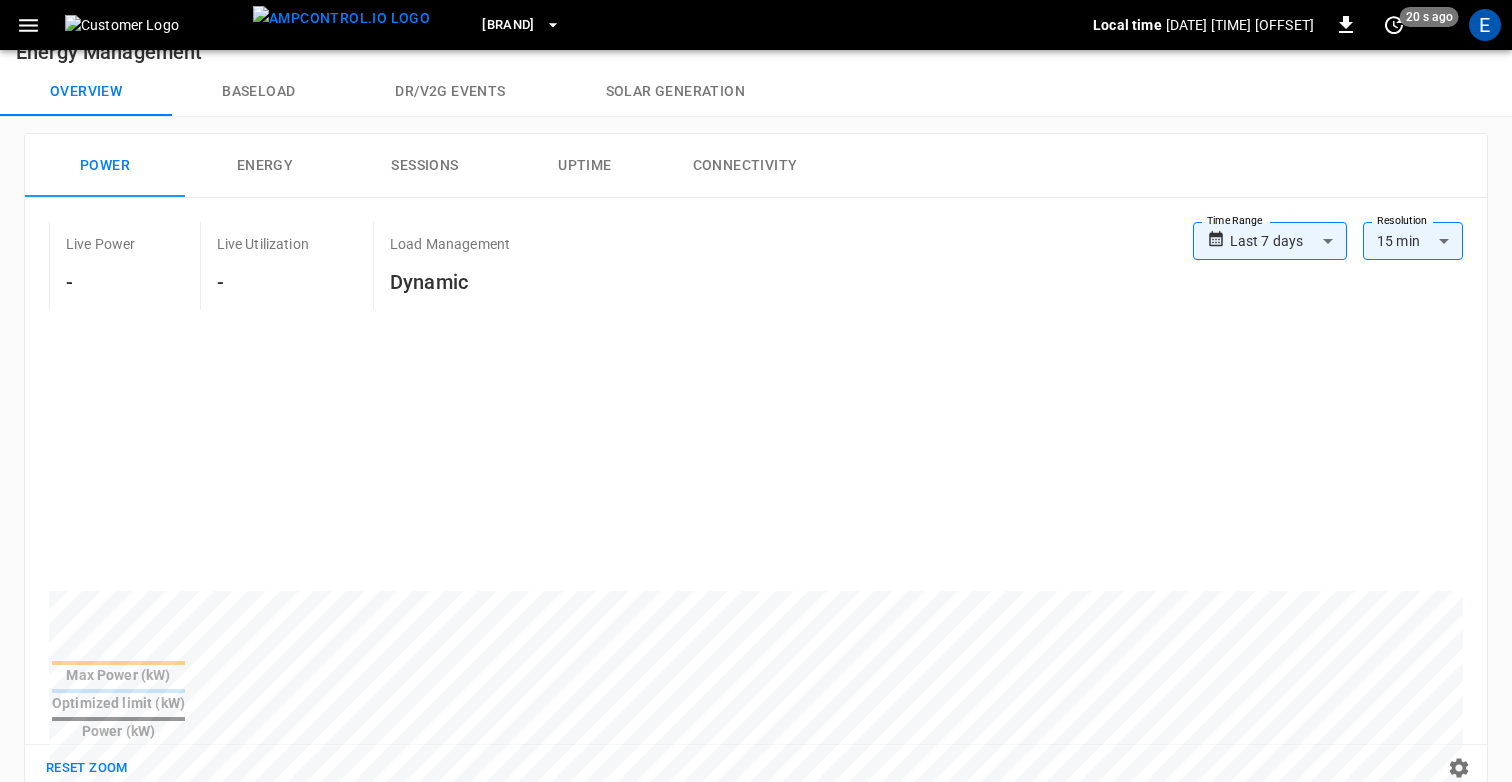 click on "**********" at bounding box center [756, 755] 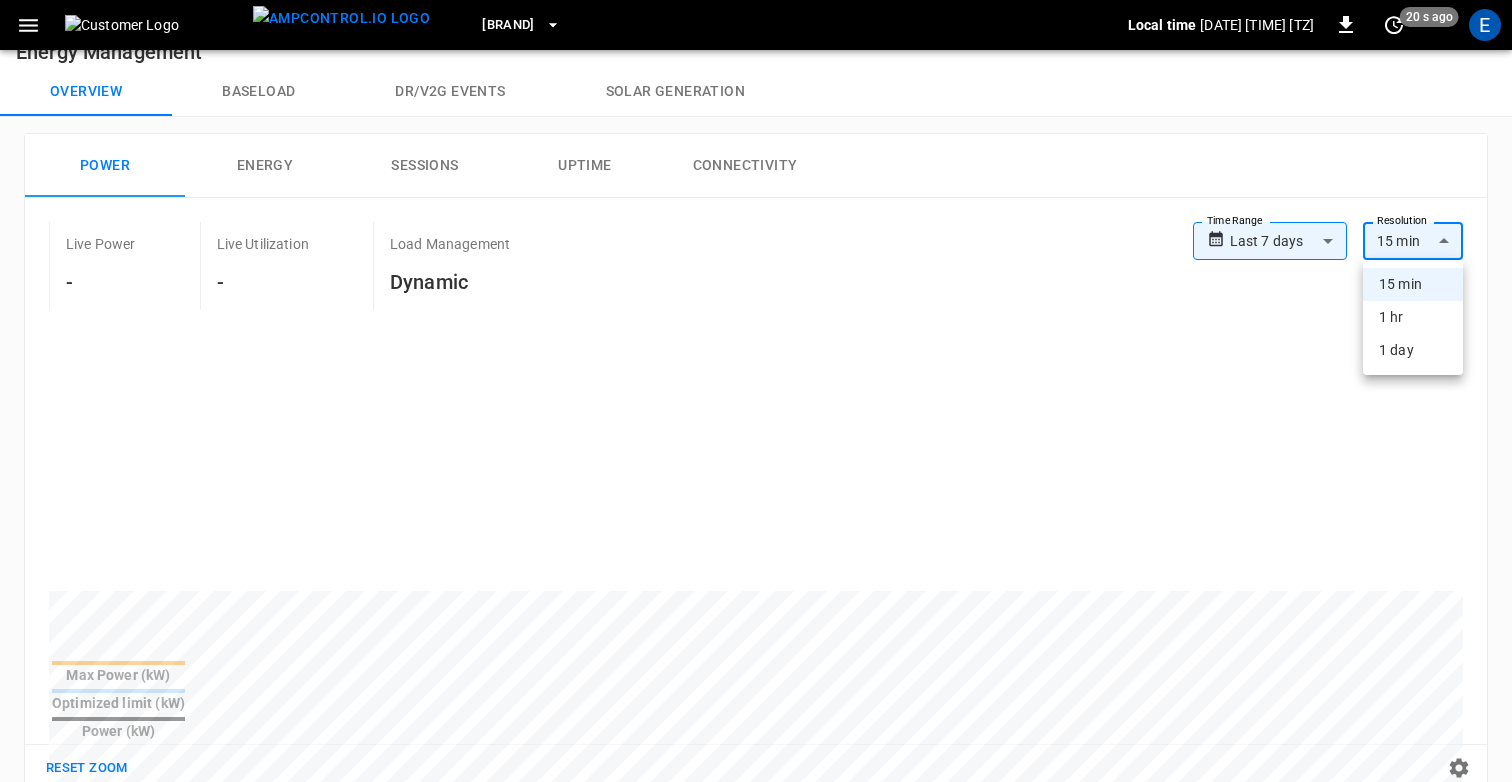 click at bounding box center [756, 391] 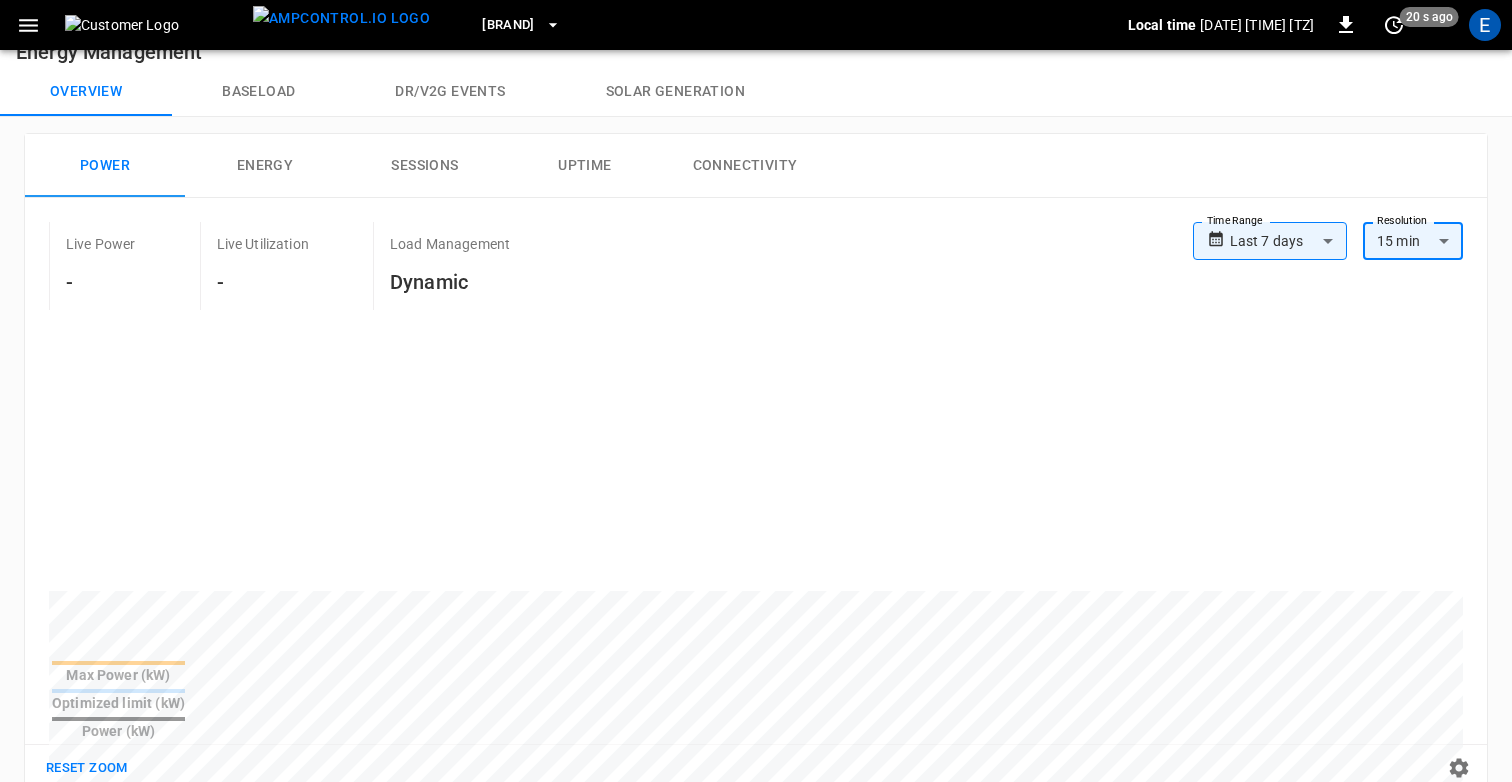 click on "**********" at bounding box center [756, 755] 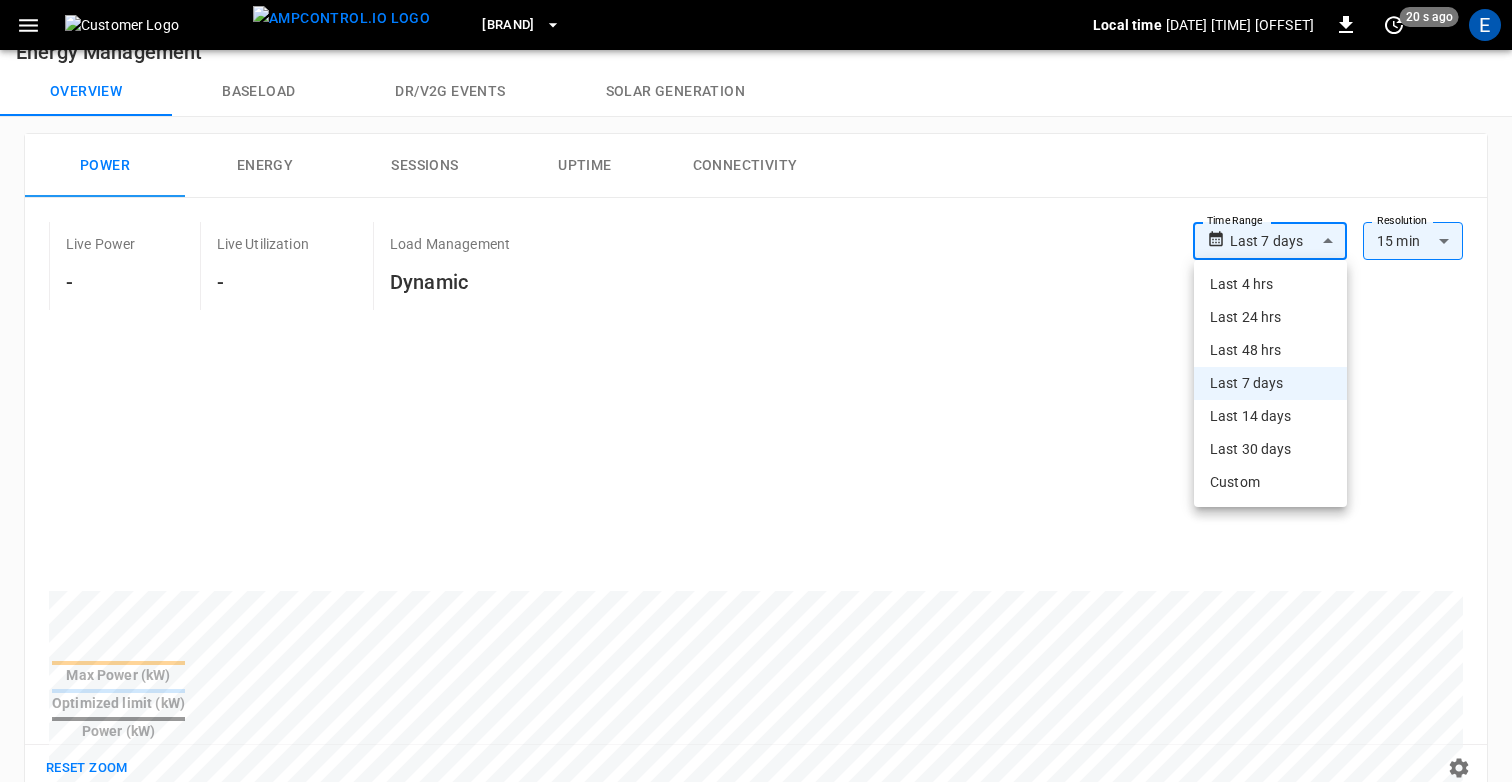 click on "Last 48 hrs" at bounding box center (1270, 350) 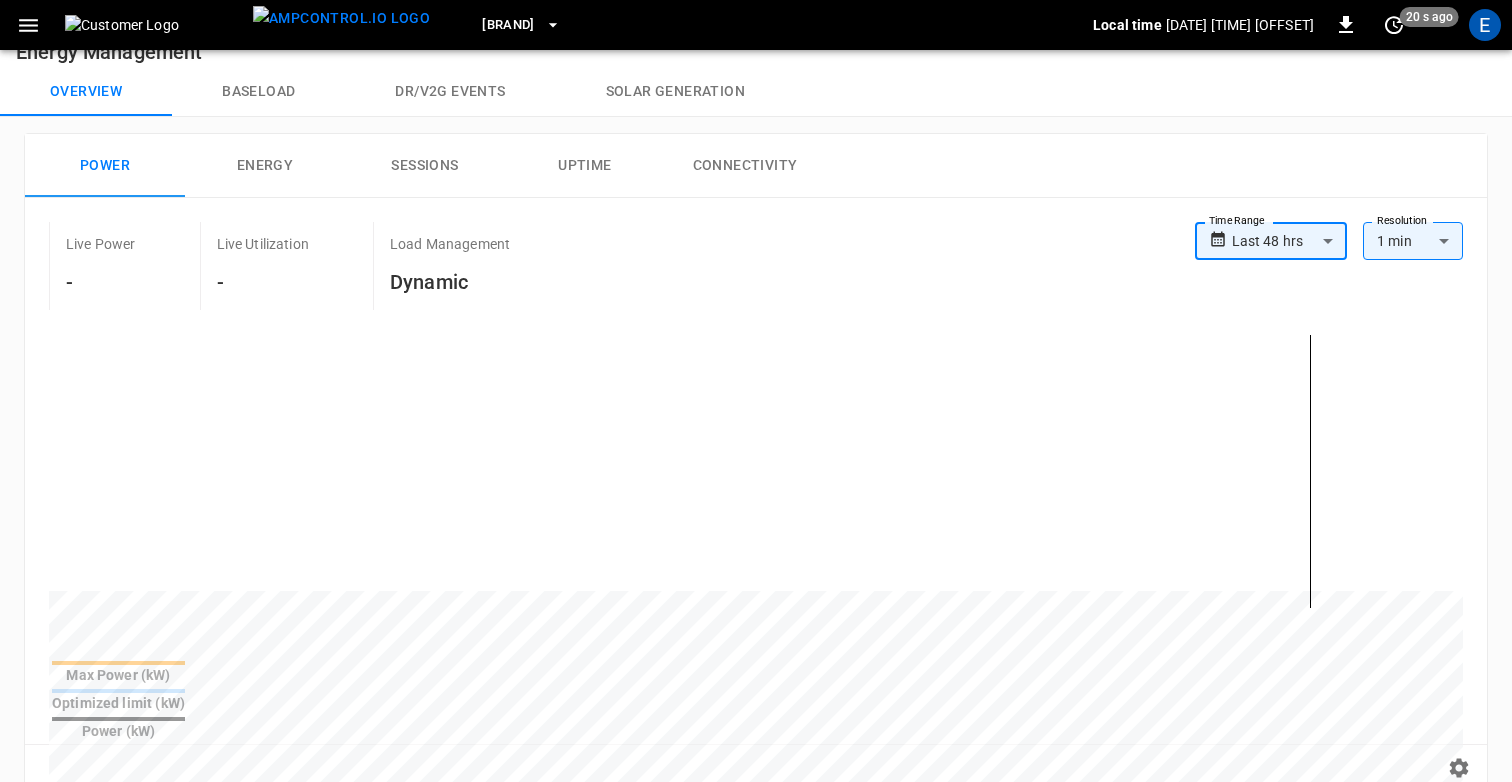 click on "**********" at bounding box center (756, 755) 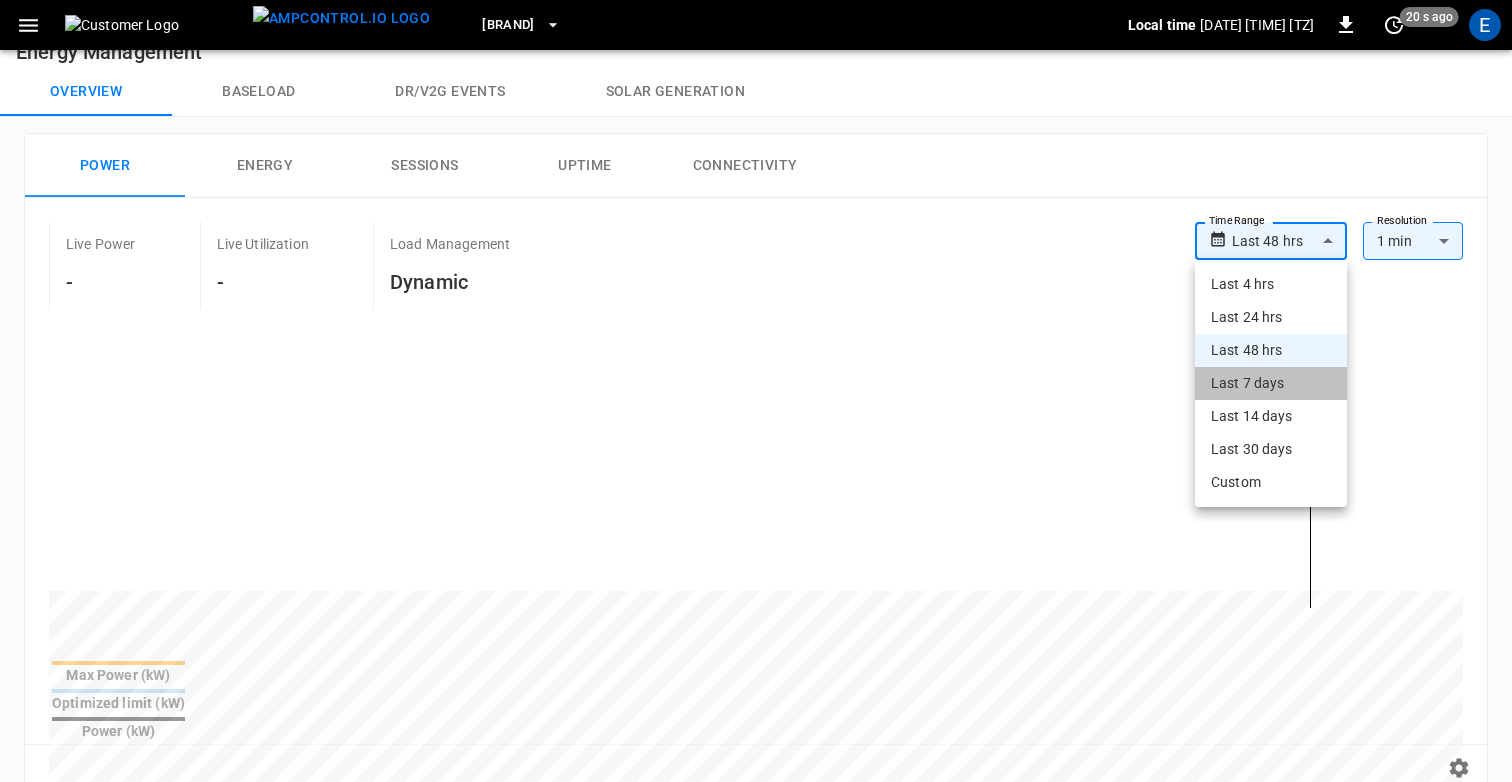 click on "Last 7 days" at bounding box center (1271, 383) 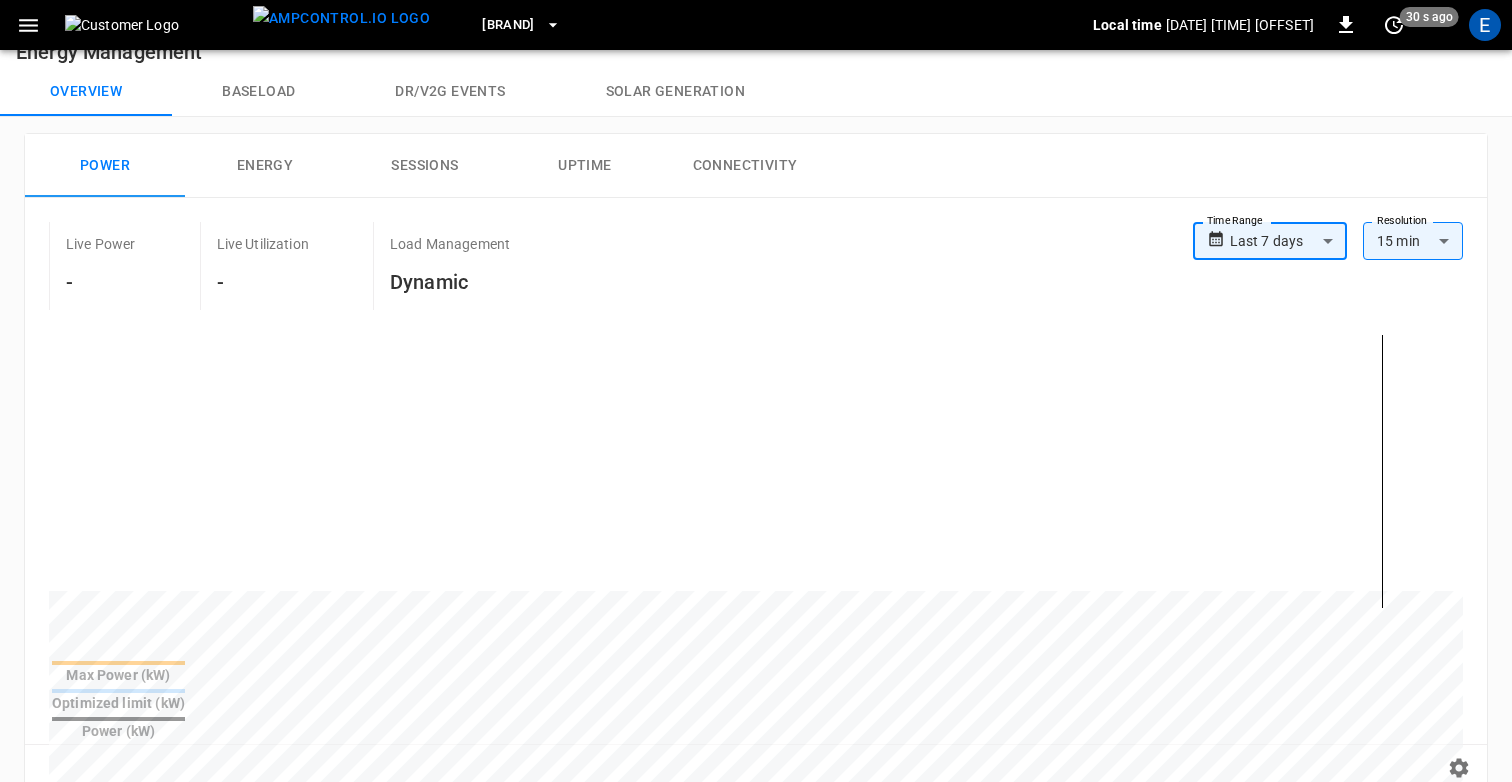 click on "**********" at bounding box center (756, 755) 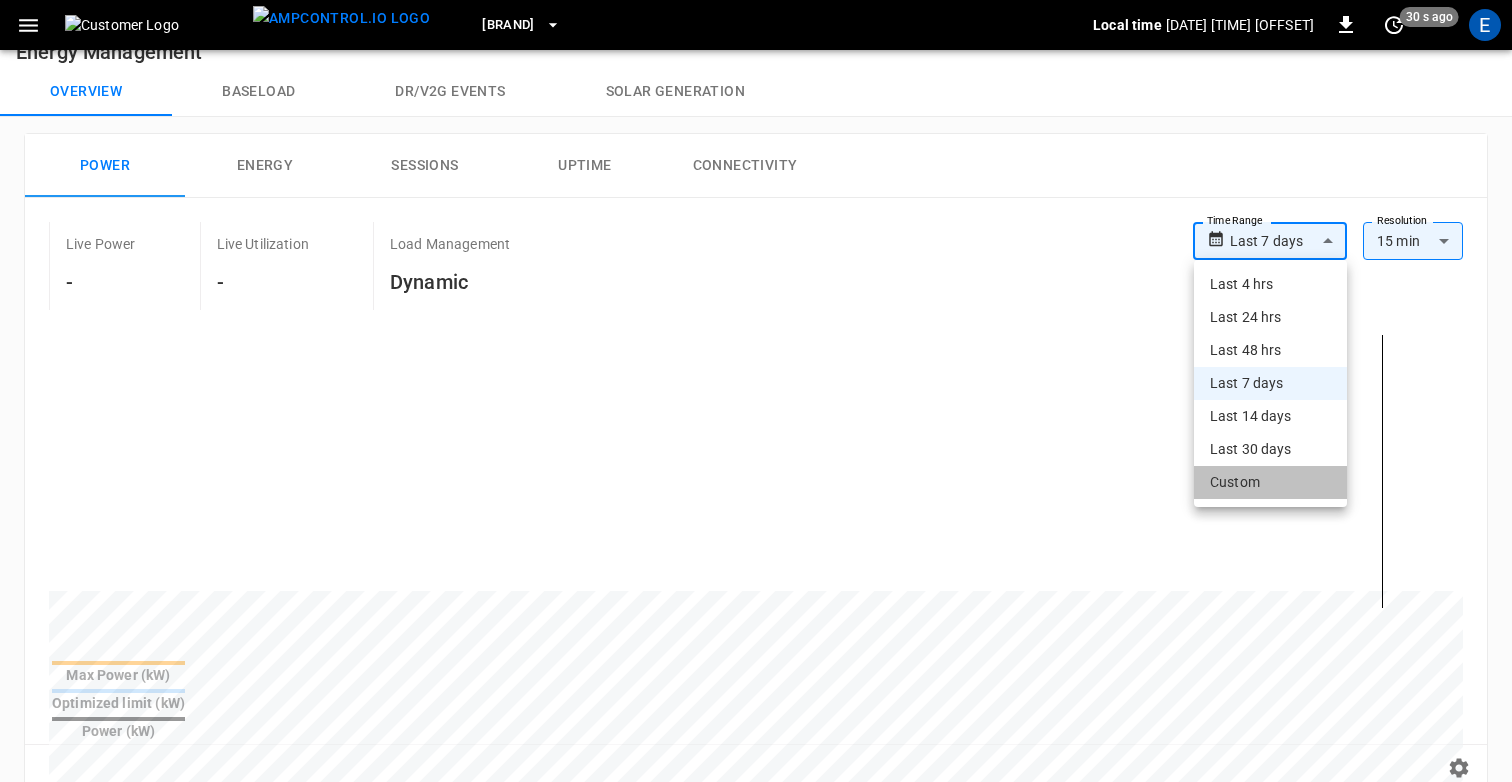 click on "Custom" at bounding box center [1270, 482] 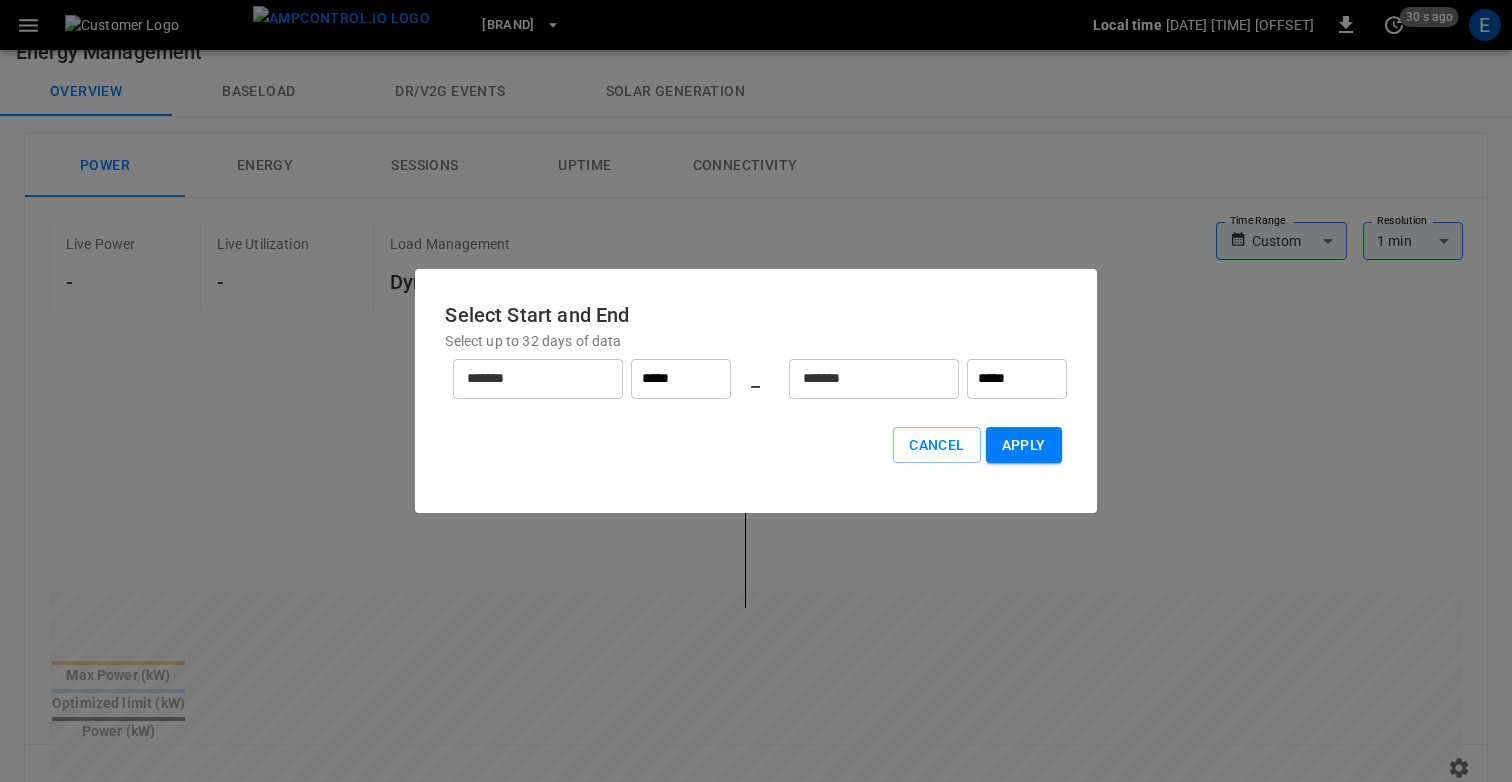 click on "******* ​" at bounding box center (538, 379) 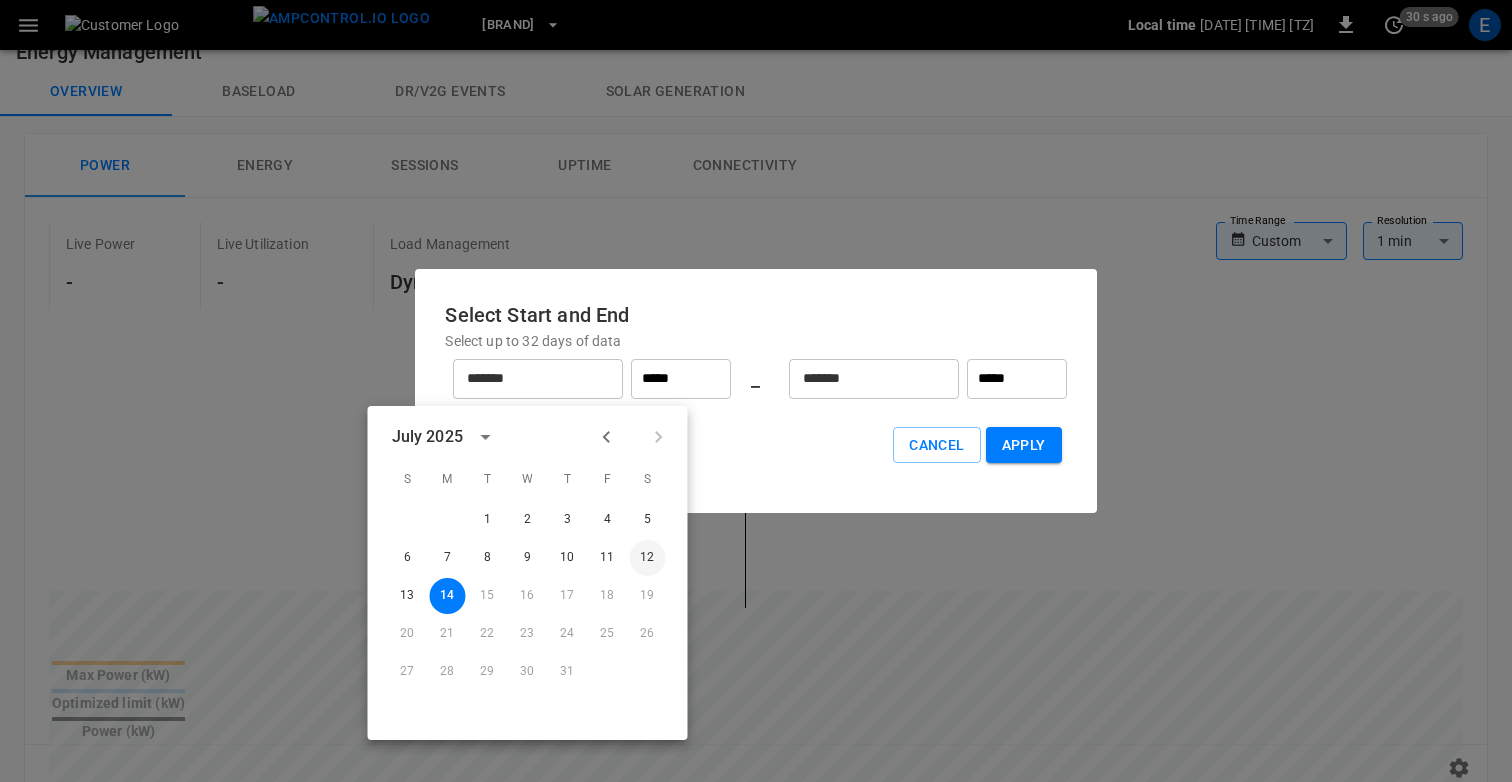 click on "12" at bounding box center [648, 558] 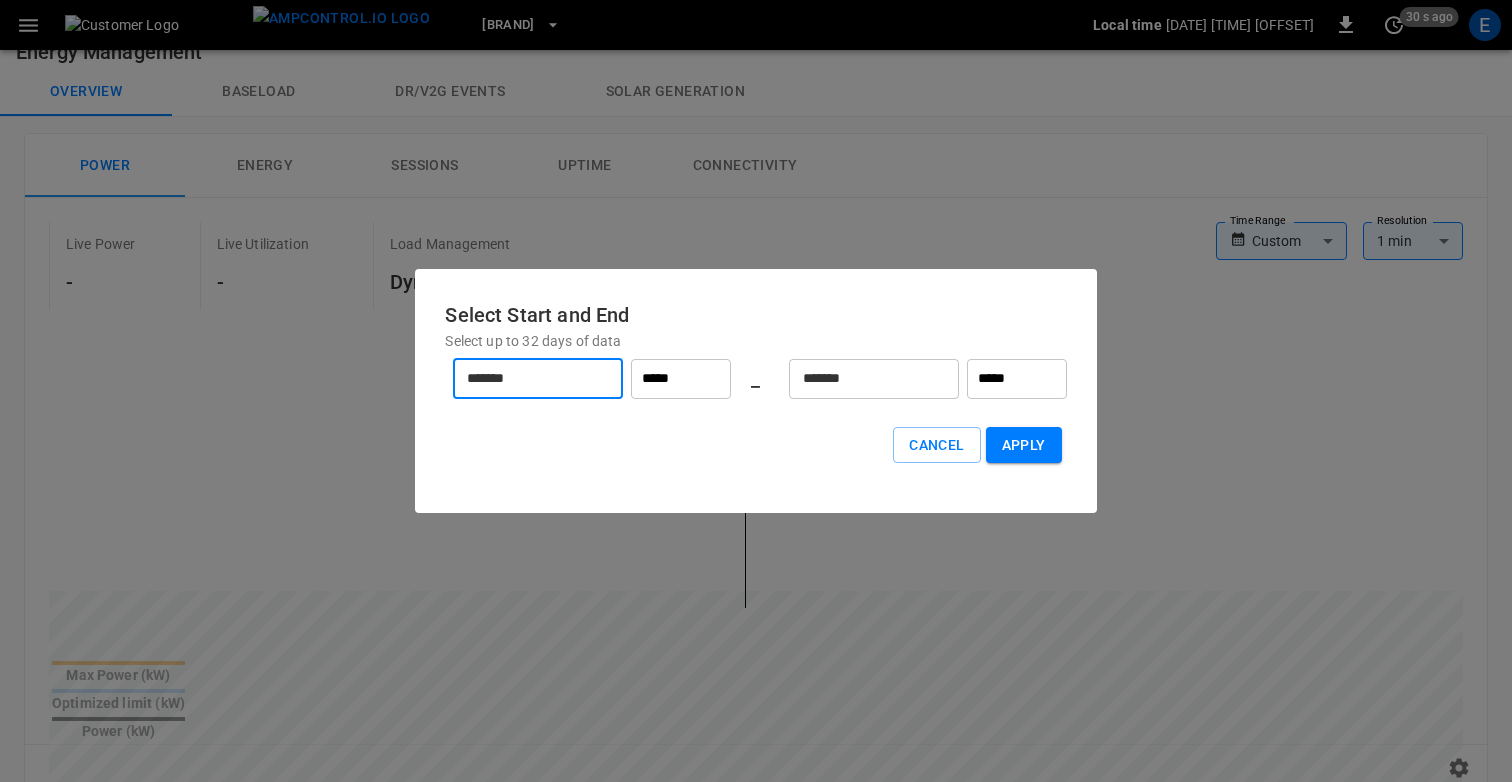 click on "*****" at bounding box center (681, 379) 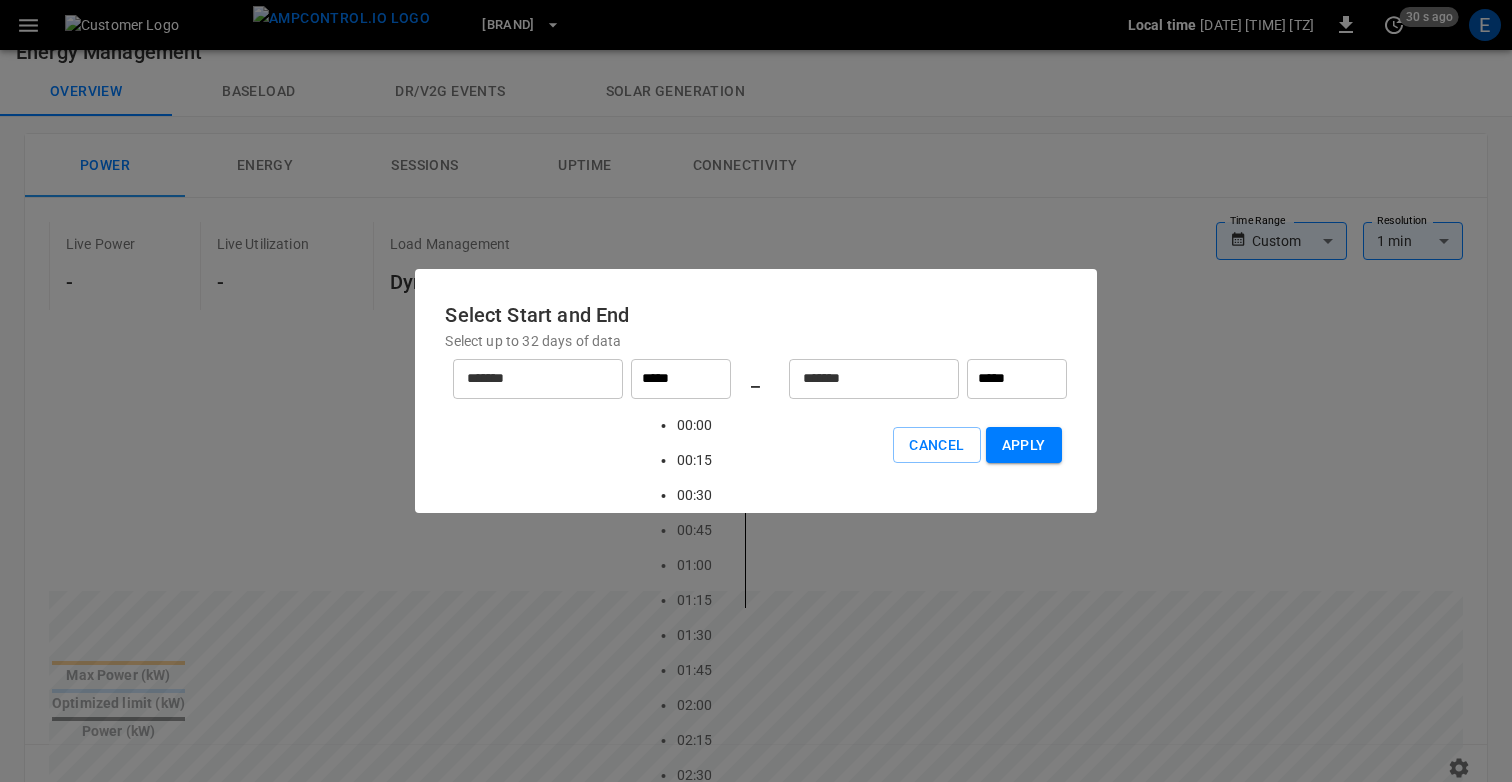 scroll, scrollTop: 0, scrollLeft: 0, axis: both 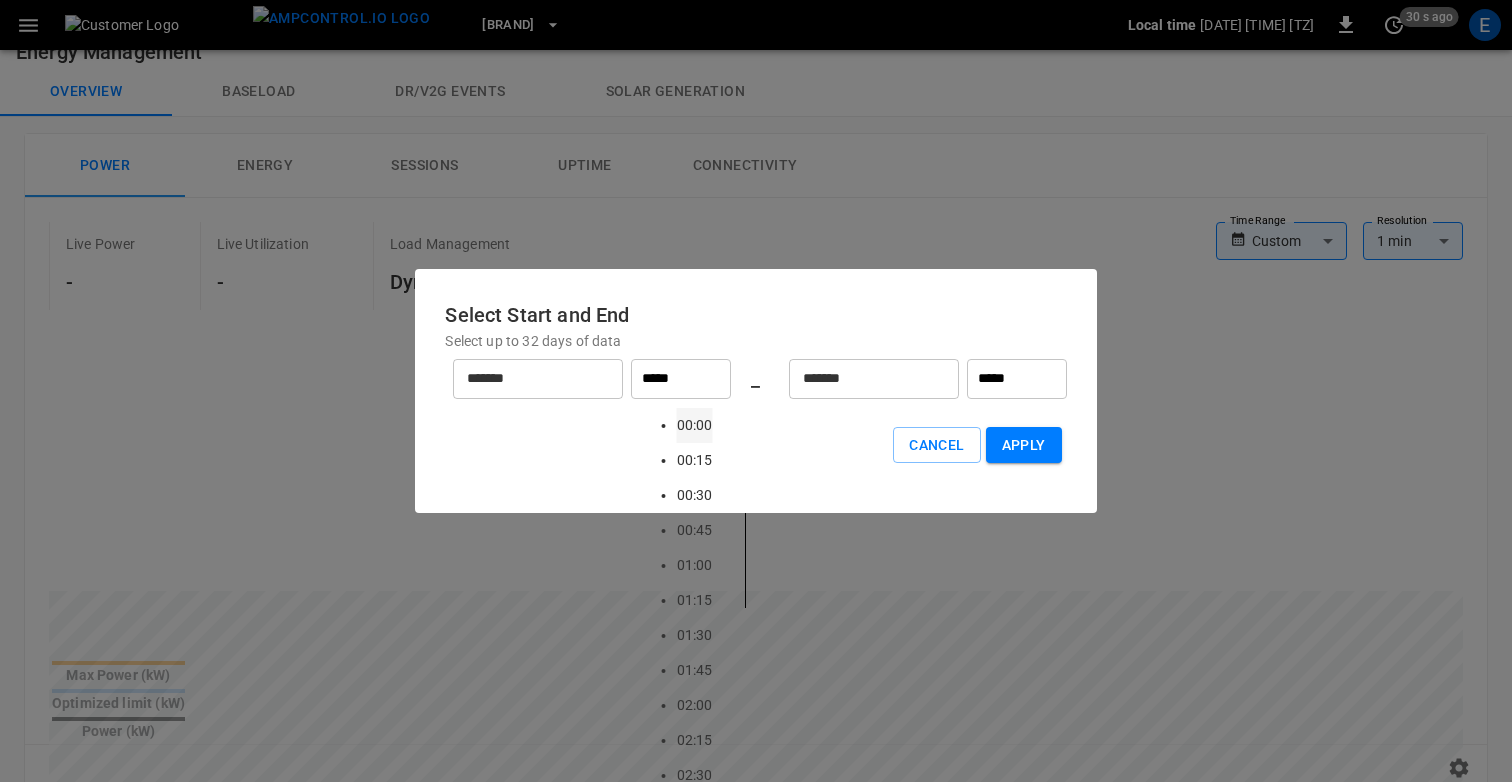 click on "00:00" at bounding box center [695, 425] 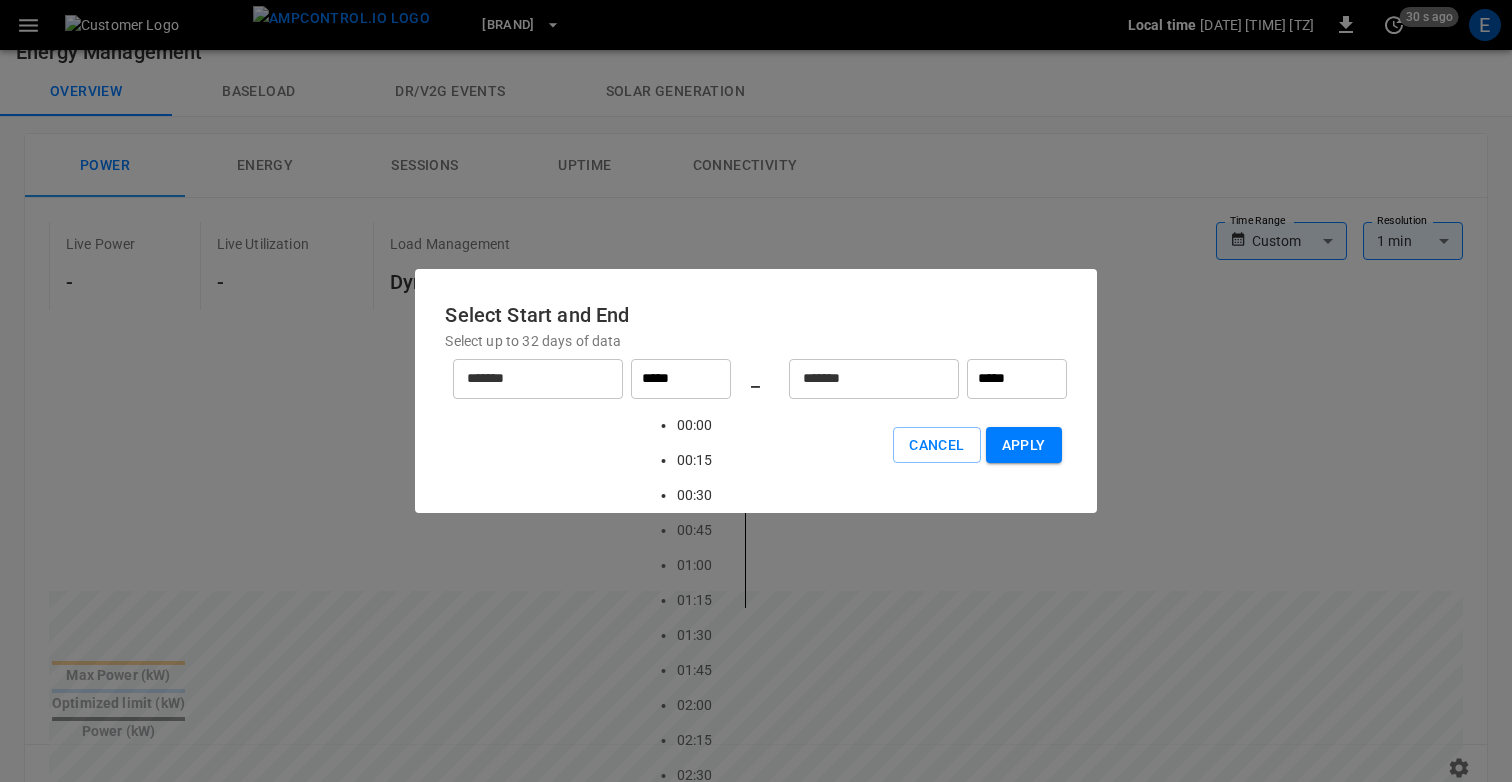 type on "*****" 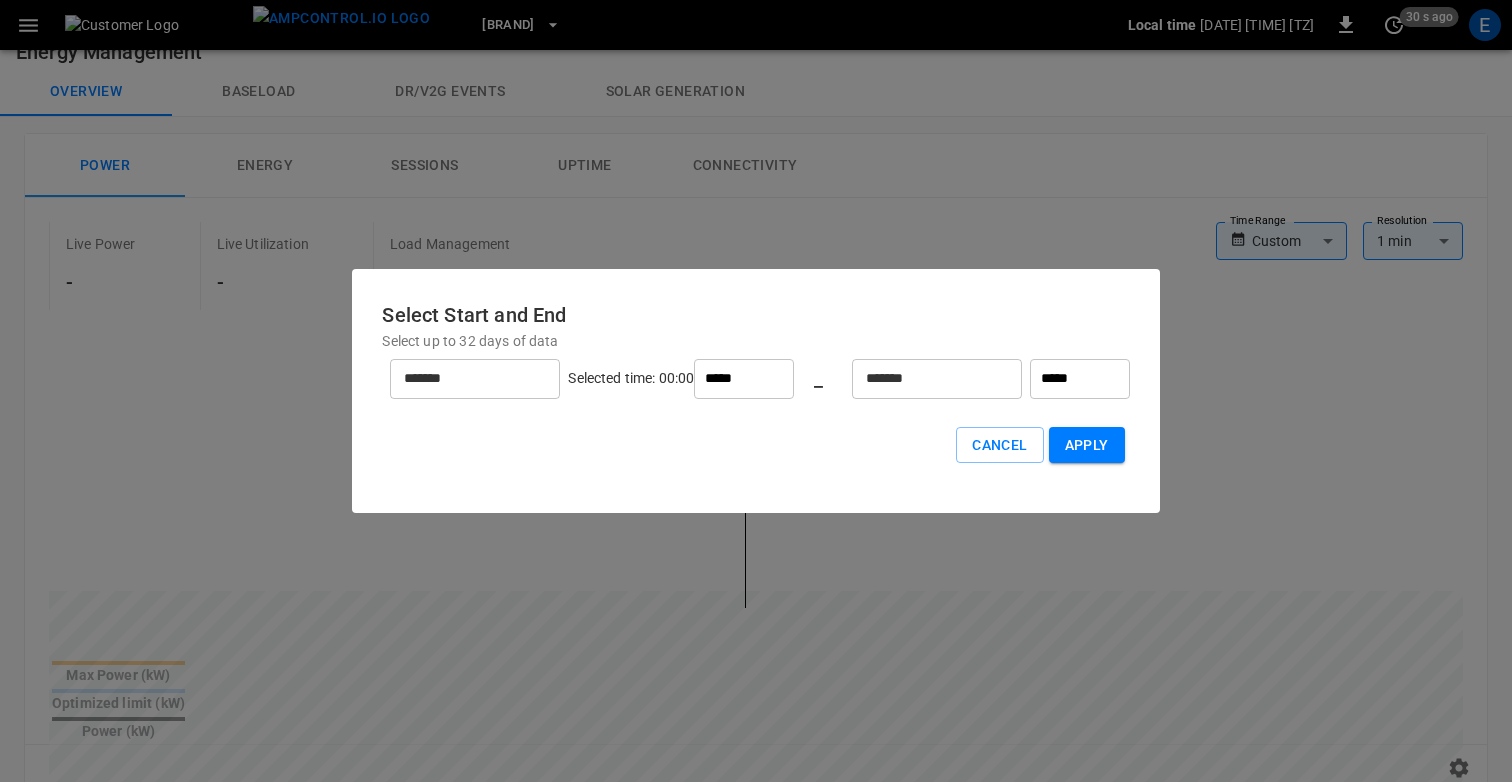 click on "*******" at bounding box center [926, 378] 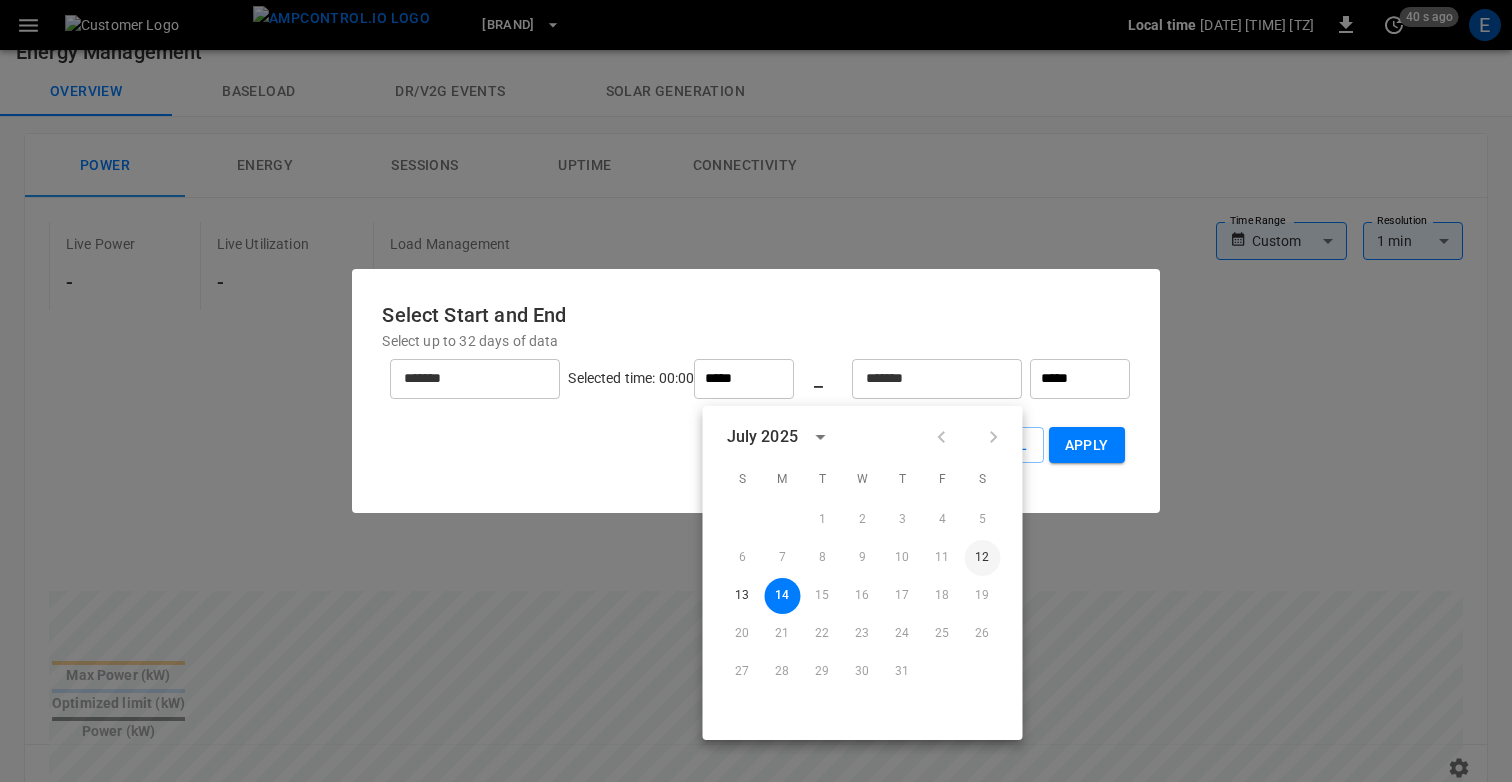 click on "12" at bounding box center (983, 558) 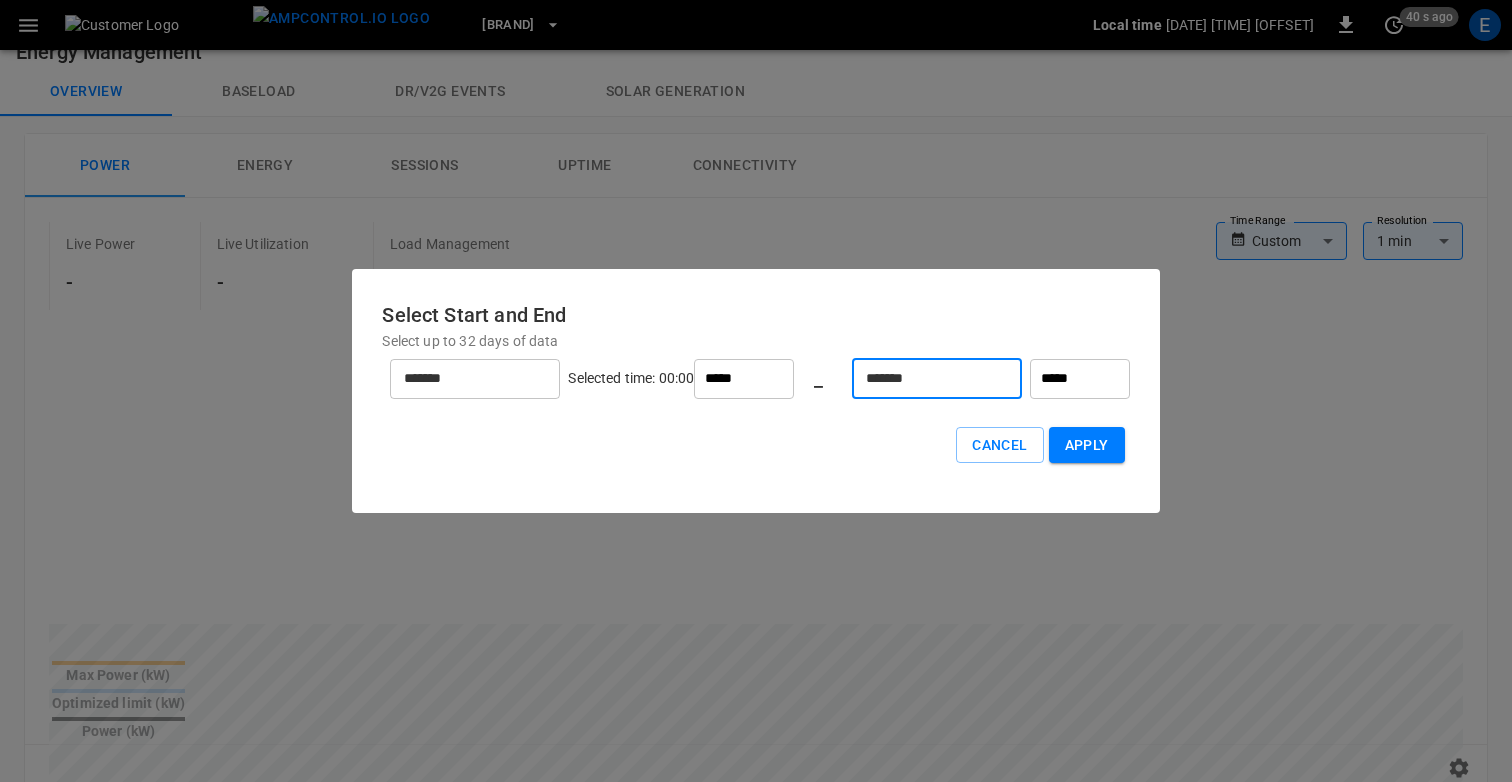 click on "*****" at bounding box center (1080, 379) 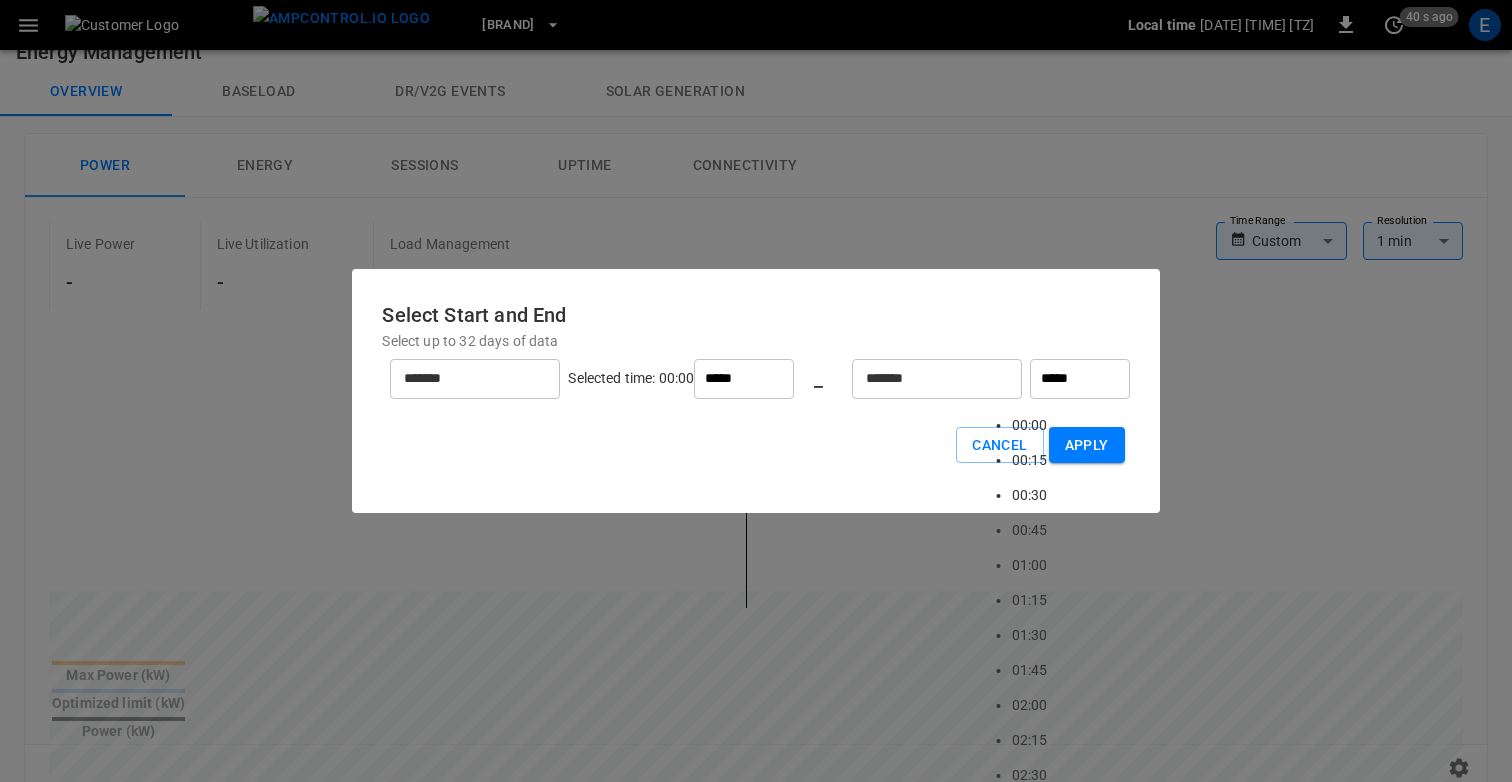 scroll, scrollTop: 3151, scrollLeft: 0, axis: vertical 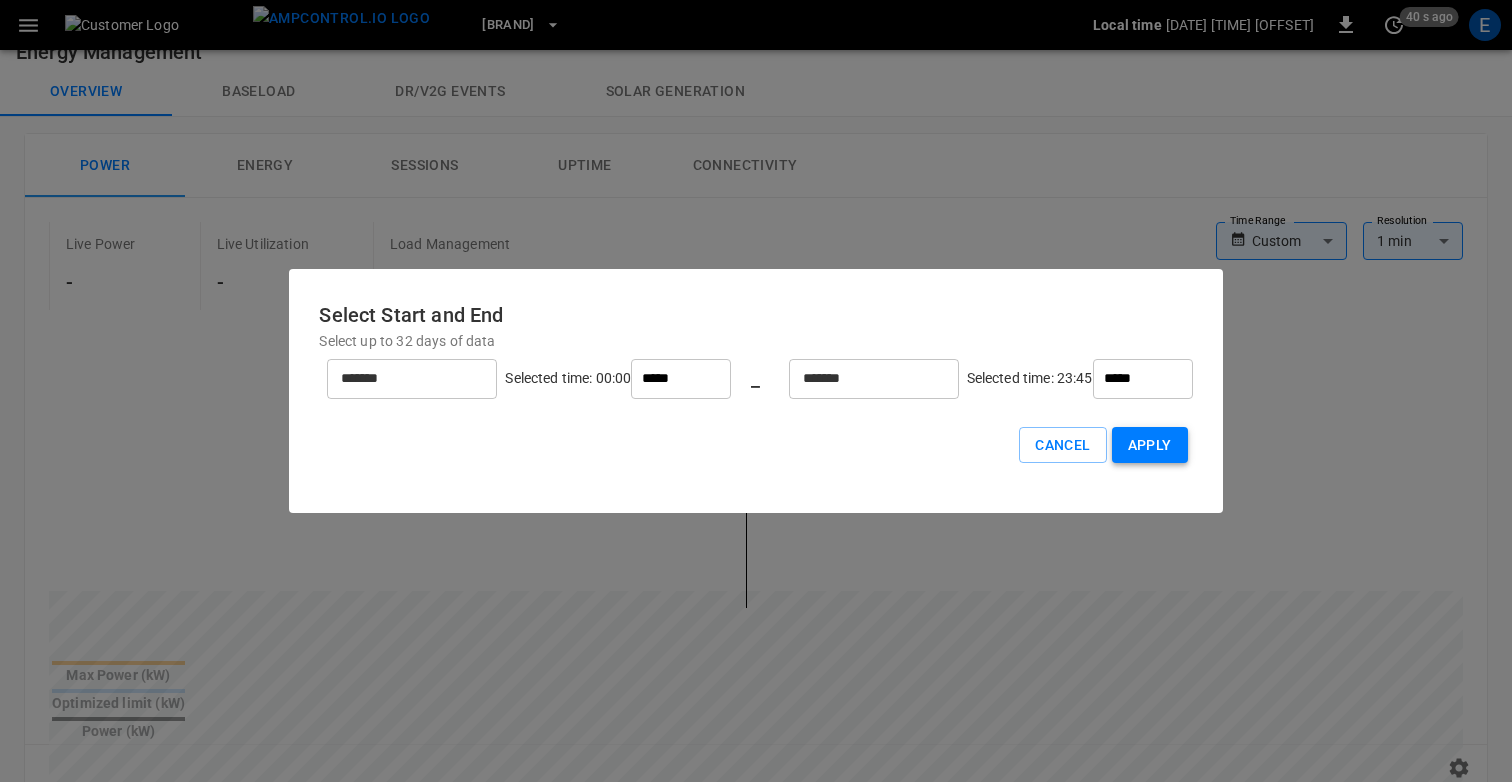 click on "Apply" at bounding box center [1150, 445] 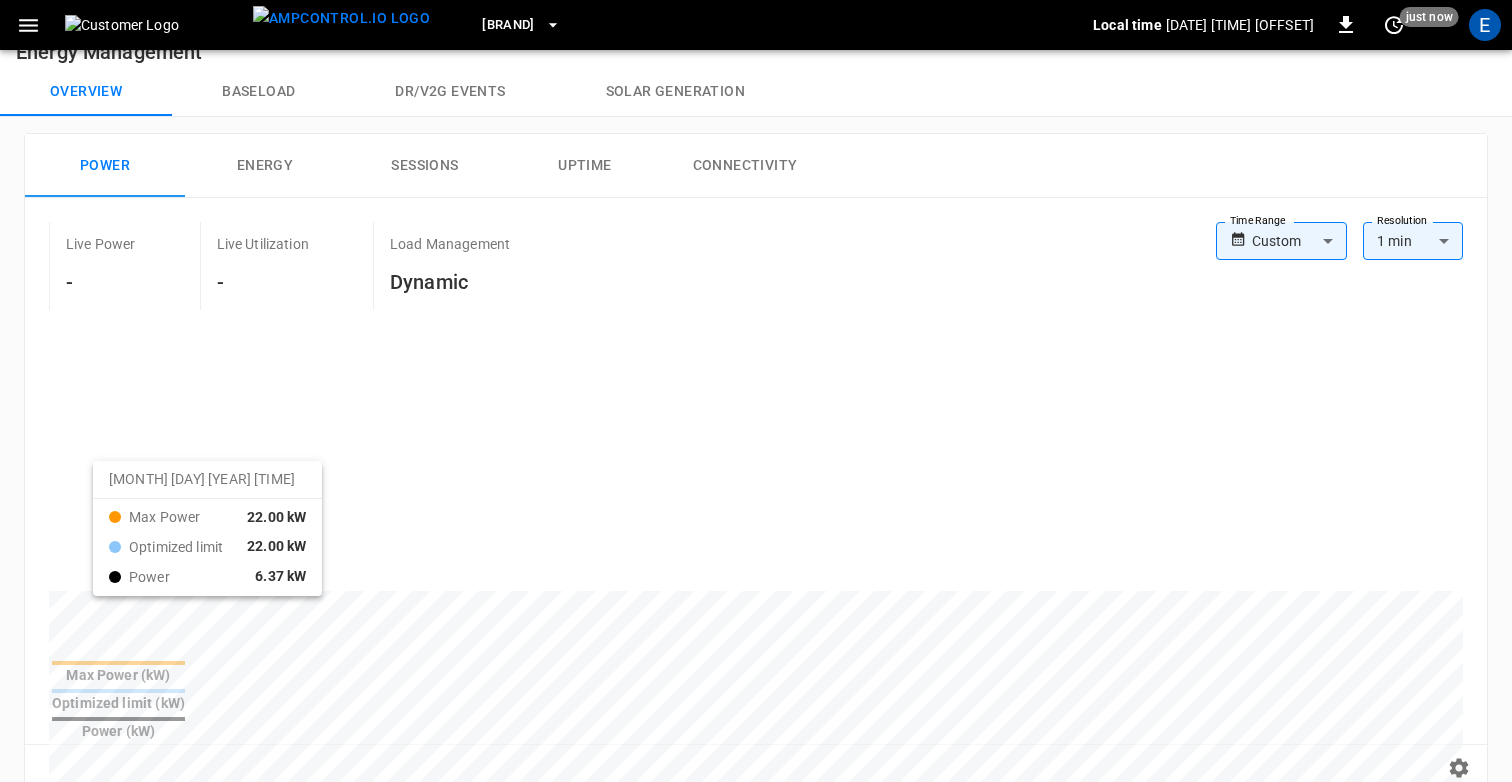drag, startPoint x: 113, startPoint y: 478, endPoint x: 360, endPoint y: 490, distance: 247.29132 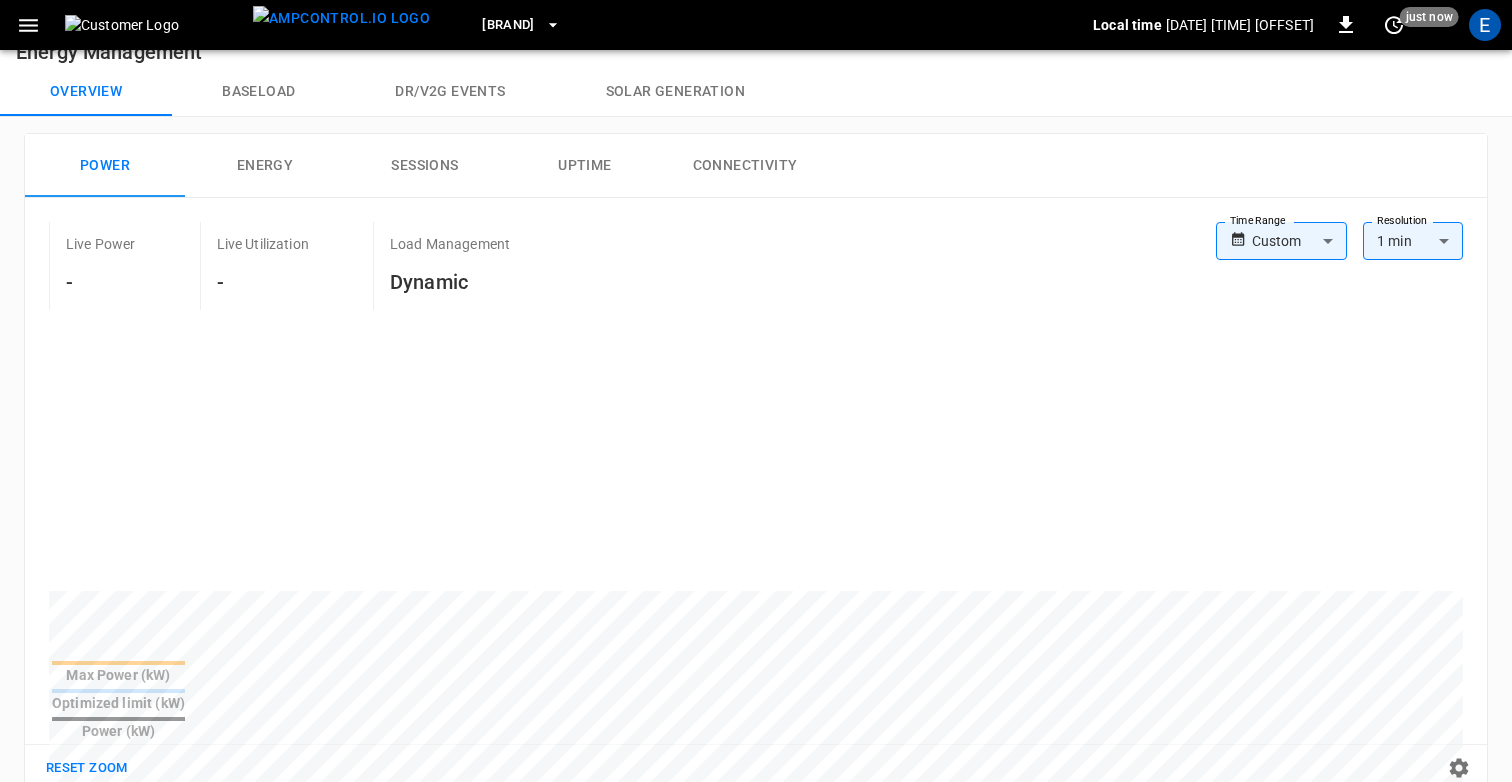 click on "TAKEALOT-JHB-DC1-AC" at bounding box center (508, 25) 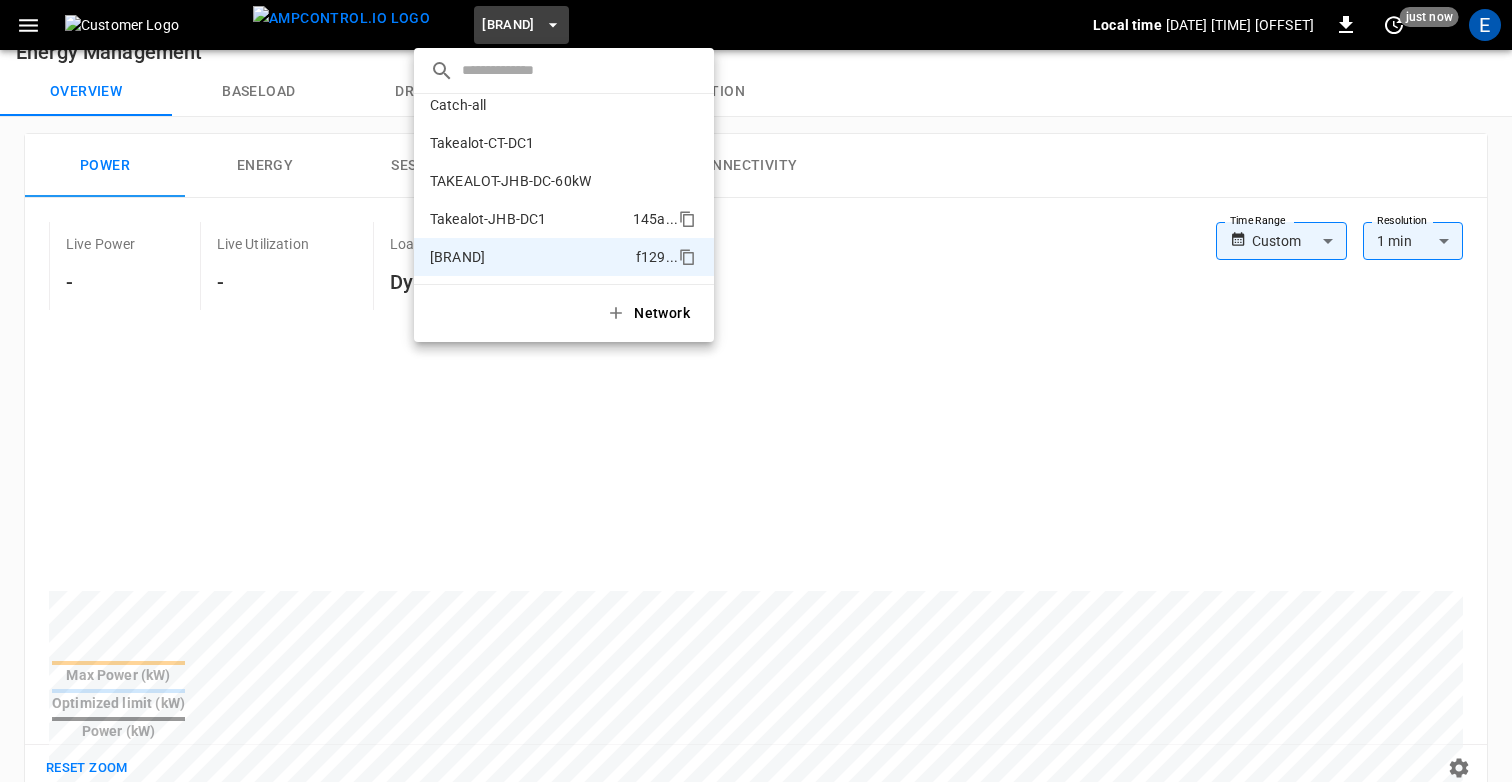 scroll, scrollTop: 0, scrollLeft: 0, axis: both 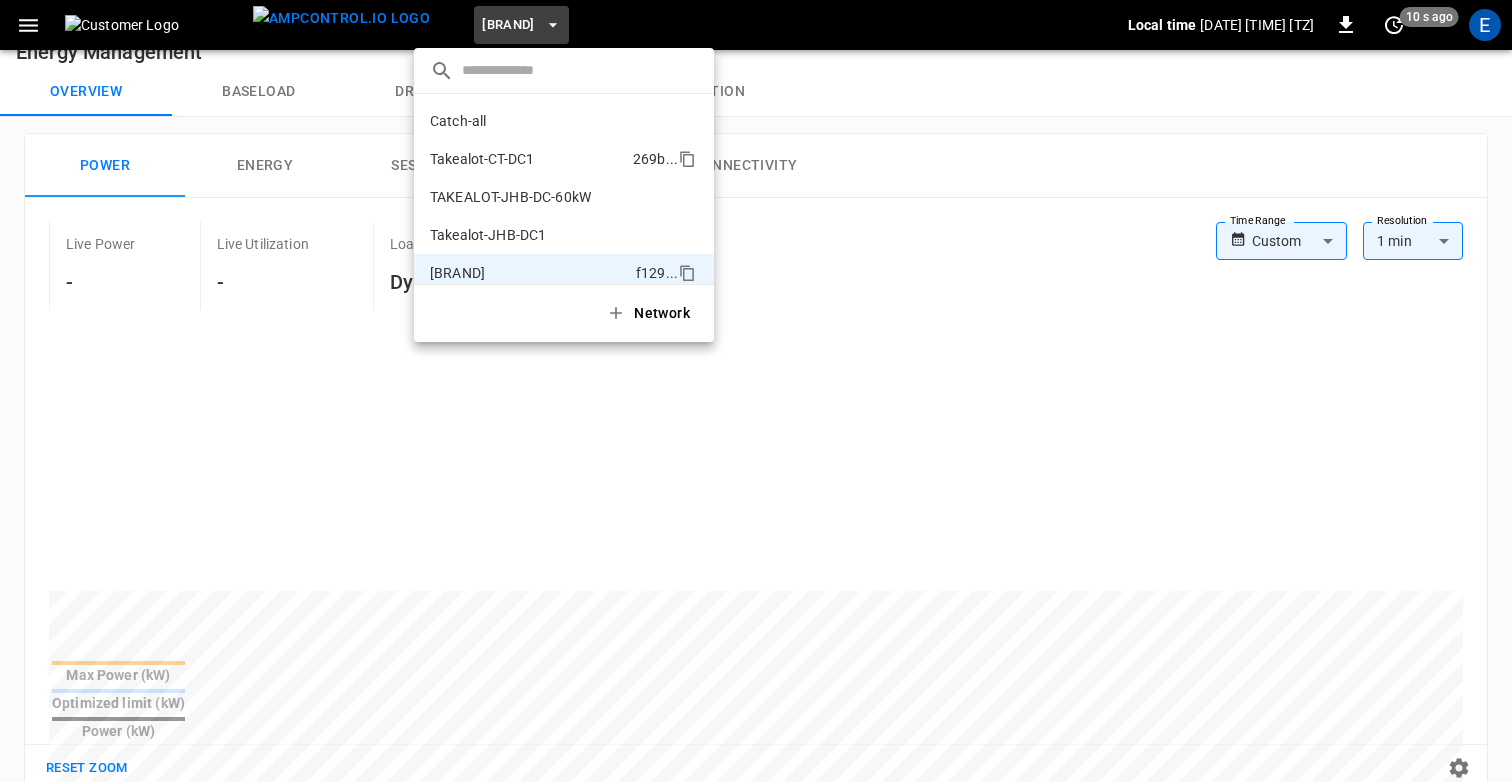 click on "Takealot-CT-DC1" at bounding box center [482, 159] 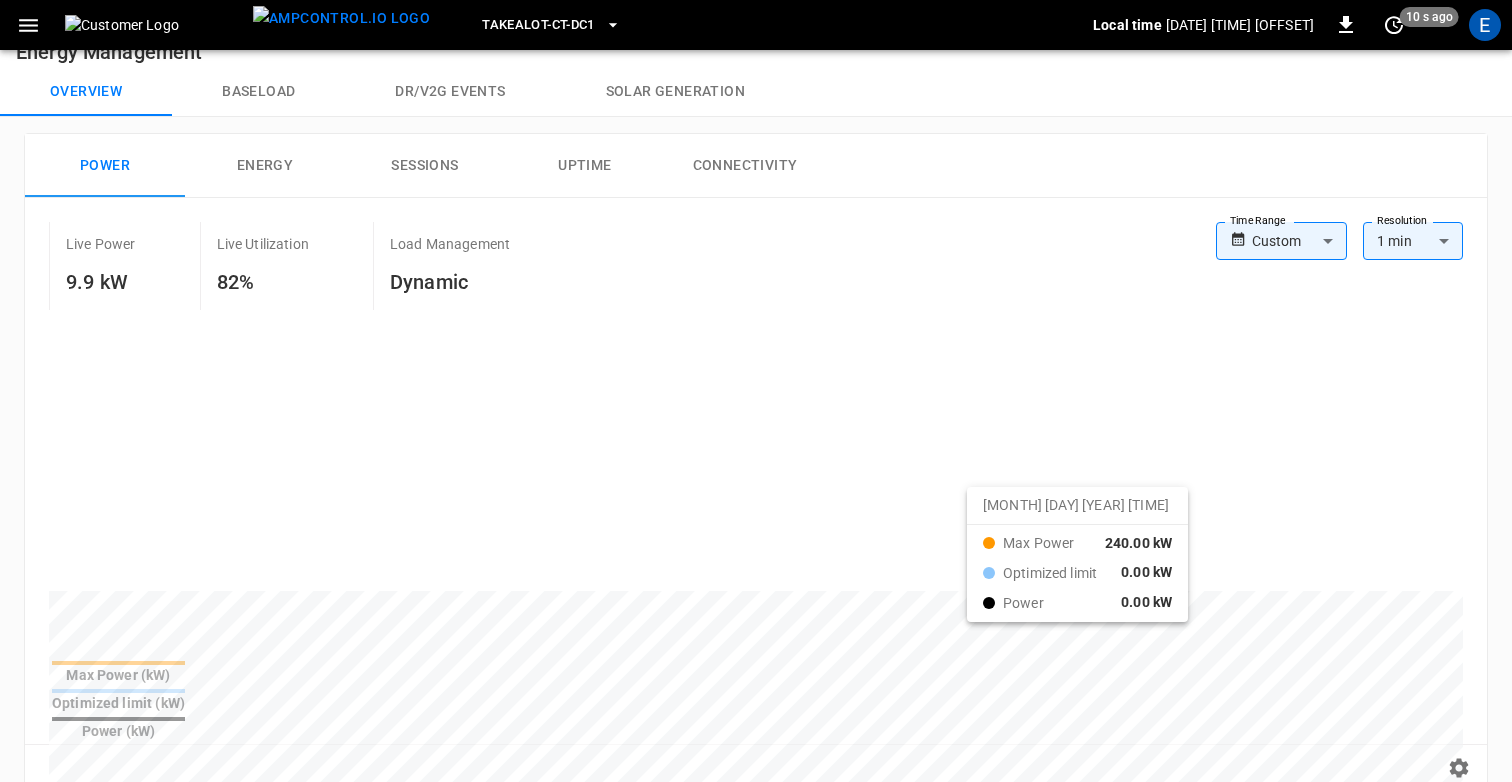 drag, startPoint x: 986, startPoint y: 504, endPoint x: 1109, endPoint y: 501, distance: 123.03658 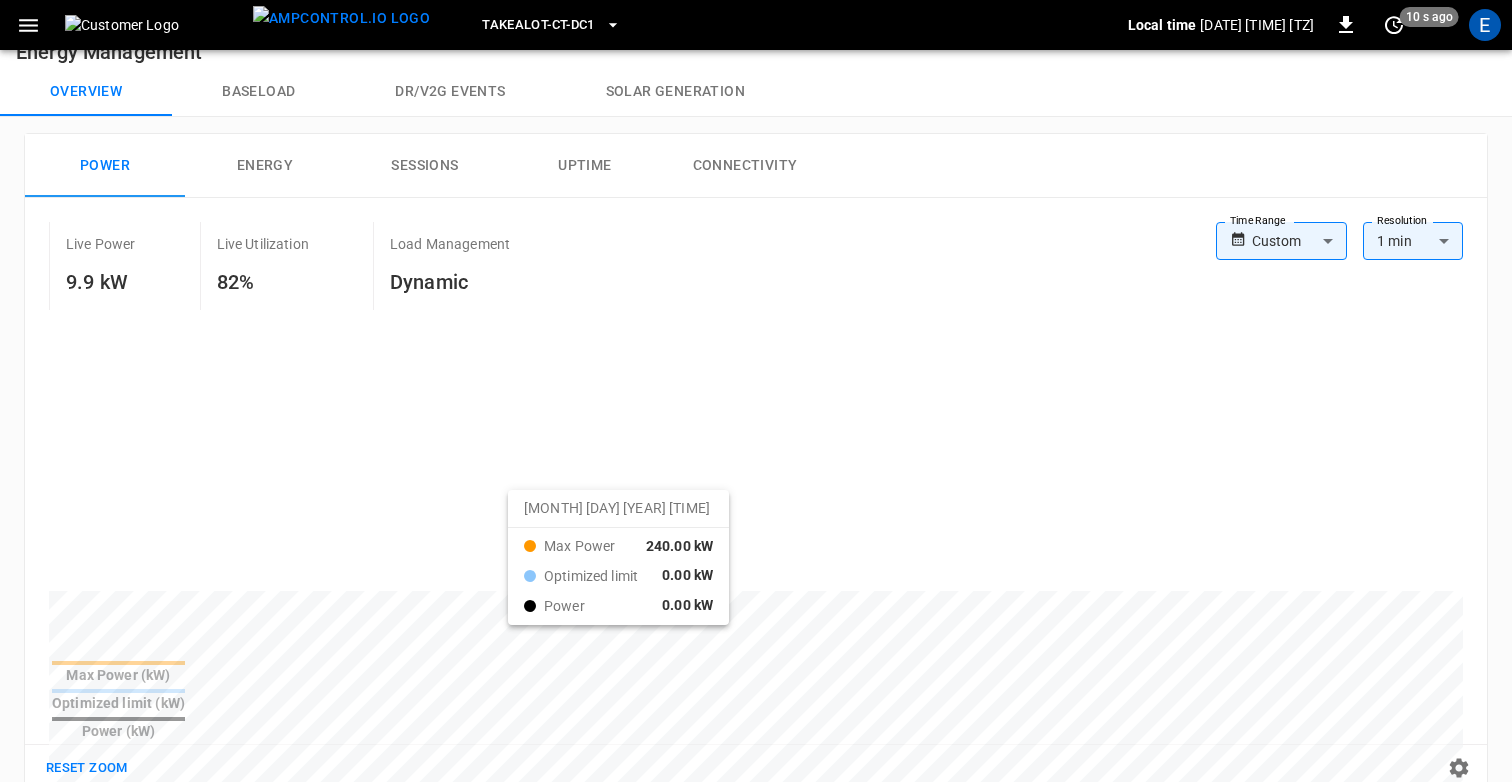 drag, startPoint x: 463, startPoint y: 507, endPoint x: 737, endPoint y: 507, distance: 274 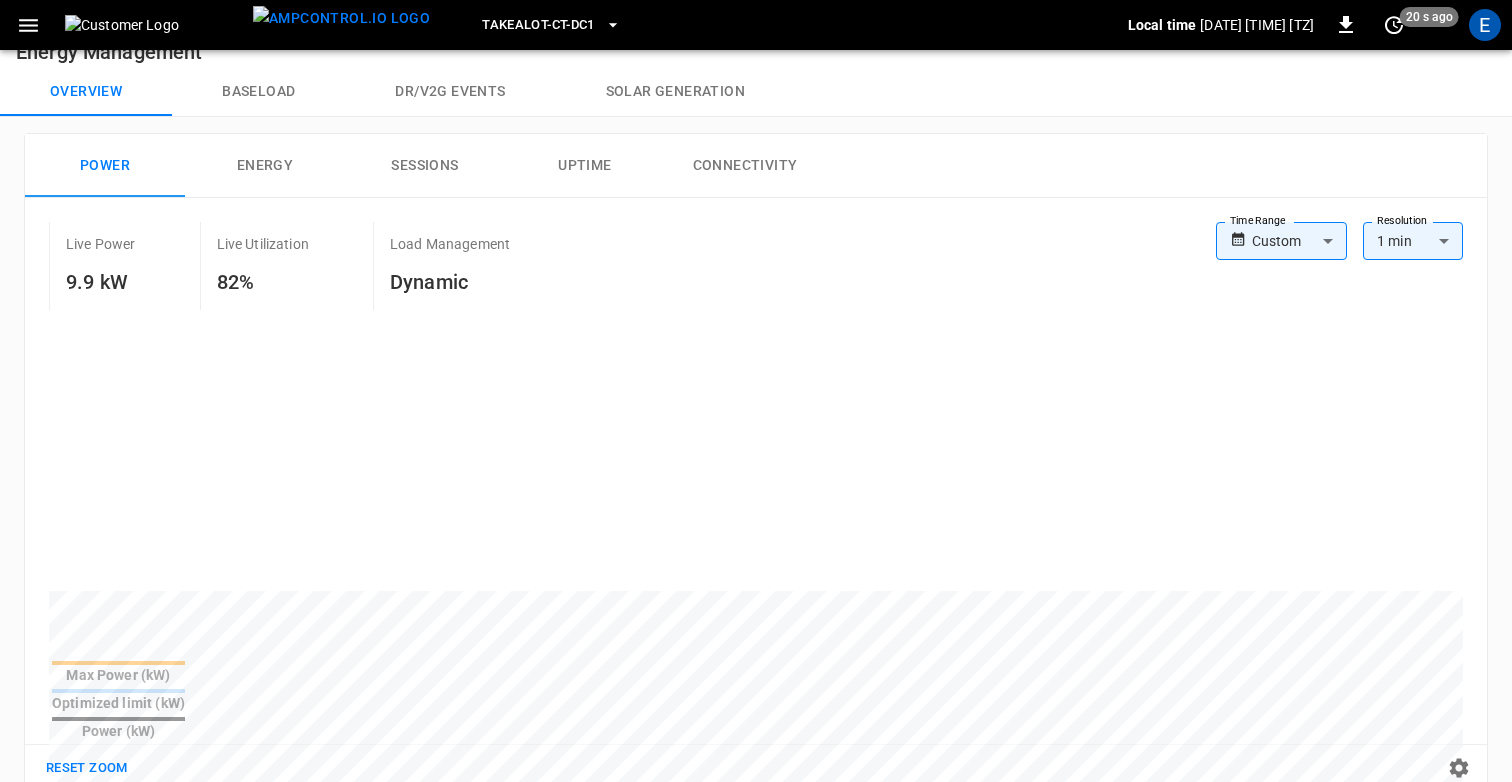 click on "Takealot-CT-DC1 Local time 2025-07-14 19:30:44 +02:00 0 20 s ago E Energy Management Overview Baseload Dr/V2G events Solar generation Power Energy Sessions Uptime Connectivity Live Power 9.9 kW Live Utilization 82% Load Management Dynamic Time Range Custom ****** Time Range Resolution 1 min ** Resolution Max Power (kW) Optimized limit (kW) Power (kW) Reset zoom Sessions Chargers Connectors Vehicles Optimizations ​ ​ Session ​ Session Connectivity ​ Connectivity Current ​ Current Power Split ​ Power Split Allow All IdTags ​ Allow All IdTags Name Serial Number OCPP ID Session Connectivity Live Power Vendor Current # Connectors Power Split Max Power Allow All IdTags Variable Capacity Firmware Version Connection Security ID Action TA-CPT-120-1 GSCSC082023060002X01 GSCSC082023060002X01 Not Active for 6 hours - AEVERSA DC 2 Yes 120  kW   True None 23080101-23080301-00000000 TLS Encrypted ab16 ... Copy TA-CPT-120-2 GSCSC0823090021X0124 GSCSC0823090021X0124 Not Active for 7 hours - AEVERSA DC 2 Yes 120" at bounding box center (756, 755) 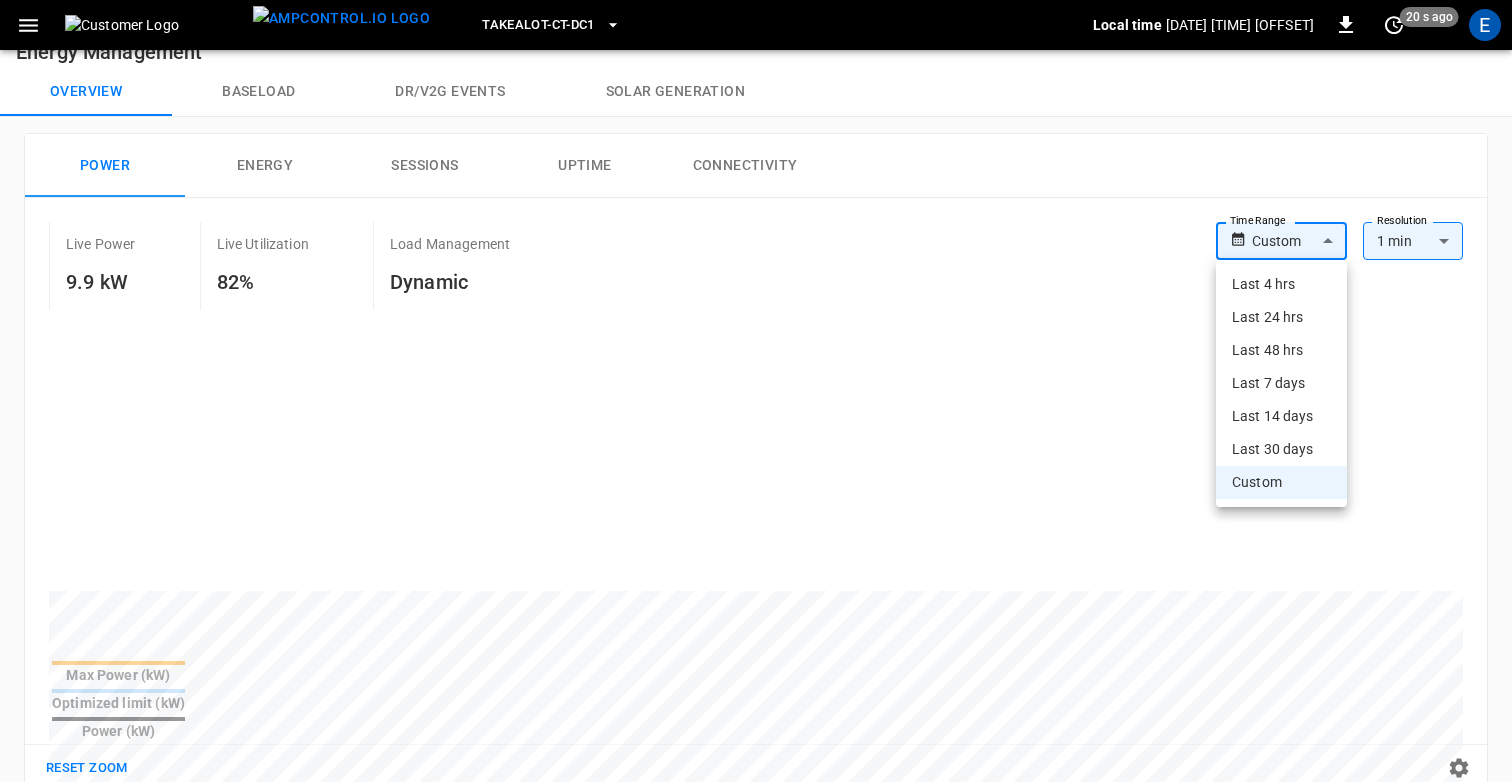 click at bounding box center [756, 391] 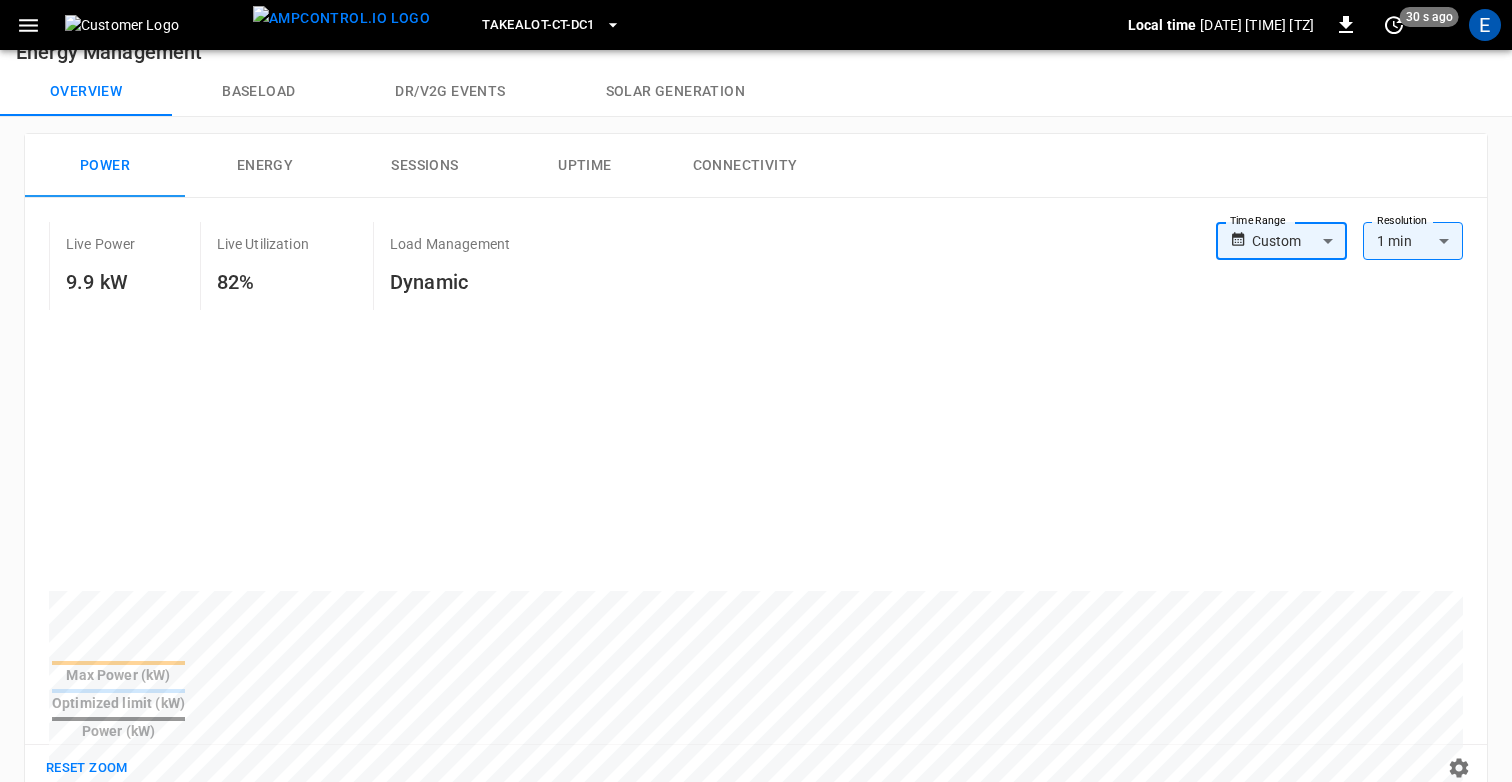 click on "Takealot-CT-DC1" at bounding box center [551, 25] 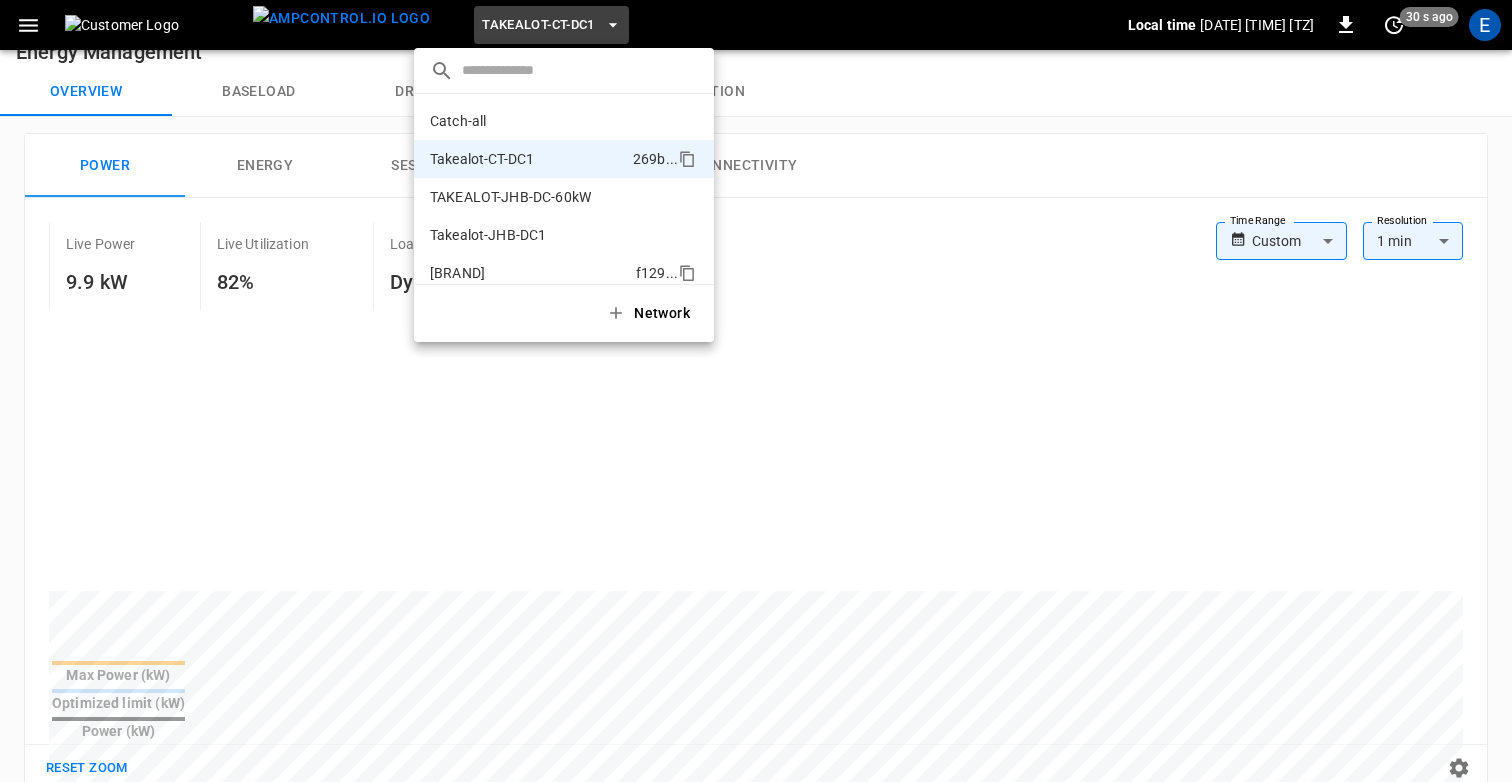 scroll, scrollTop: 16, scrollLeft: 0, axis: vertical 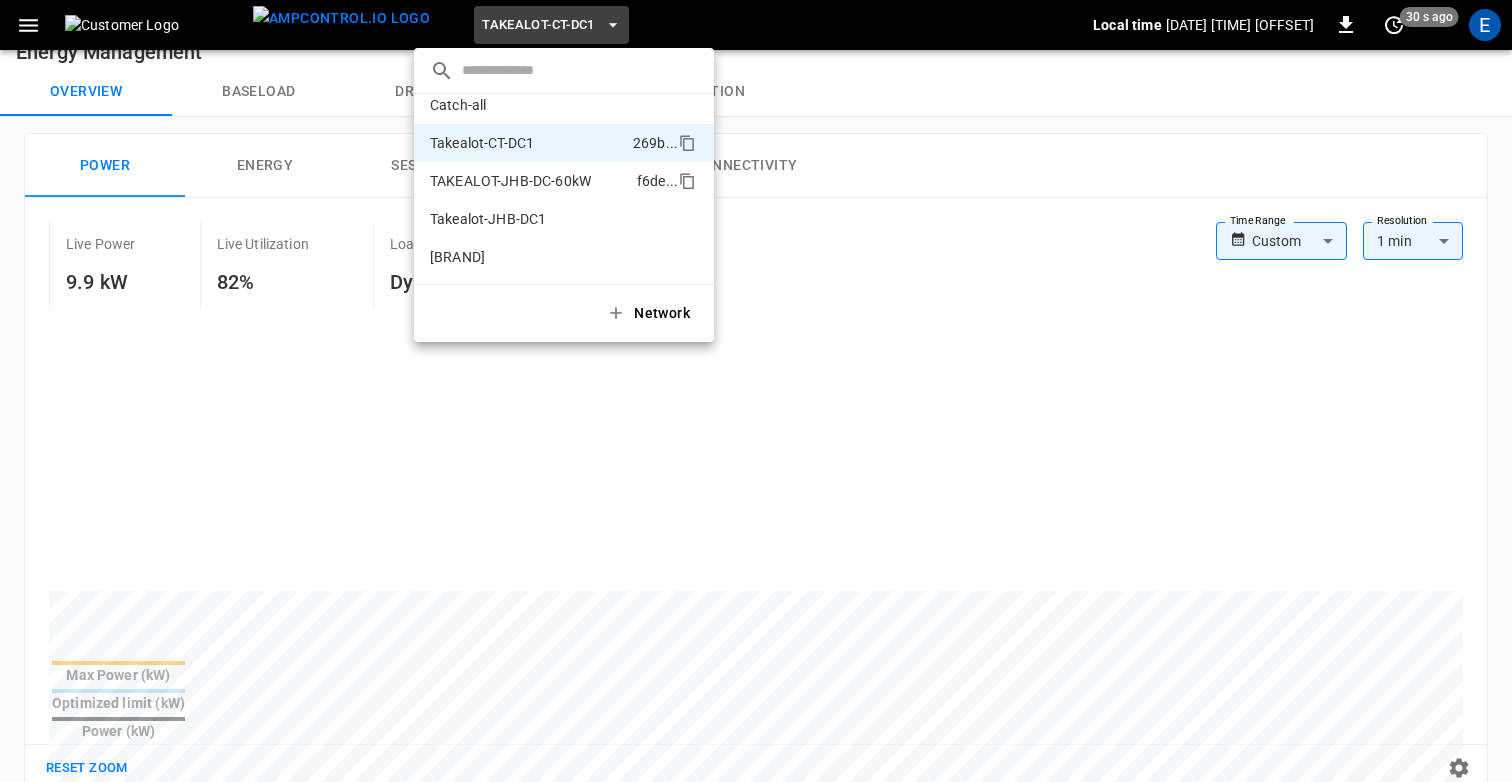 click on "TAKEALOT-JHB-DC-60kW" at bounding box center [510, 181] 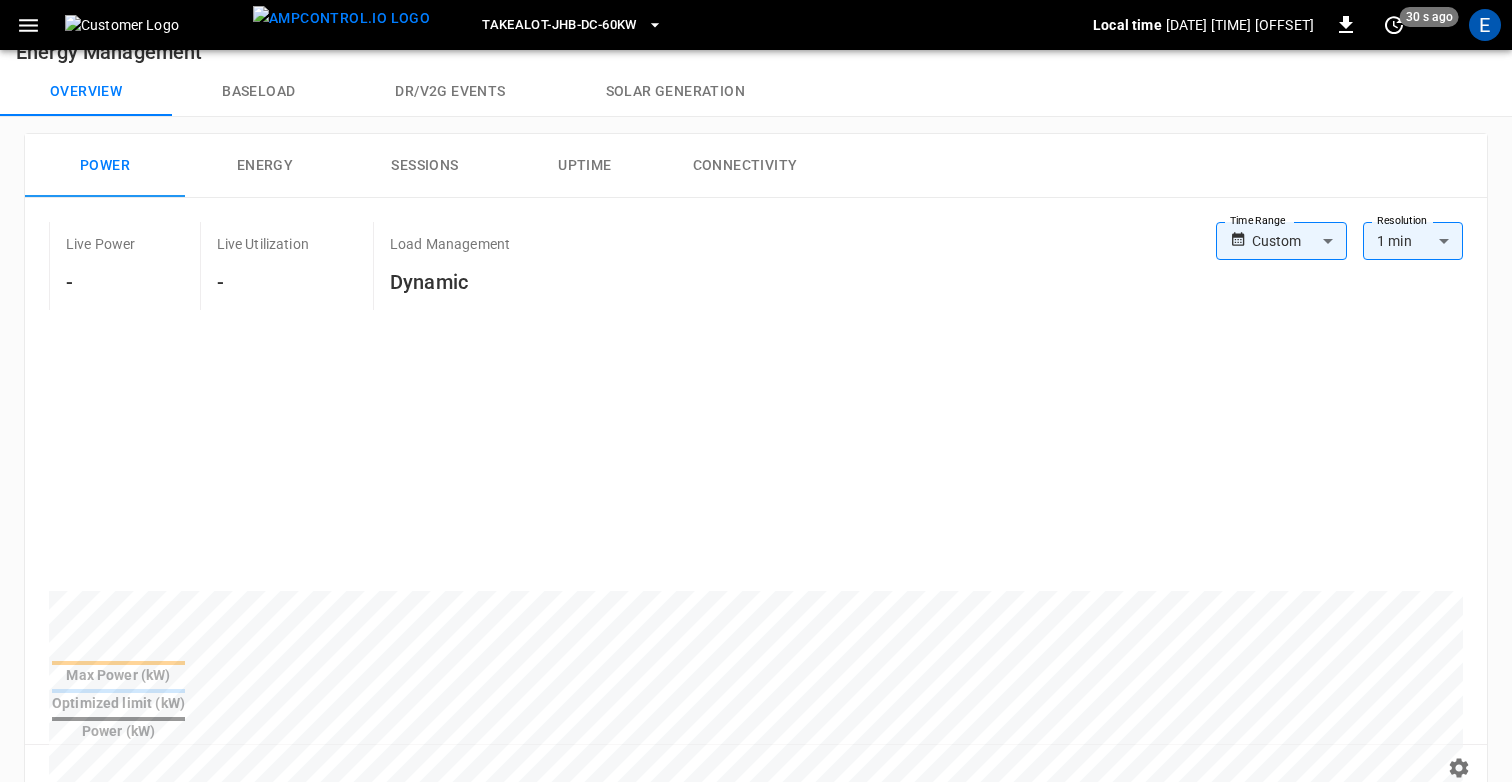 click on "TAKEALOT-JHB-DC-60kW" at bounding box center [559, 25] 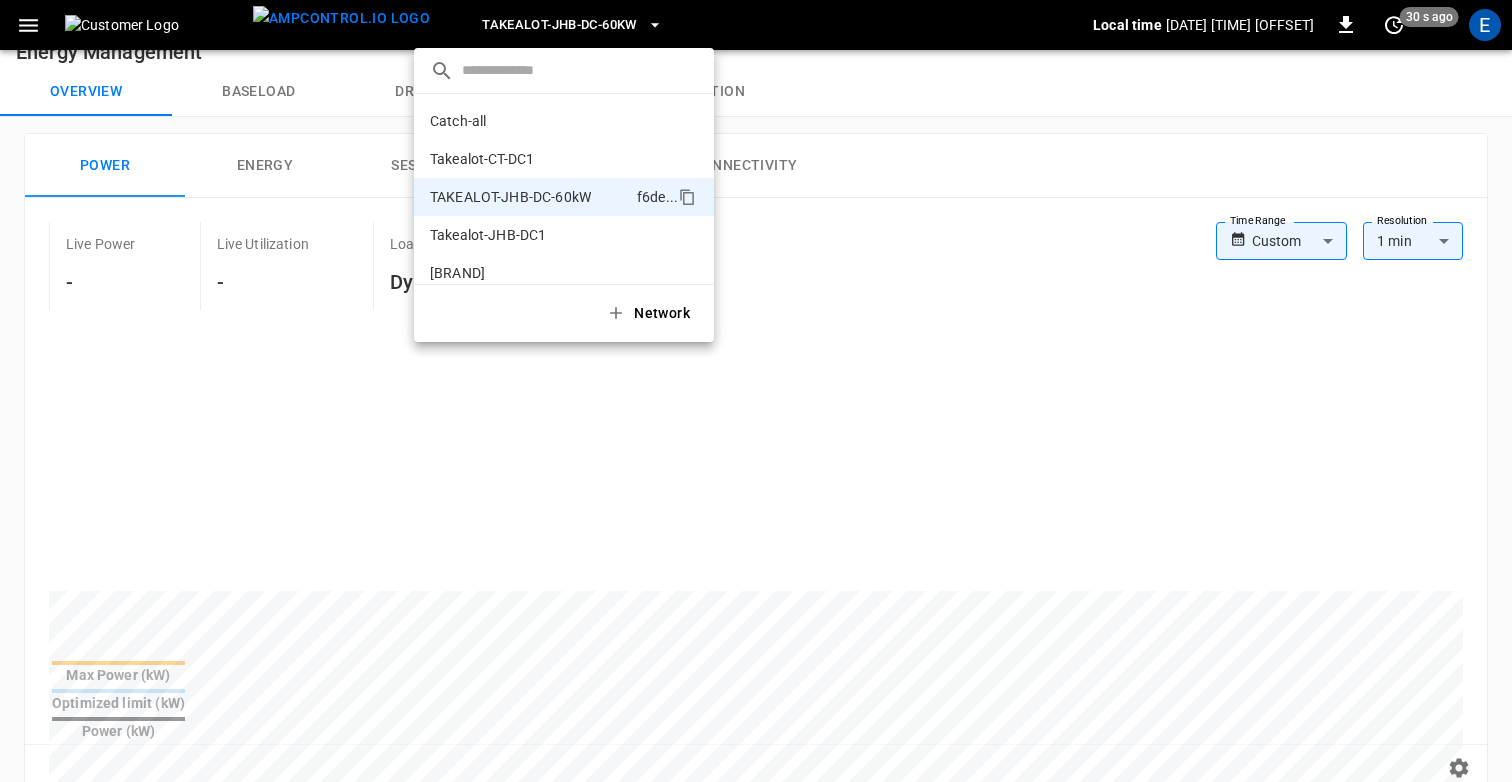 scroll, scrollTop: 16, scrollLeft: 0, axis: vertical 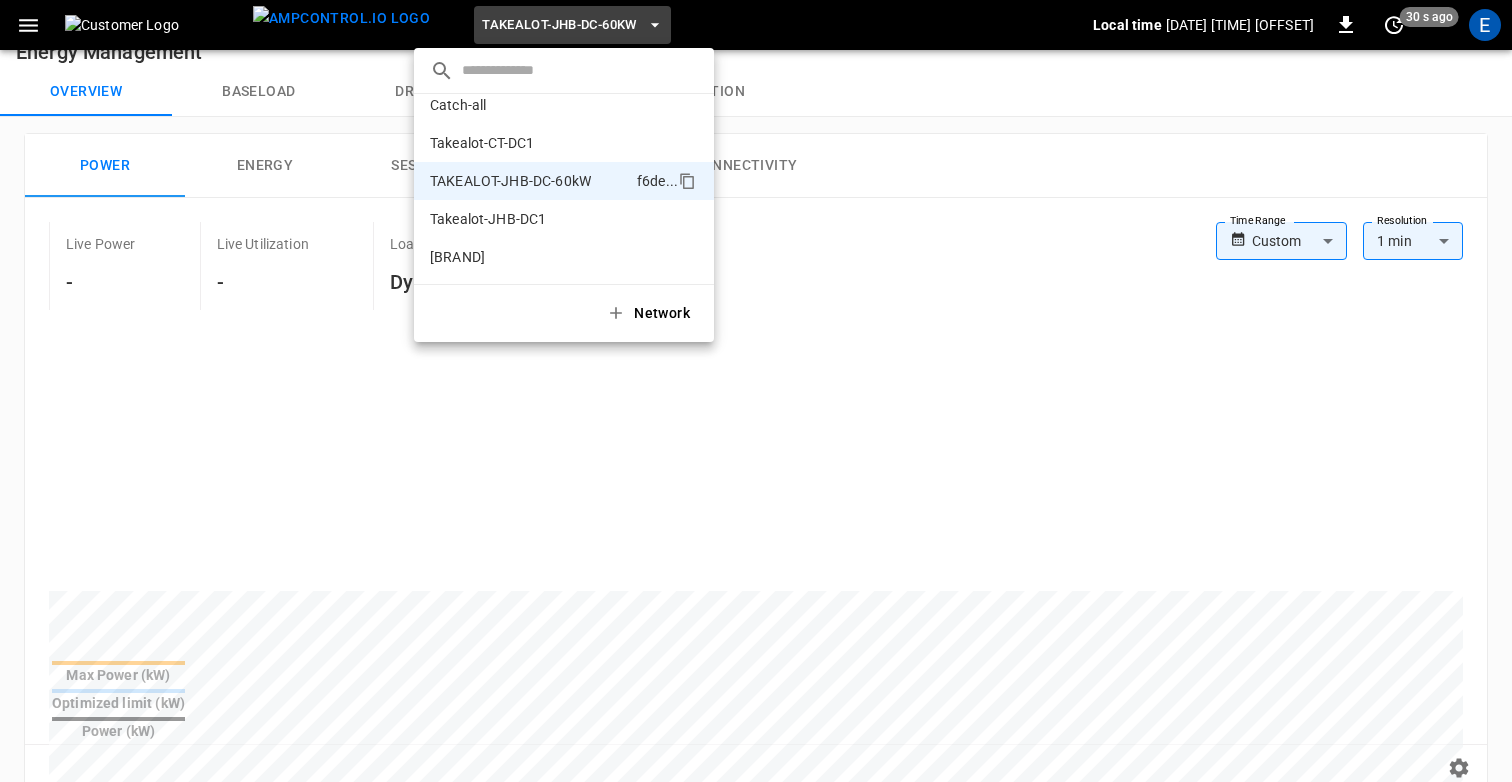 click at bounding box center (756, 391) 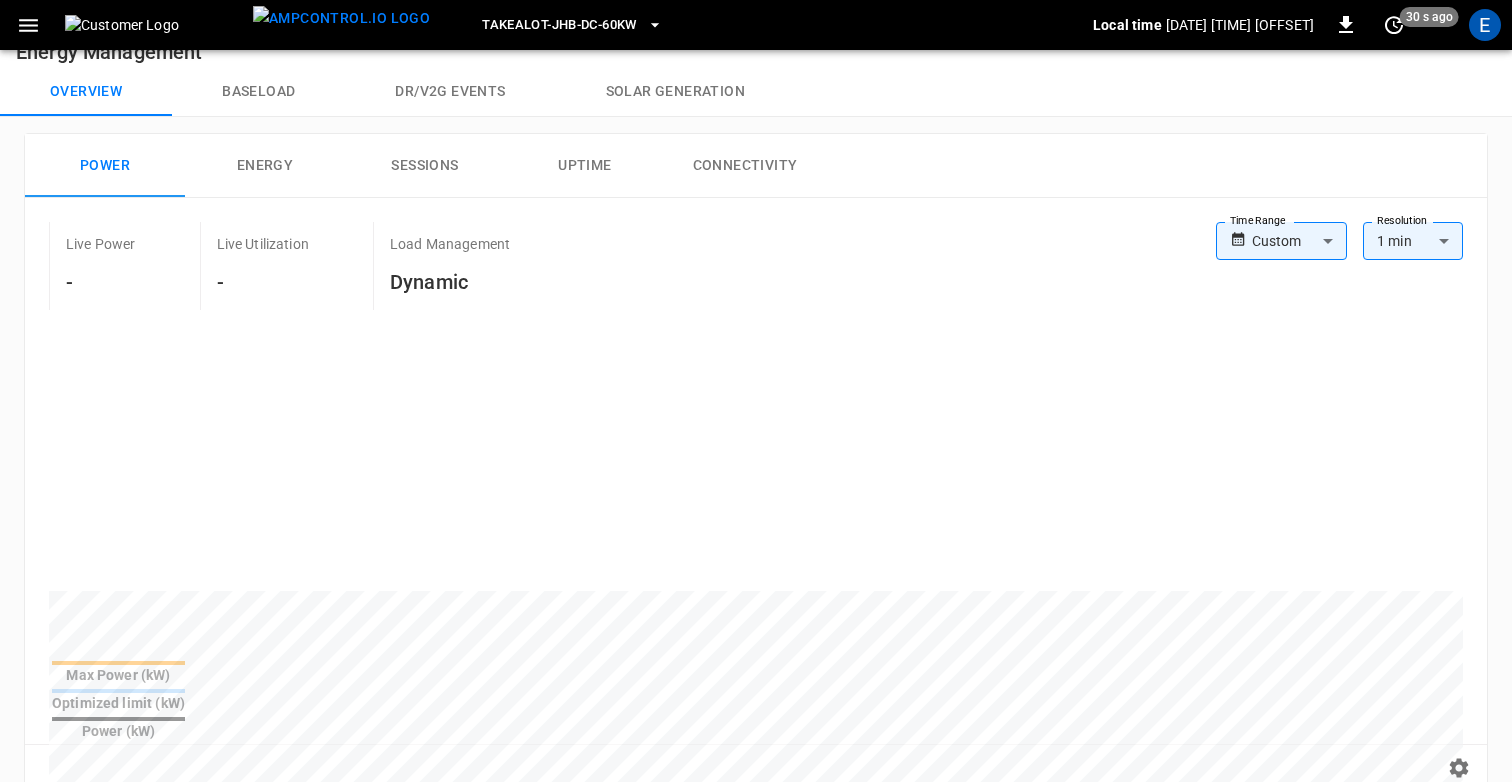 click 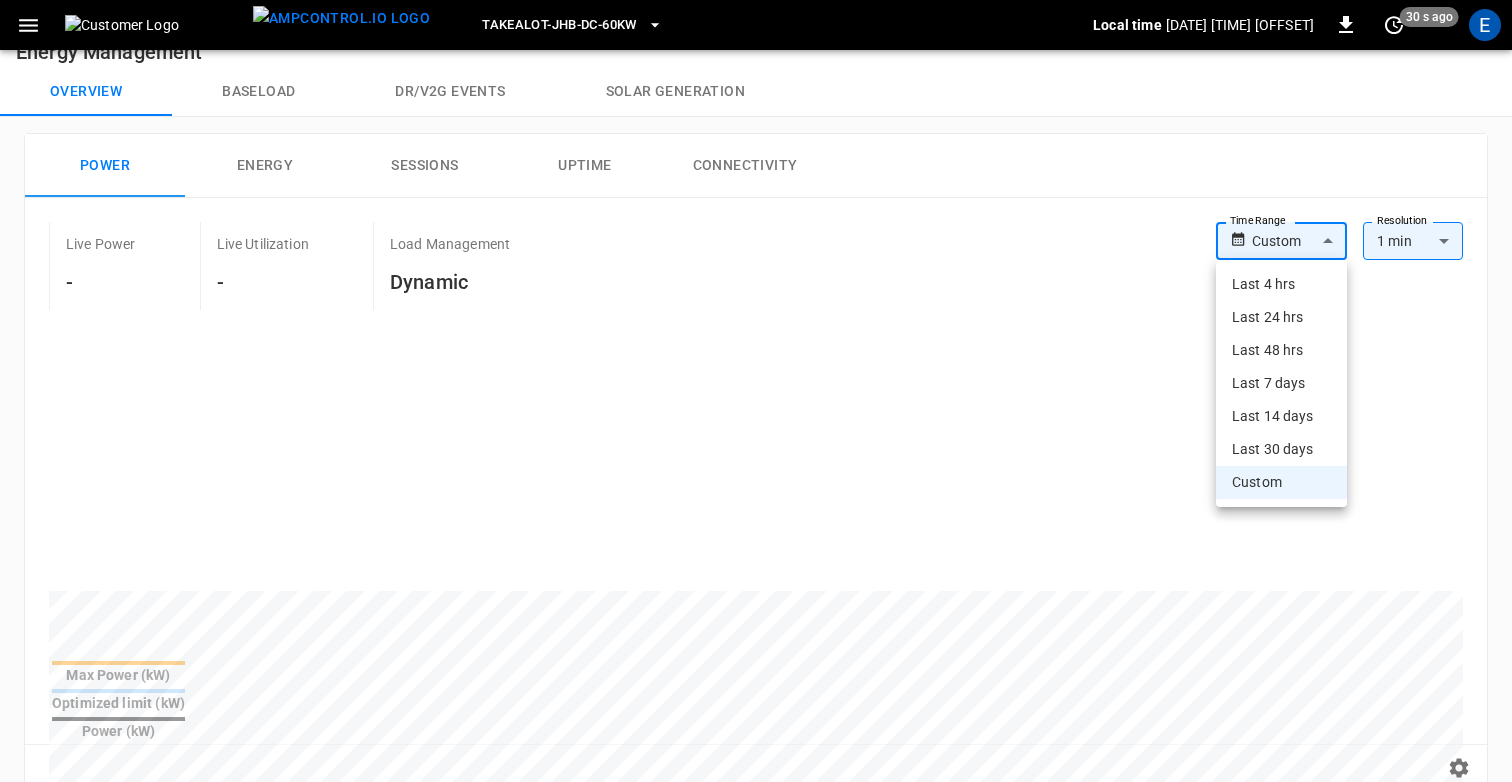 click on "Last 7 days" at bounding box center [1281, 383] 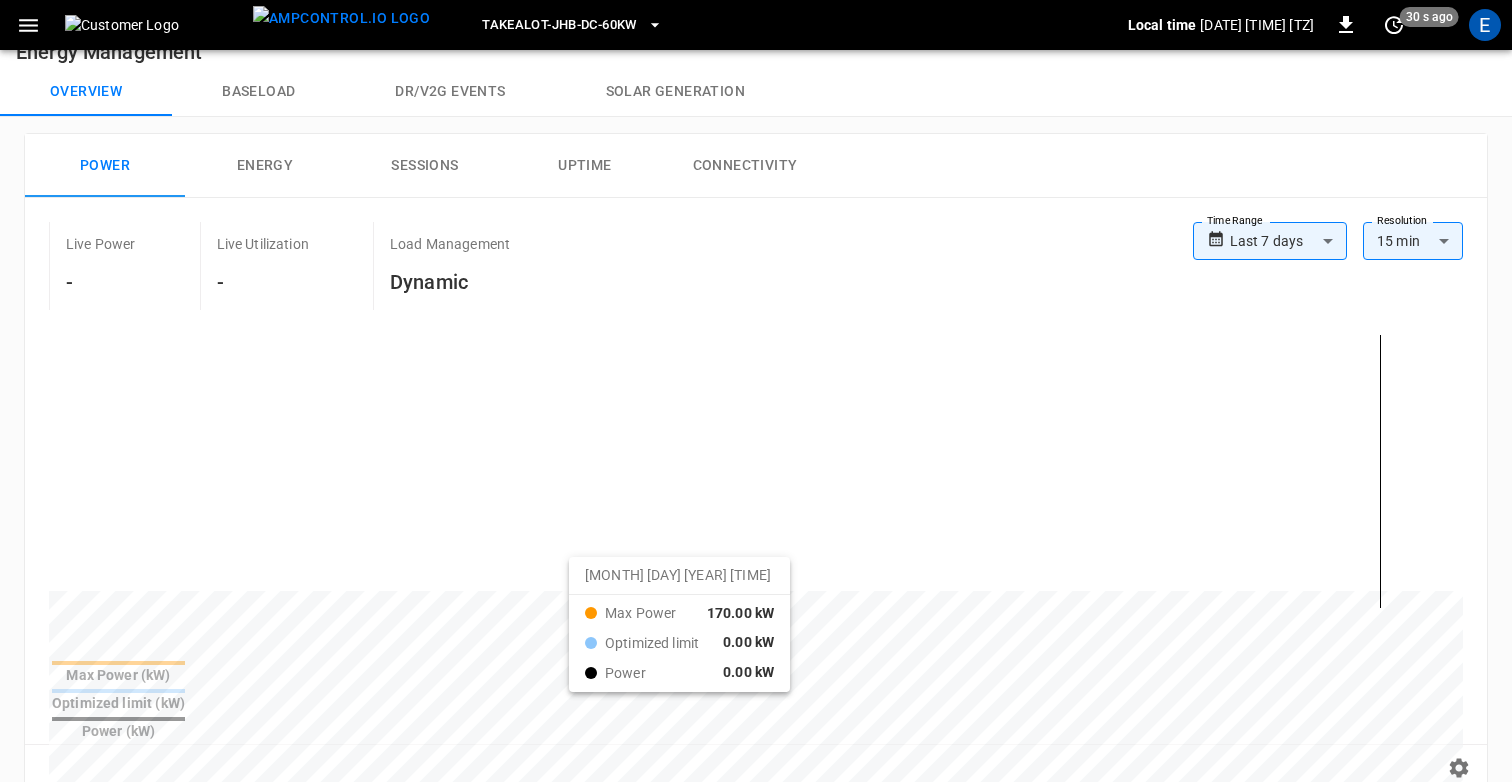 drag, startPoint x: 594, startPoint y: 574, endPoint x: 690, endPoint y: 574, distance: 96 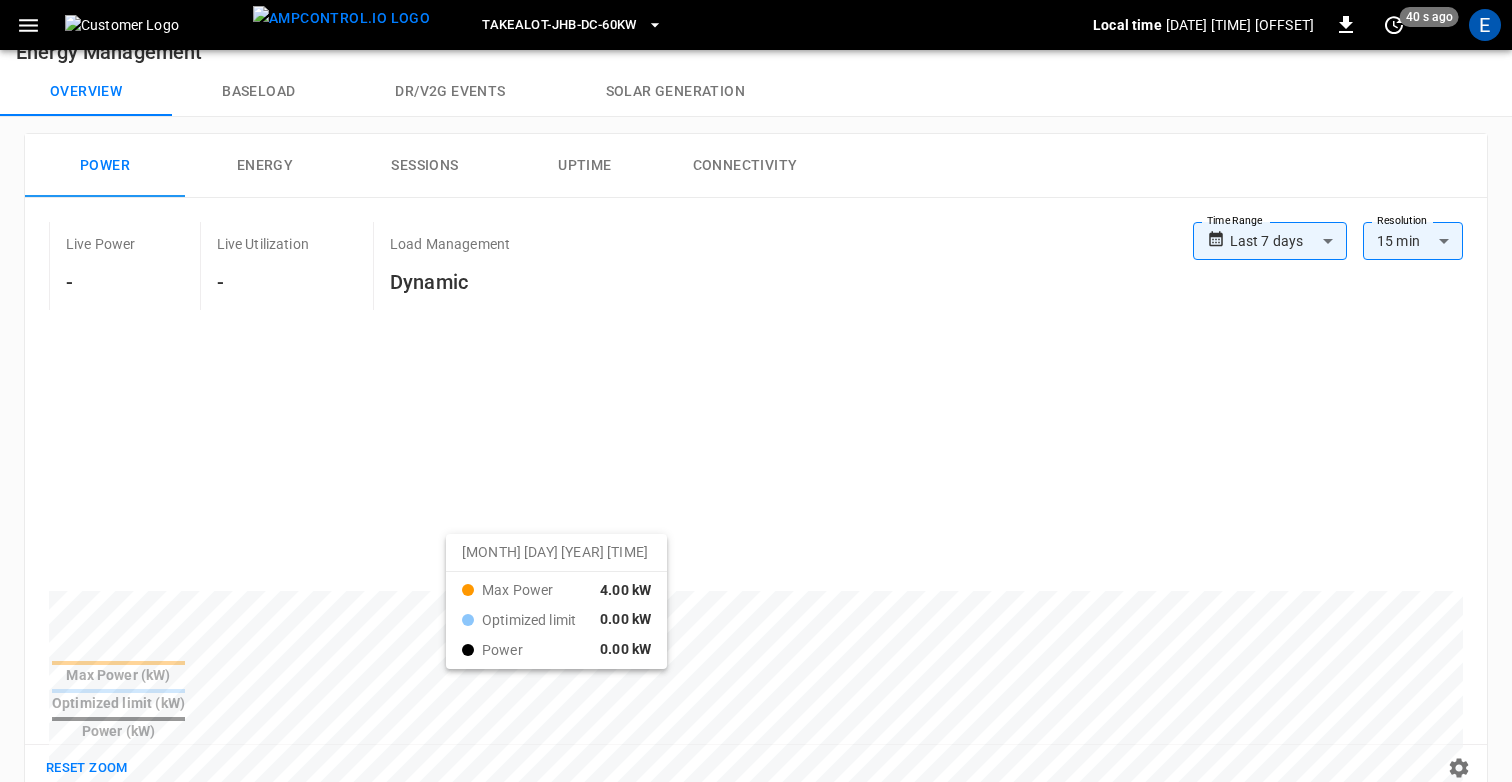 drag, startPoint x: 248, startPoint y: 551, endPoint x: 479, endPoint y: 551, distance: 231 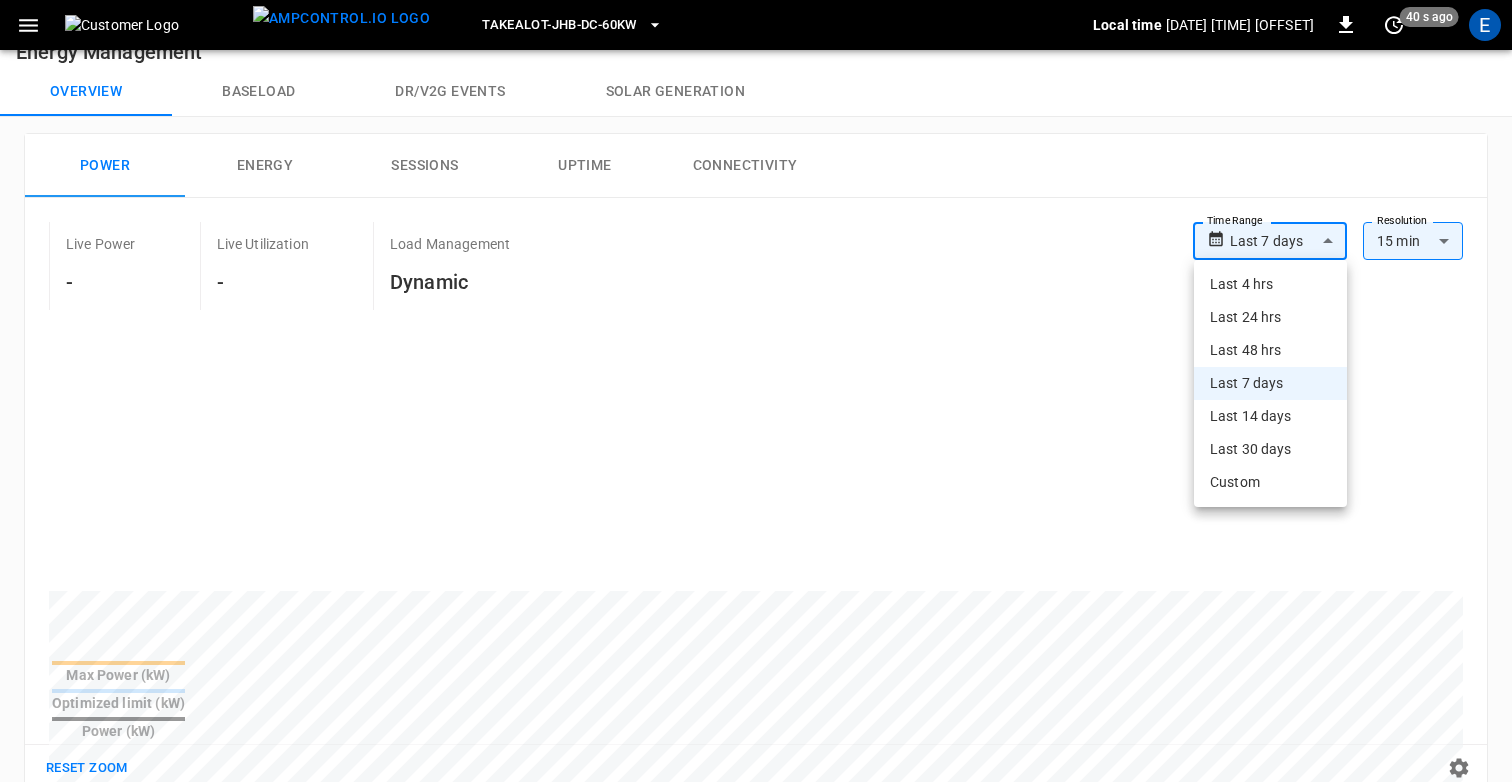 click on "**********" at bounding box center (756, 755) 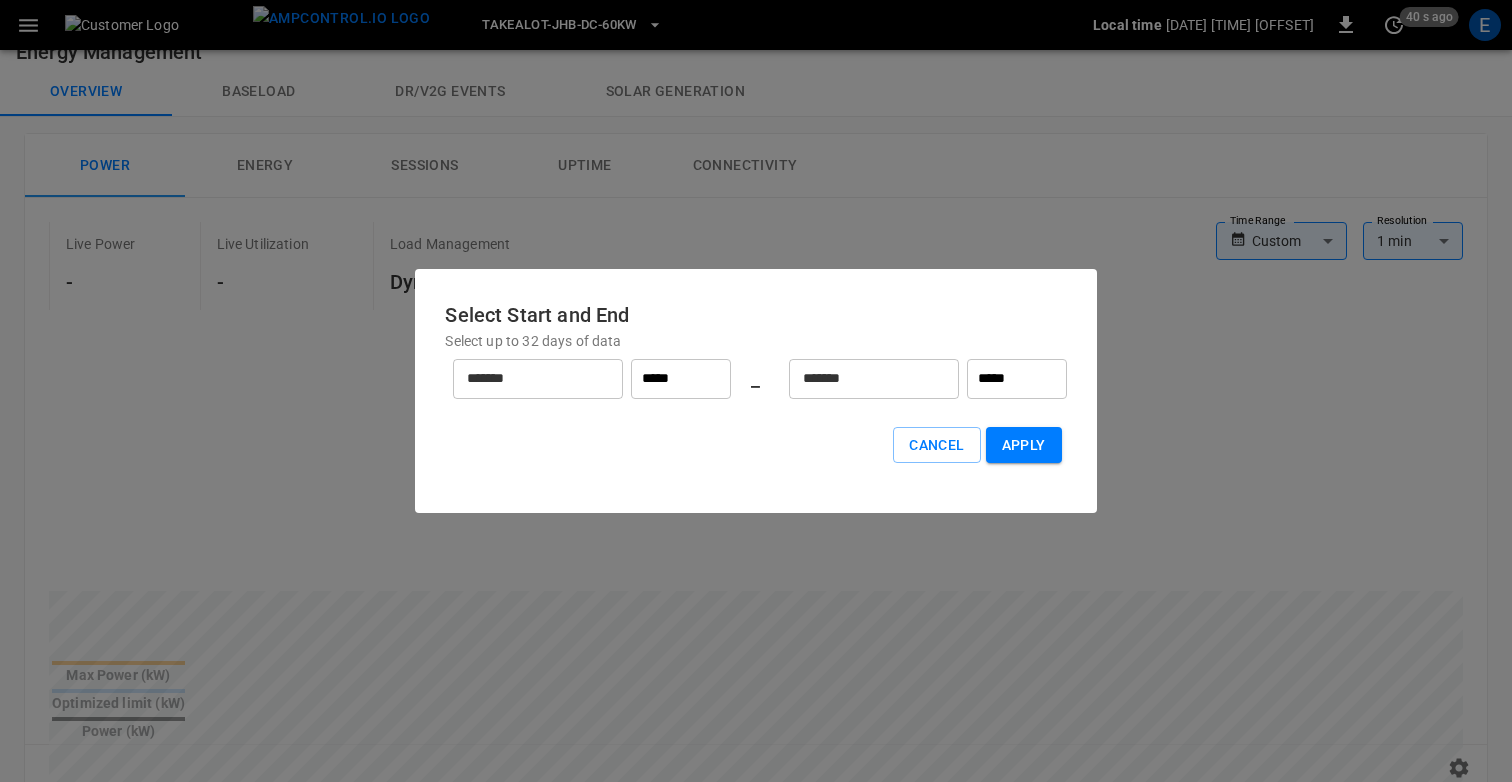 click on "******* ​" at bounding box center (538, 379) 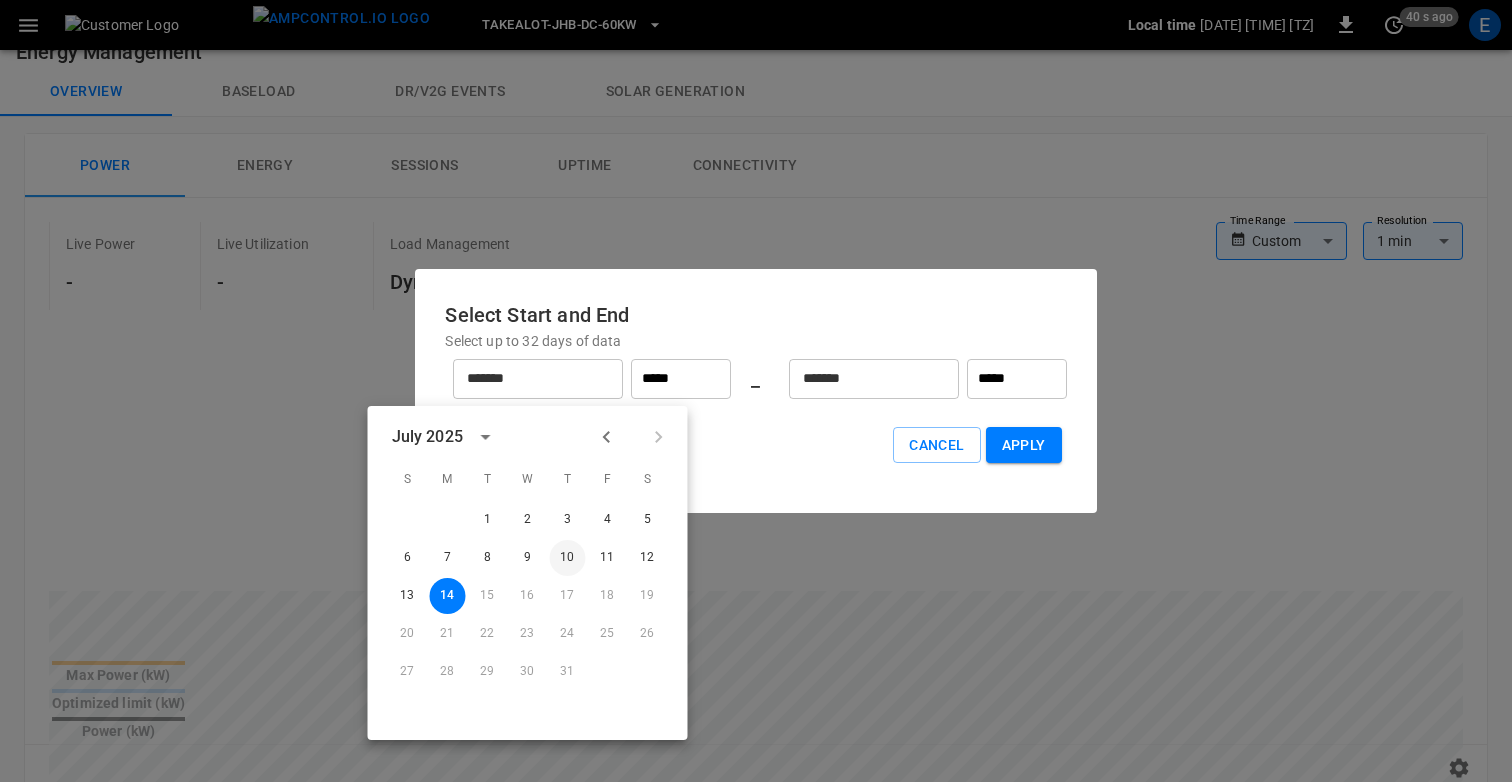 click on "10" at bounding box center [568, 558] 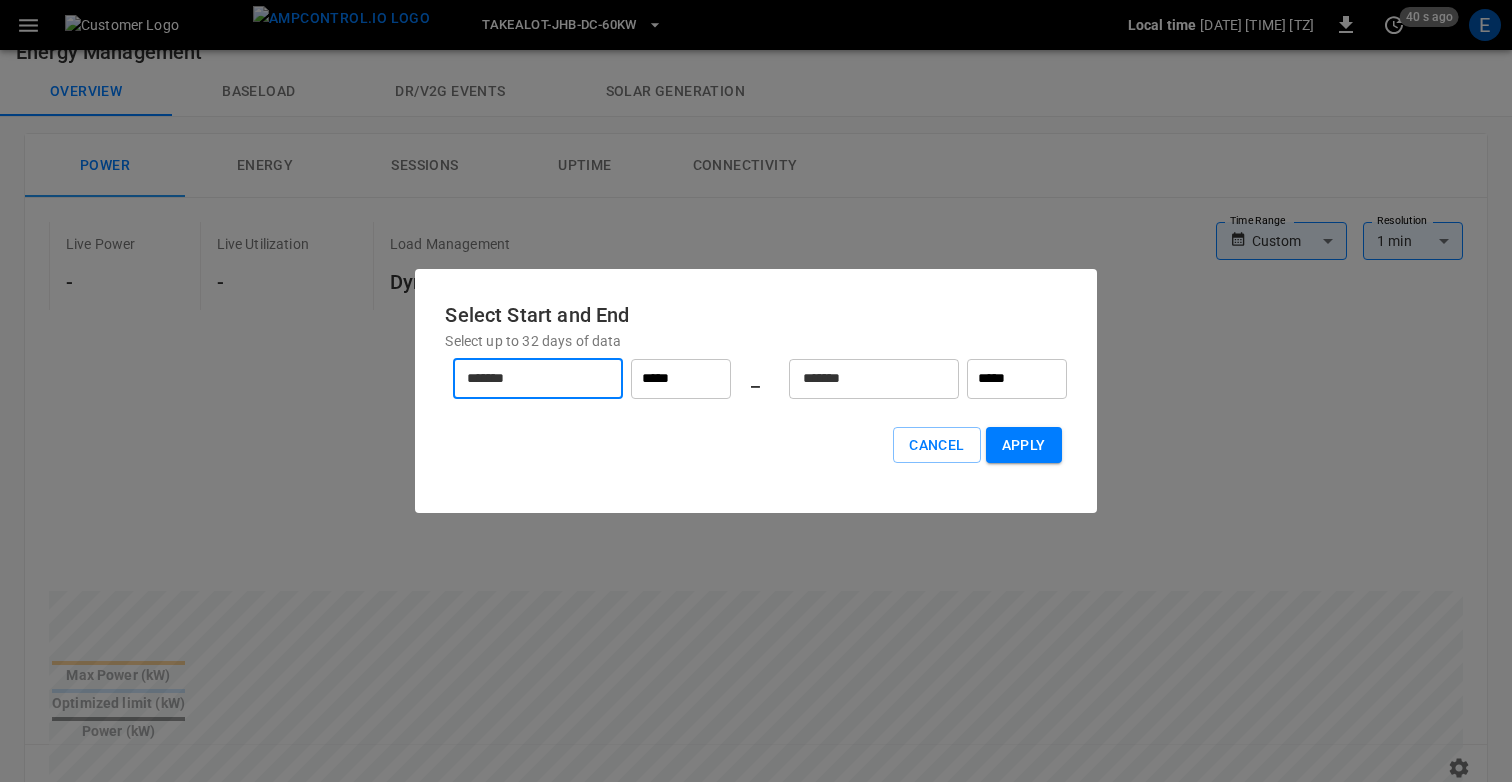 click on "*****" at bounding box center (681, 379) 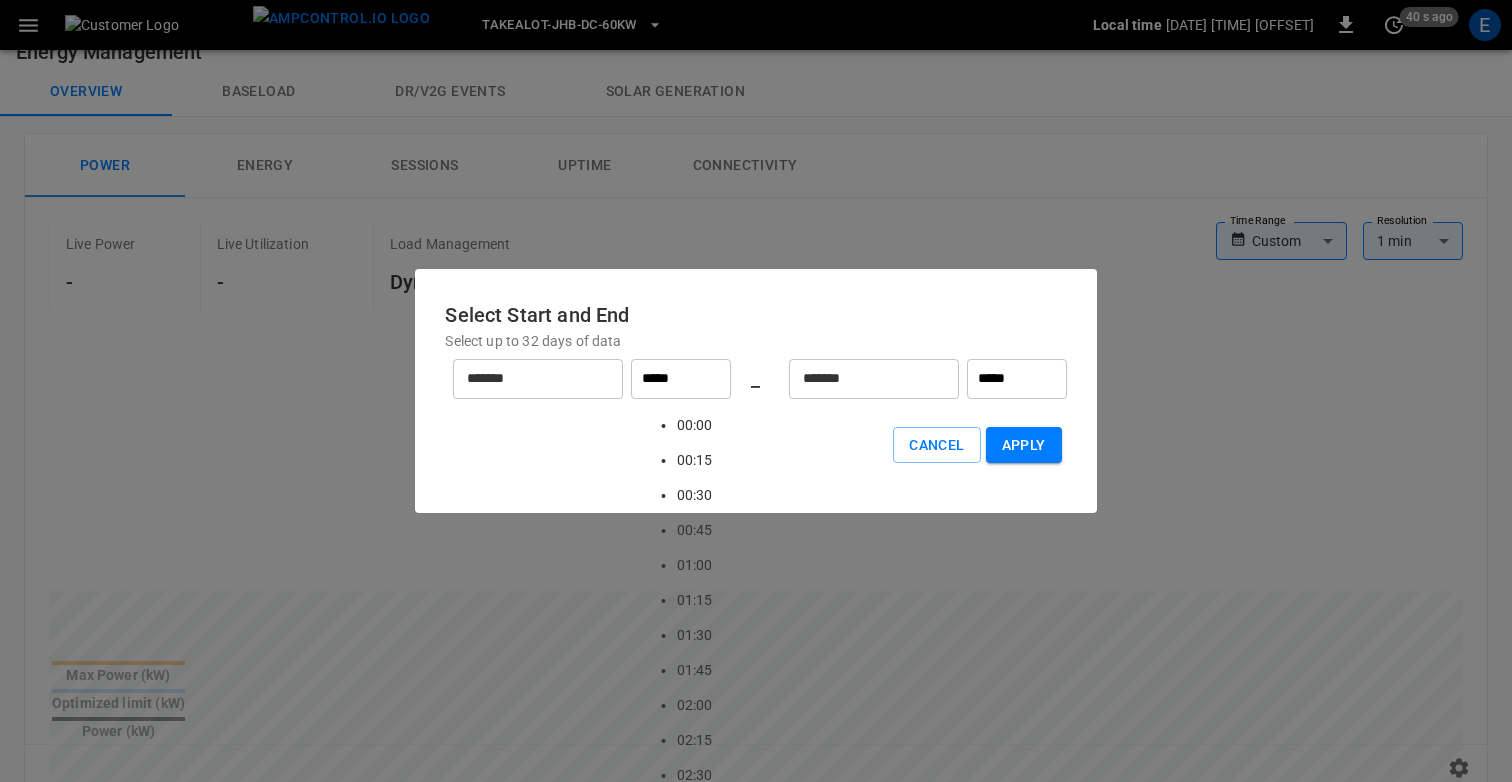 scroll, scrollTop: 2643, scrollLeft: 0, axis: vertical 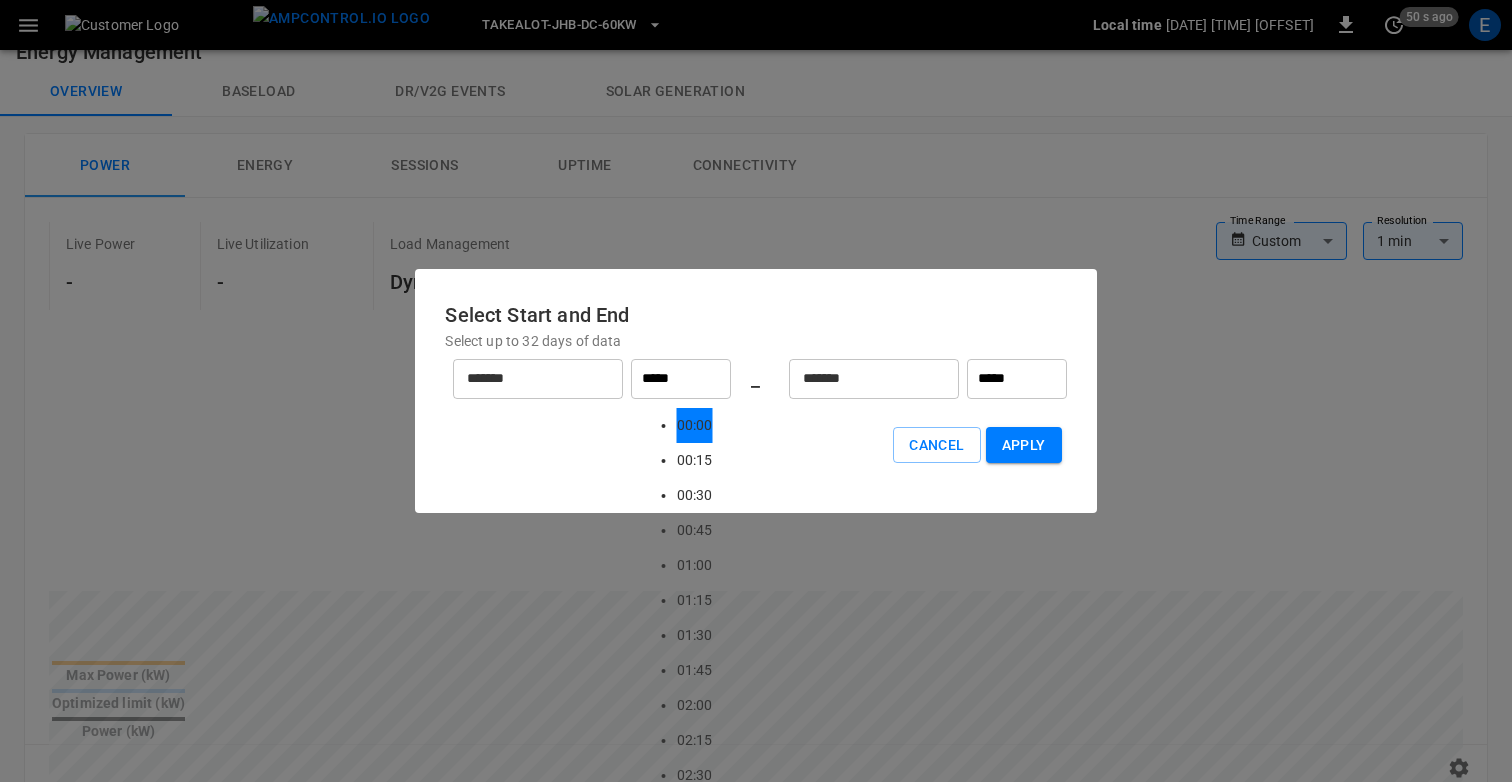 type on "*****" 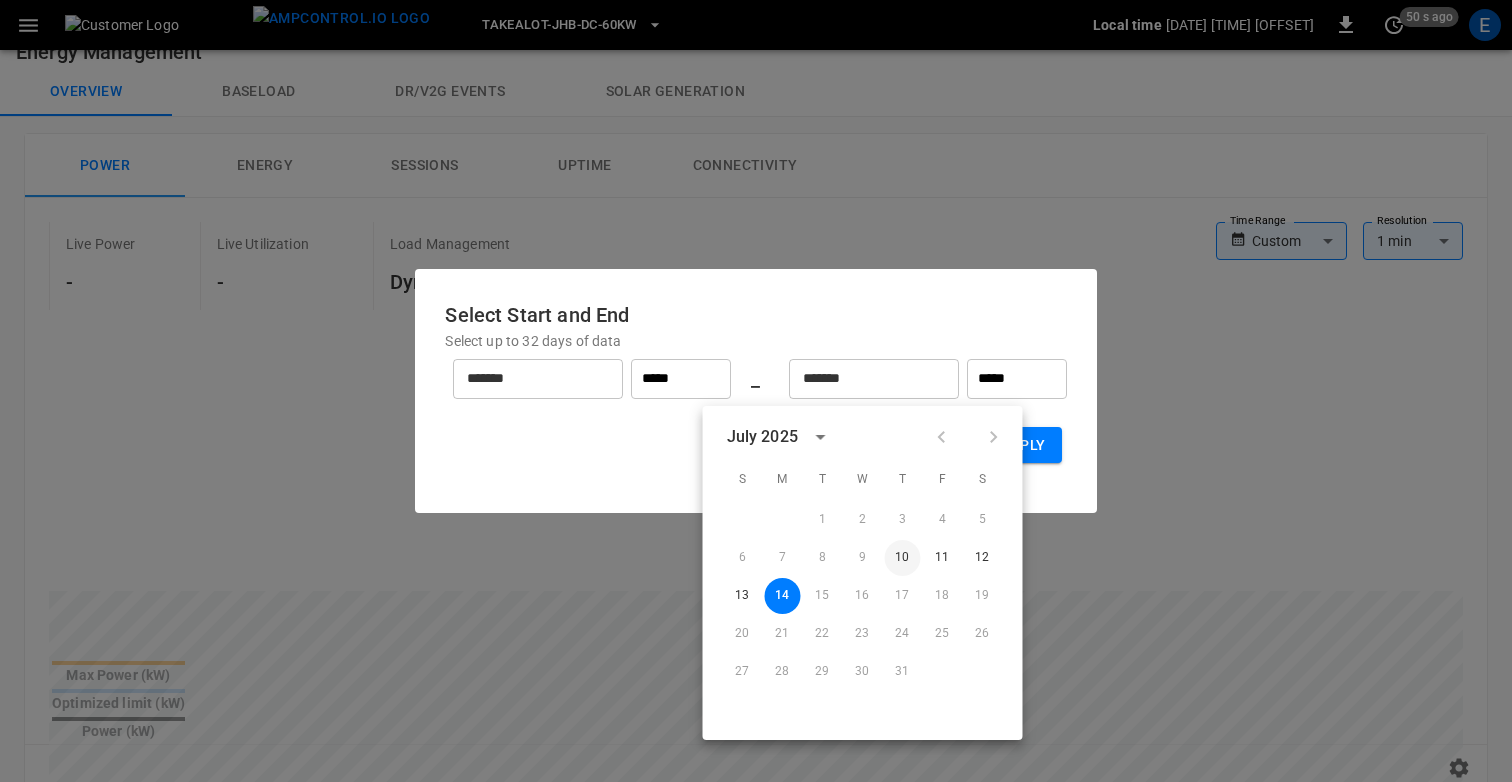 click on "10" at bounding box center (903, 558) 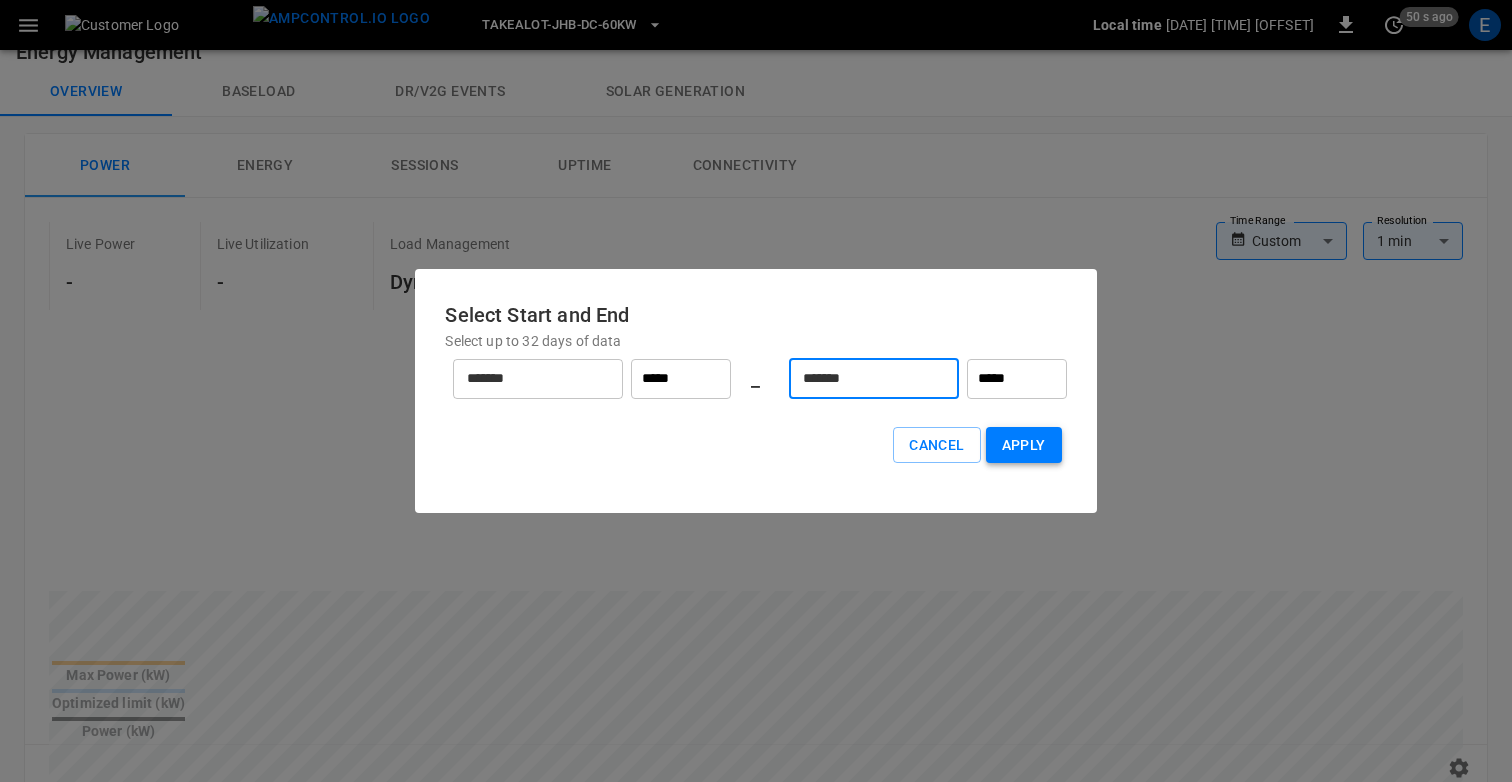 click on "Apply" at bounding box center (1024, 445) 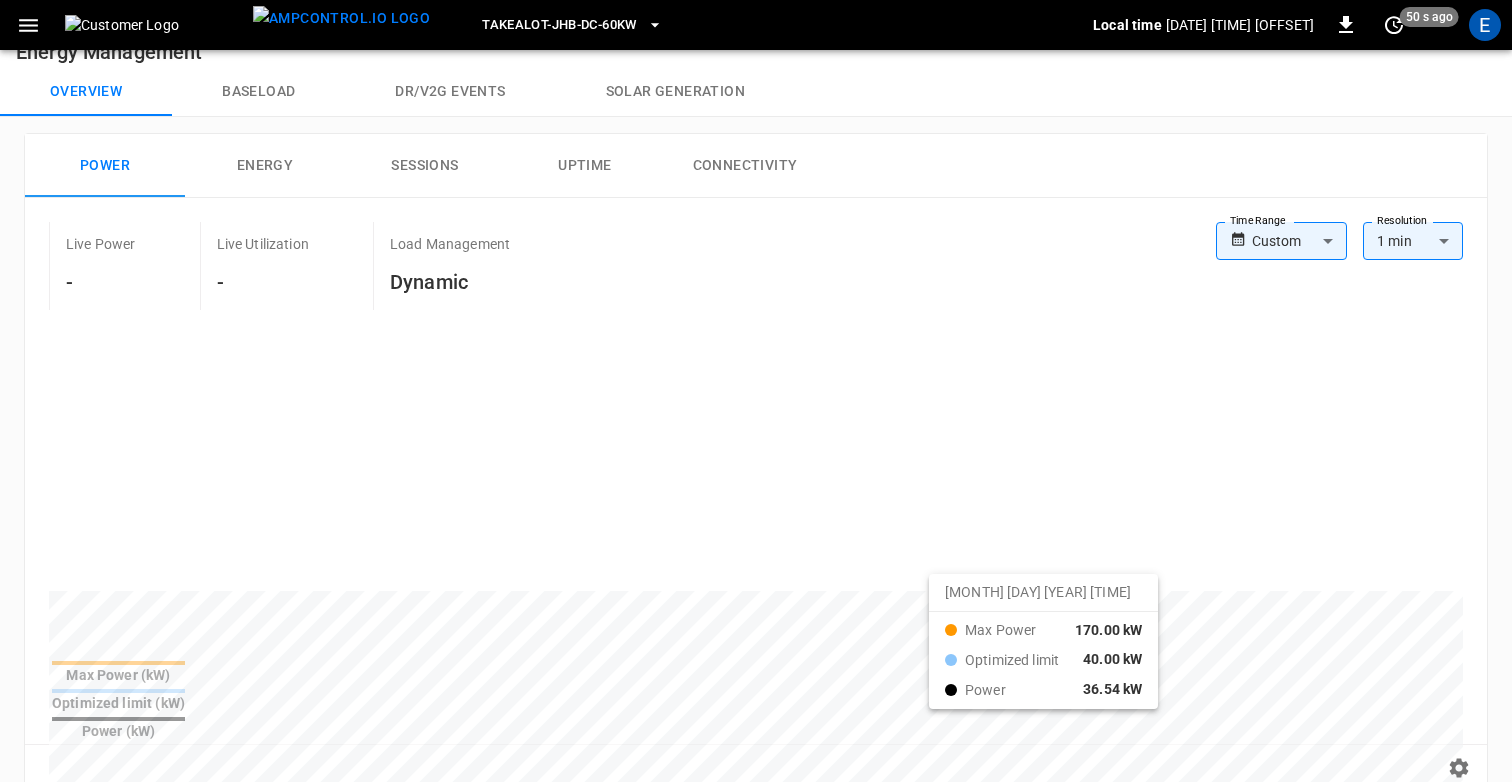 drag, startPoint x: 1192, startPoint y: 591, endPoint x: 1277, endPoint y: 591, distance: 85 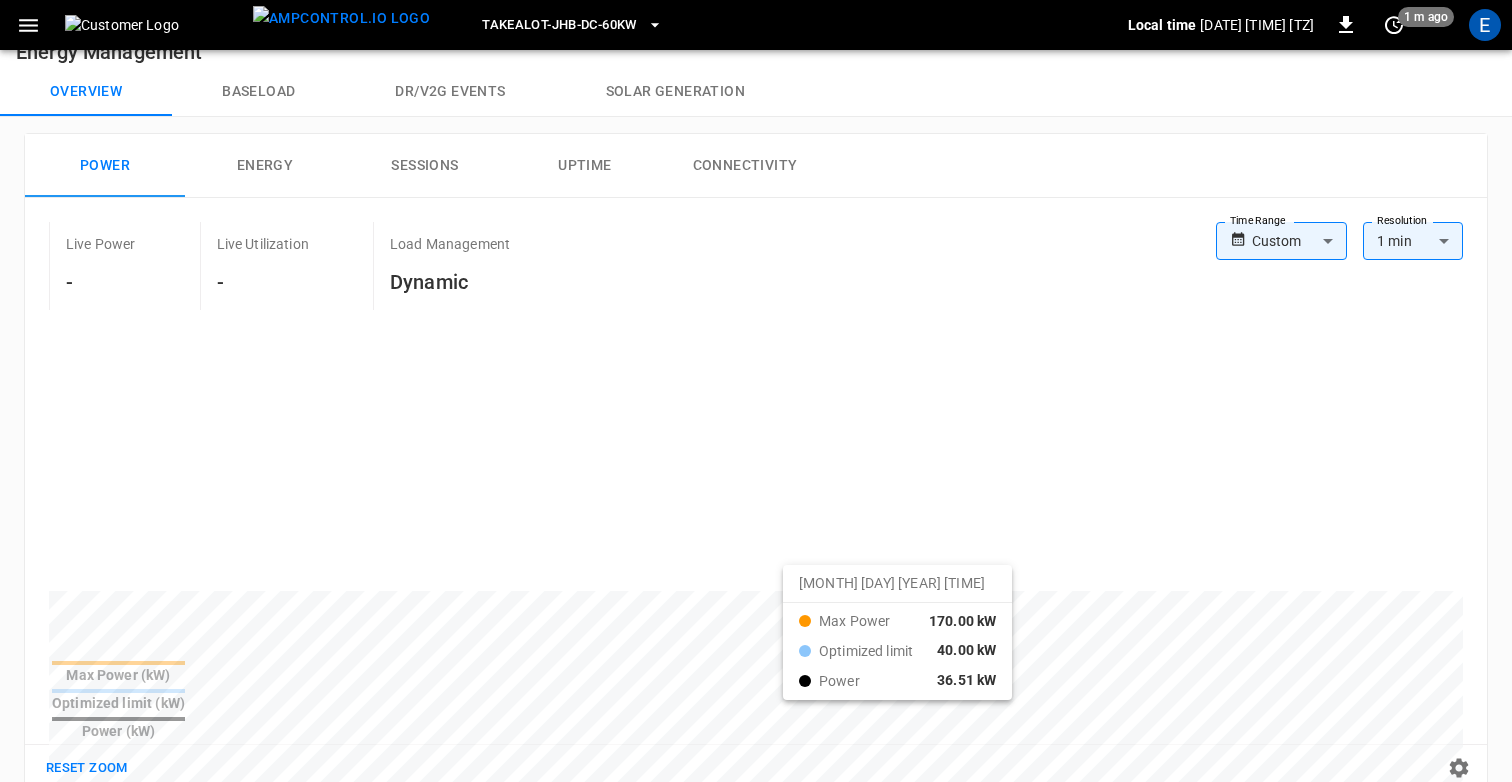 click at bounding box center (718, 1069) 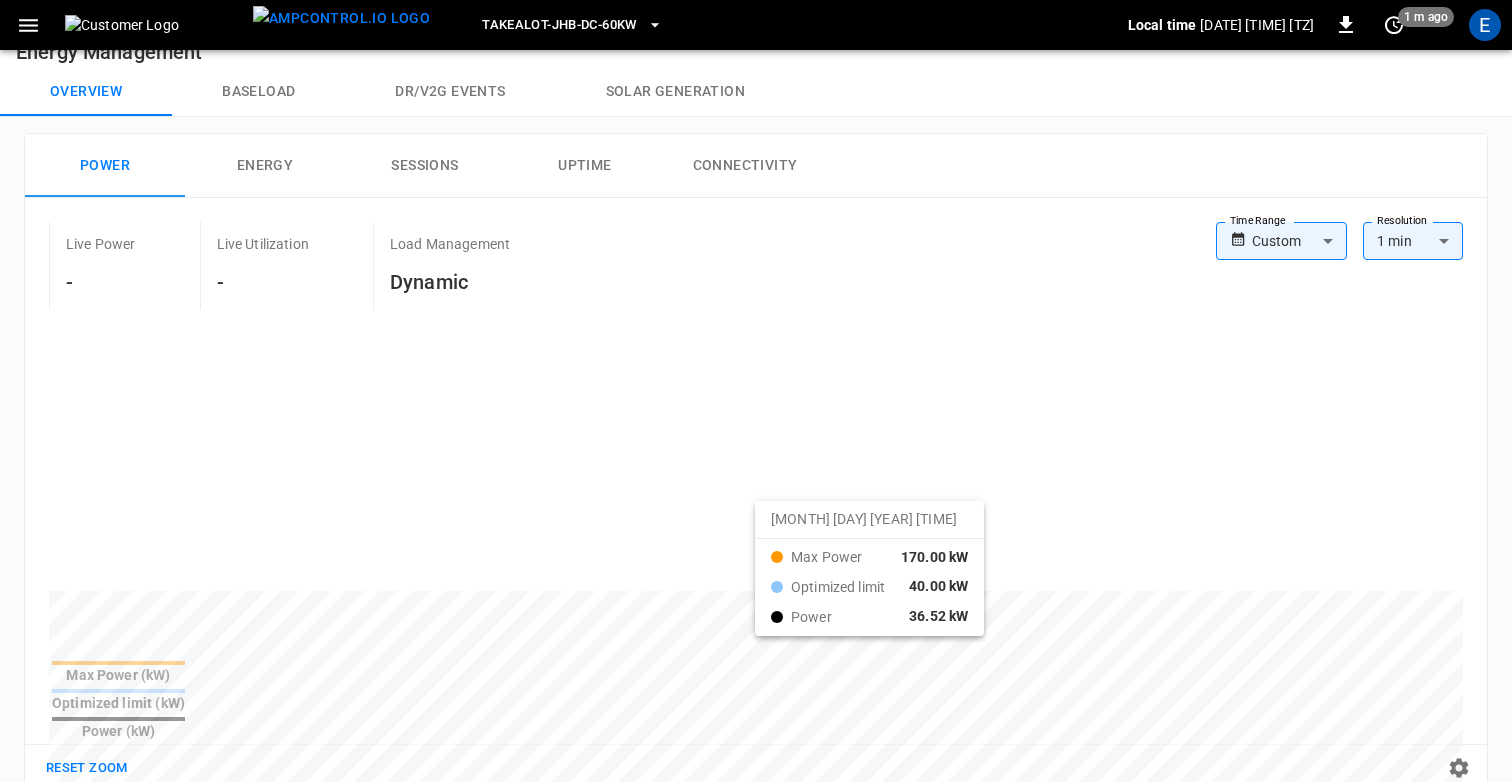 click at bounding box center (718, 1069) 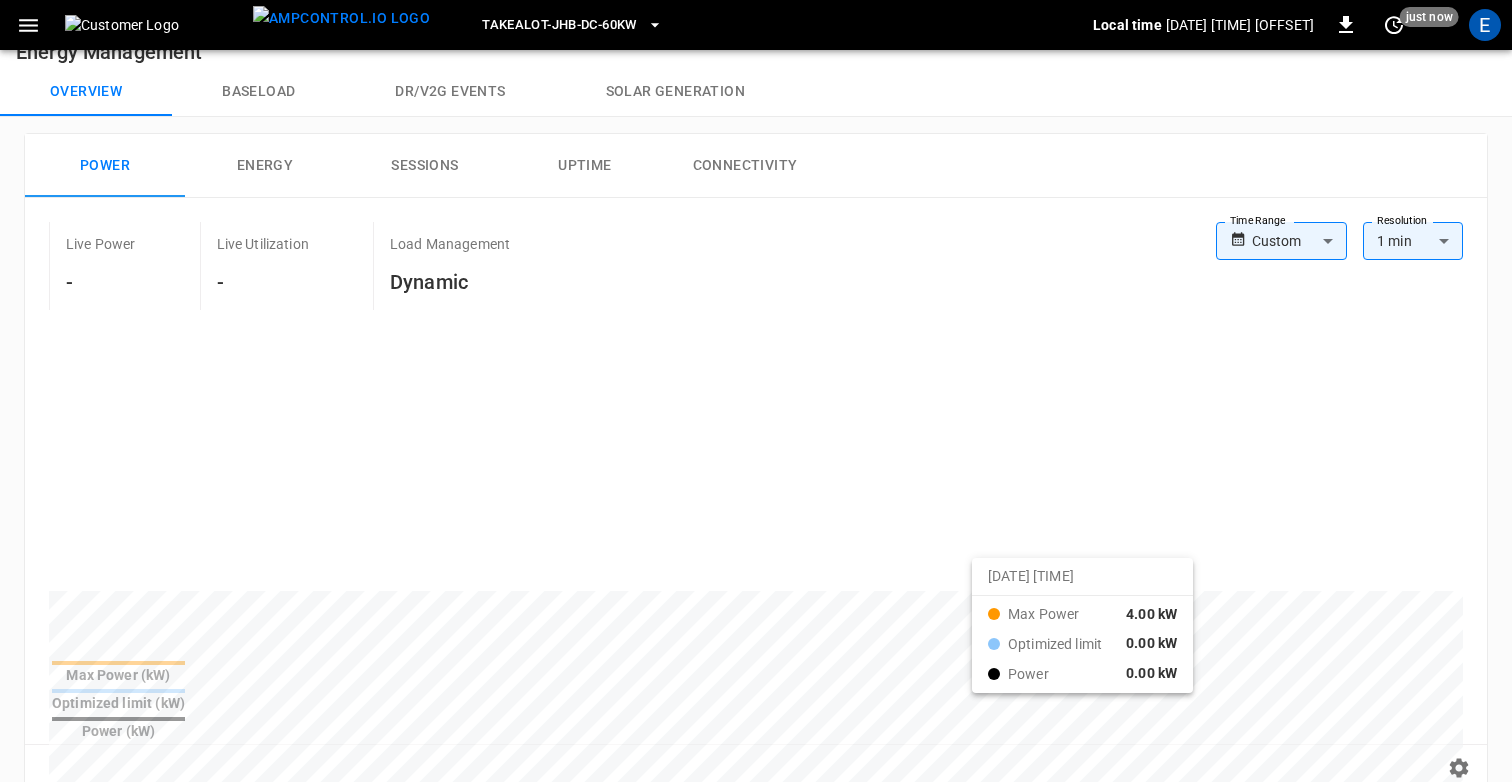 drag, startPoint x: 1173, startPoint y: 575, endPoint x: 1269, endPoint y: 577, distance: 96.02083 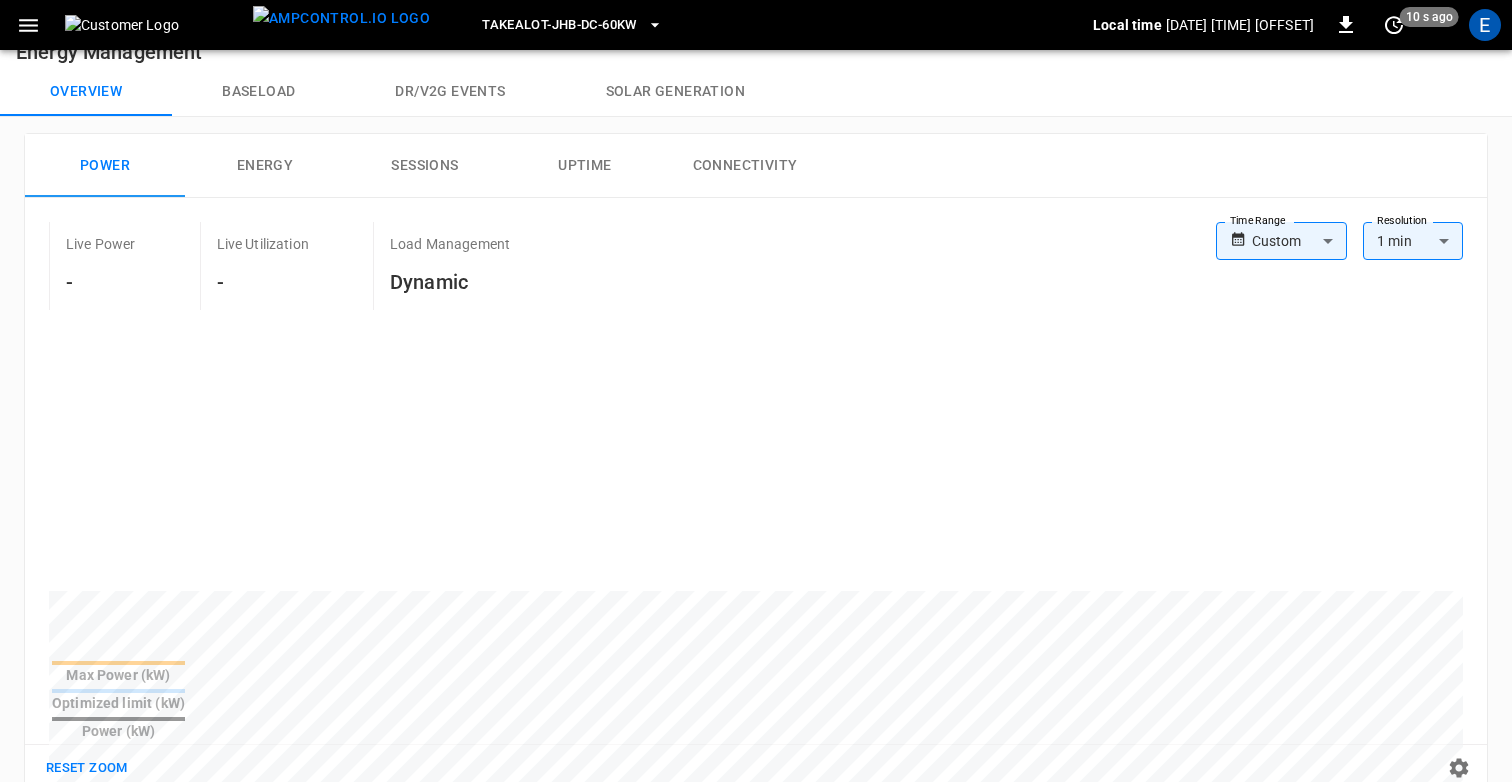 click 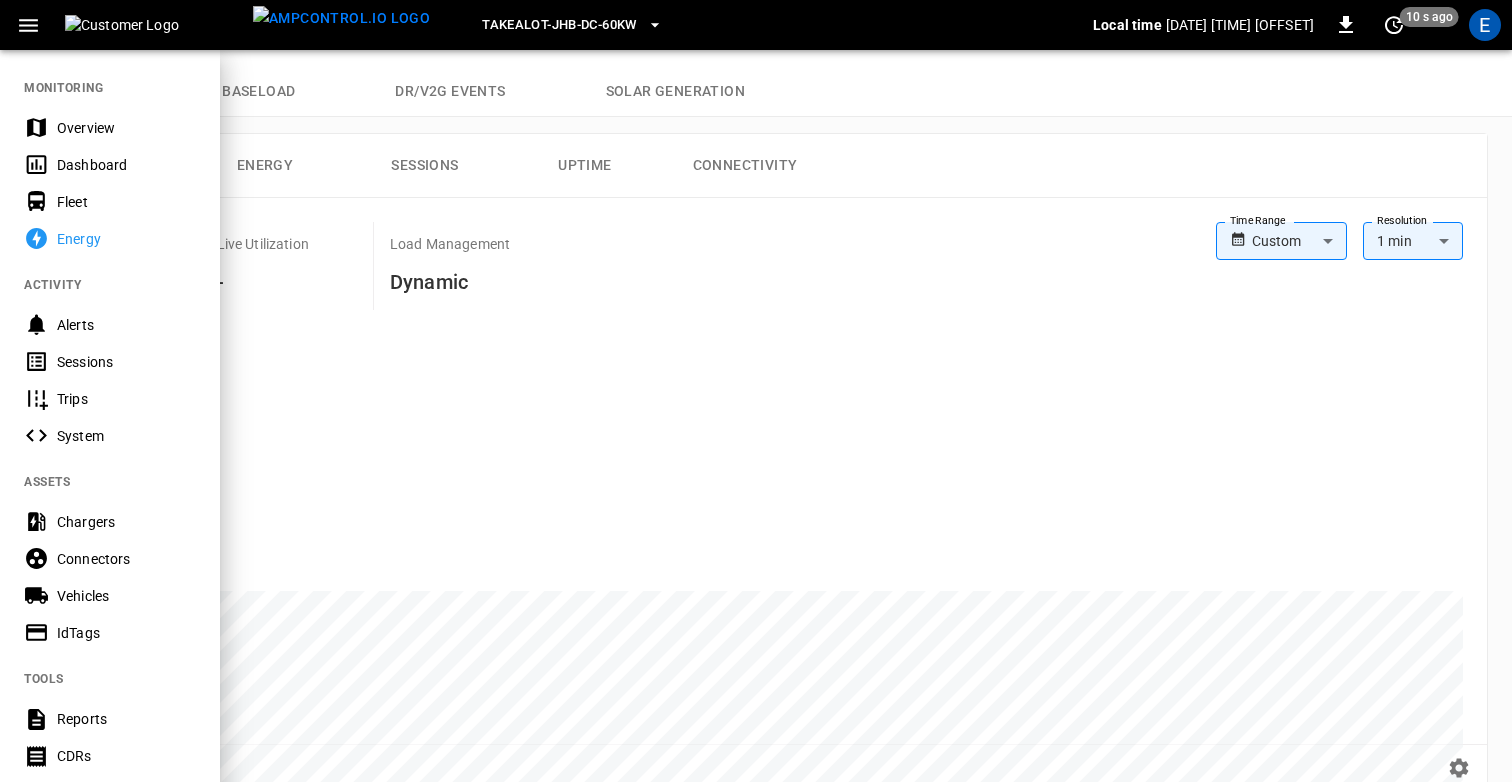 click on "Overview" at bounding box center (126, 128) 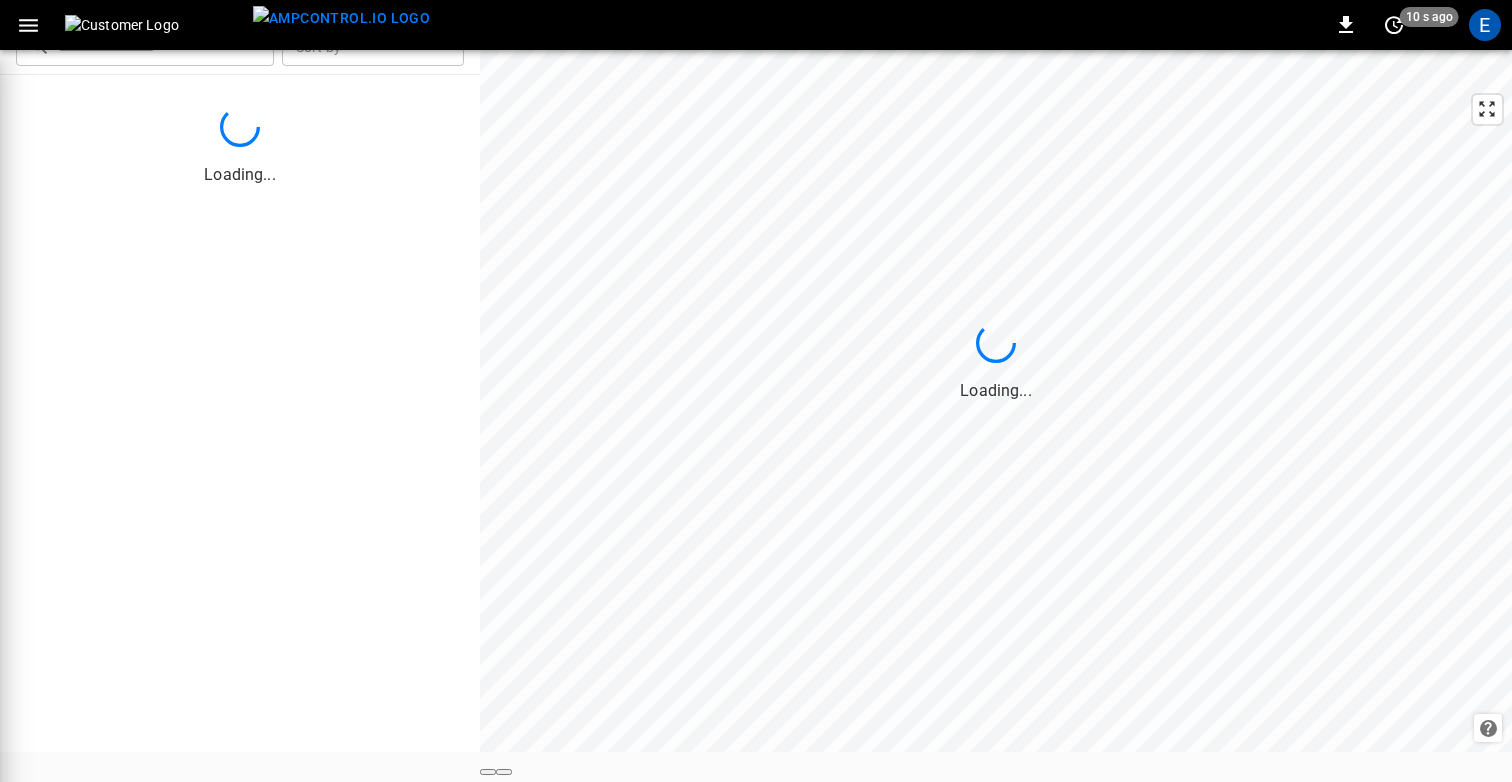 scroll, scrollTop: 0, scrollLeft: 0, axis: both 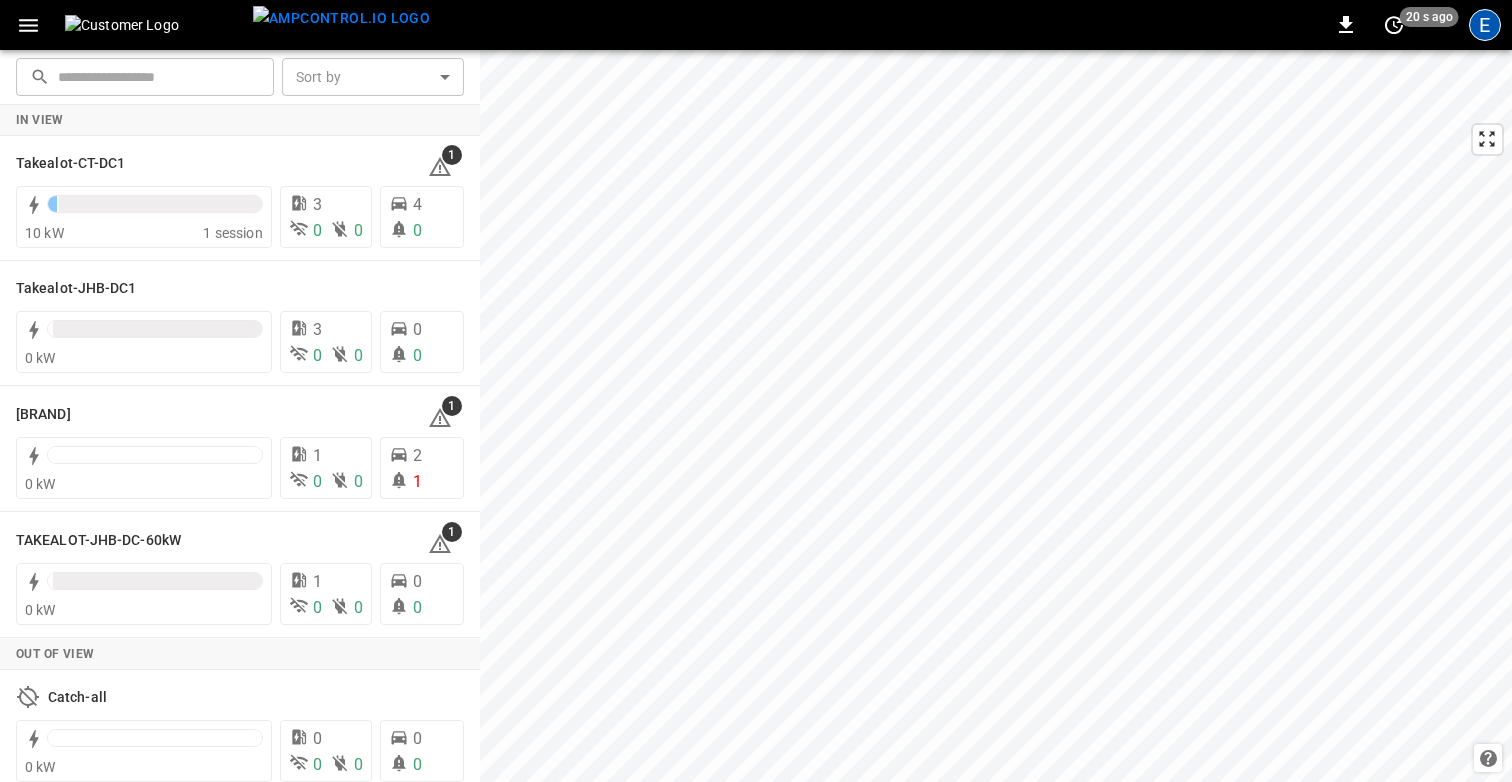 click on "E" at bounding box center [1485, 25] 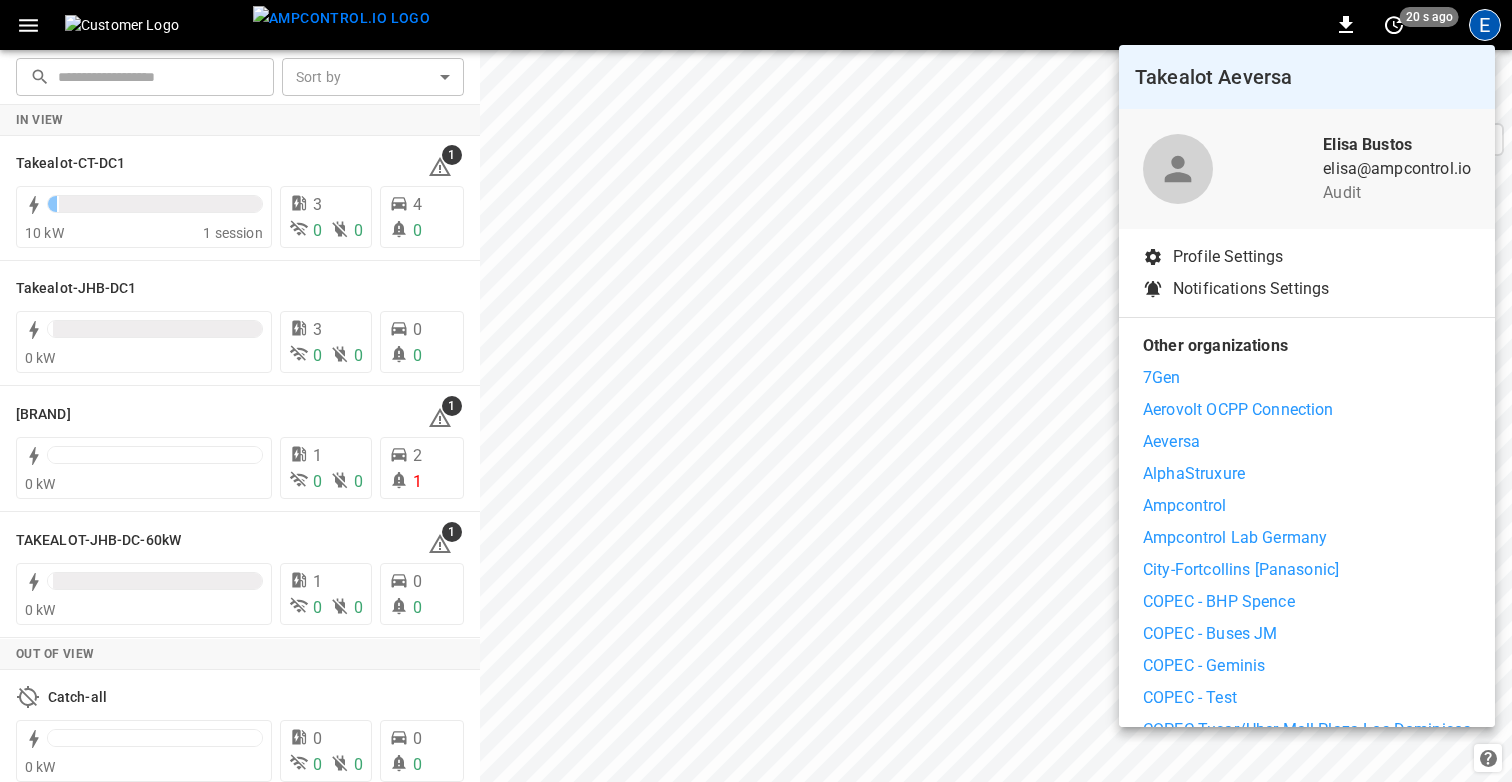 click on "Ampcontrol" at bounding box center [1185, 506] 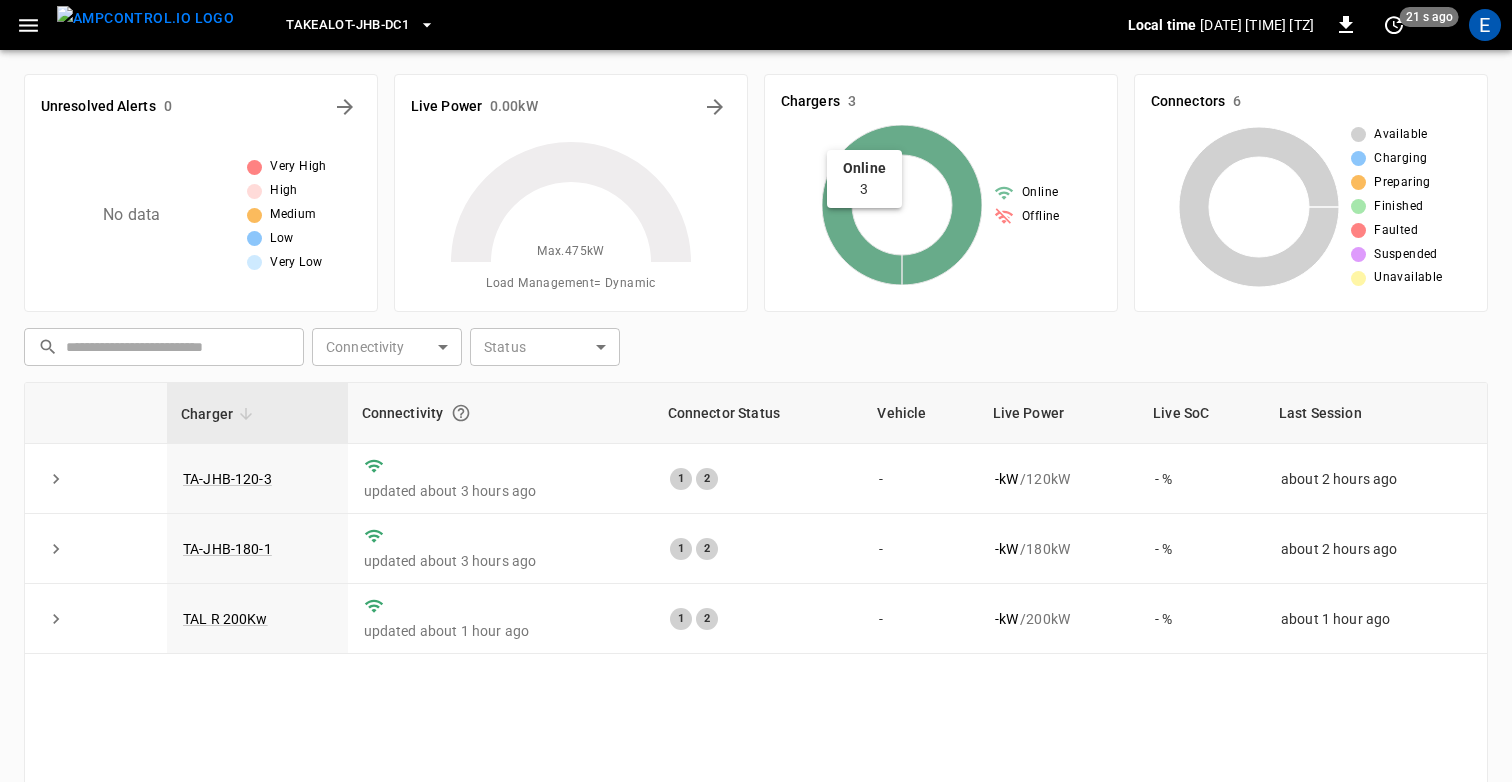 scroll, scrollTop: 0, scrollLeft: 0, axis: both 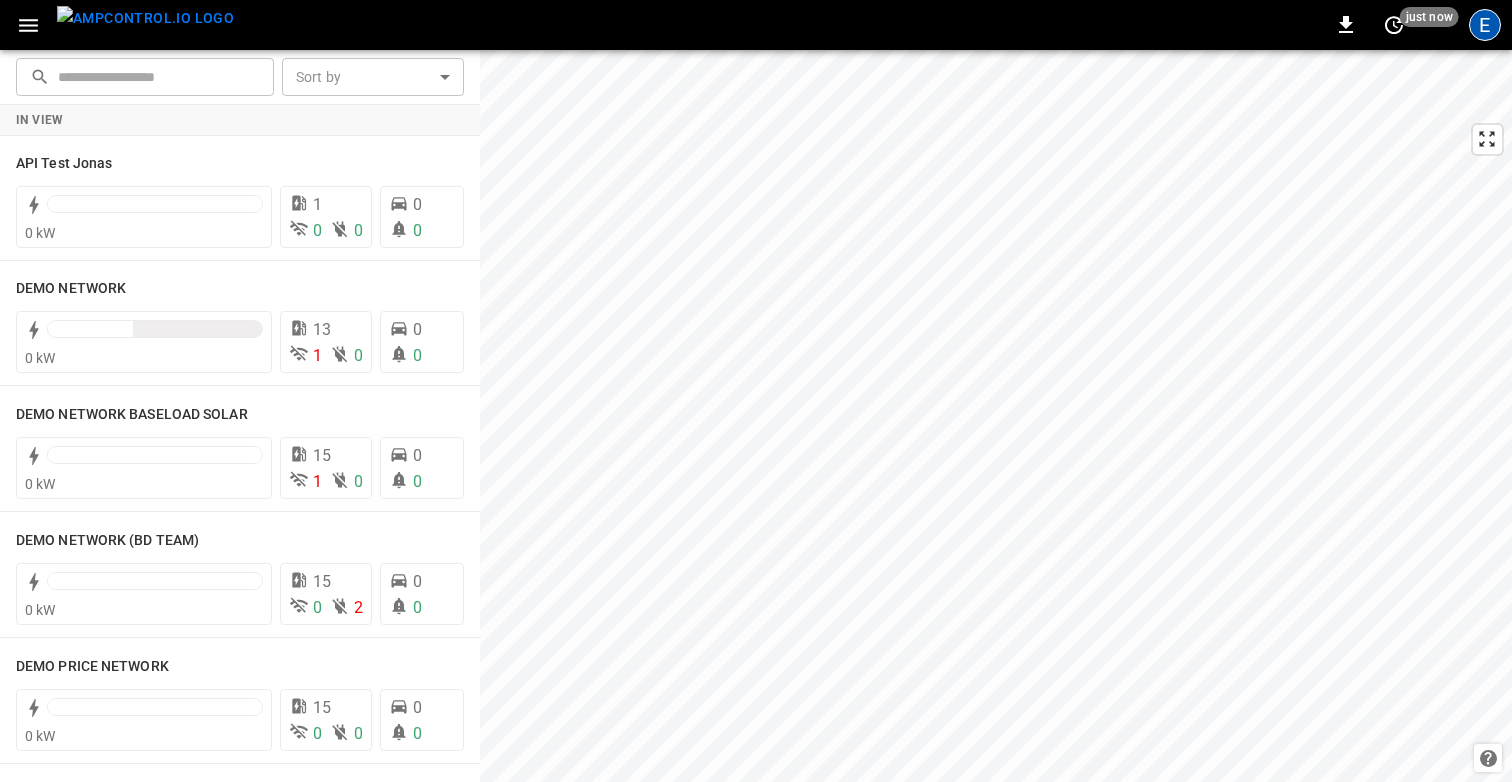 click on "E" at bounding box center [1485, 25] 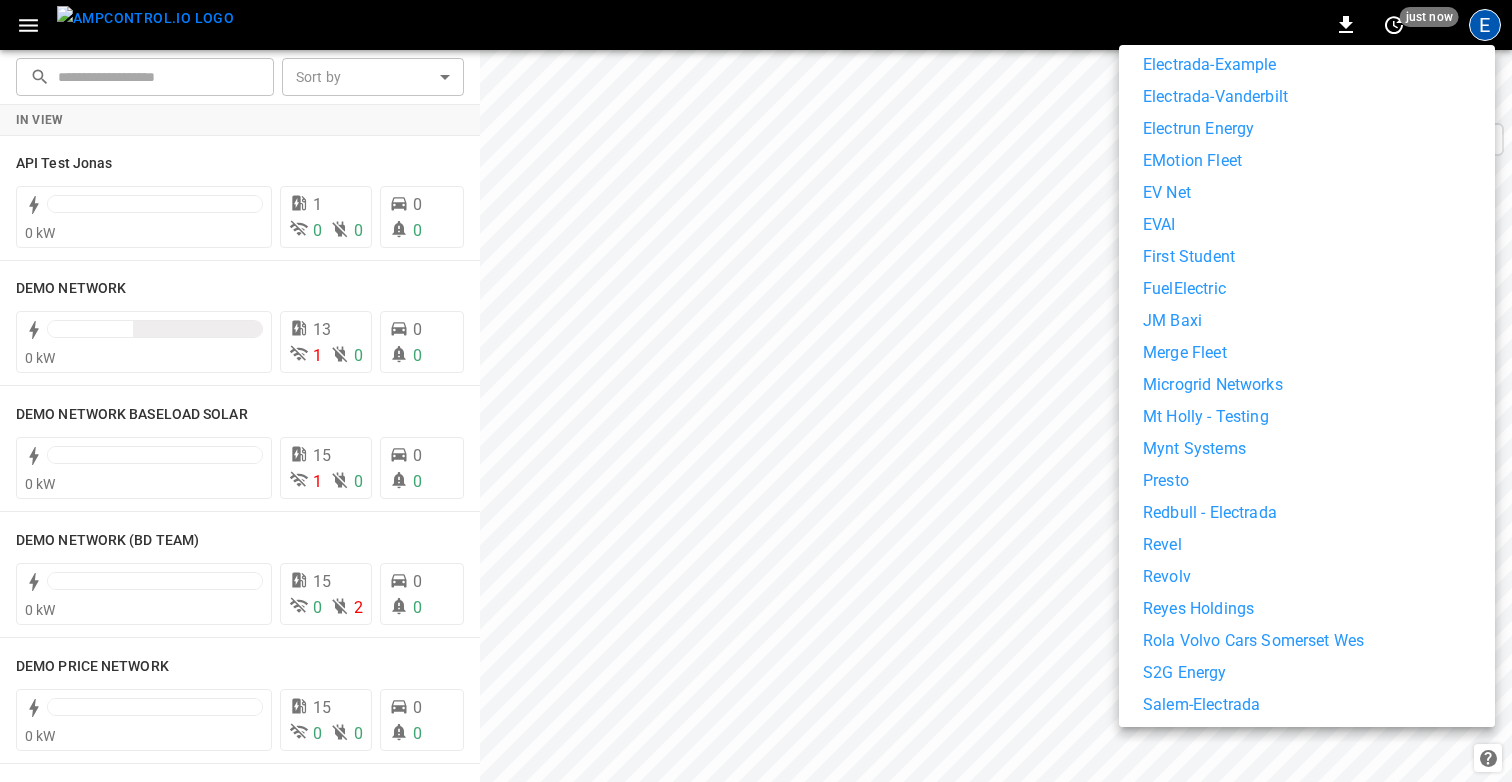 scroll, scrollTop: 984, scrollLeft: 0, axis: vertical 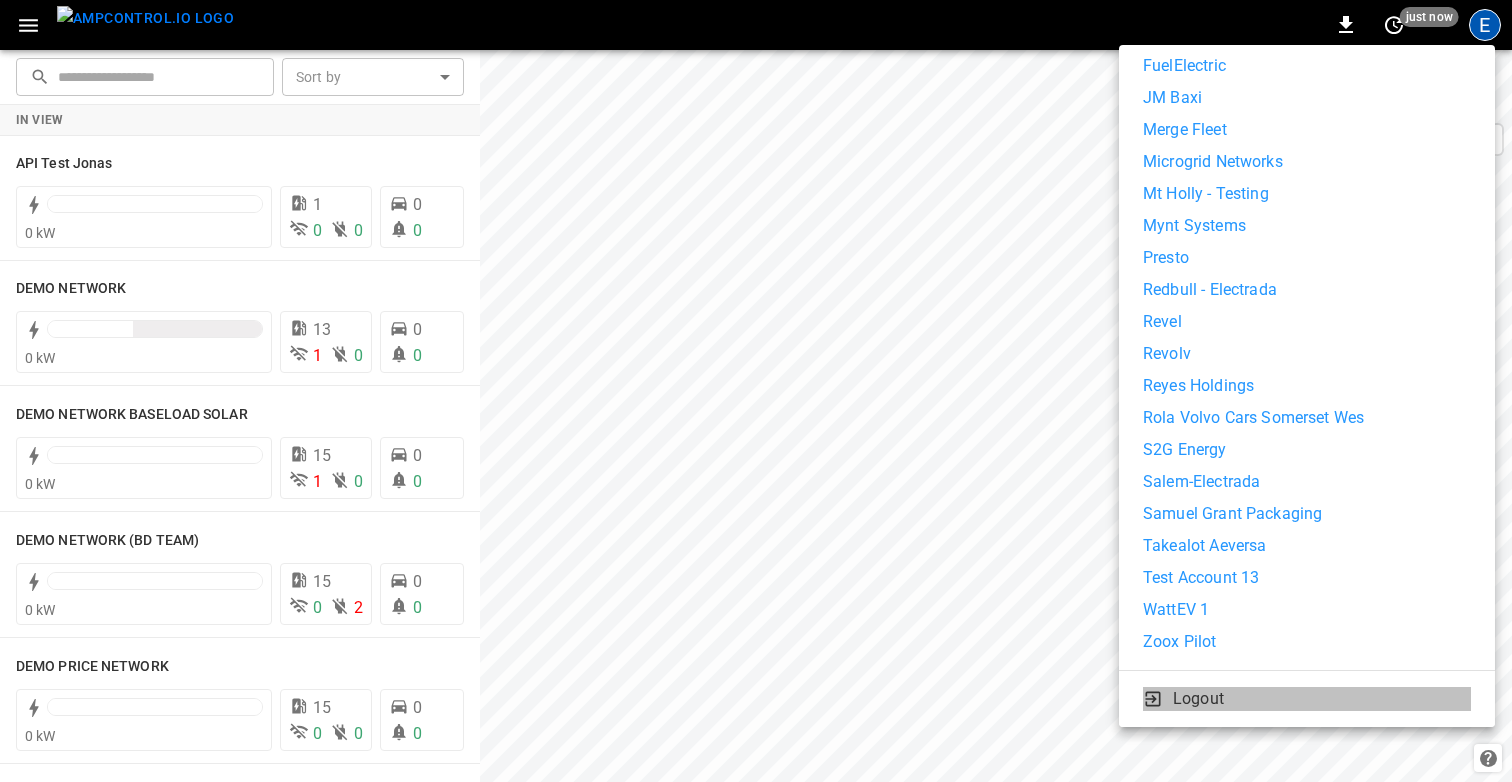 click on "Logout" at bounding box center [1198, 699] 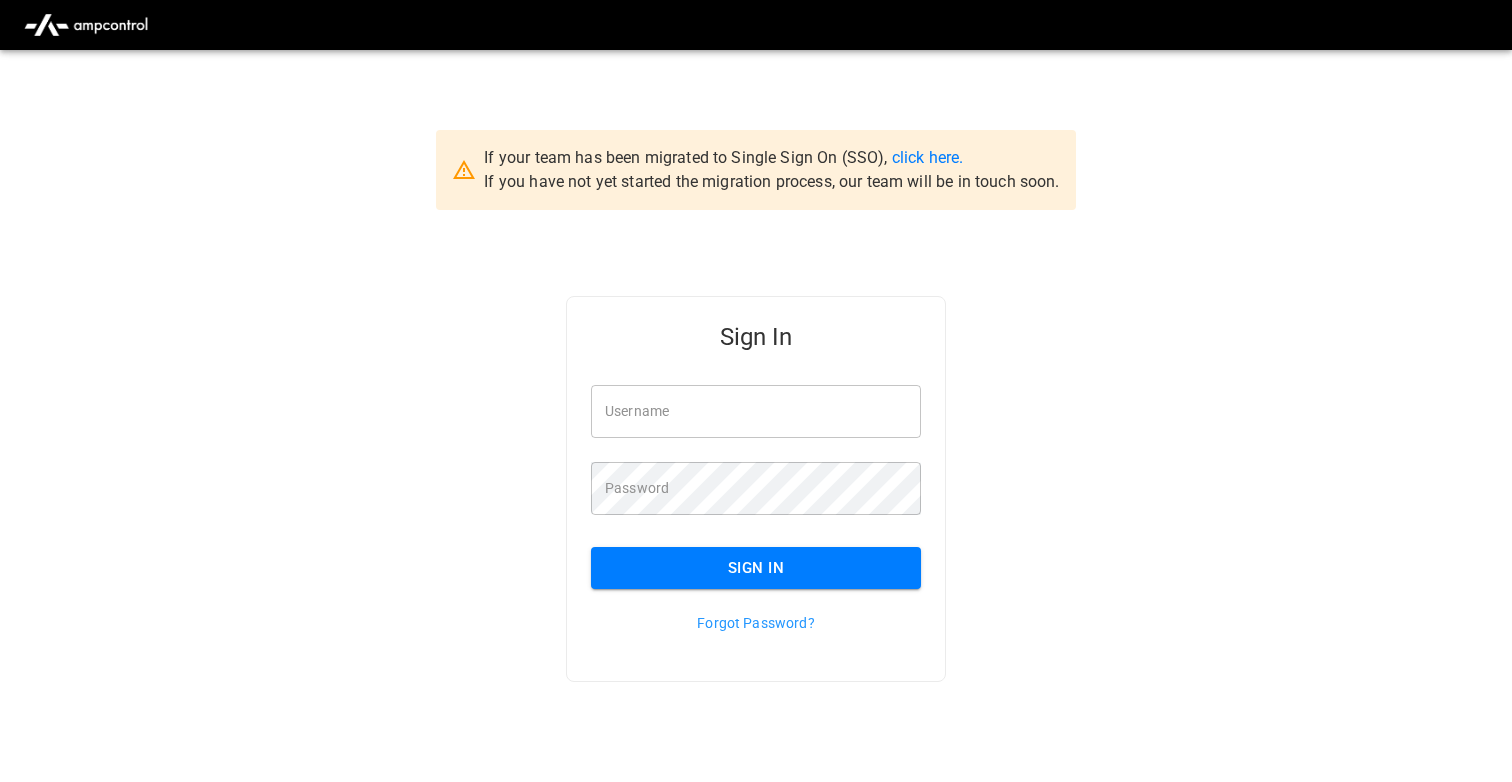 scroll, scrollTop: 0, scrollLeft: 0, axis: both 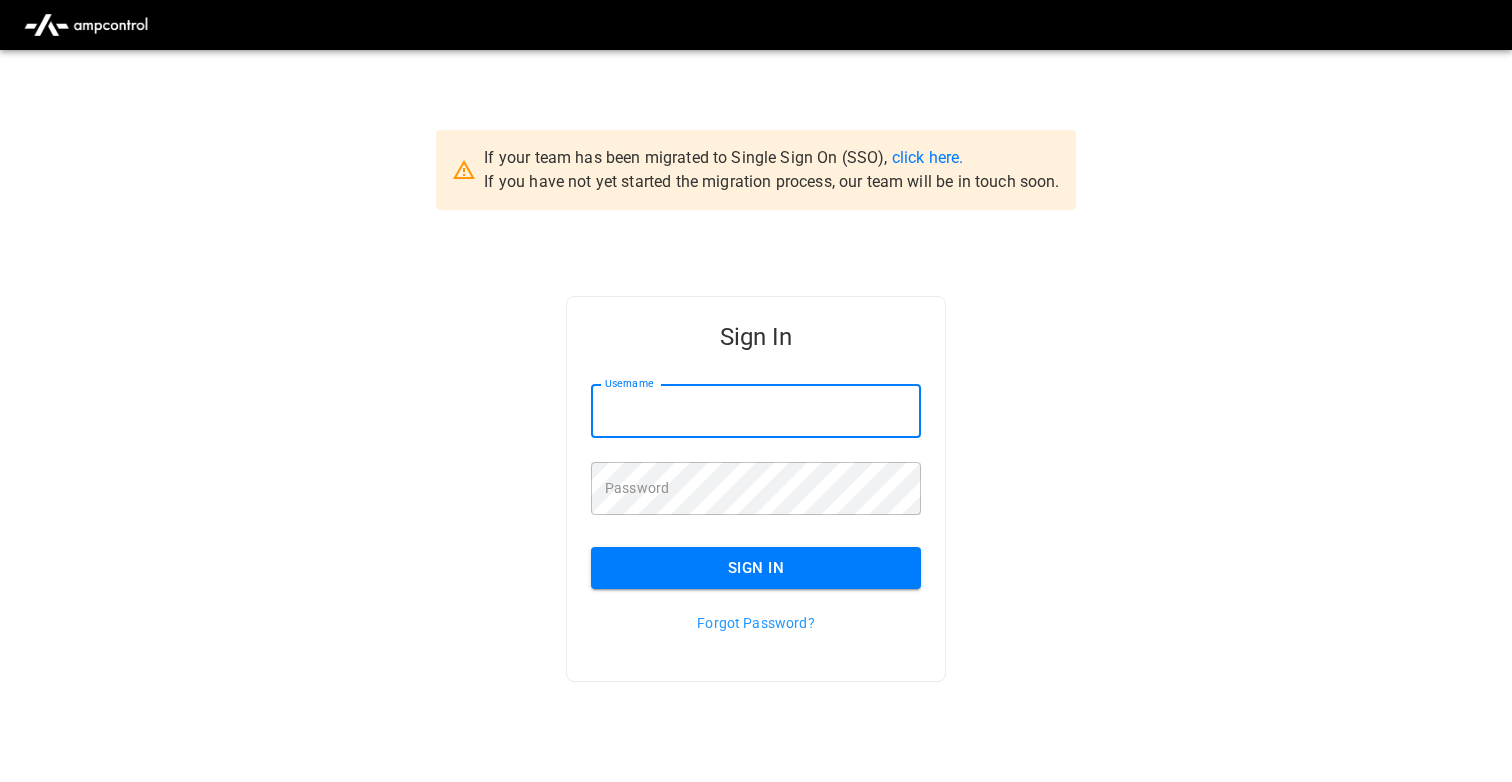 type on "**********" 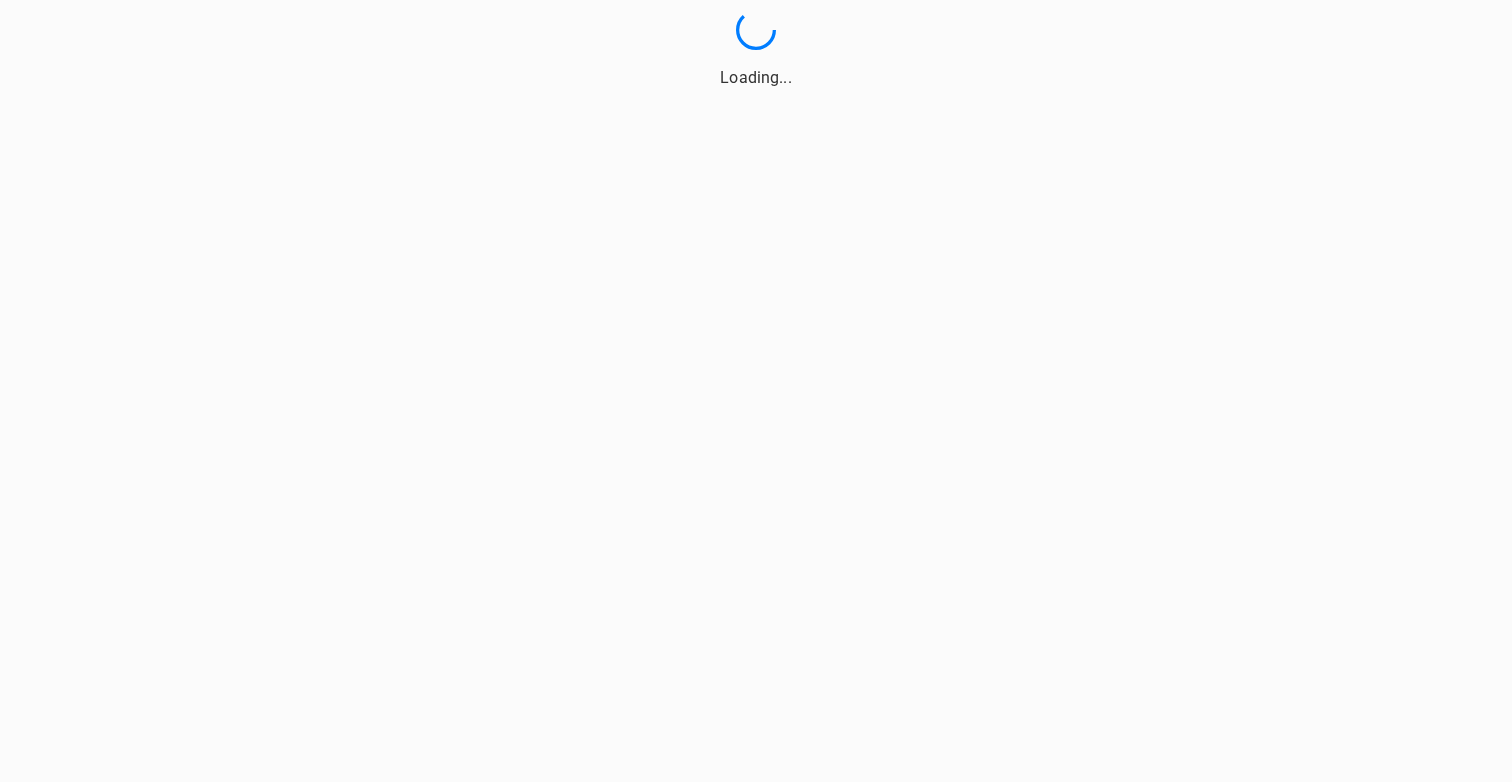 scroll, scrollTop: 0, scrollLeft: 0, axis: both 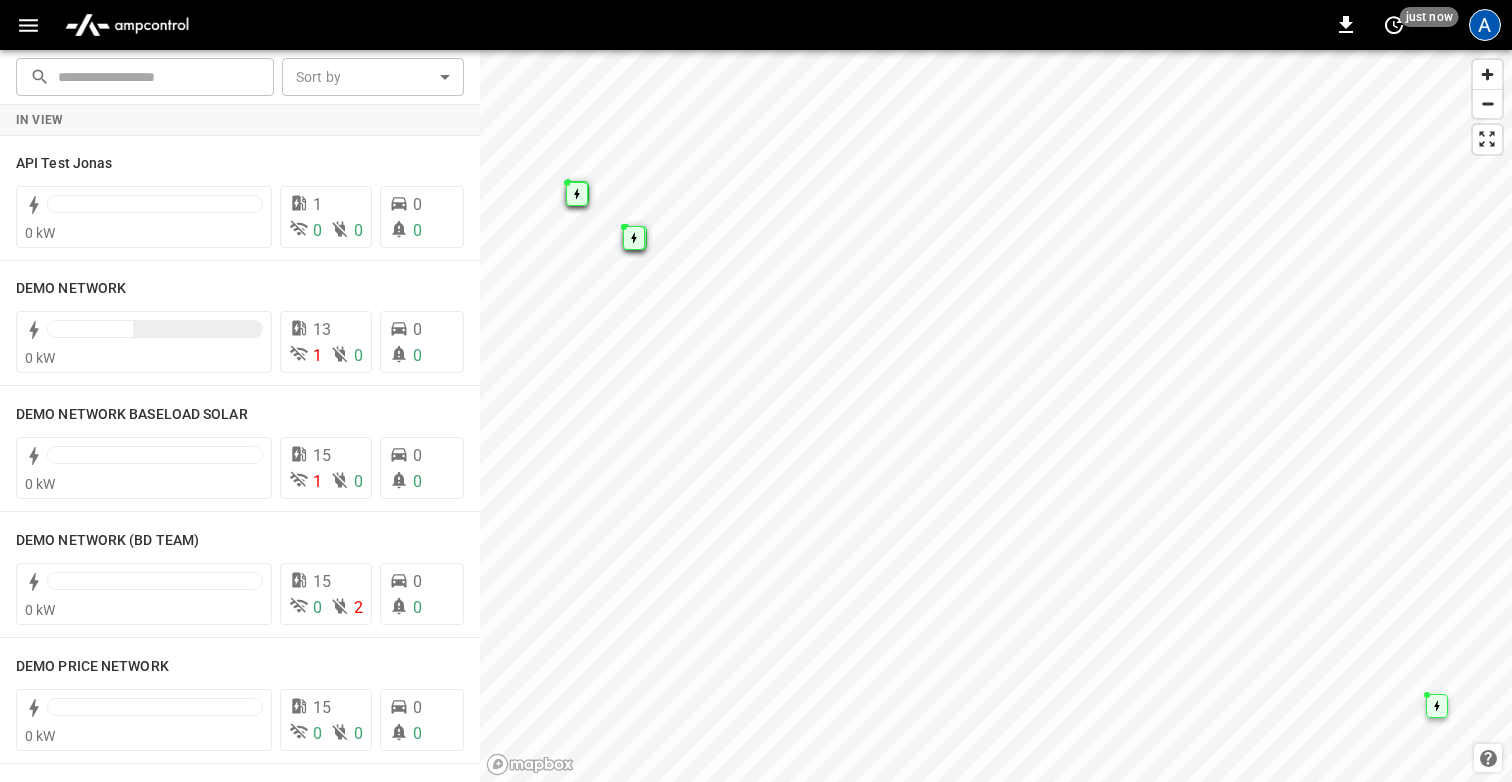 click on "A" at bounding box center [1485, 25] 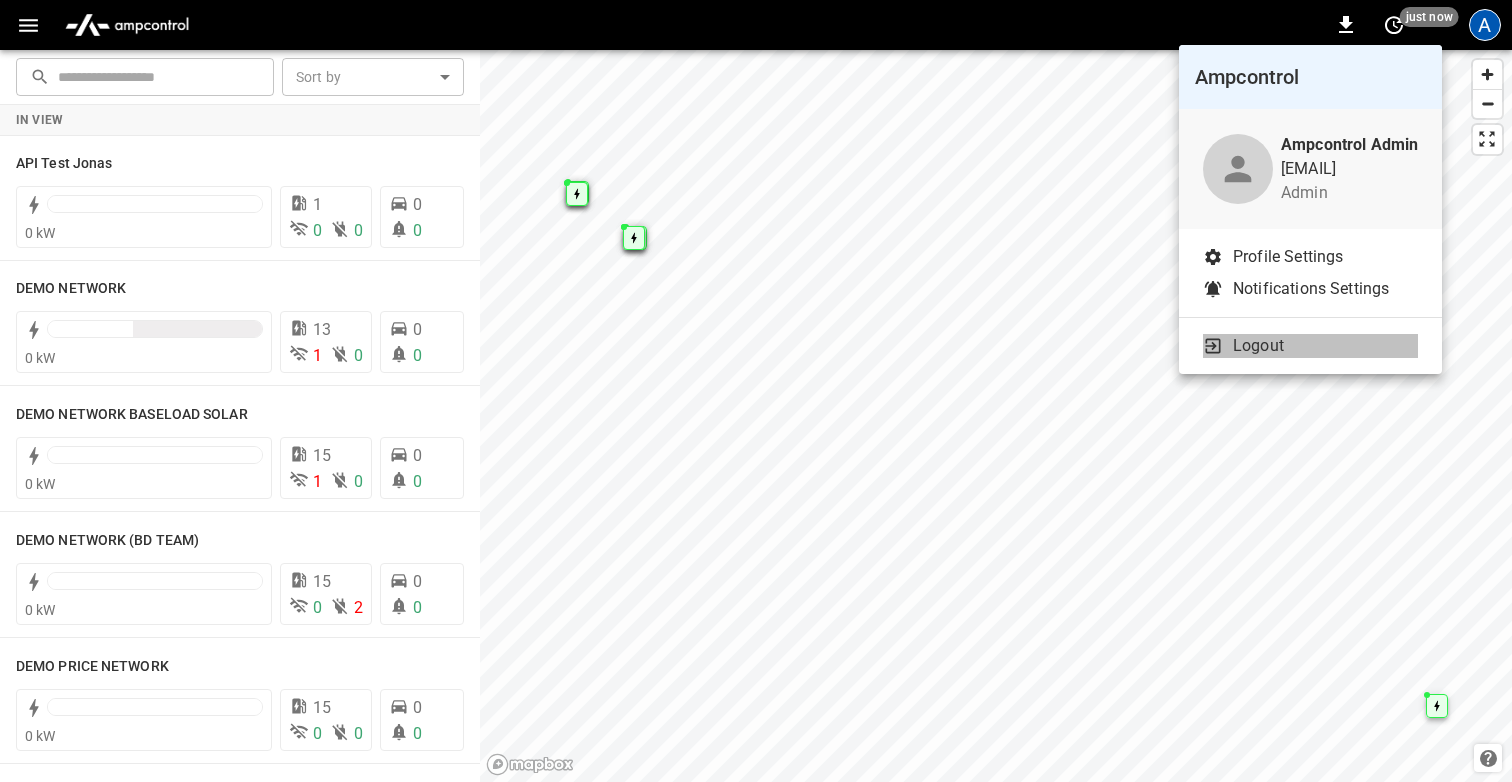 click on "Logout" at bounding box center [1258, 346] 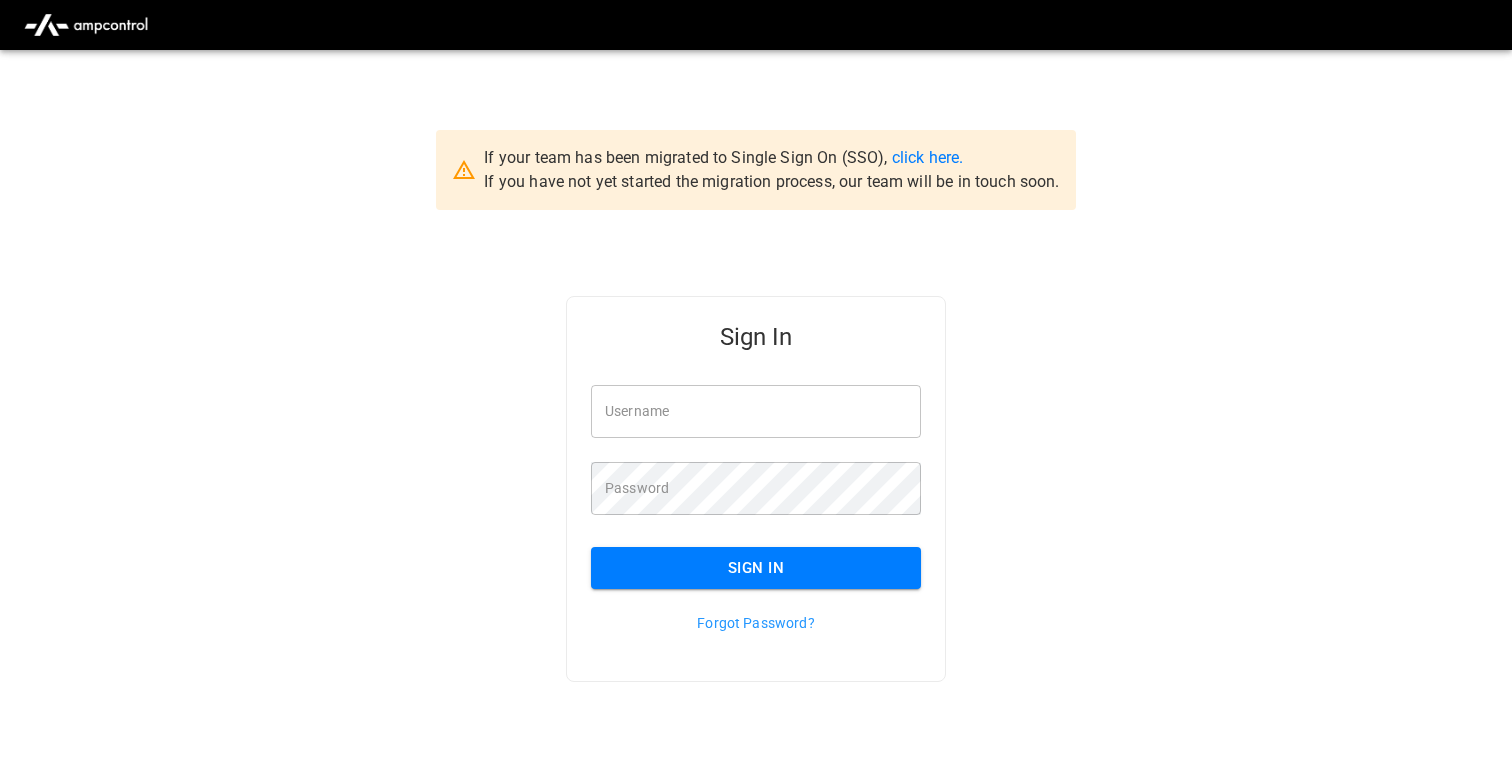 scroll, scrollTop: 0, scrollLeft: 0, axis: both 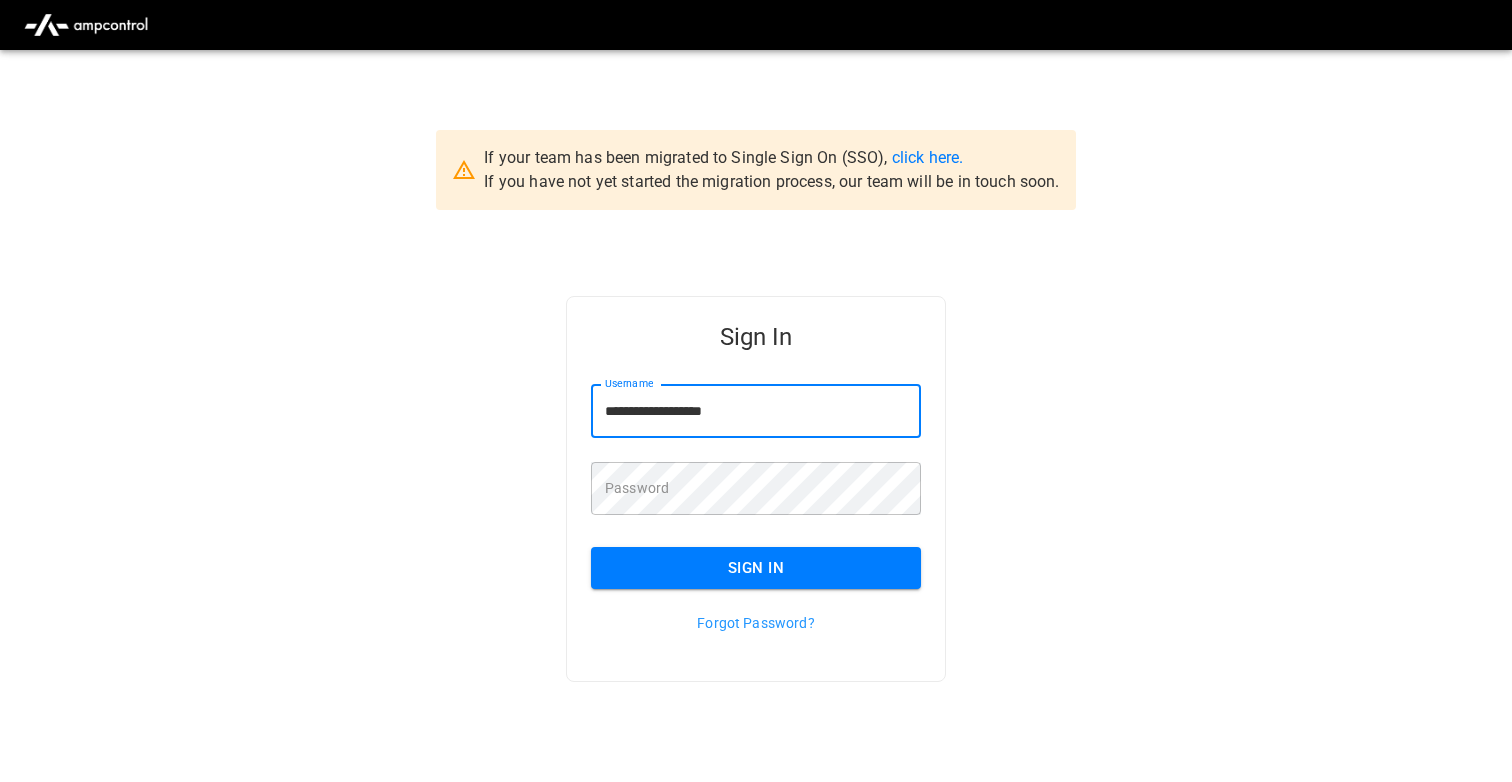 type on "**********" 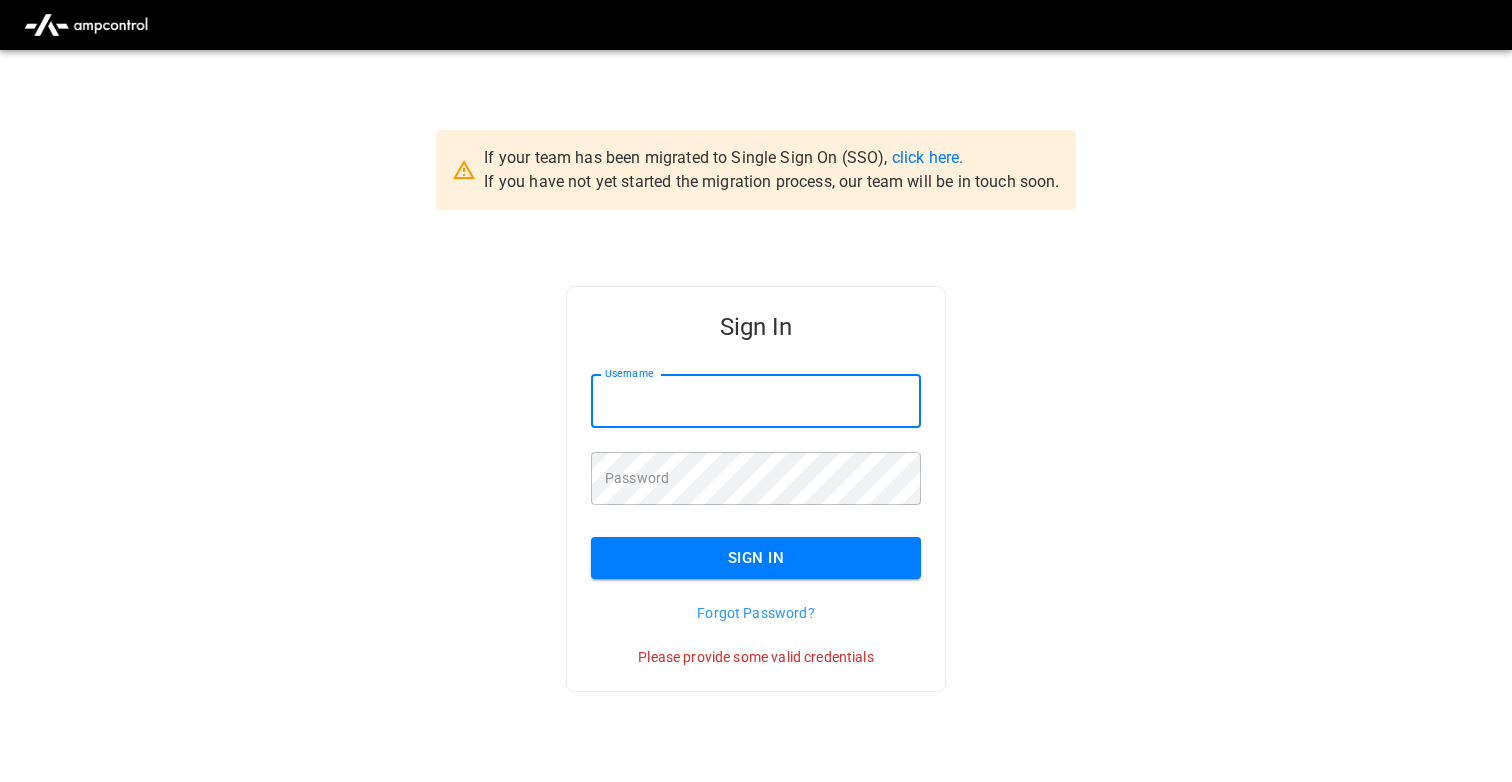 click on "Username" at bounding box center (756, 401) 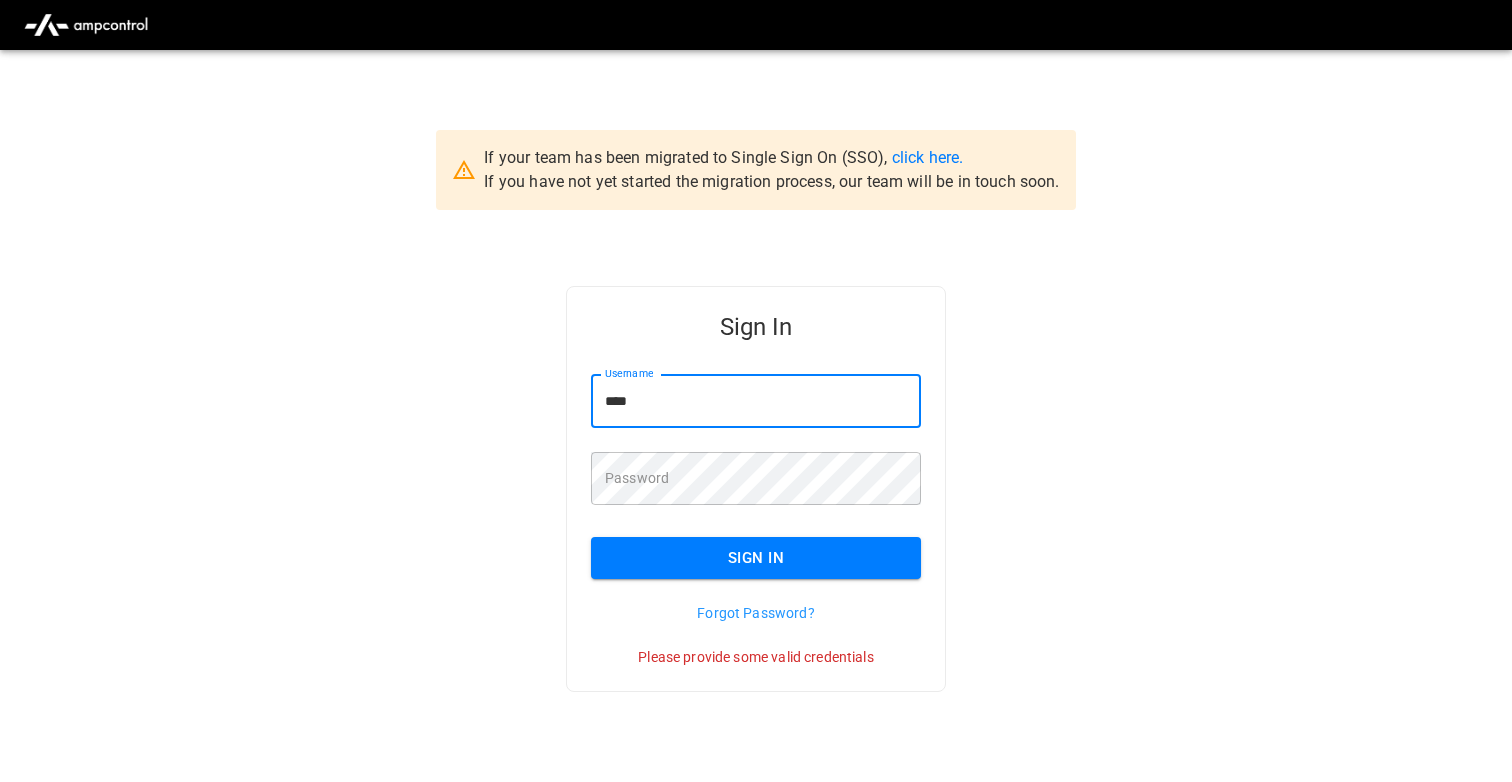 type on "**********" 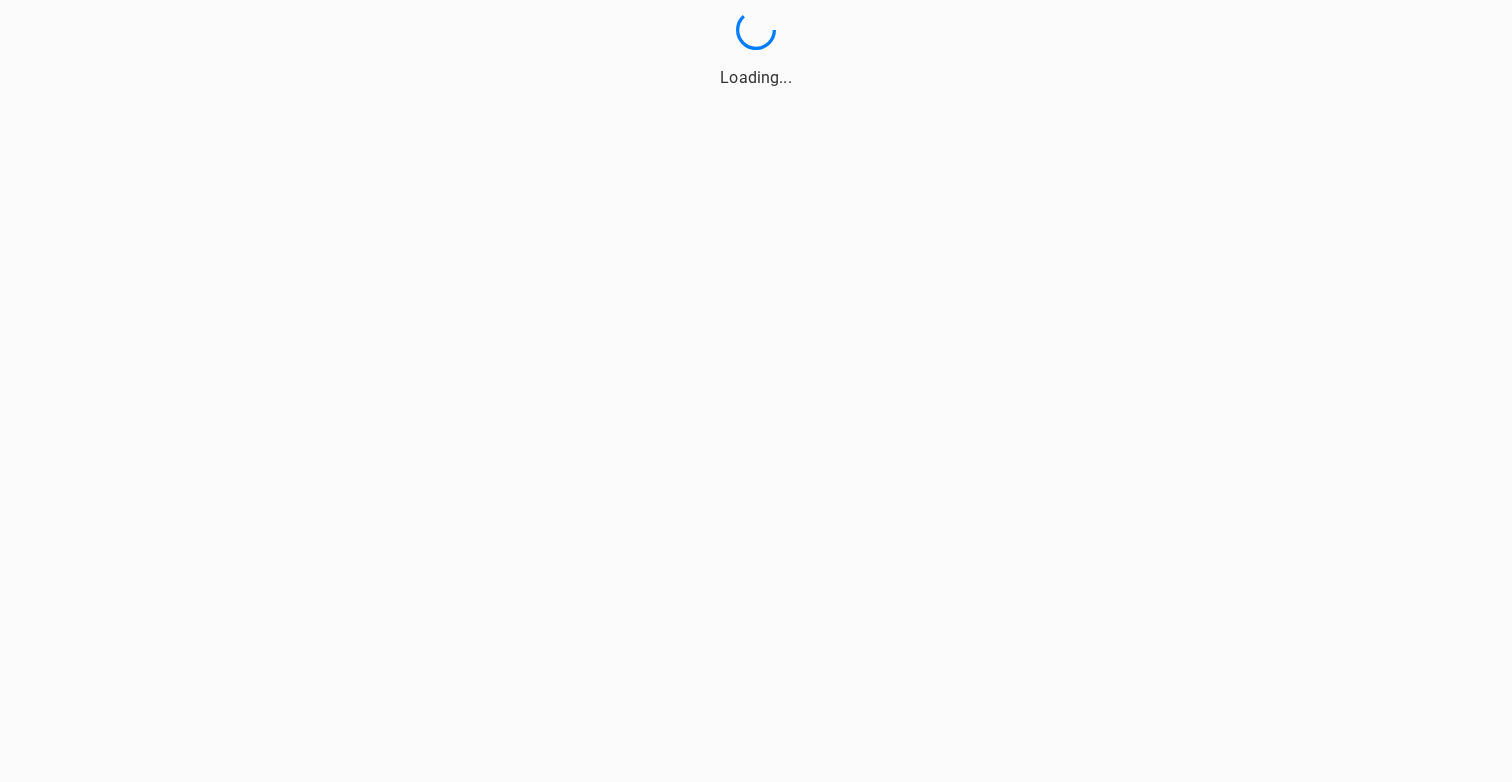 scroll, scrollTop: 0, scrollLeft: 0, axis: both 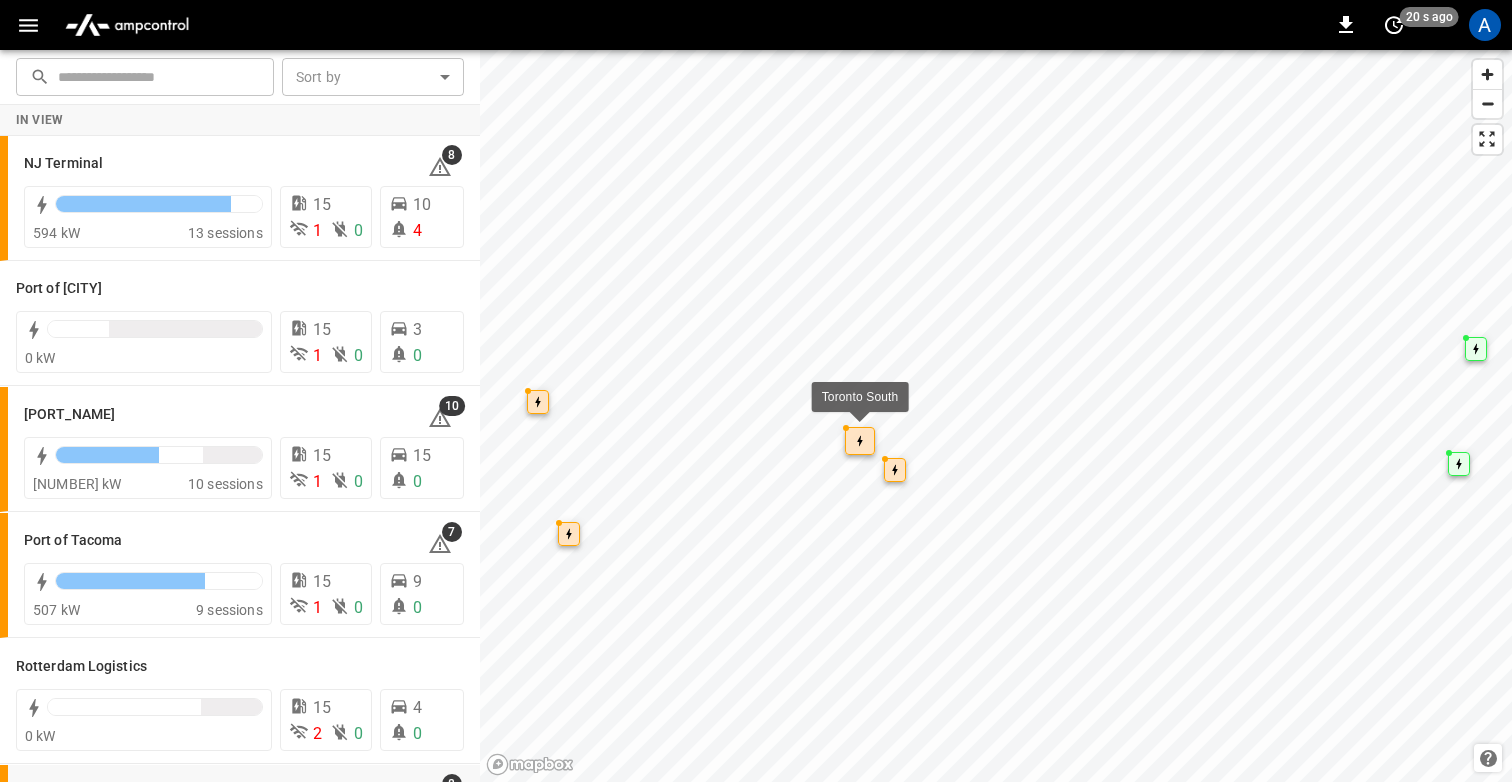 click at bounding box center (860, 441) 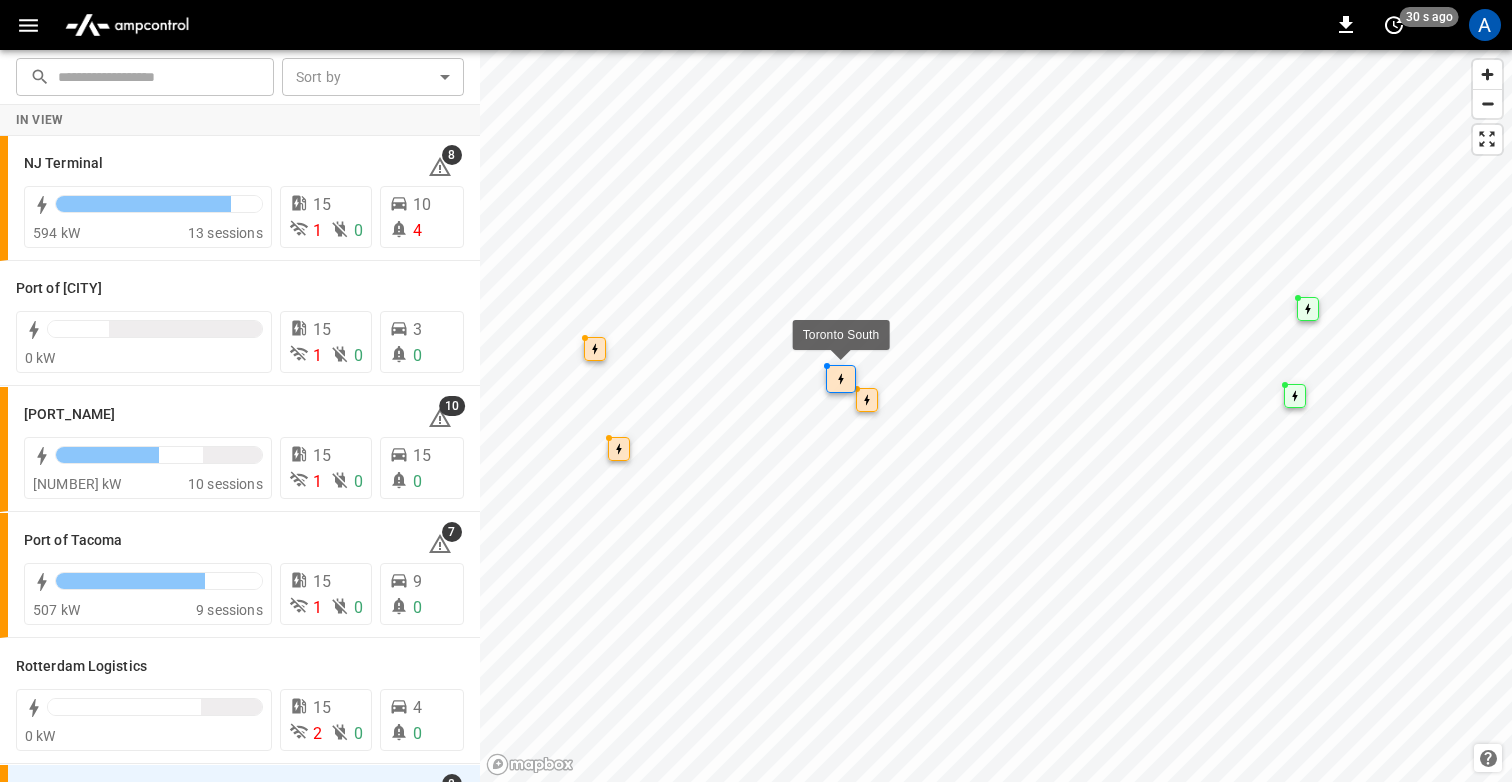 click at bounding box center (841, 379) 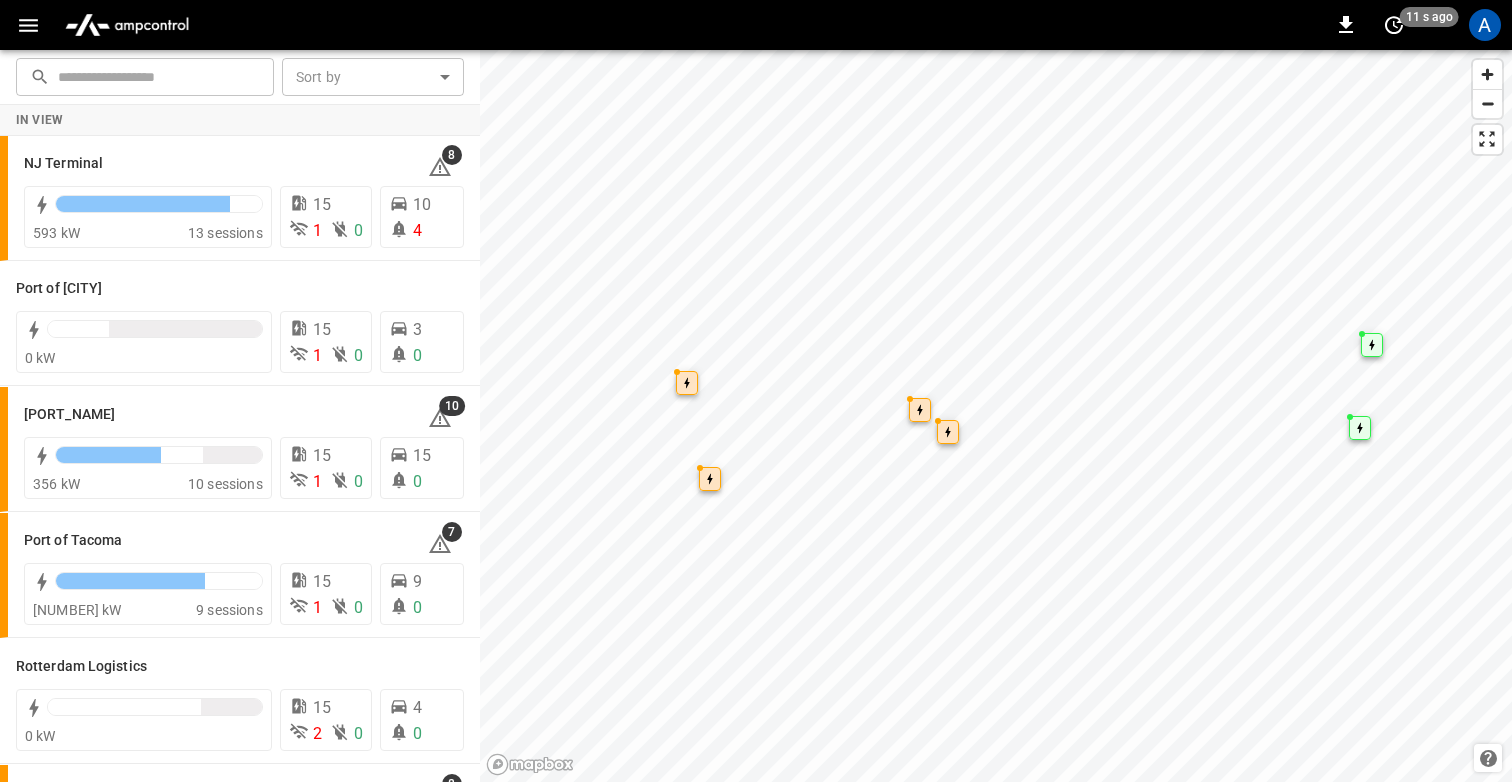 click on "0 11 s ago A" at bounding box center (756, 25) 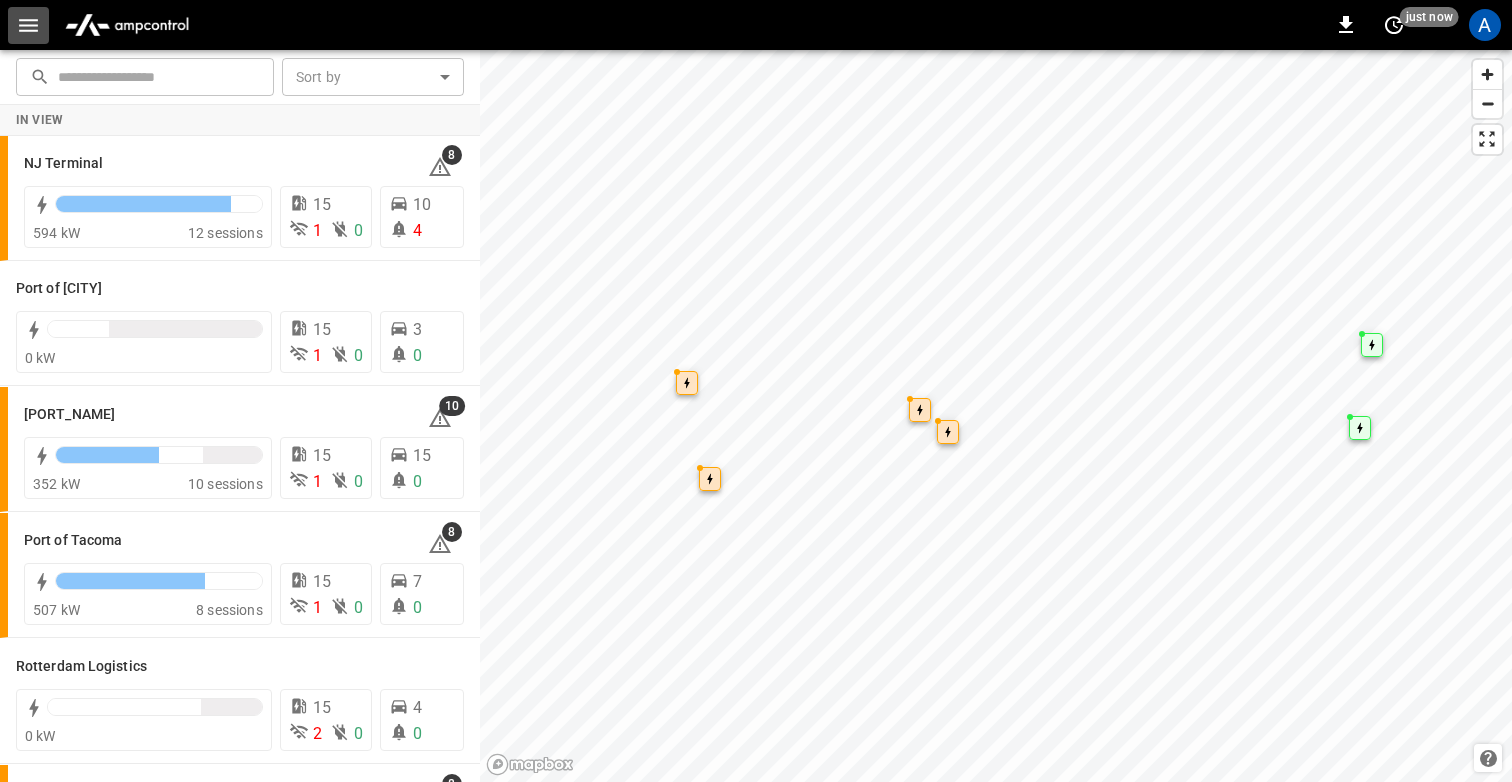 click 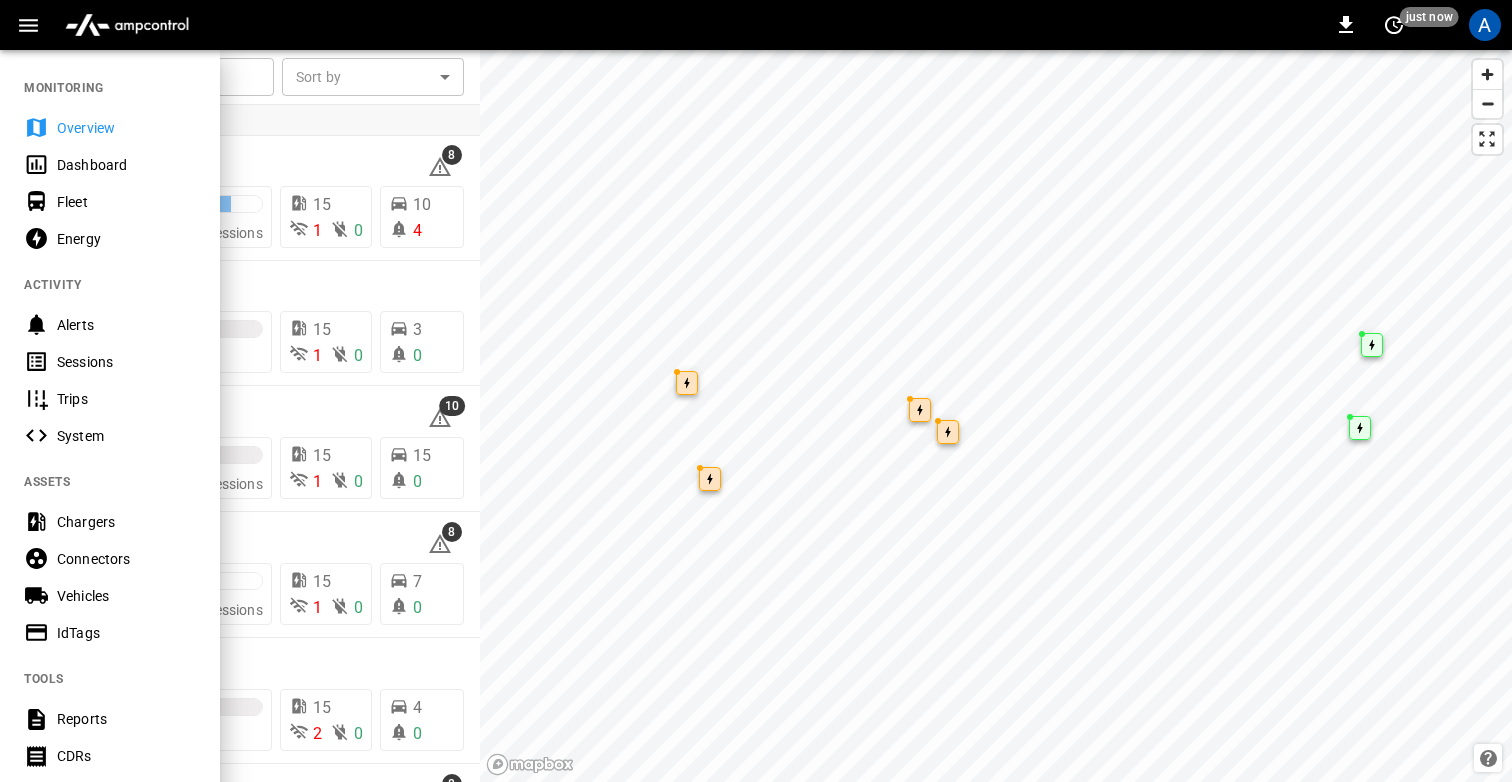 scroll, scrollTop: 345, scrollLeft: 0, axis: vertical 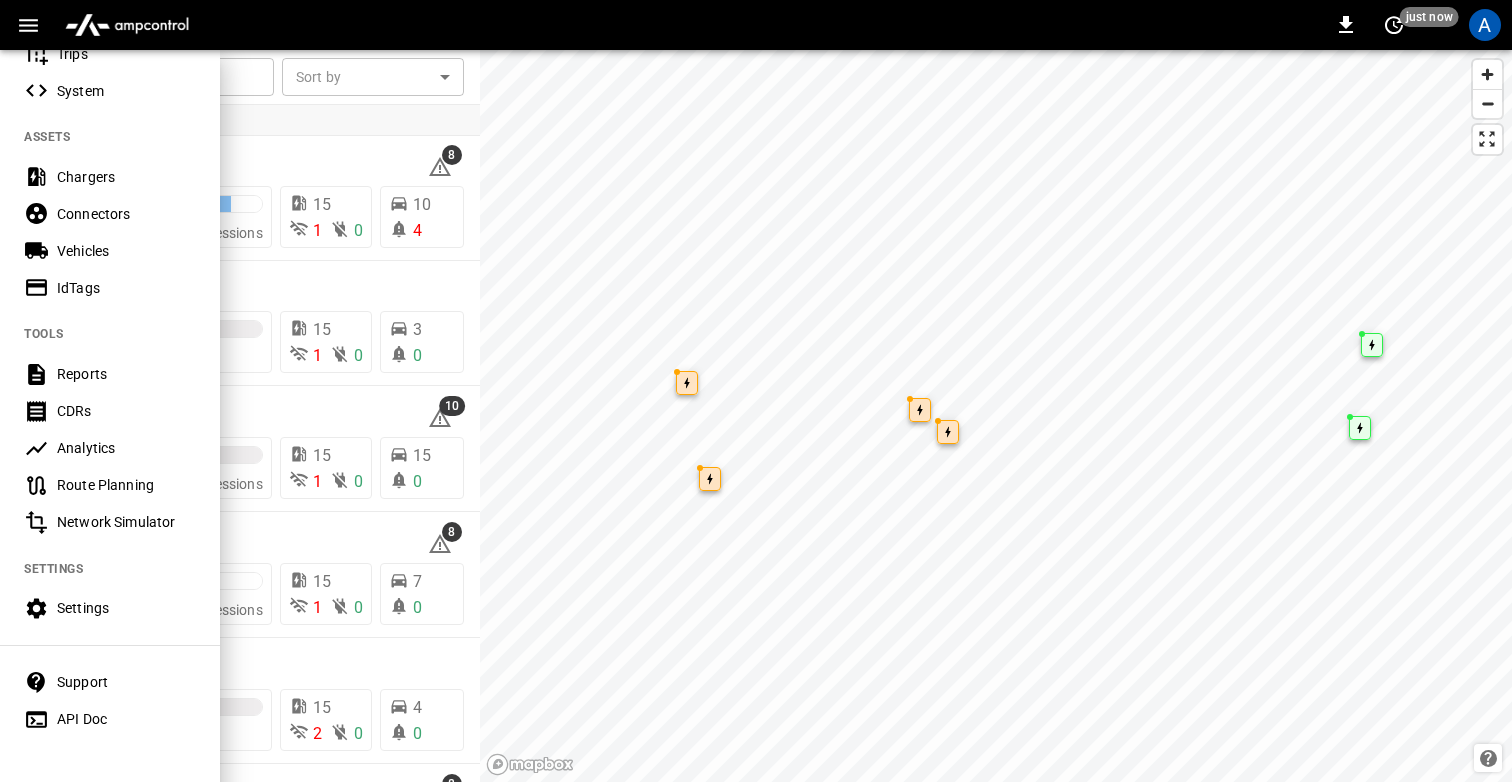 click on "API Doc" at bounding box center [126, 719] 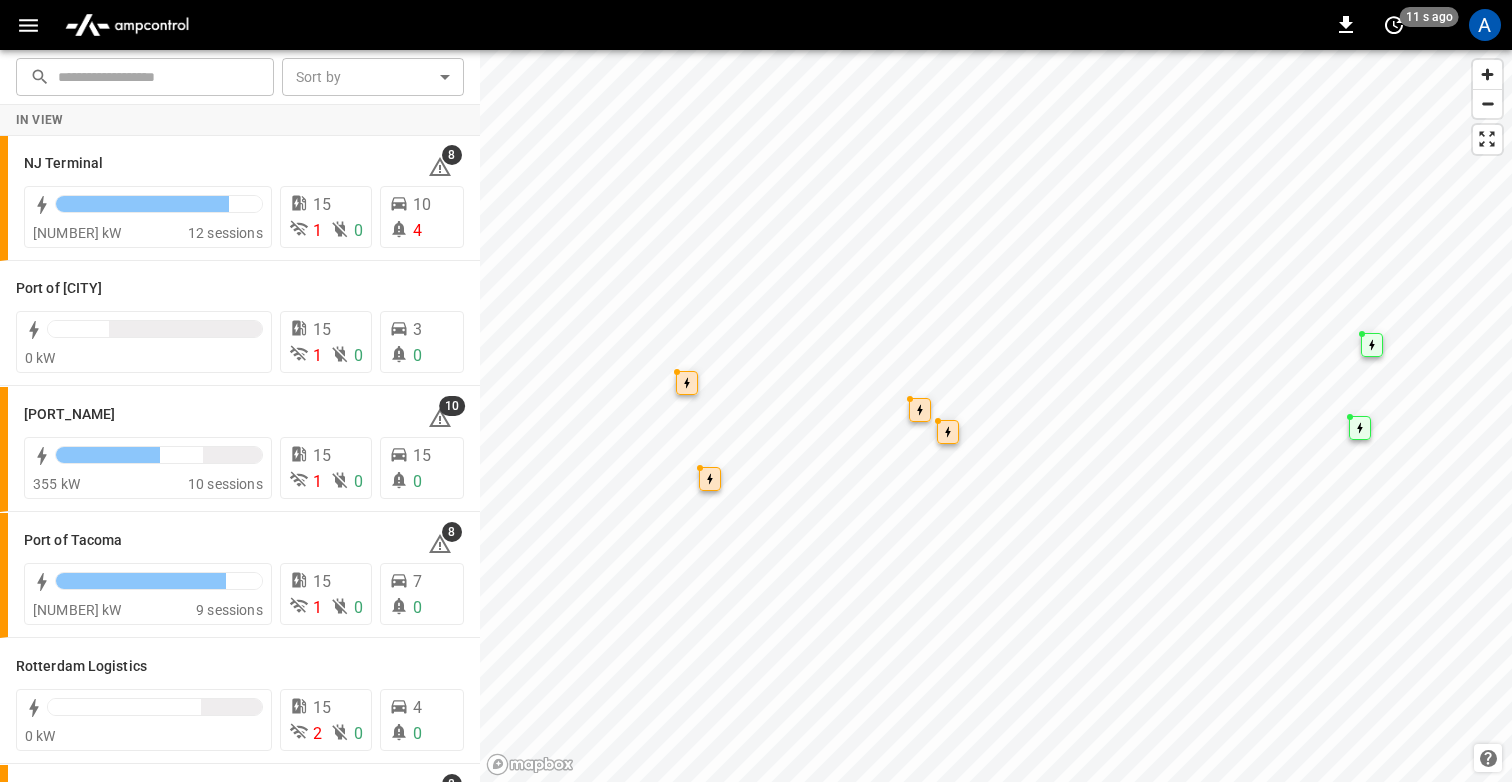 type 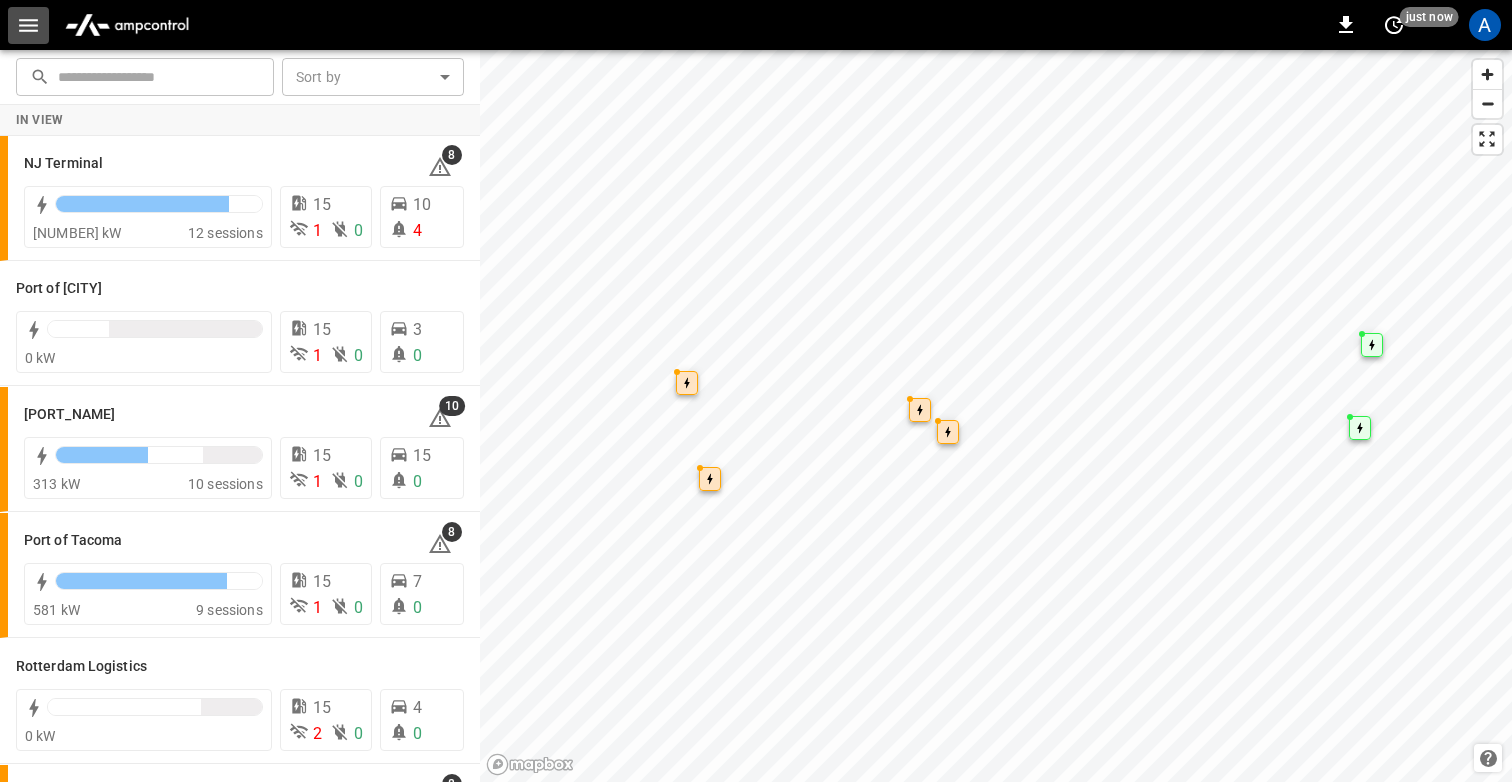 click 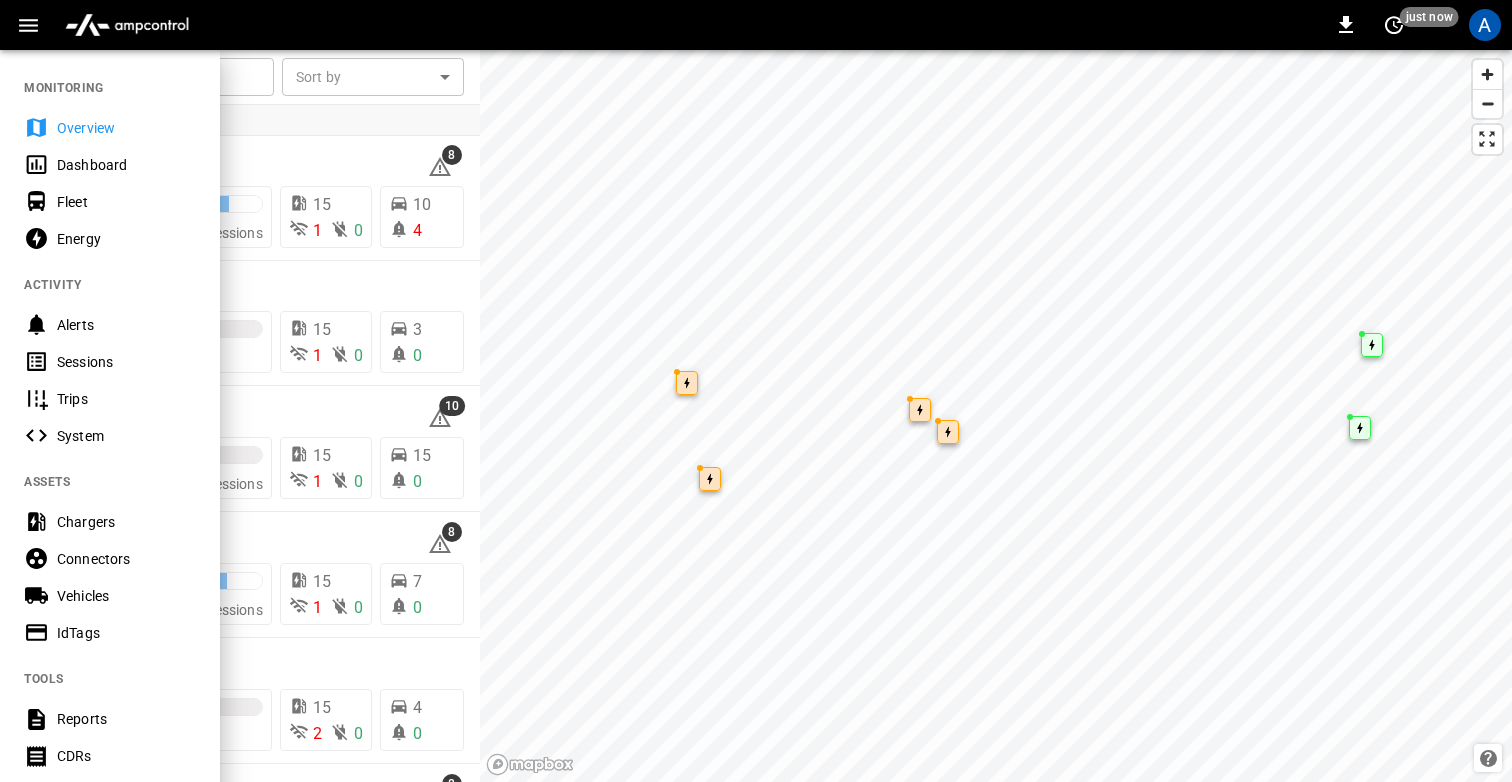 click at bounding box center (756, 391) 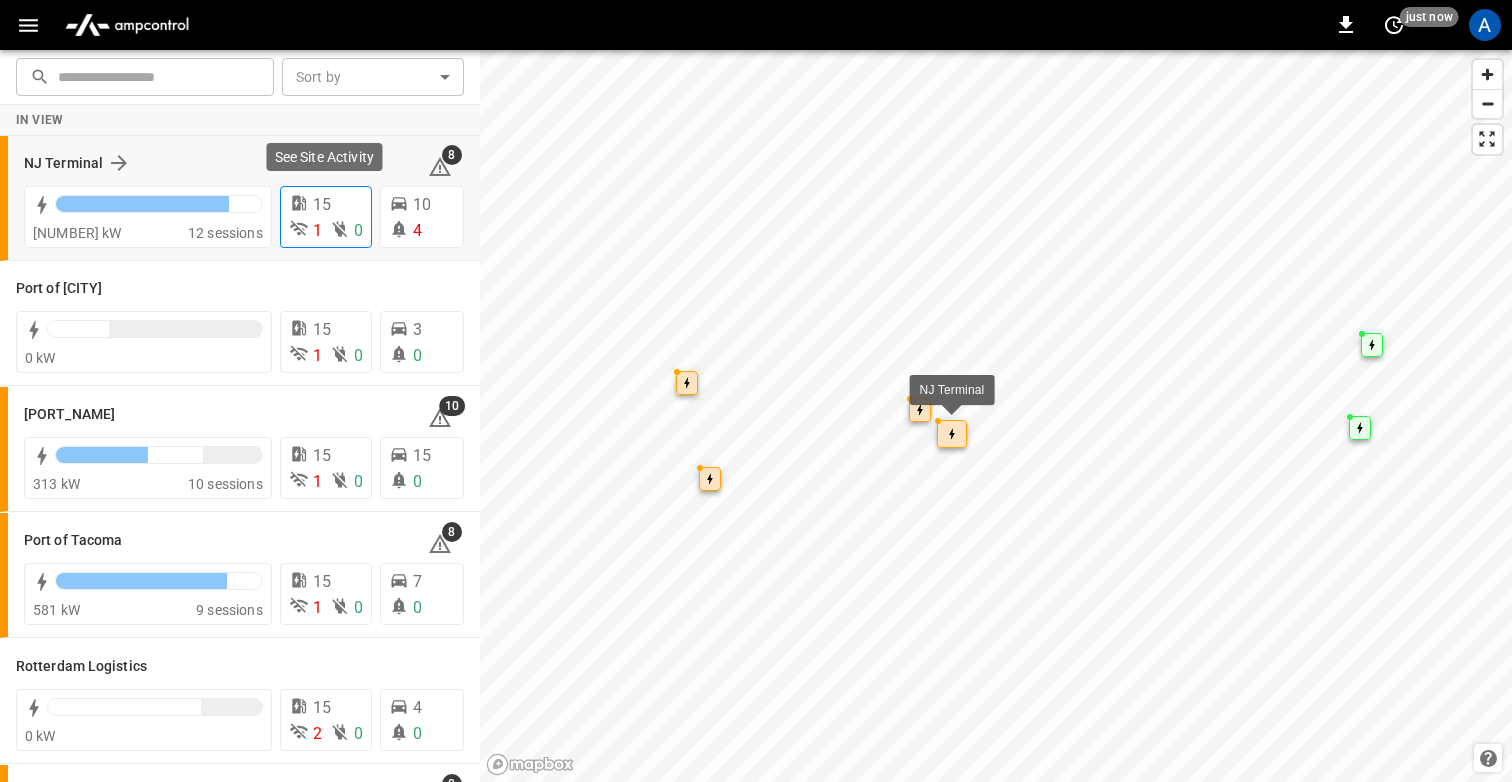 click on "1" at bounding box center [317, 230] 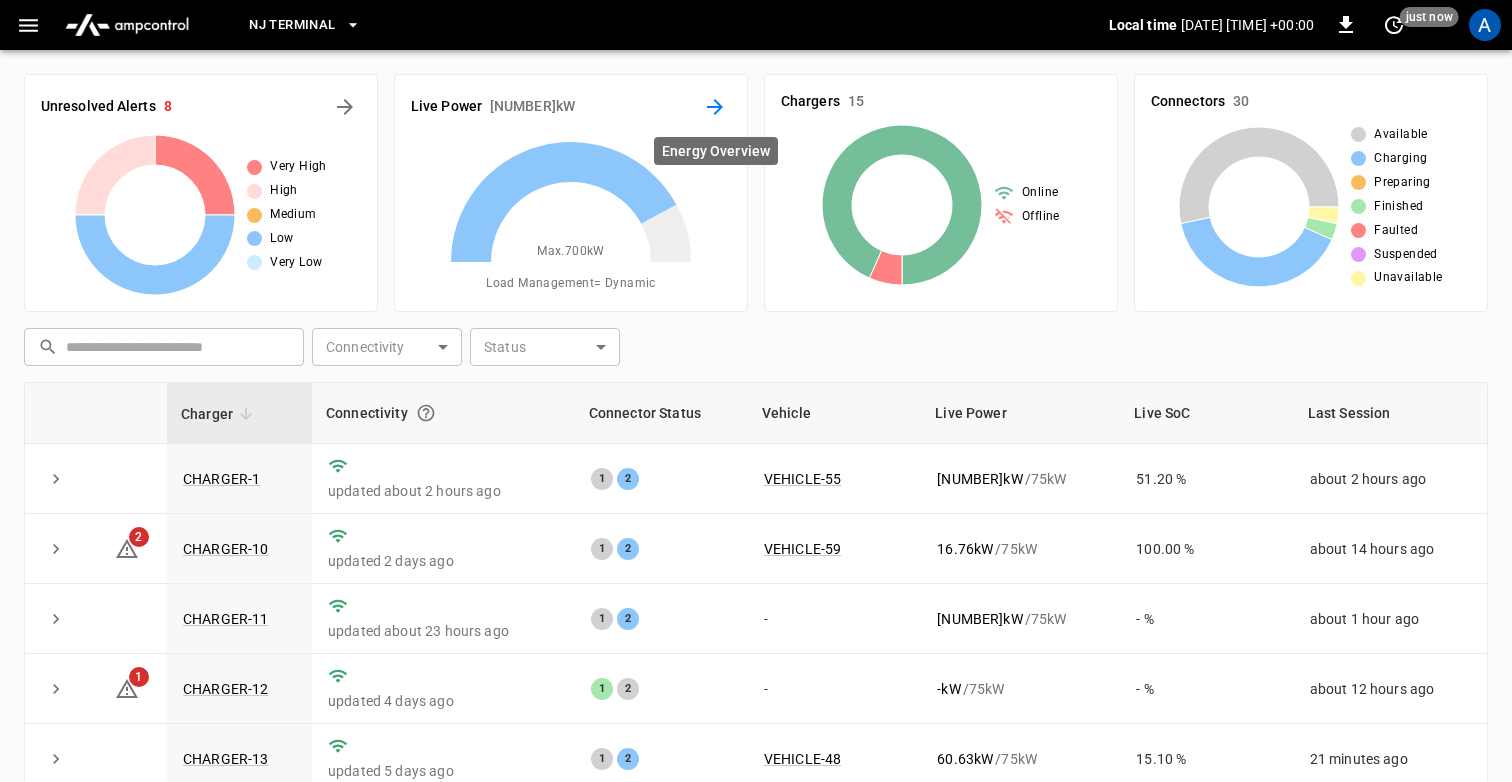 click 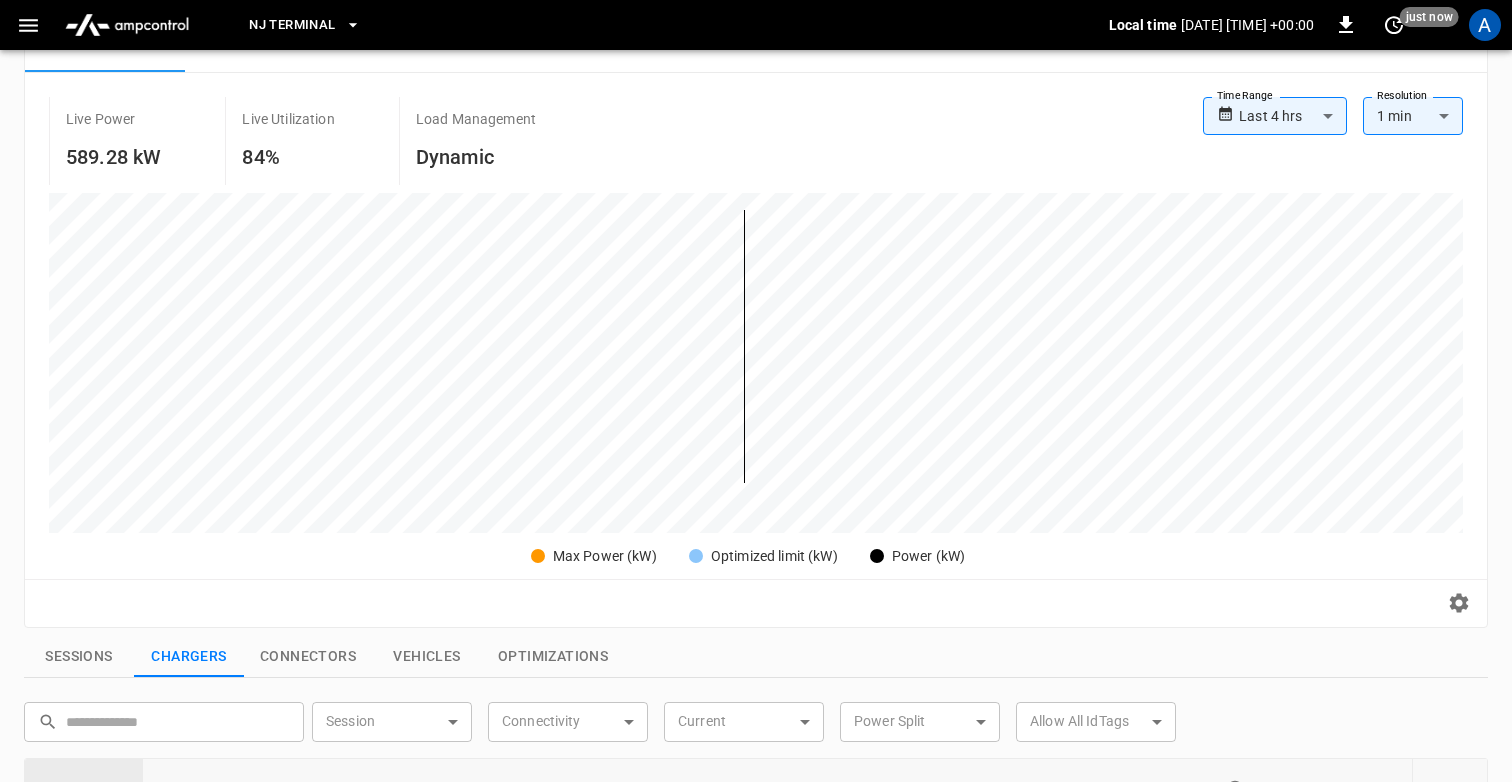 scroll, scrollTop: 439, scrollLeft: 0, axis: vertical 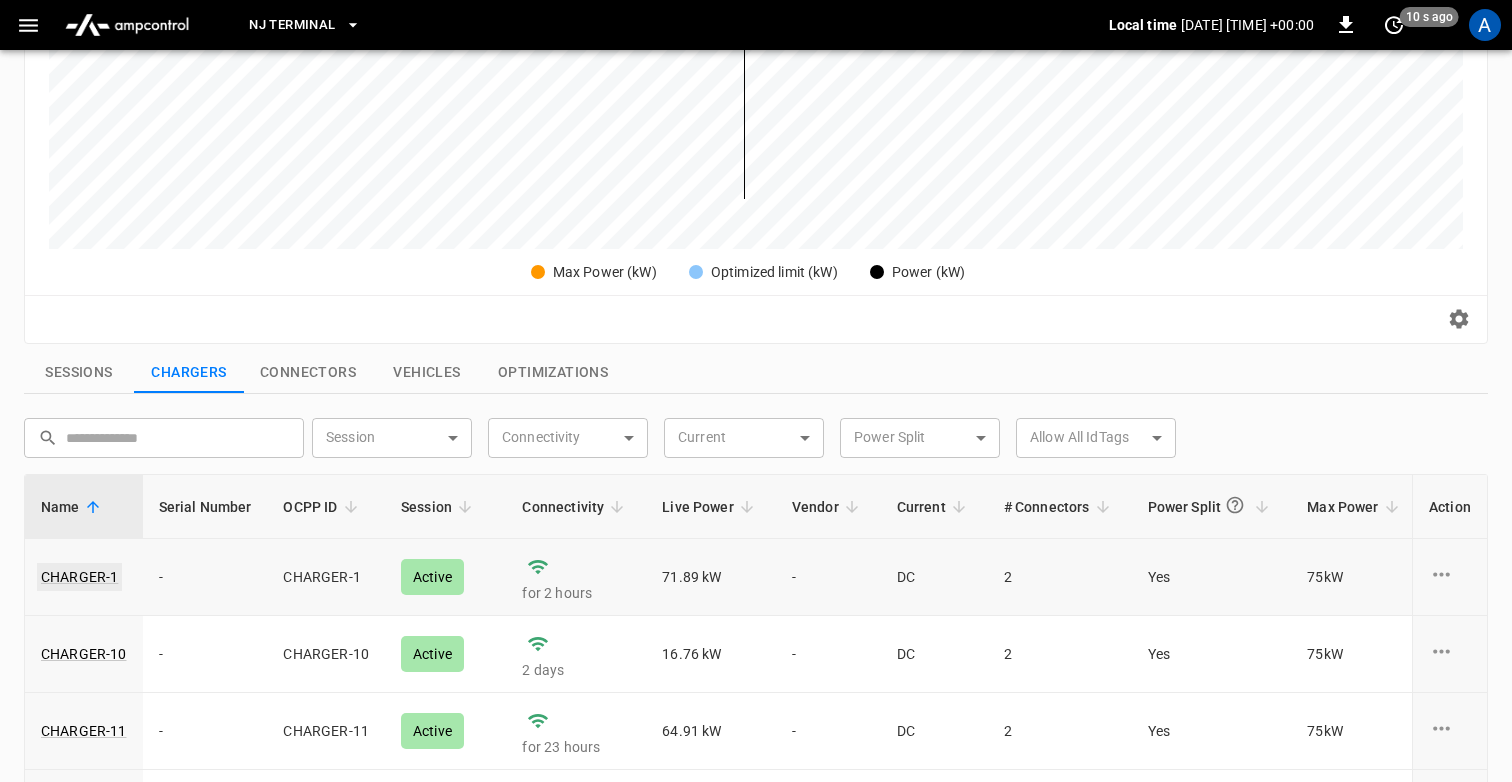 click on "CHARGER-1" at bounding box center (79, 577) 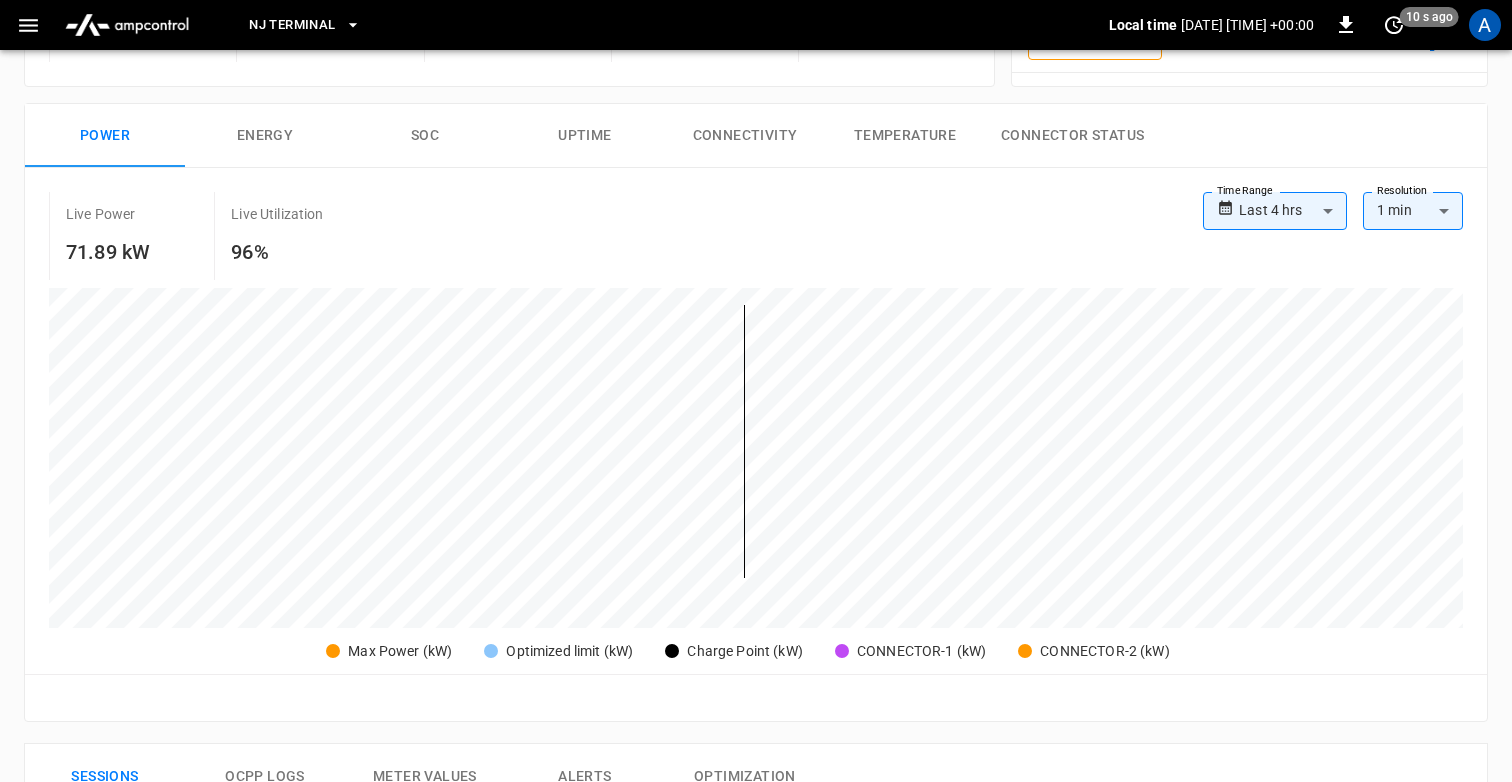 scroll, scrollTop: 272, scrollLeft: 0, axis: vertical 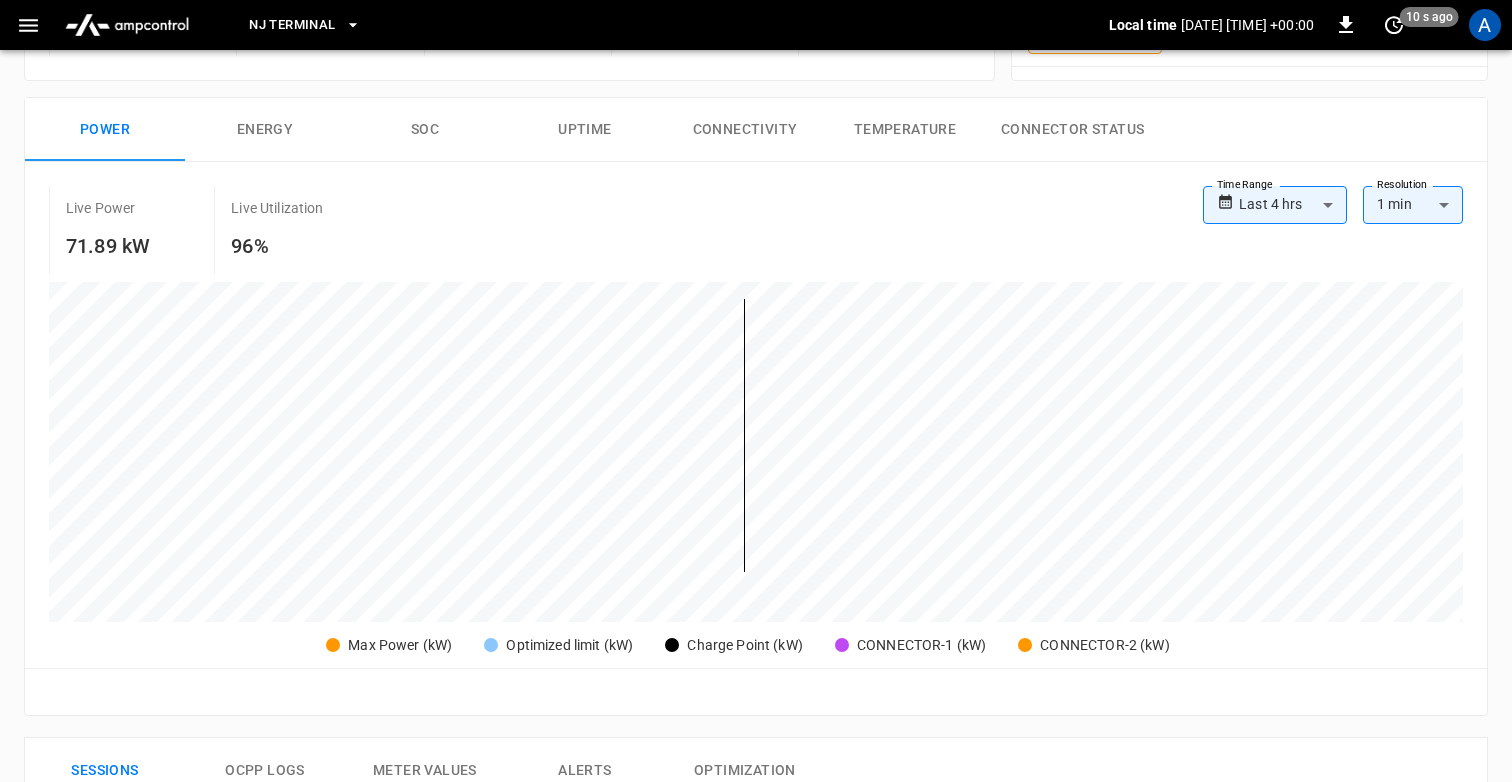 click on "**********" at bounding box center [756, 629] 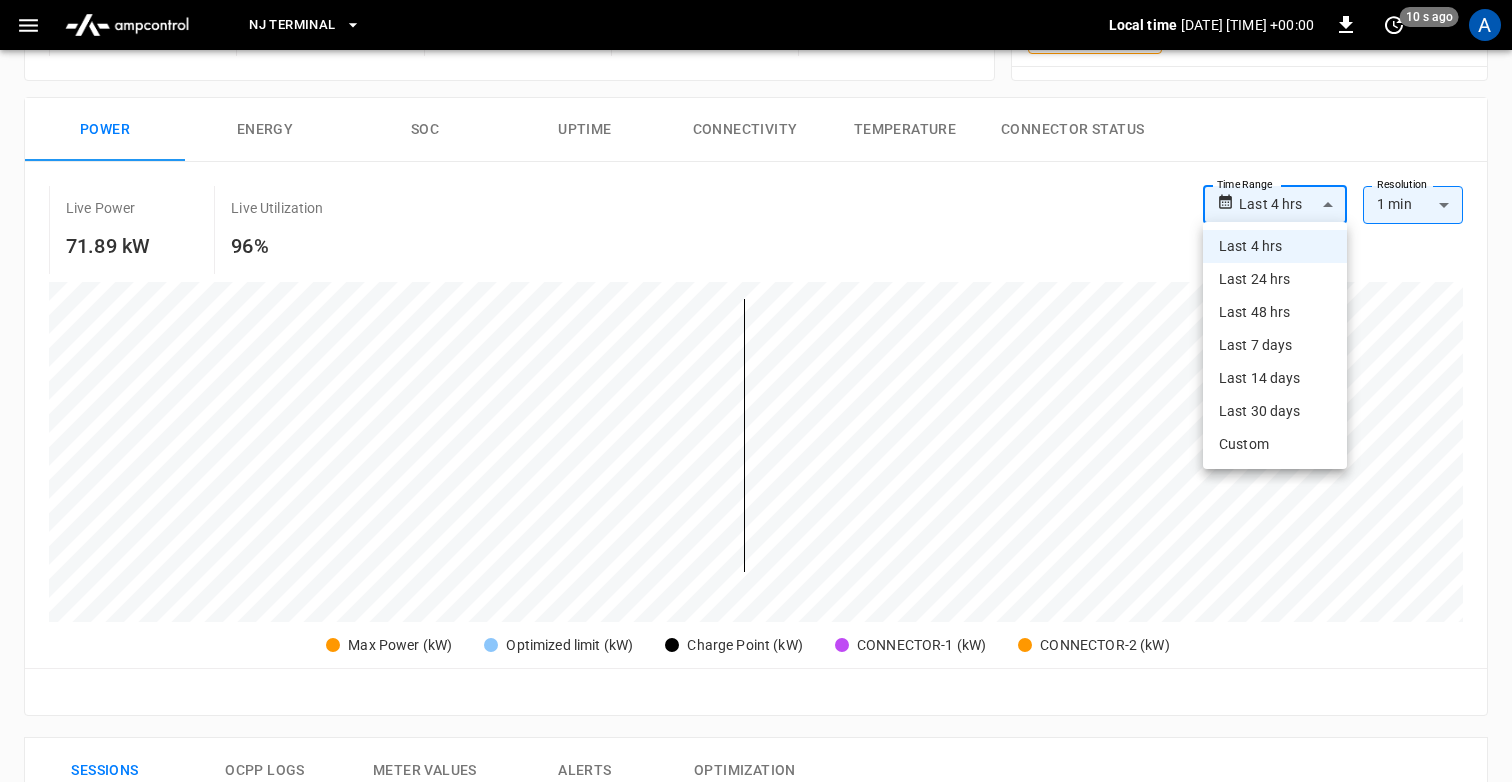 click on "Last 48 hrs" at bounding box center (1275, 312) 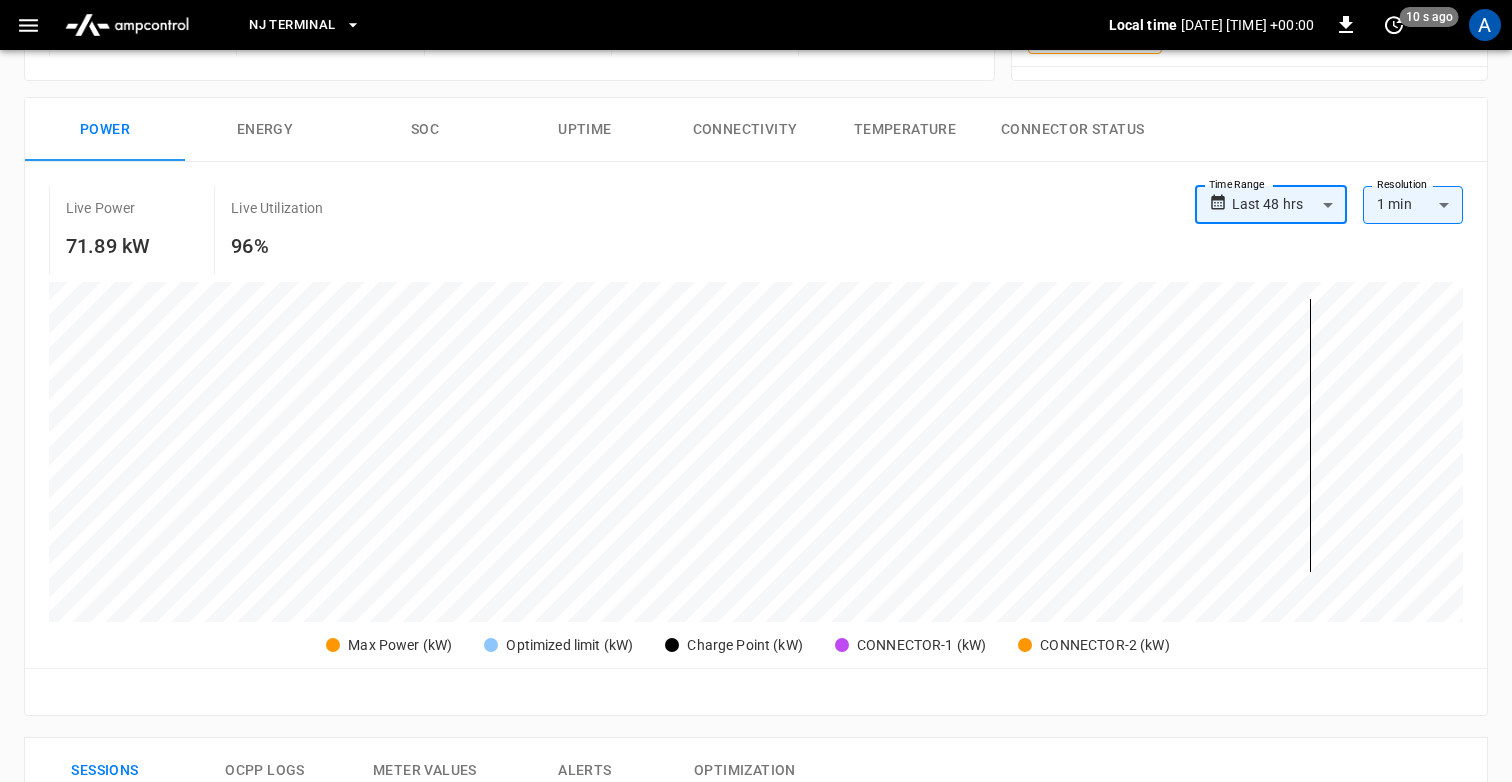 click on "**********" at bounding box center (756, 629) 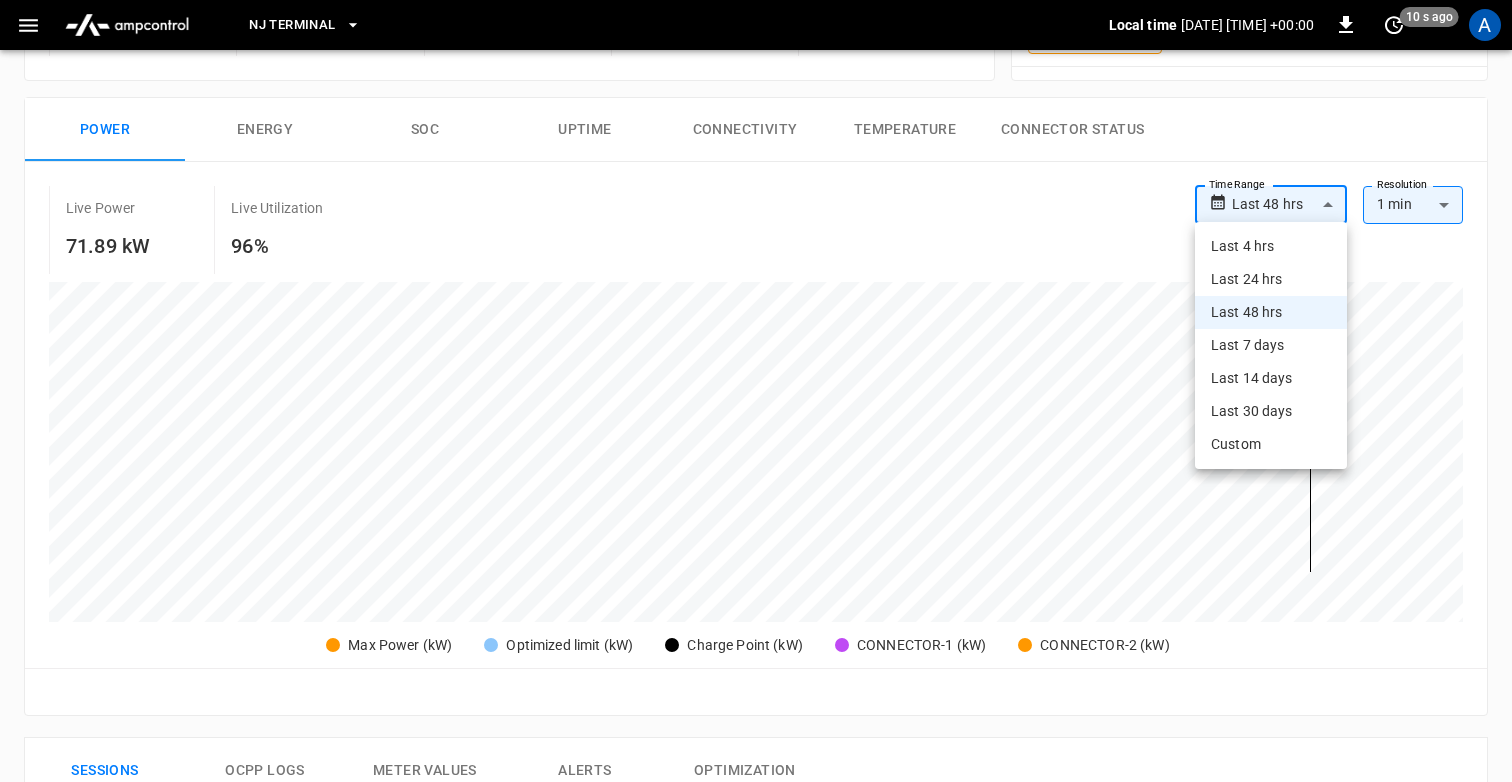 click on "Last 24 hrs" at bounding box center [1271, 279] 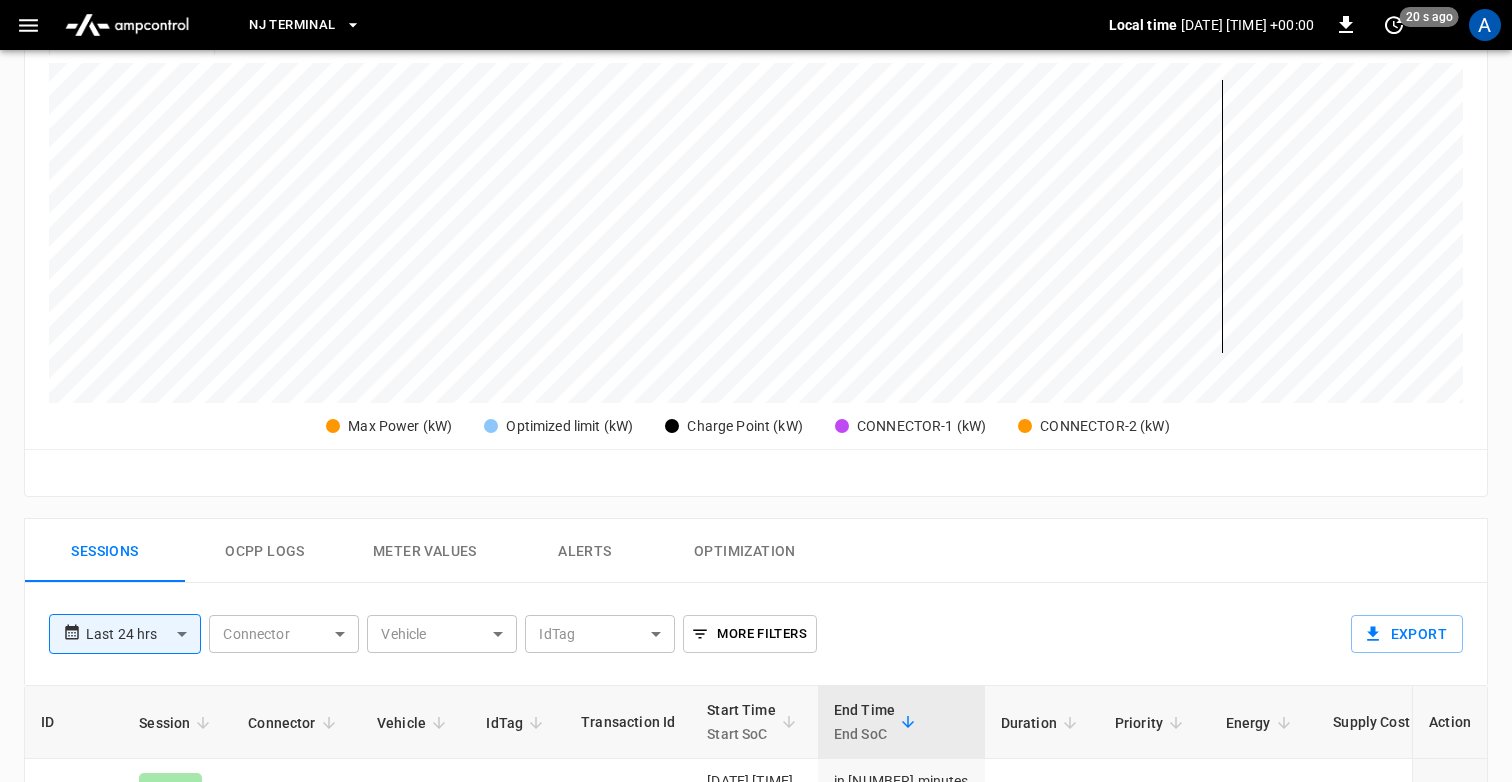 scroll, scrollTop: 127, scrollLeft: 0, axis: vertical 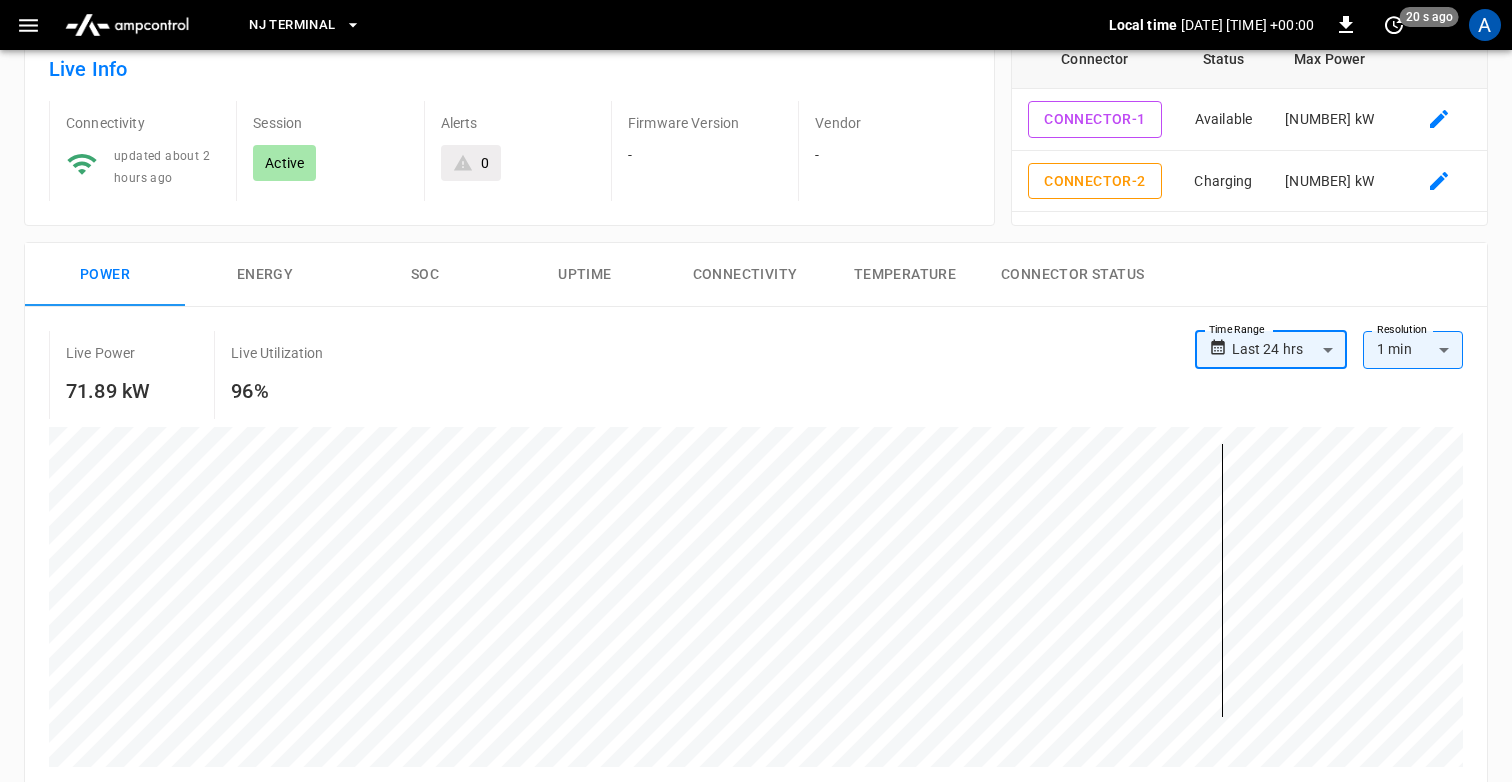 click on "**********" at bounding box center (756, 774) 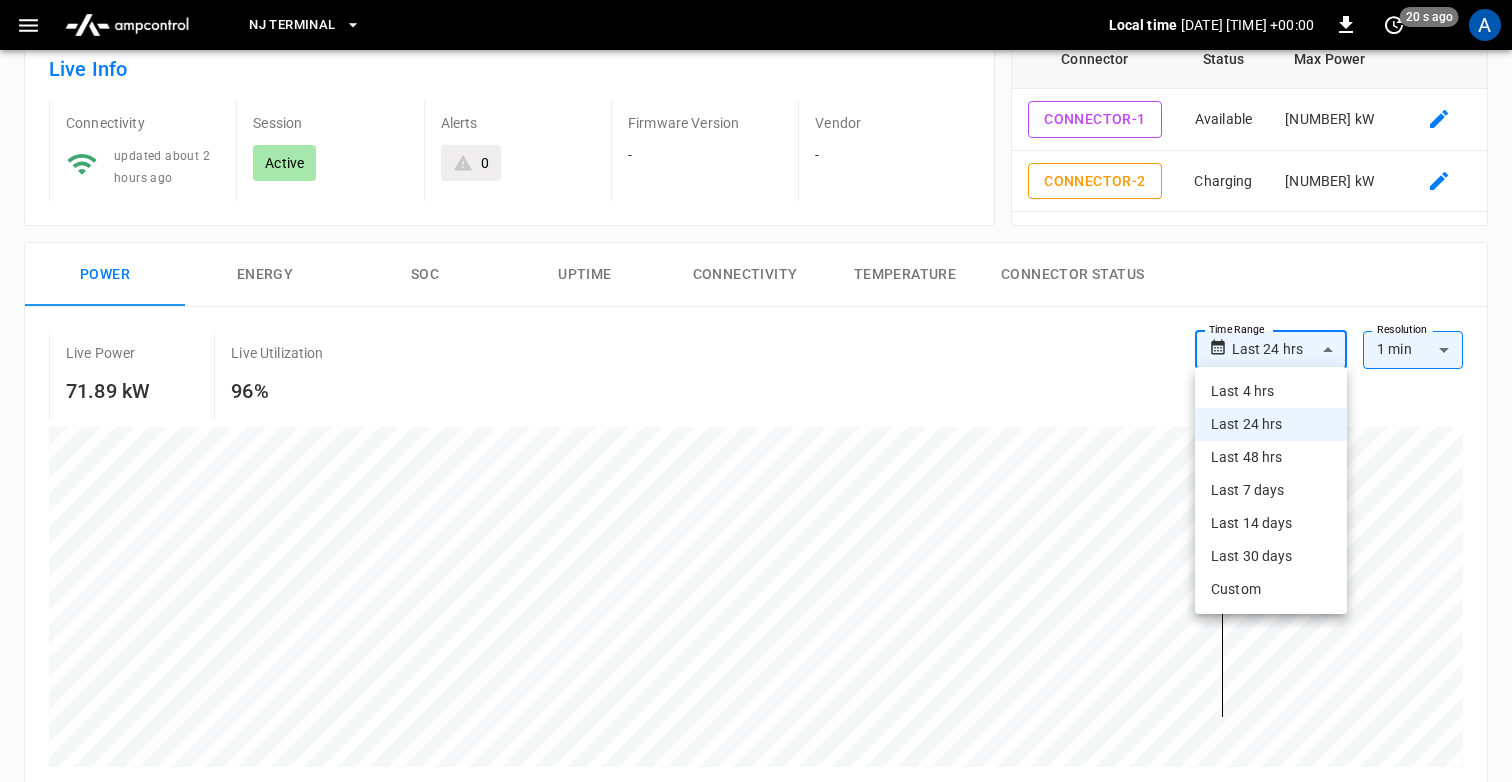 click on "Last 14 days" at bounding box center [1271, 523] 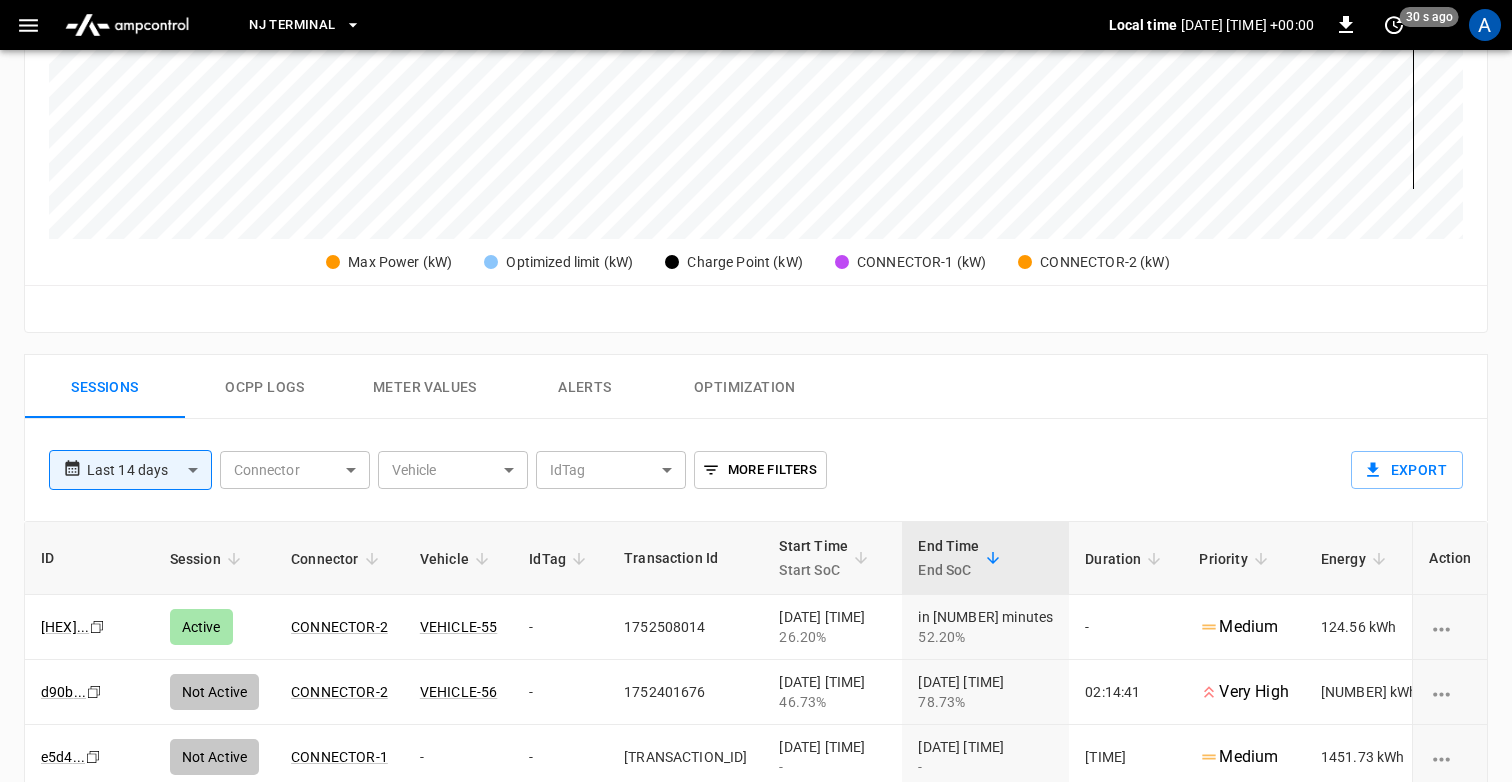 scroll, scrollTop: 663, scrollLeft: 0, axis: vertical 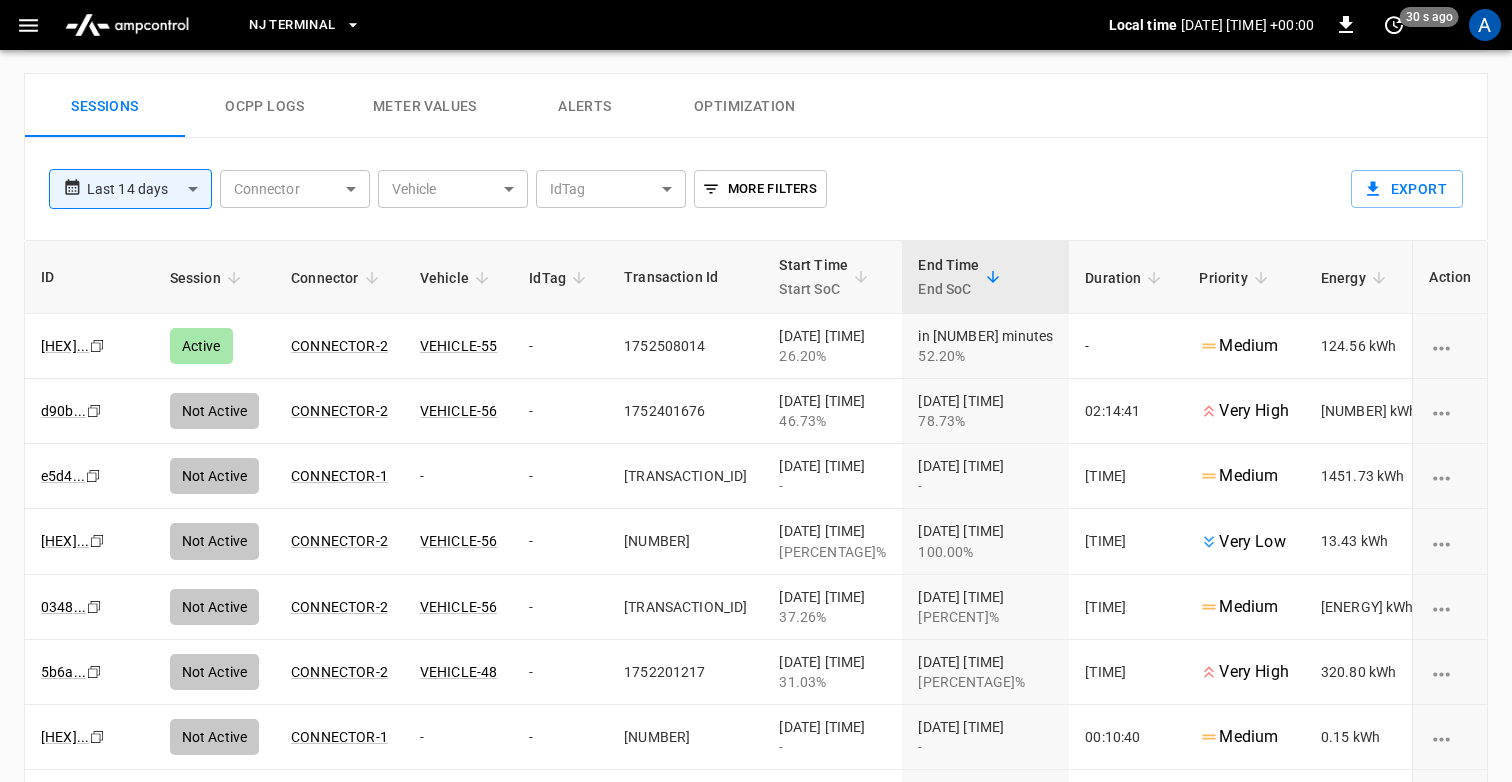 drag, startPoint x: 1376, startPoint y: 716, endPoint x: 1511, endPoint y: 716, distance: 135 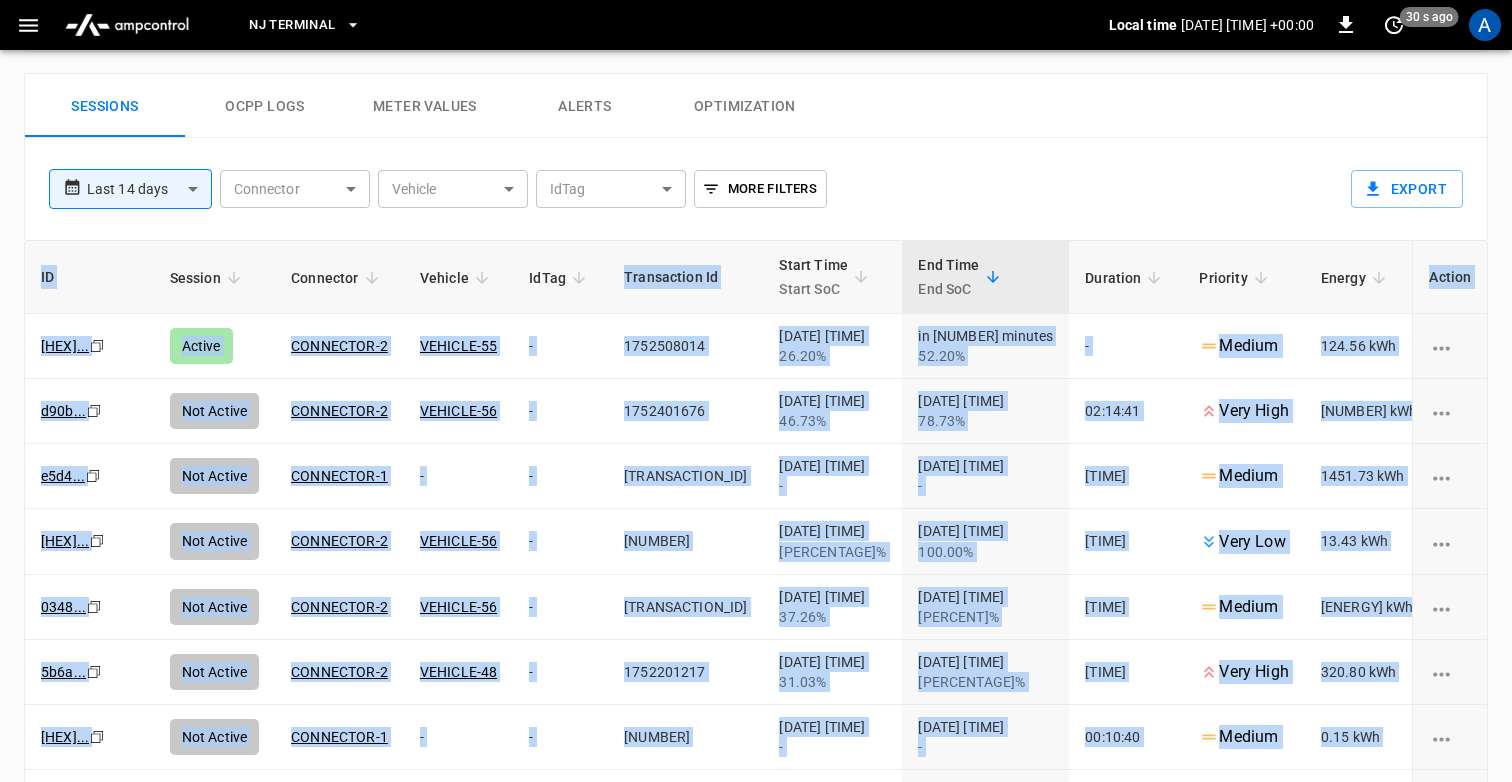 scroll, scrollTop: 0, scrollLeft: 105, axis: horizontal 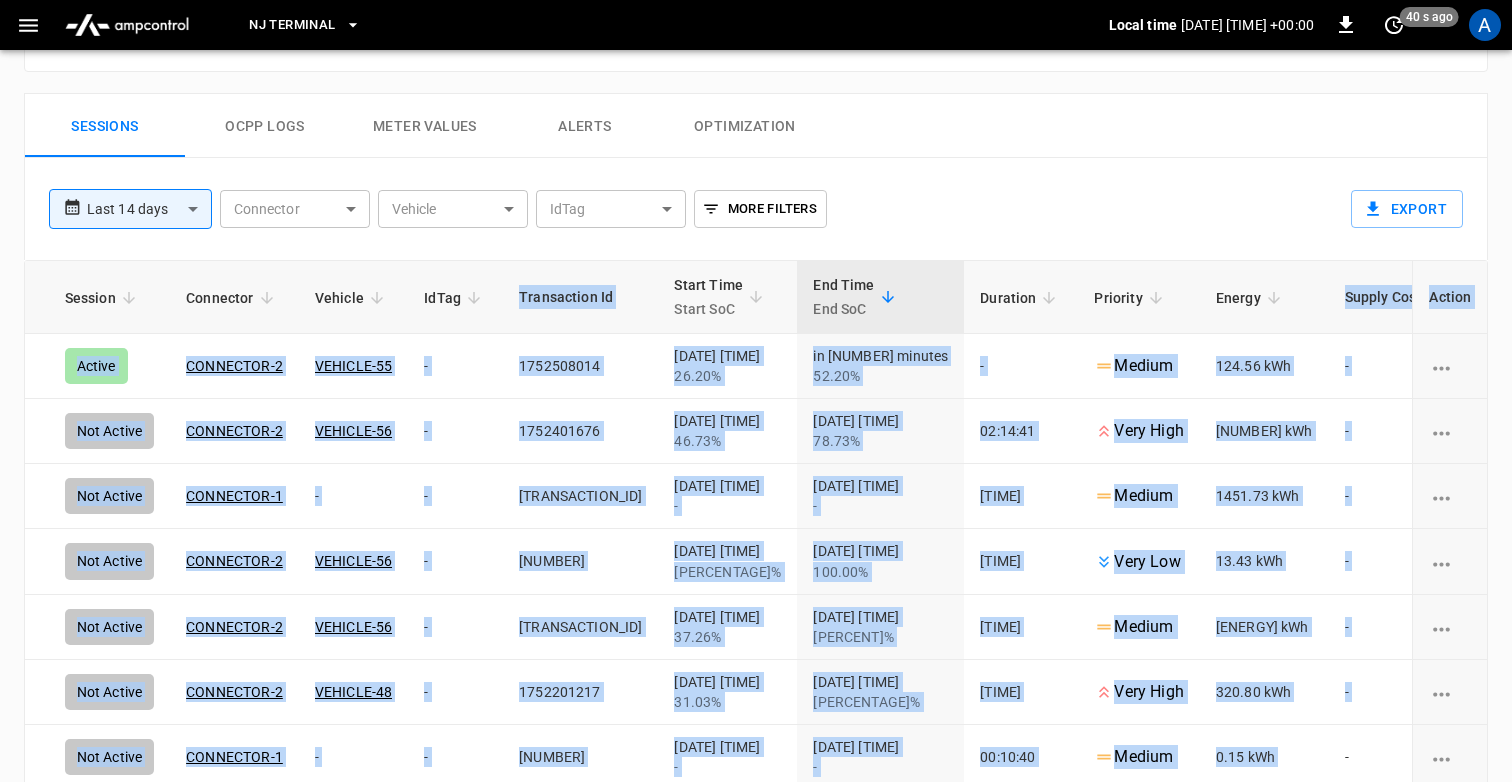 click on "Ocpp logs" at bounding box center [265, 126] 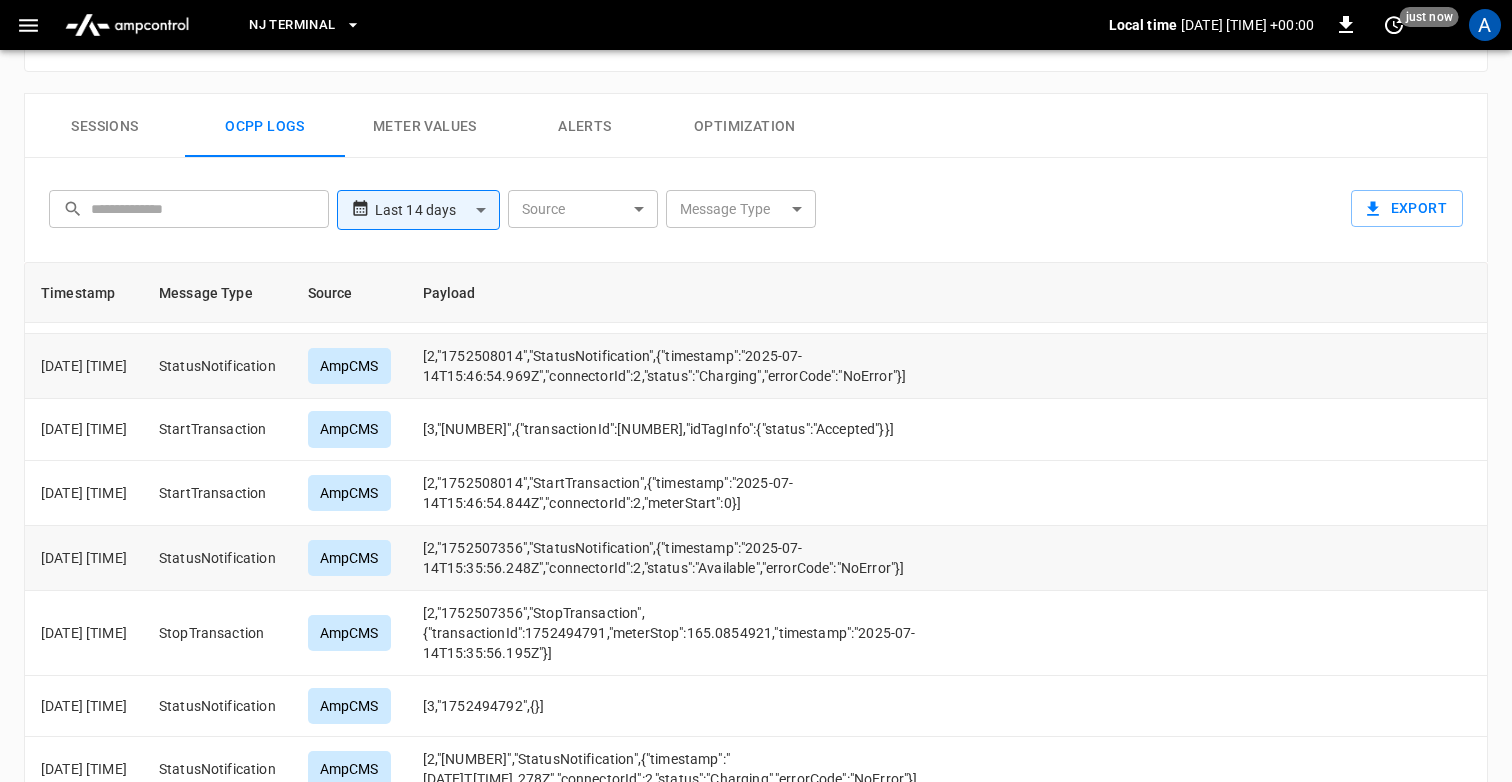 scroll, scrollTop: 146, scrollLeft: 0, axis: vertical 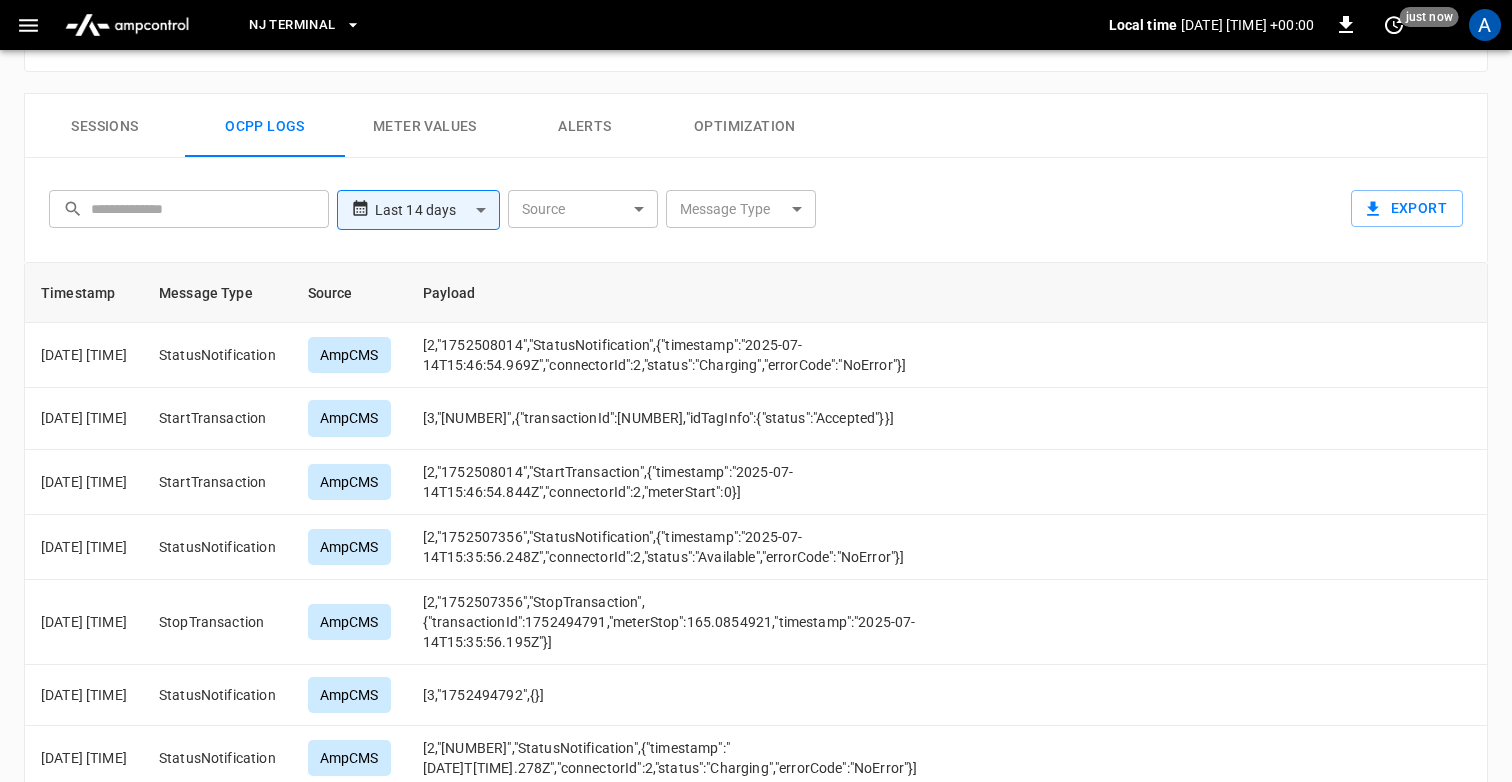 type 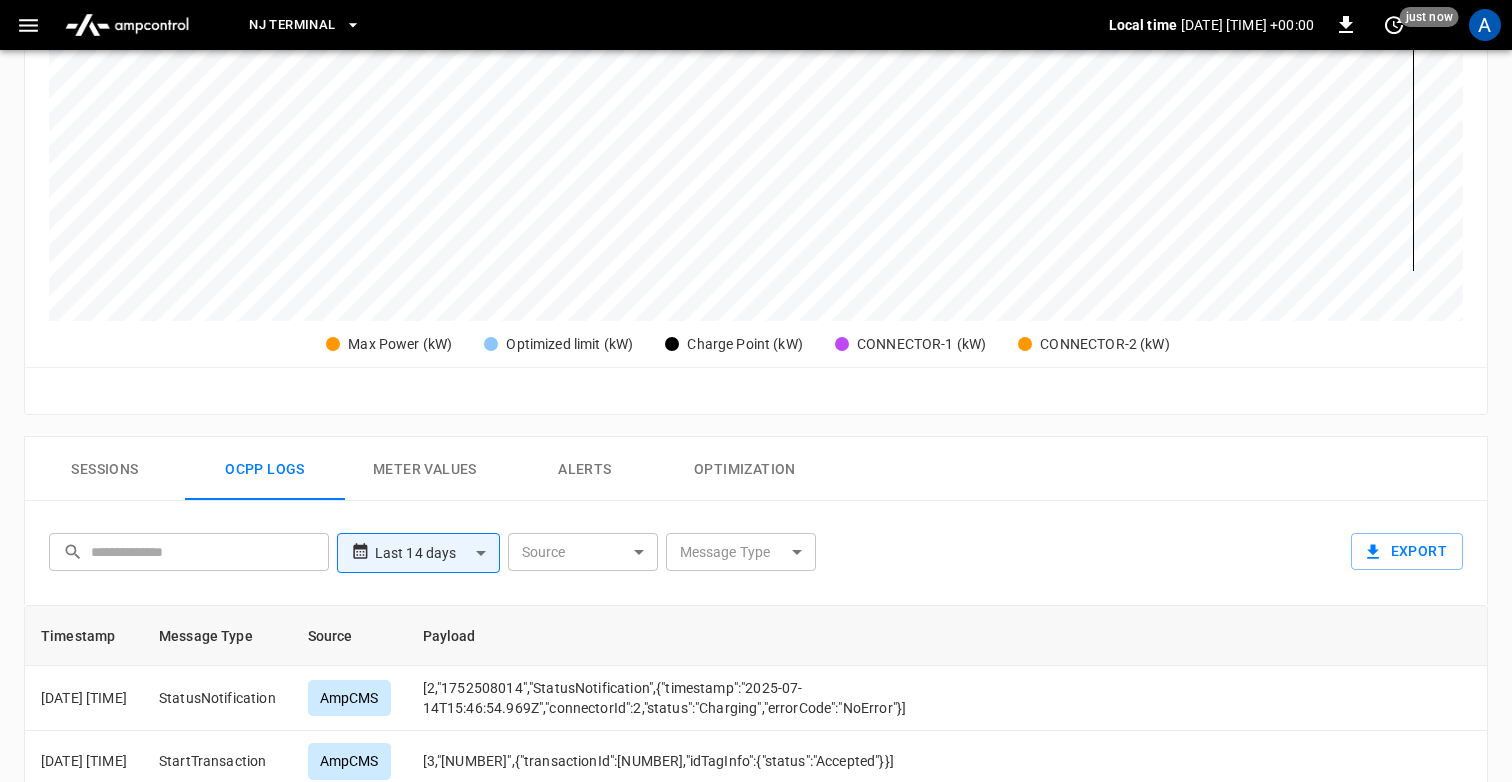 scroll, scrollTop: 0, scrollLeft: 0, axis: both 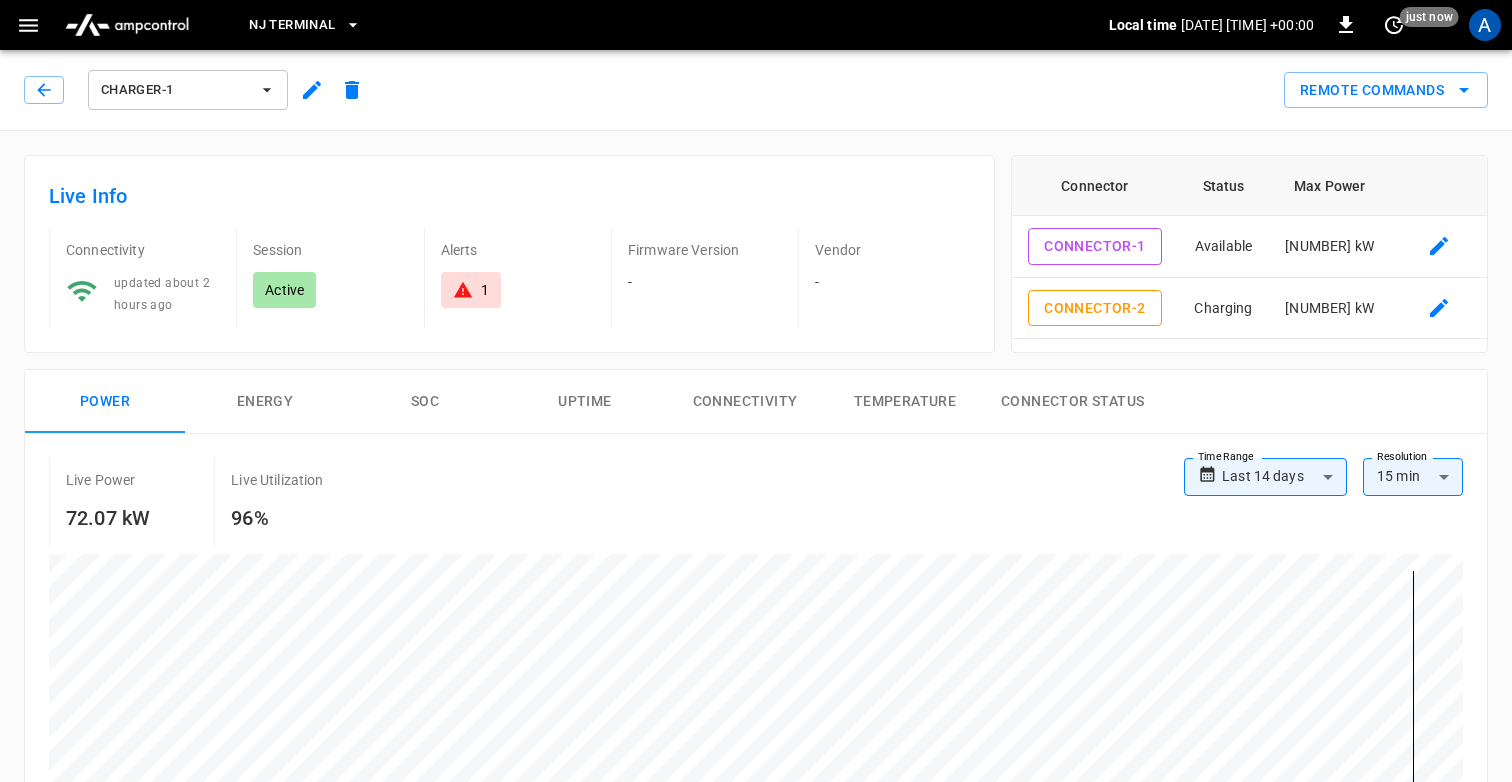 click on "CHARGER-1" at bounding box center (175, 90) 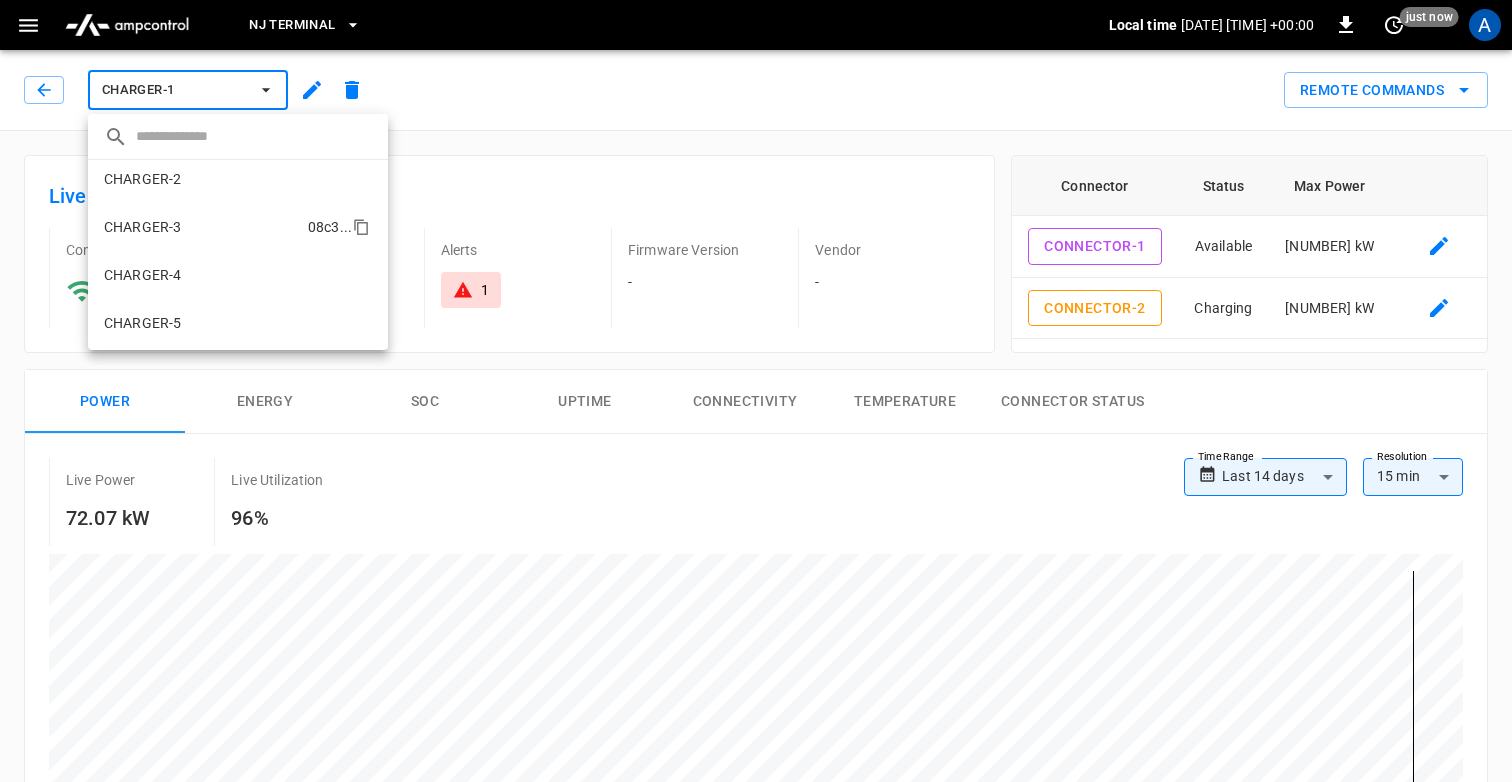 scroll, scrollTop: 342, scrollLeft: 0, axis: vertical 